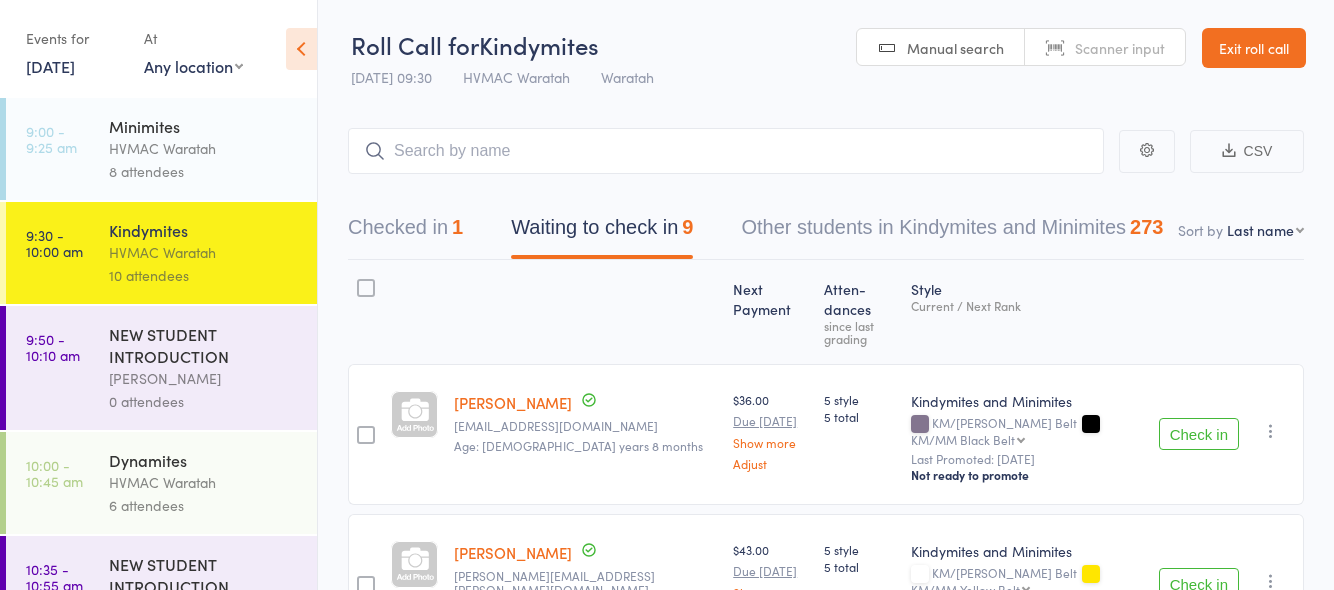 scroll, scrollTop: 537, scrollLeft: 0, axis: vertical 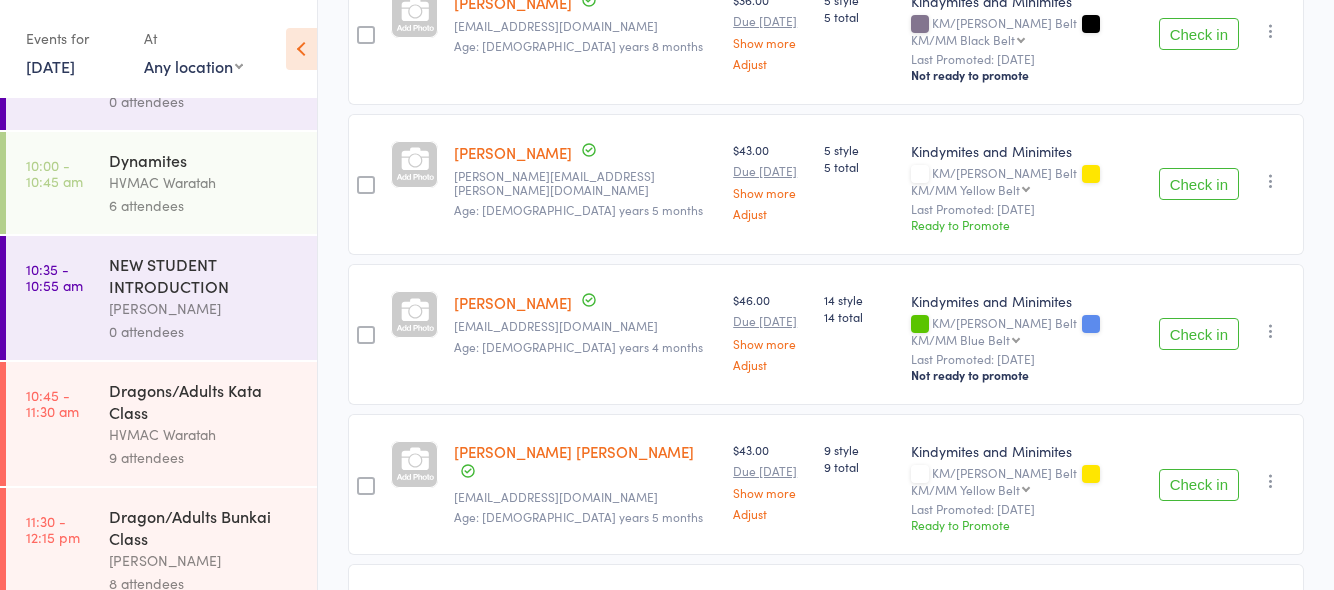 click on "HVMAC Waratah" at bounding box center [204, 182] 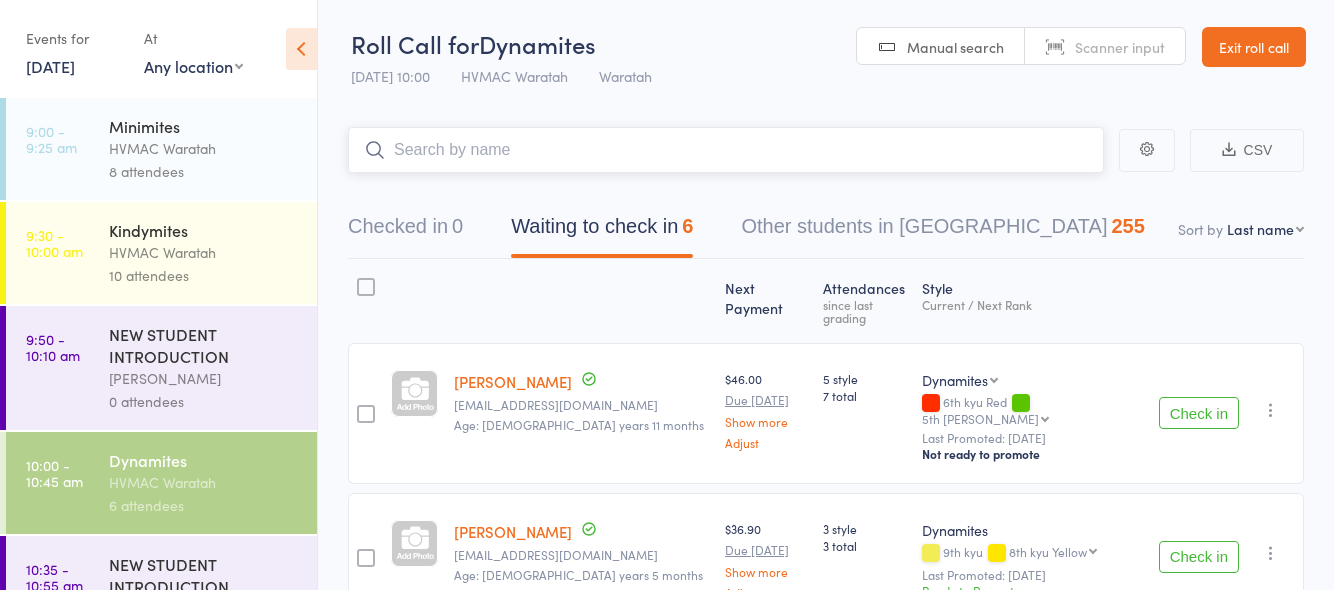 scroll, scrollTop: 0, scrollLeft: 0, axis: both 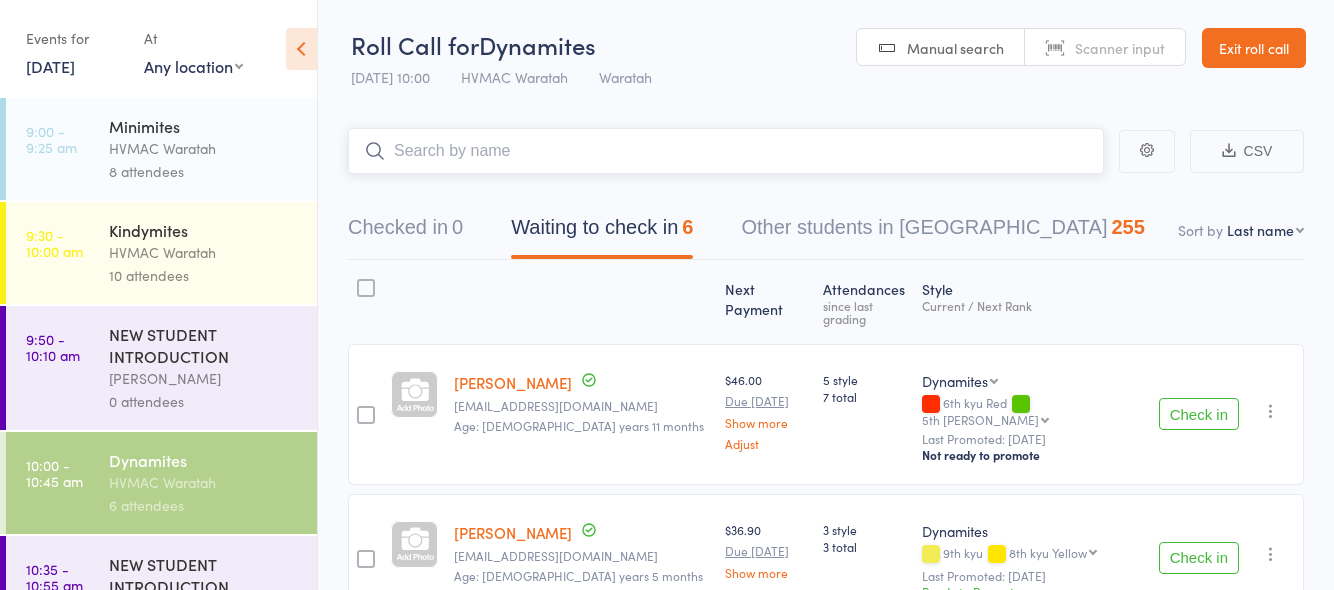 click at bounding box center (726, 151) 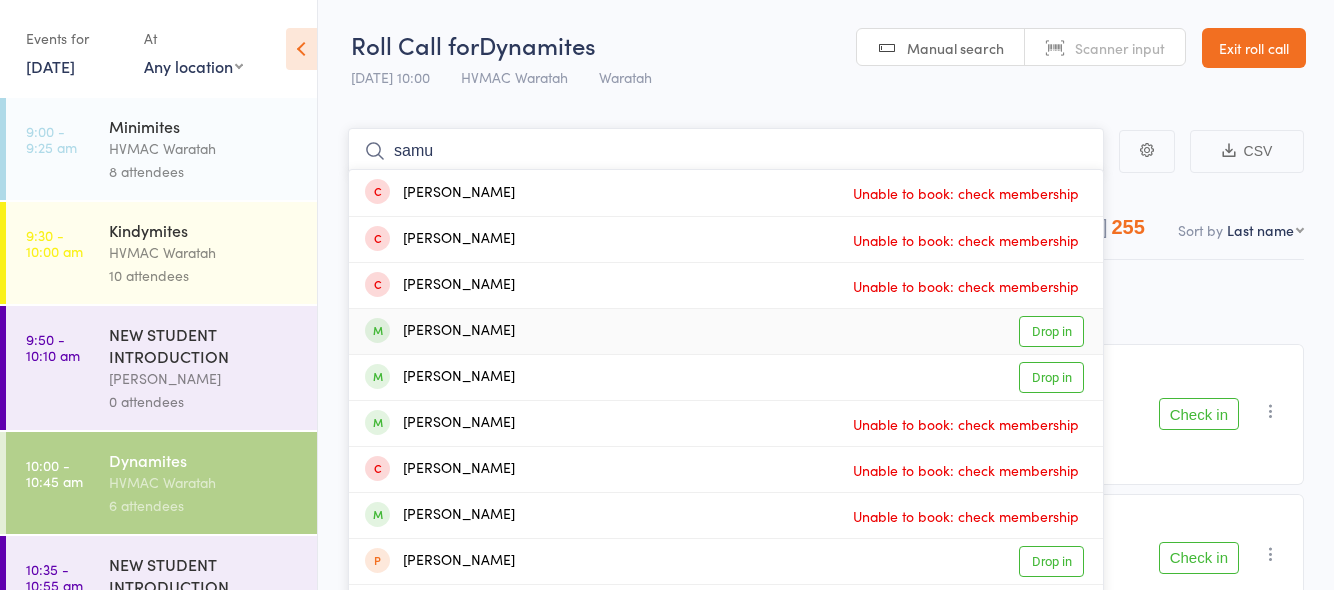 type on "samu" 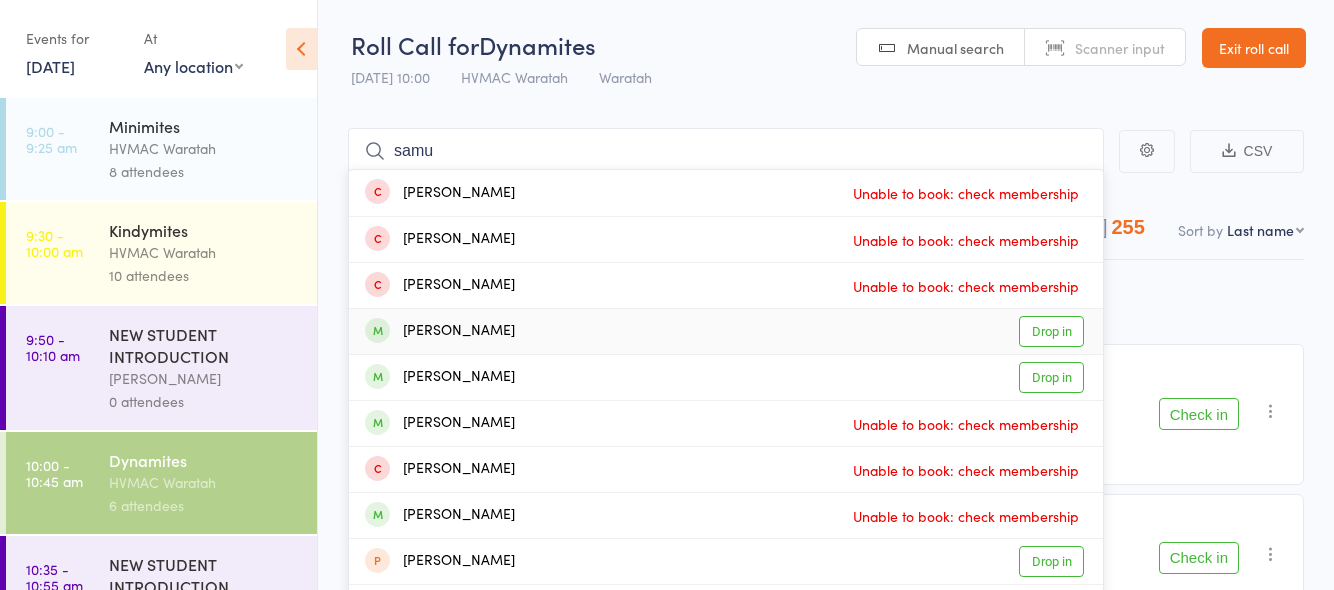 click on "Drop in" at bounding box center [1051, 331] 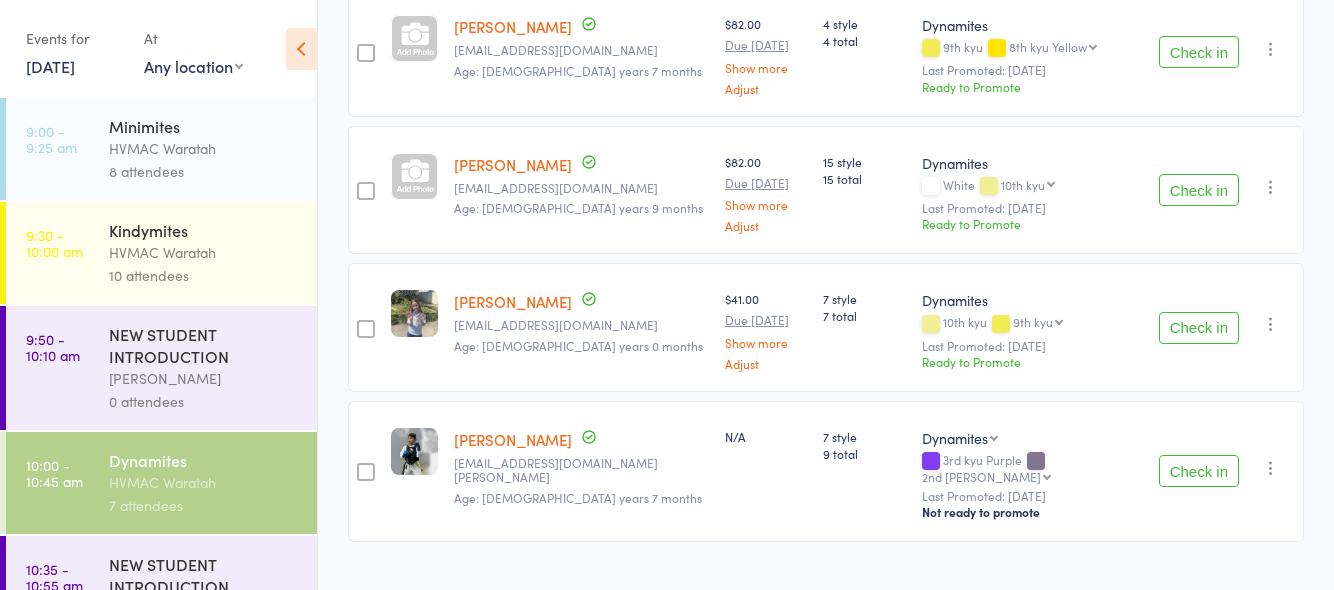 scroll, scrollTop: 647, scrollLeft: 0, axis: vertical 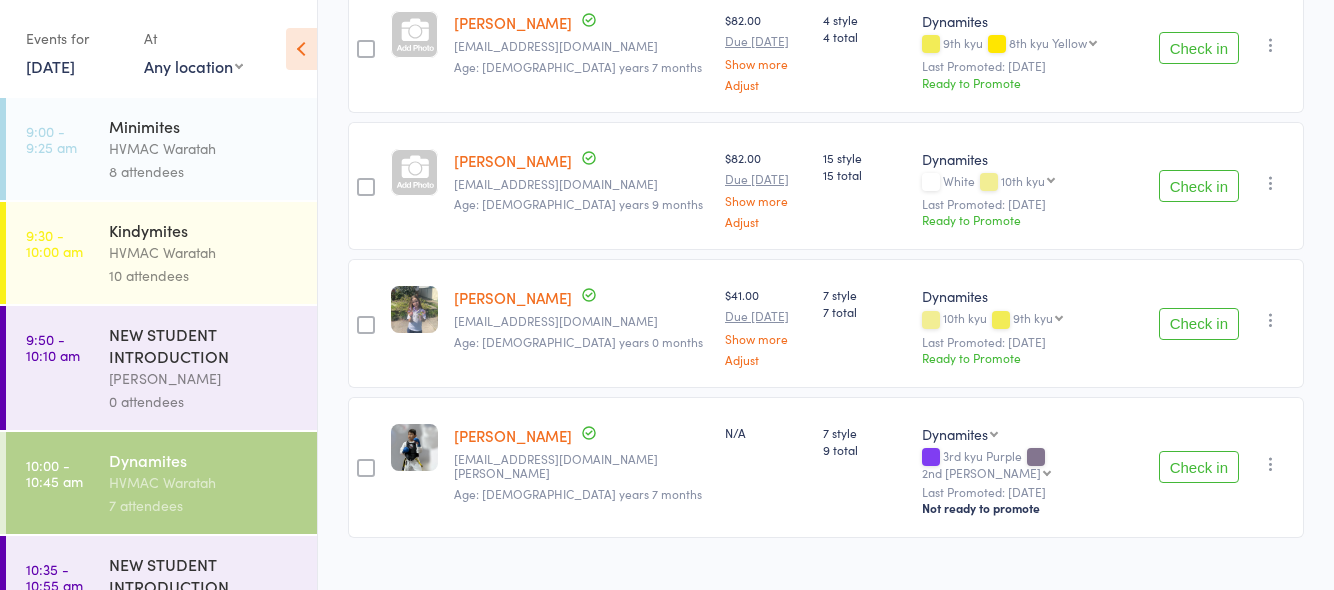 click on "Check in" at bounding box center [1199, 467] 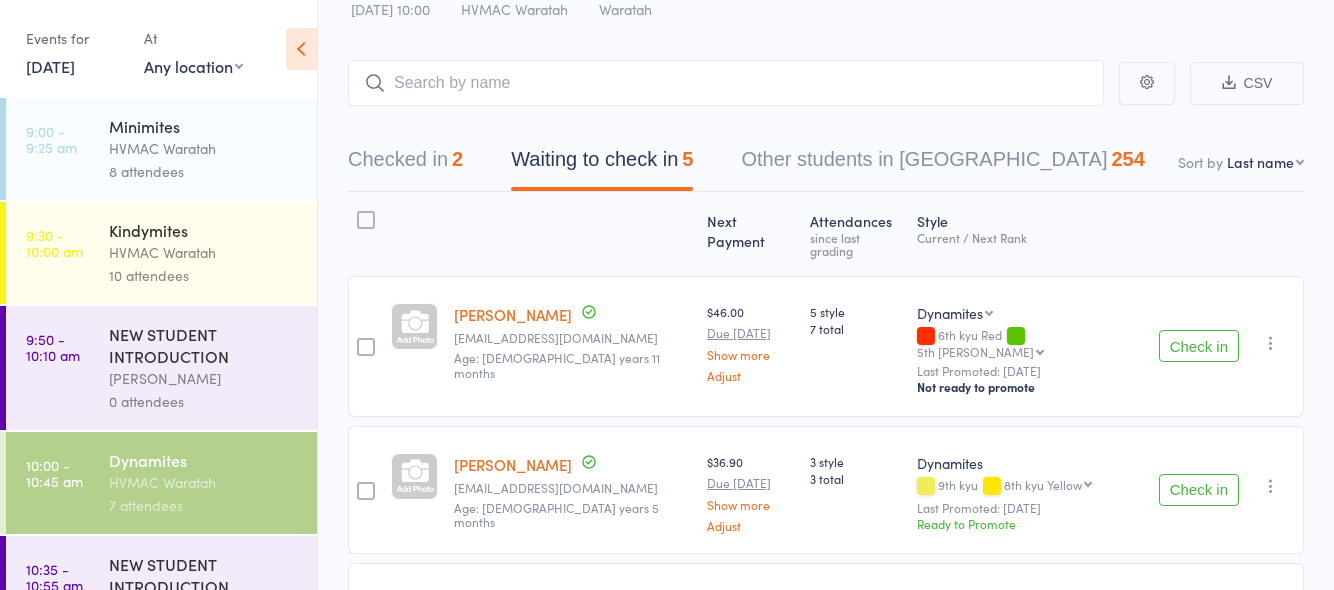 scroll, scrollTop: 100, scrollLeft: 0, axis: vertical 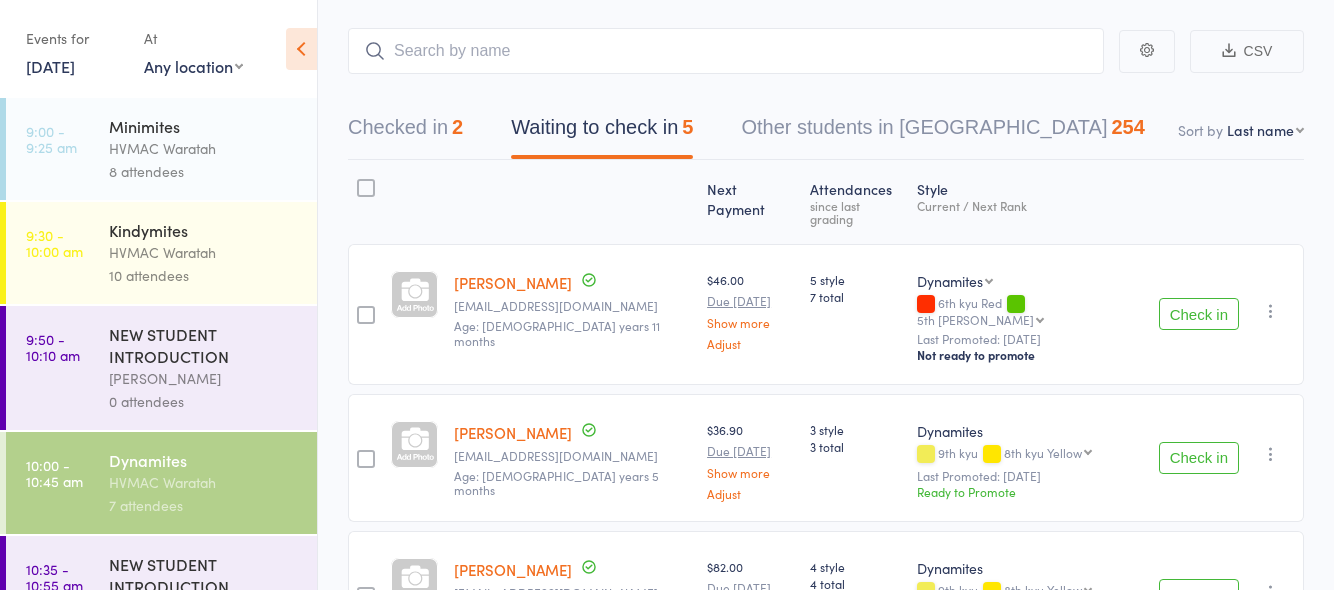 click on "Check in" at bounding box center (1199, 314) 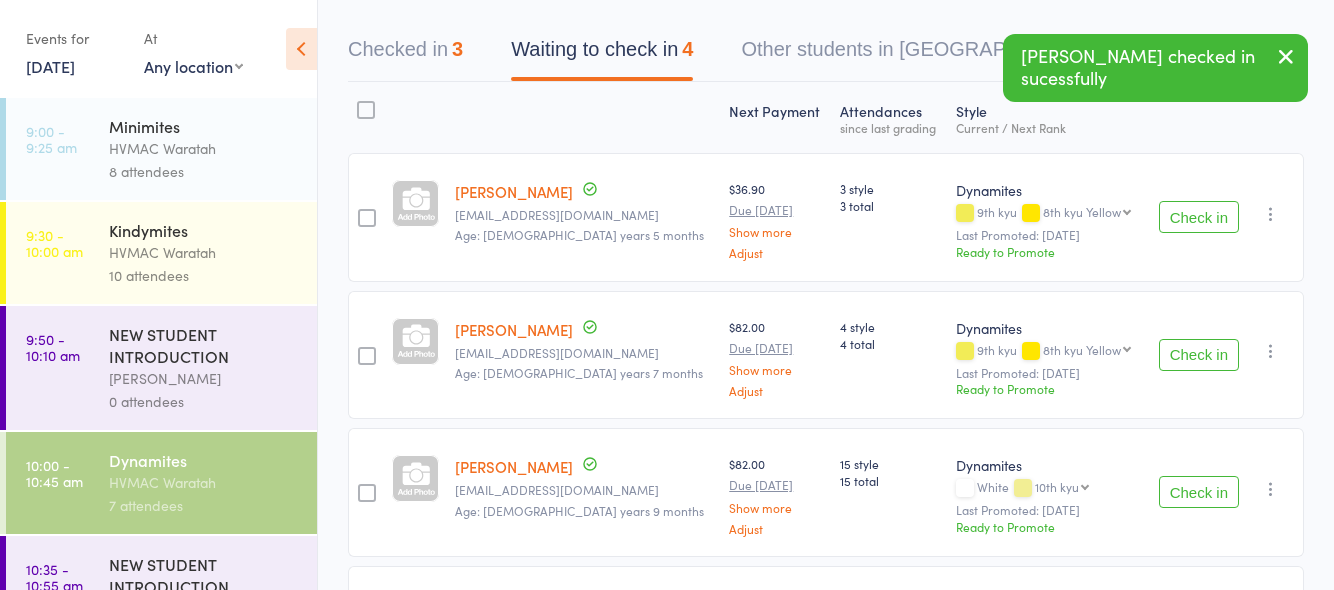 scroll, scrollTop: 0, scrollLeft: 0, axis: both 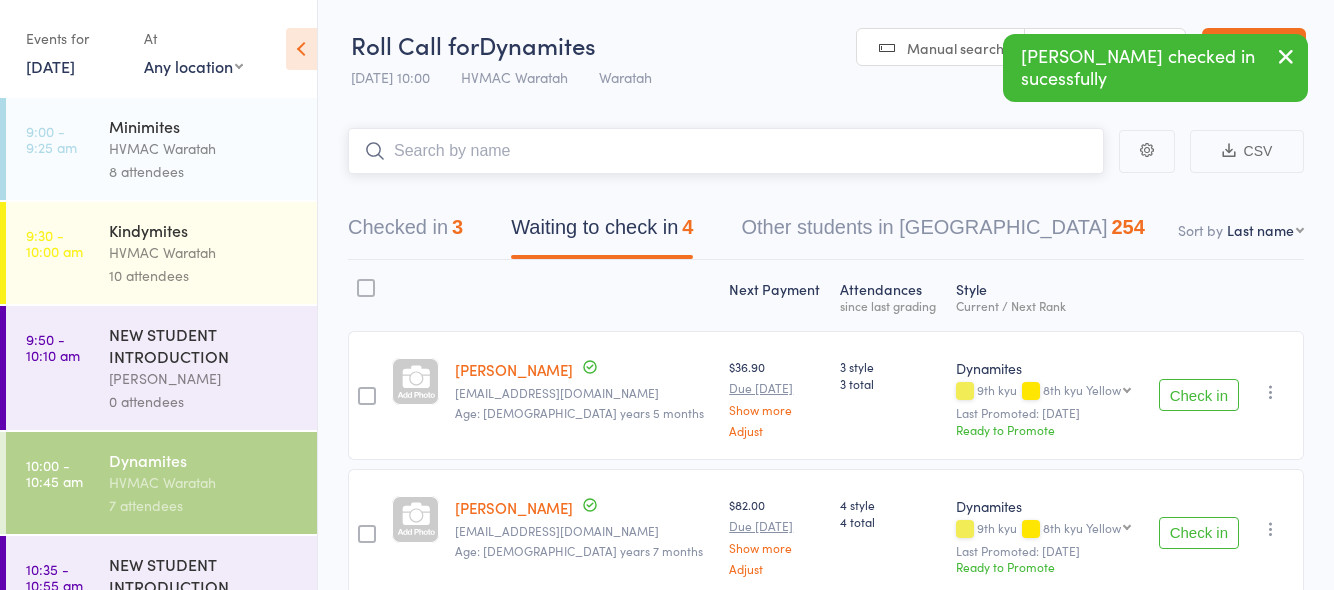 click at bounding box center (726, 151) 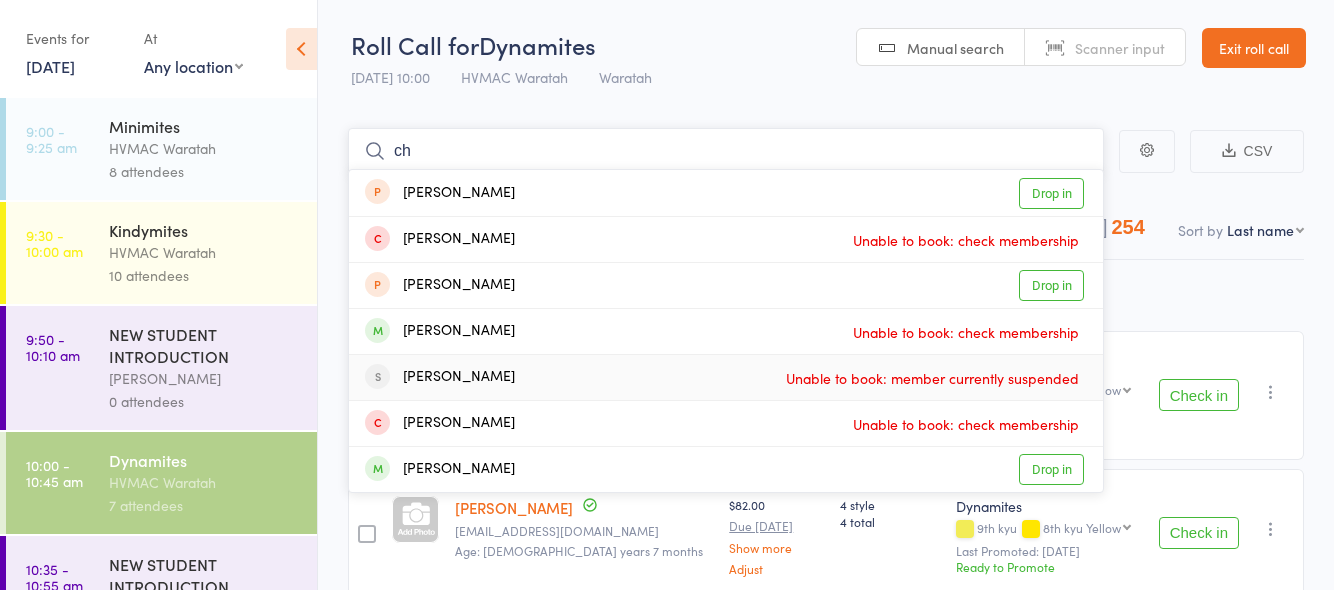 type on "c" 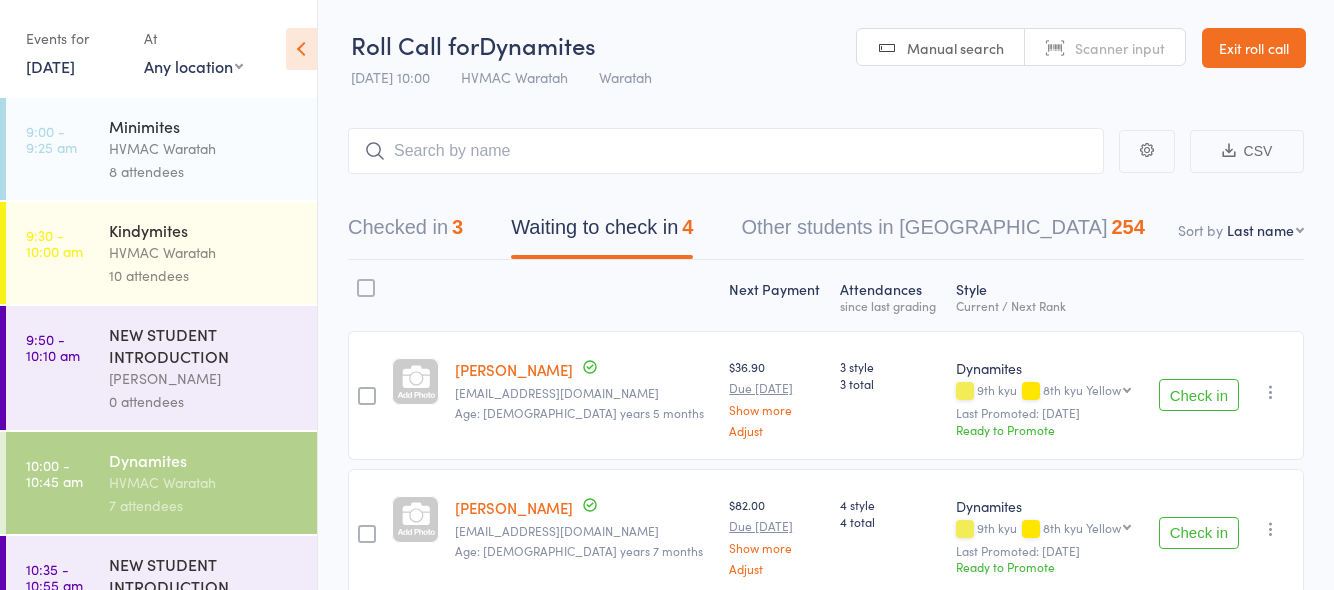 click on "Check in" at bounding box center [1199, 533] 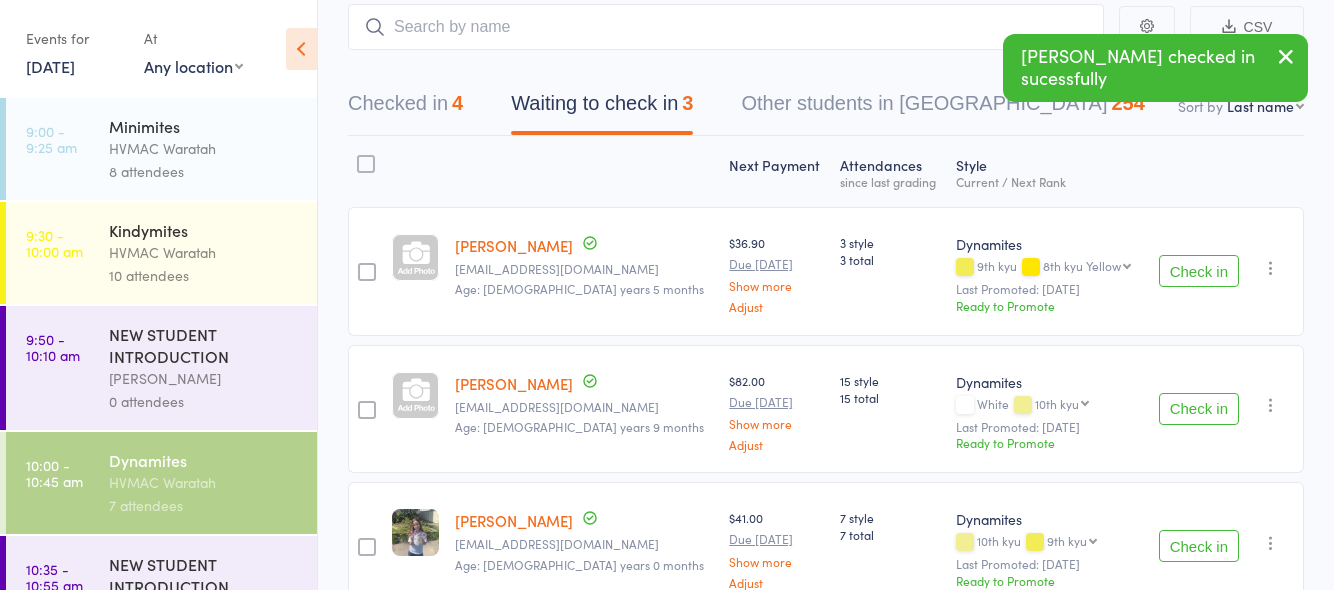 scroll, scrollTop: 0, scrollLeft: 0, axis: both 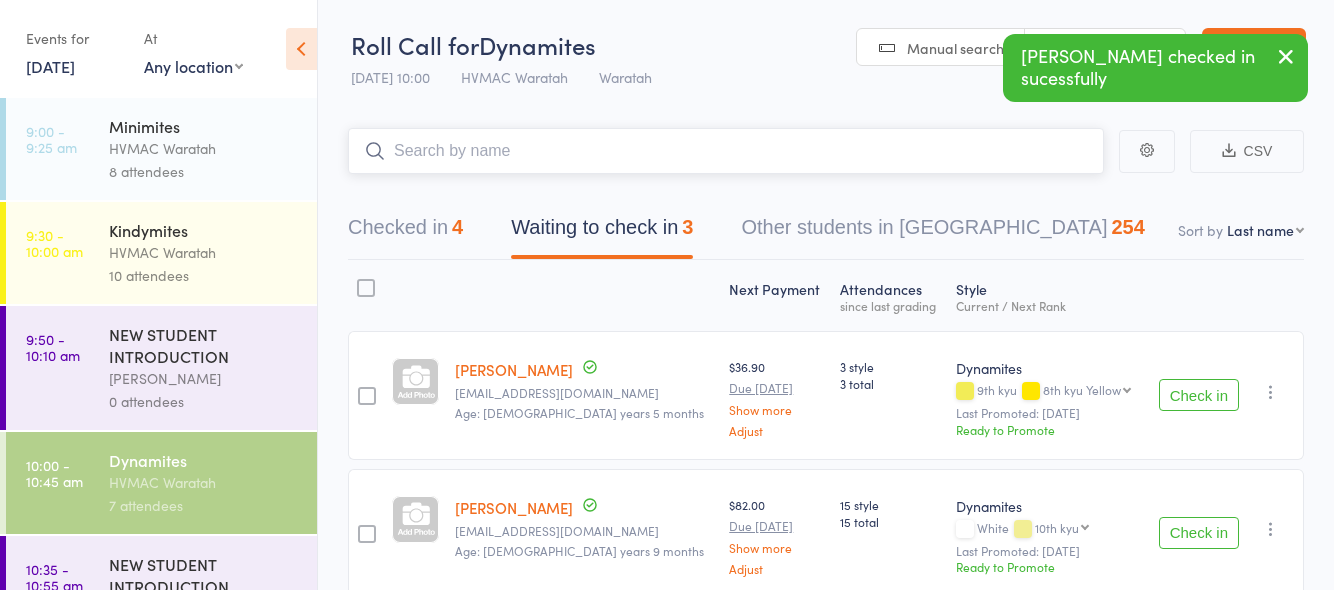 click at bounding box center (726, 151) 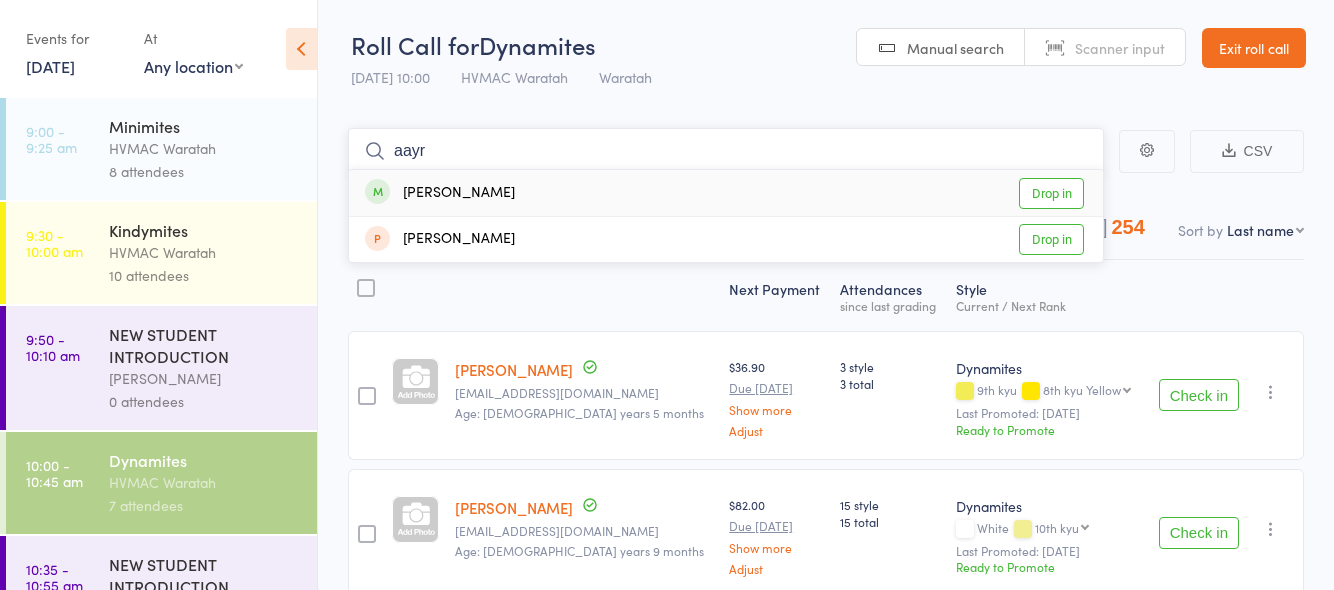 type on "aayr" 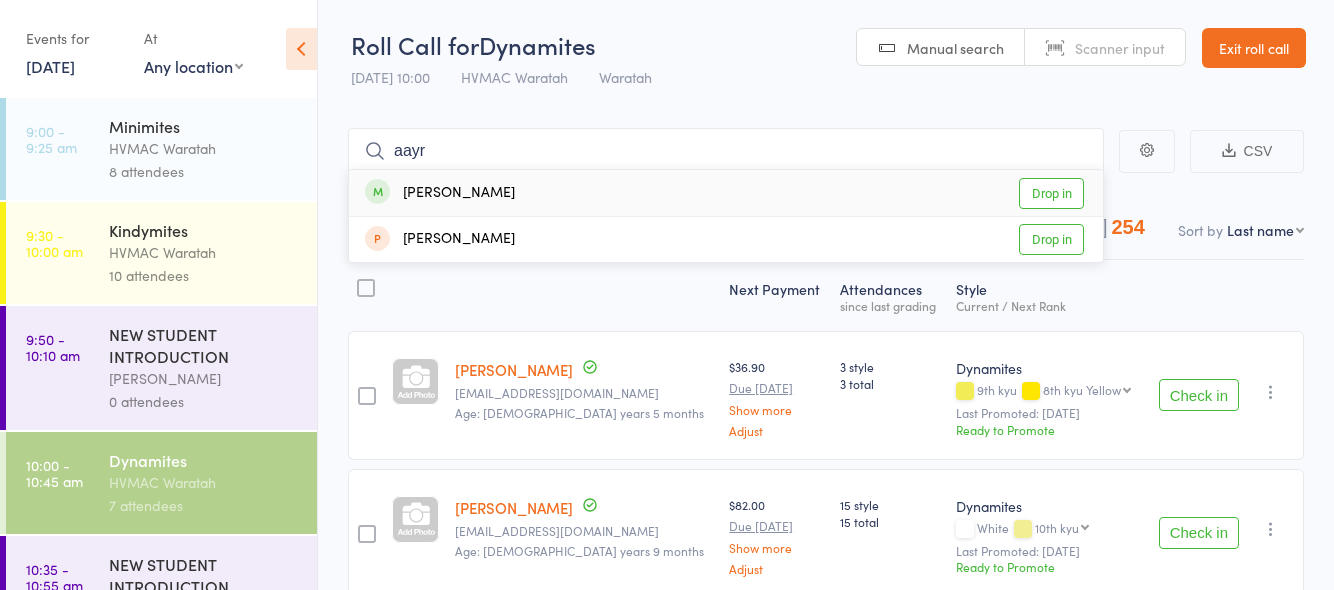 click on "Drop in" at bounding box center (1051, 193) 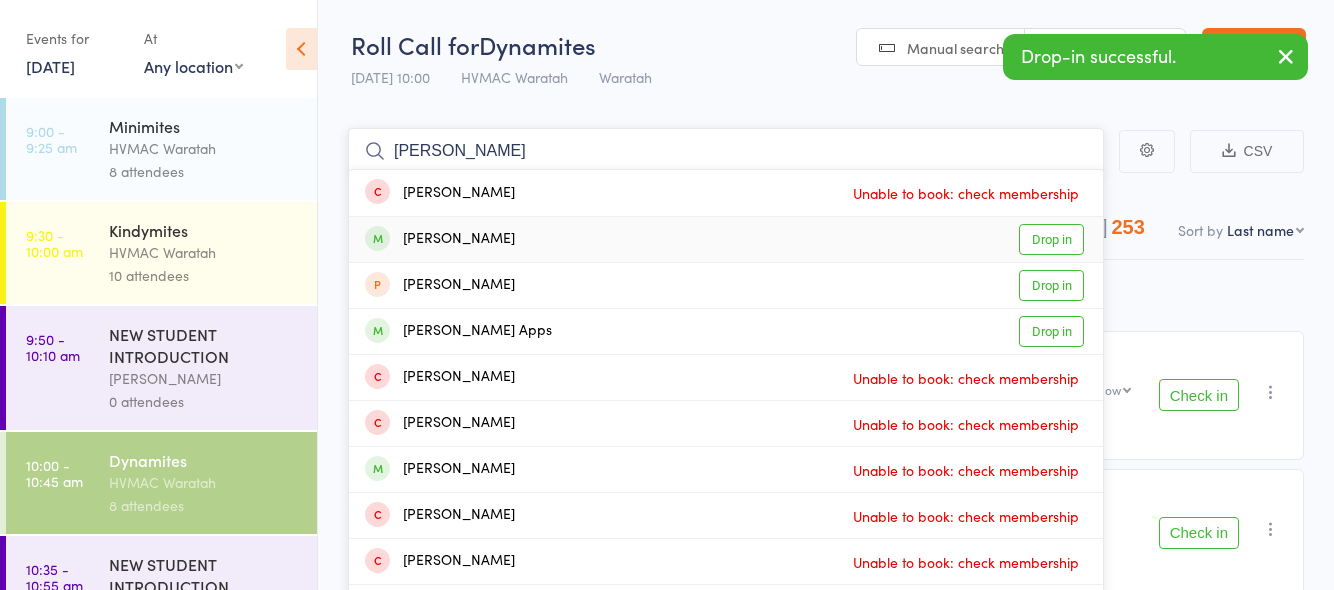 type on "eliza" 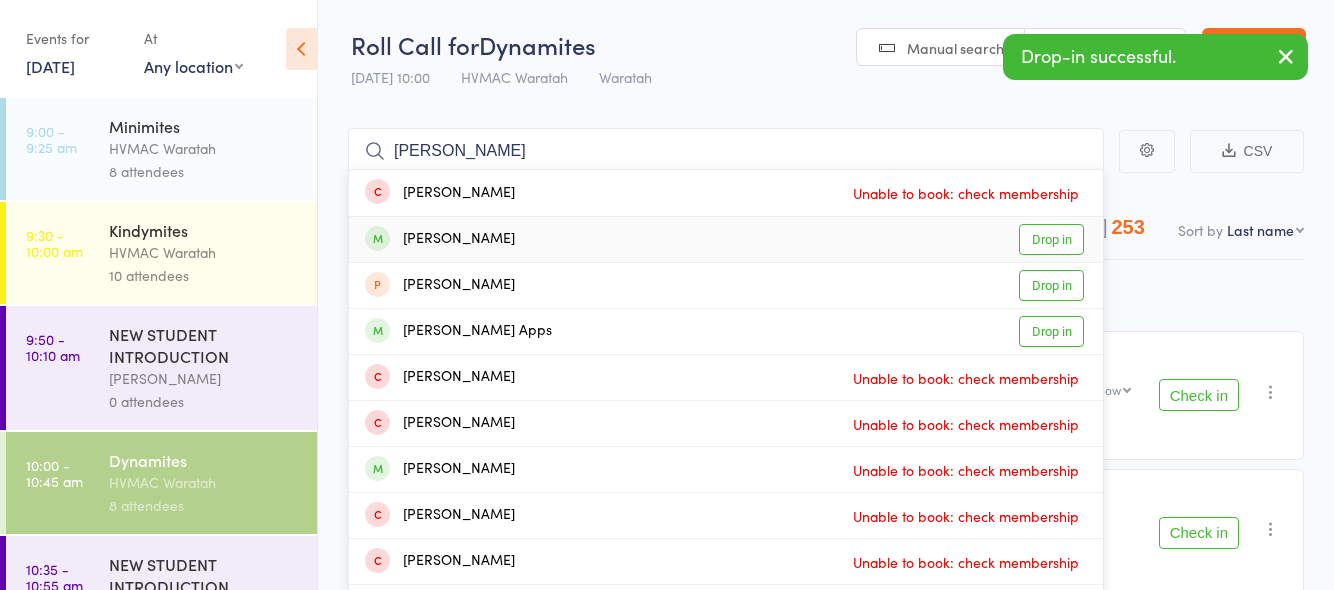 click on "Drop in" at bounding box center (1051, 239) 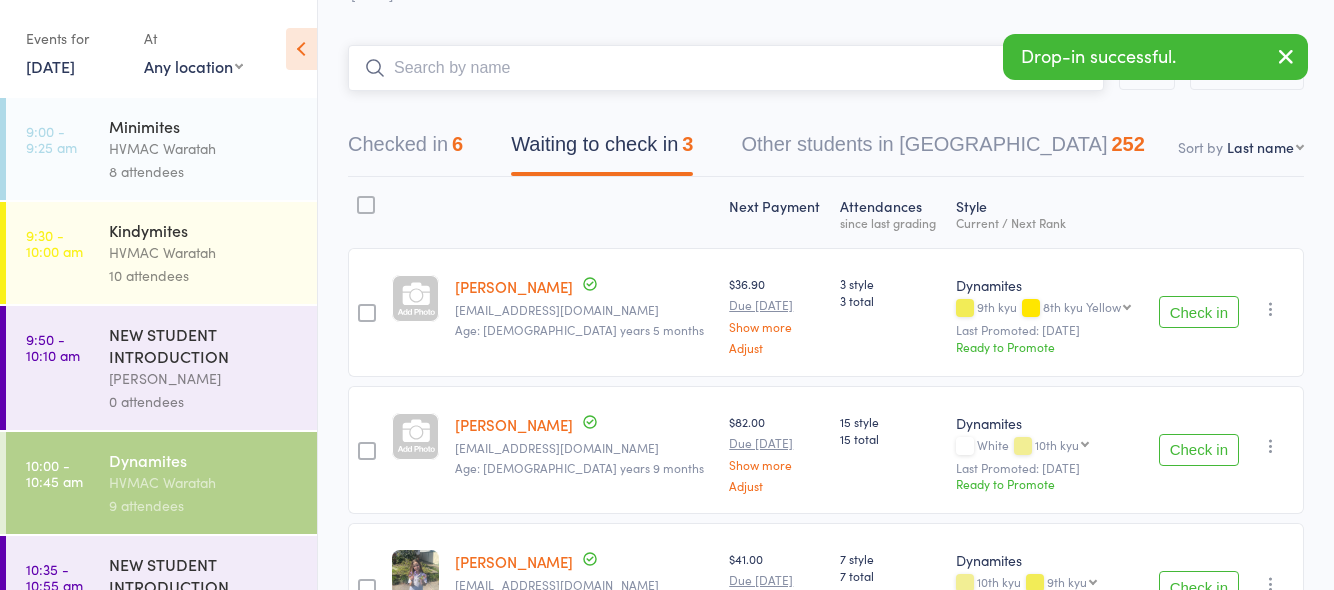 scroll, scrollTop: 234, scrollLeft: 0, axis: vertical 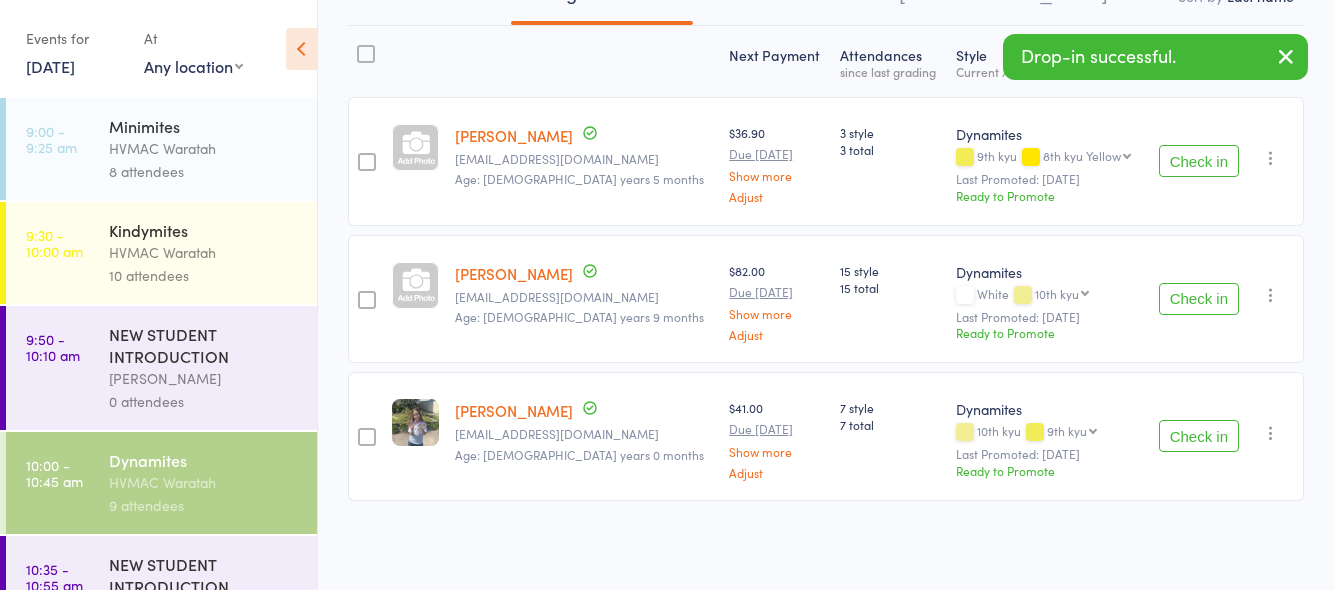 click on "Check in" at bounding box center [1199, 436] 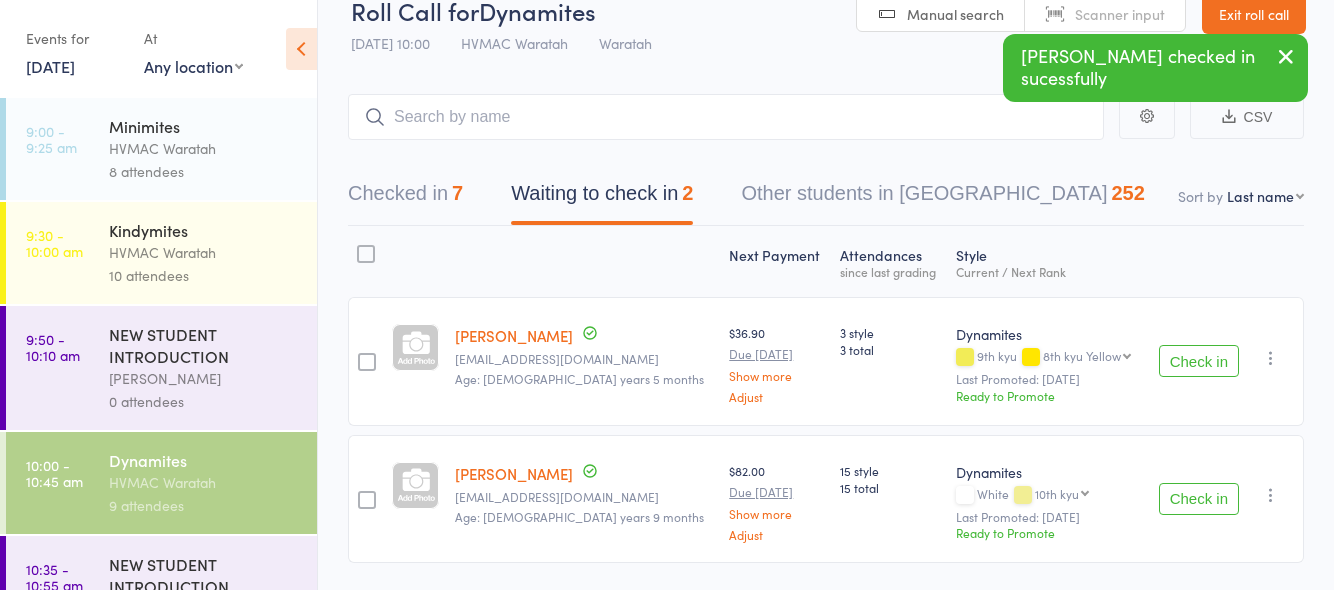 scroll, scrollTop: 0, scrollLeft: 0, axis: both 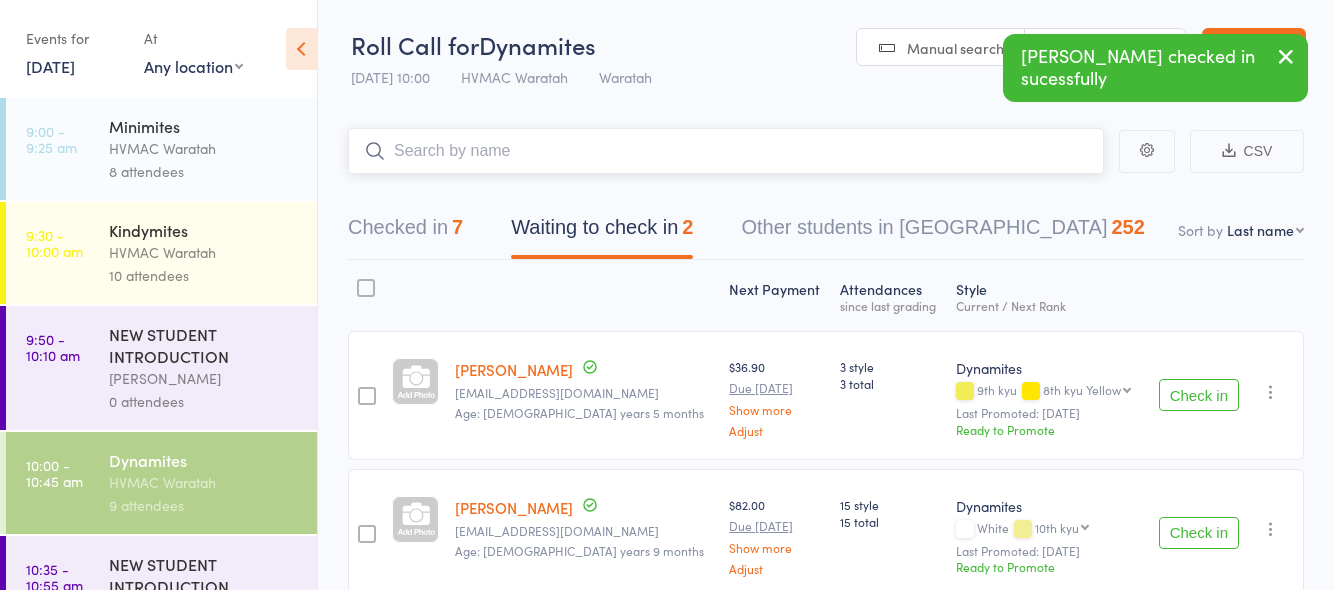 click at bounding box center (726, 151) 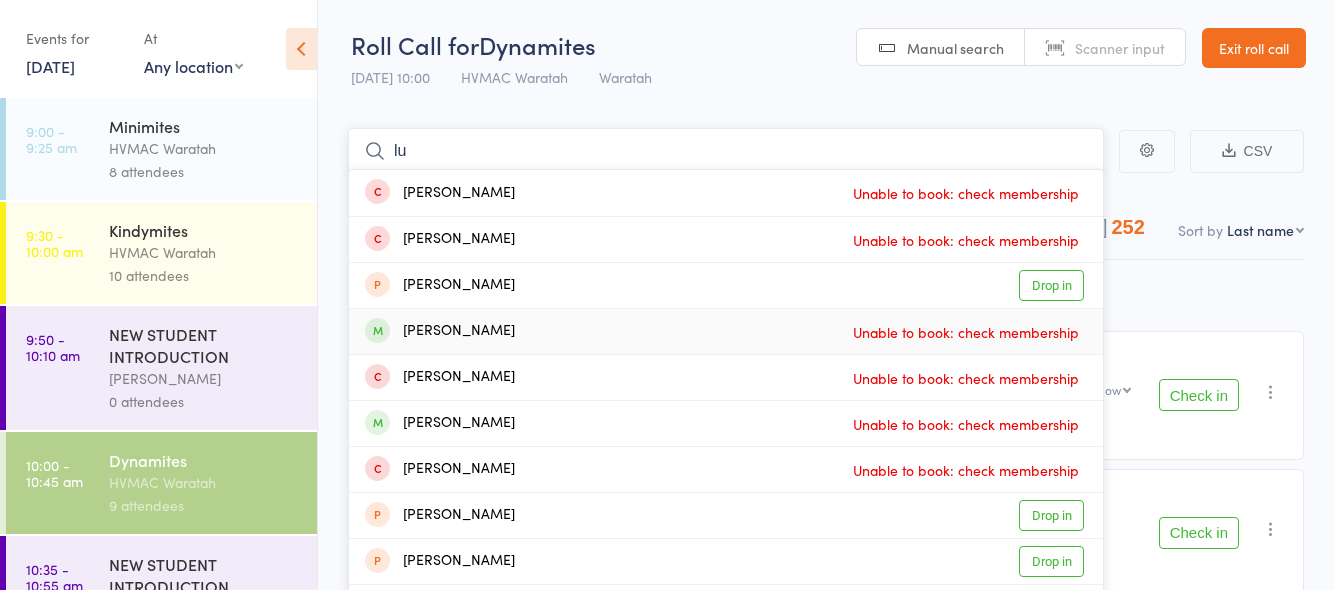 type on "l" 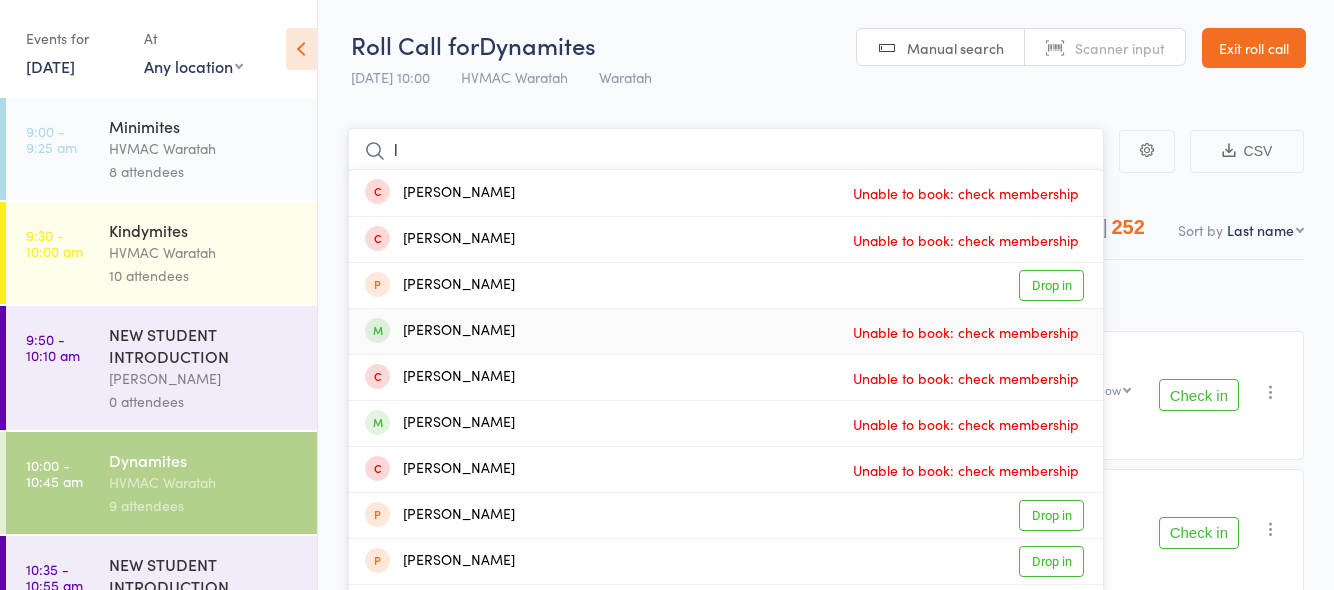 type 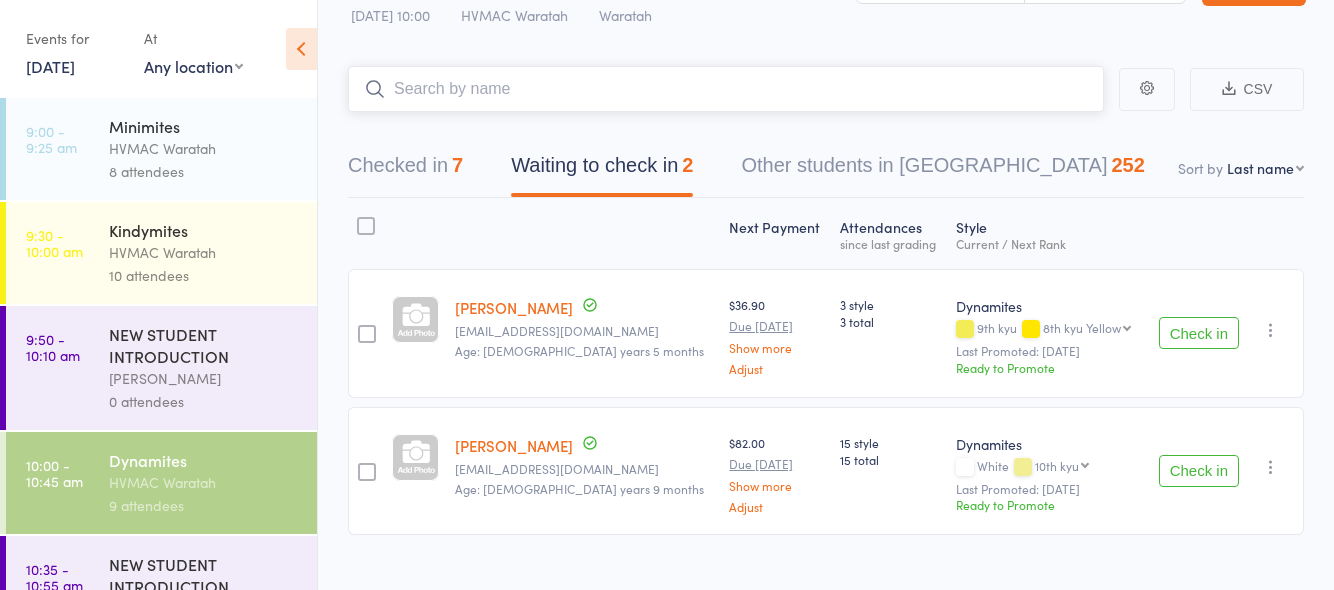 scroll, scrollTop: 96, scrollLeft: 0, axis: vertical 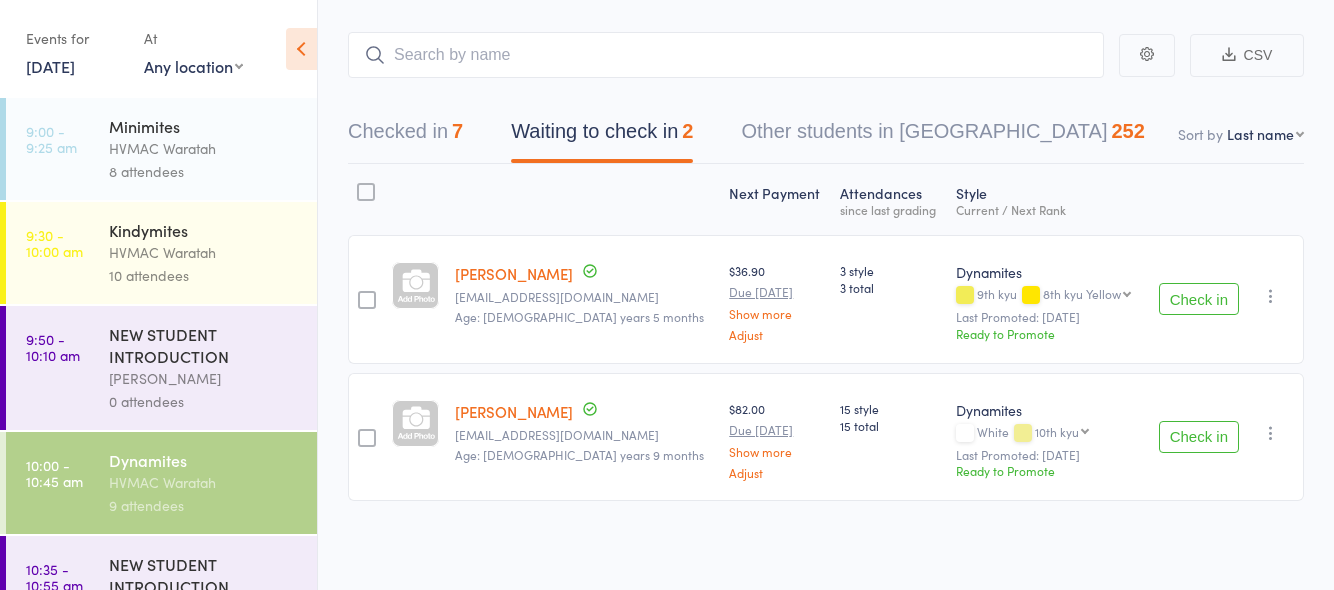 click on "Check in" at bounding box center [1199, 437] 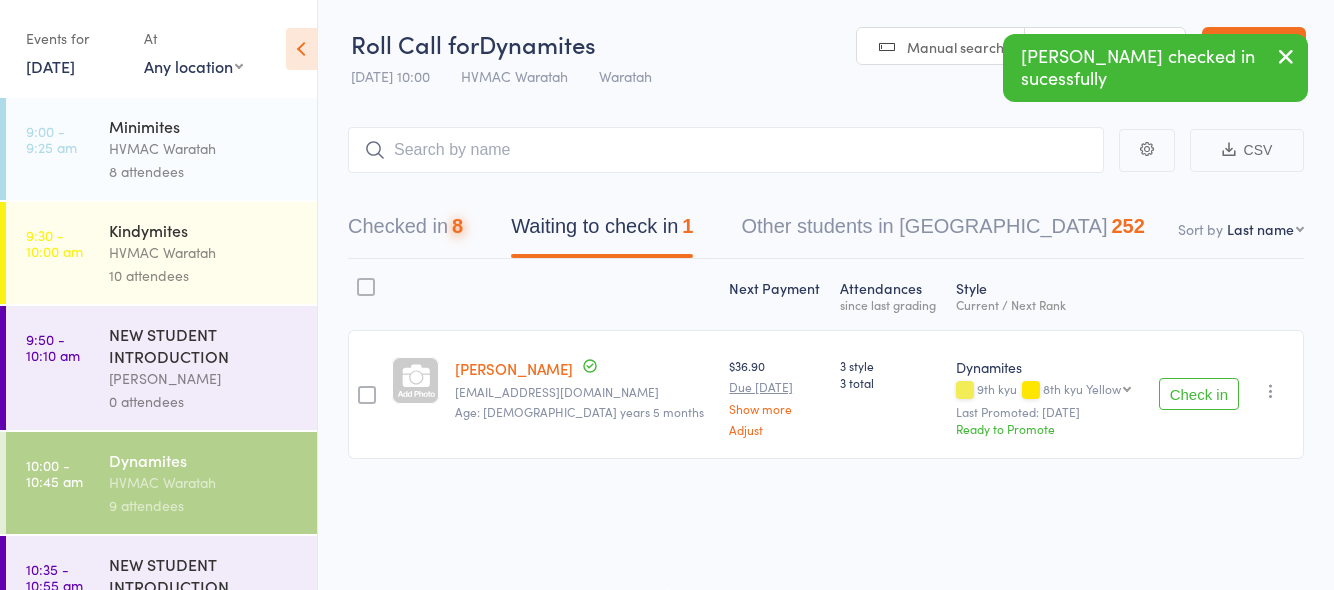 scroll, scrollTop: 1, scrollLeft: 0, axis: vertical 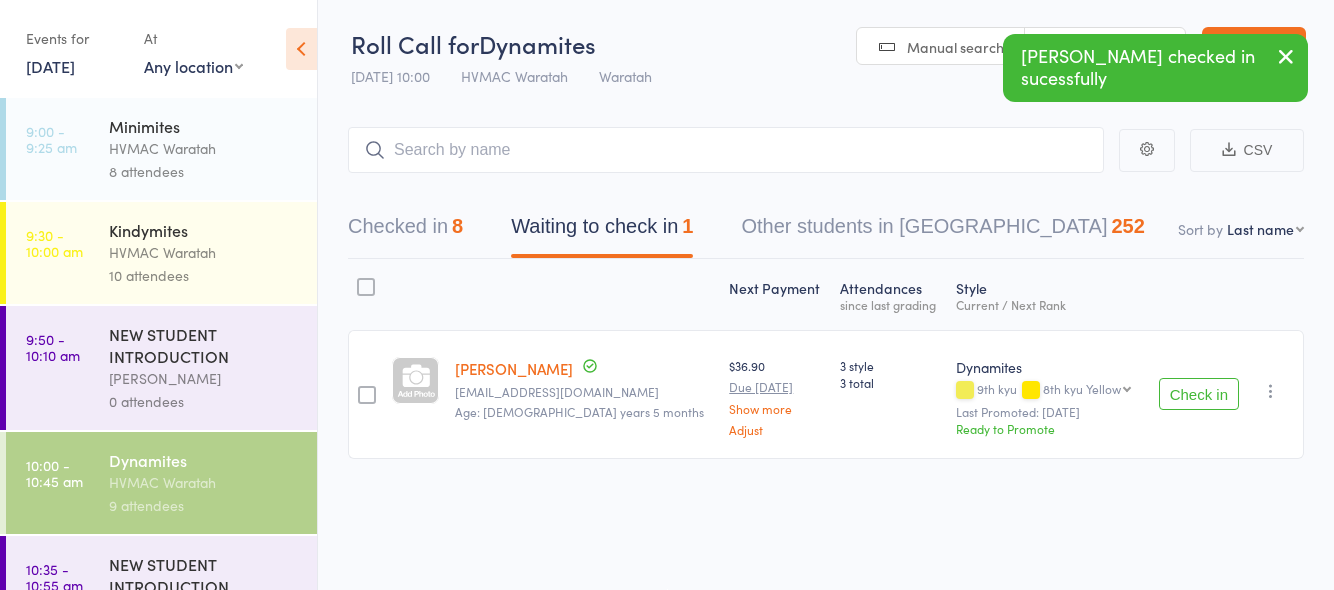 click at bounding box center [1271, 391] 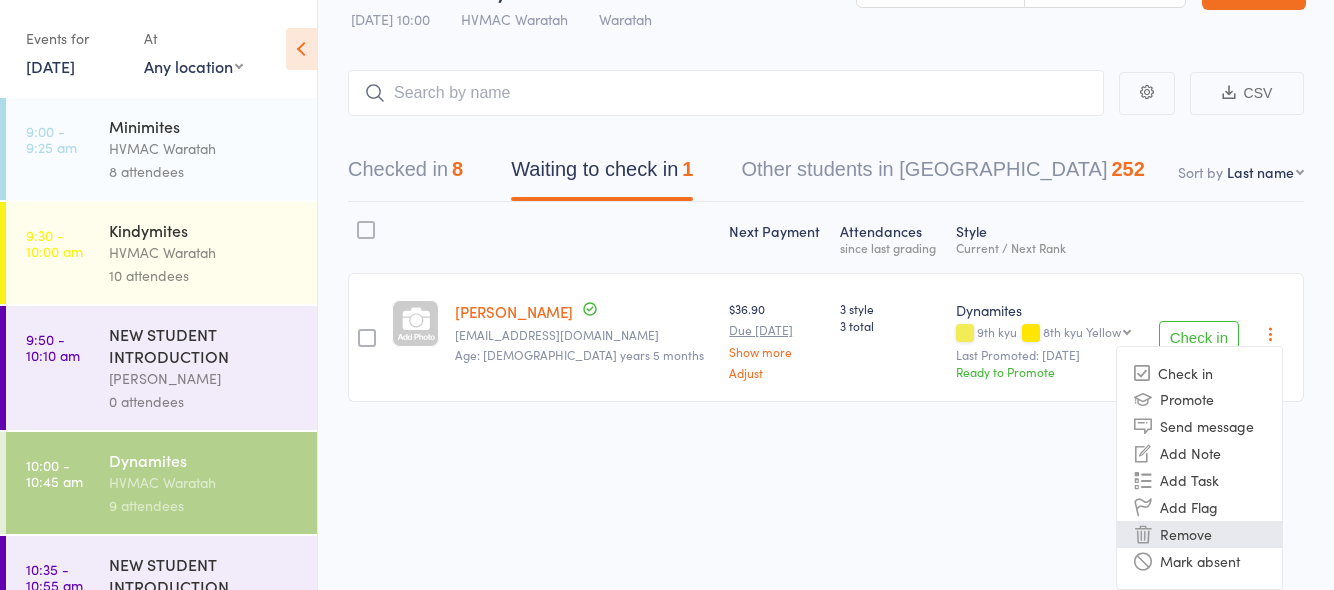 click on "Remove" at bounding box center (1199, 534) 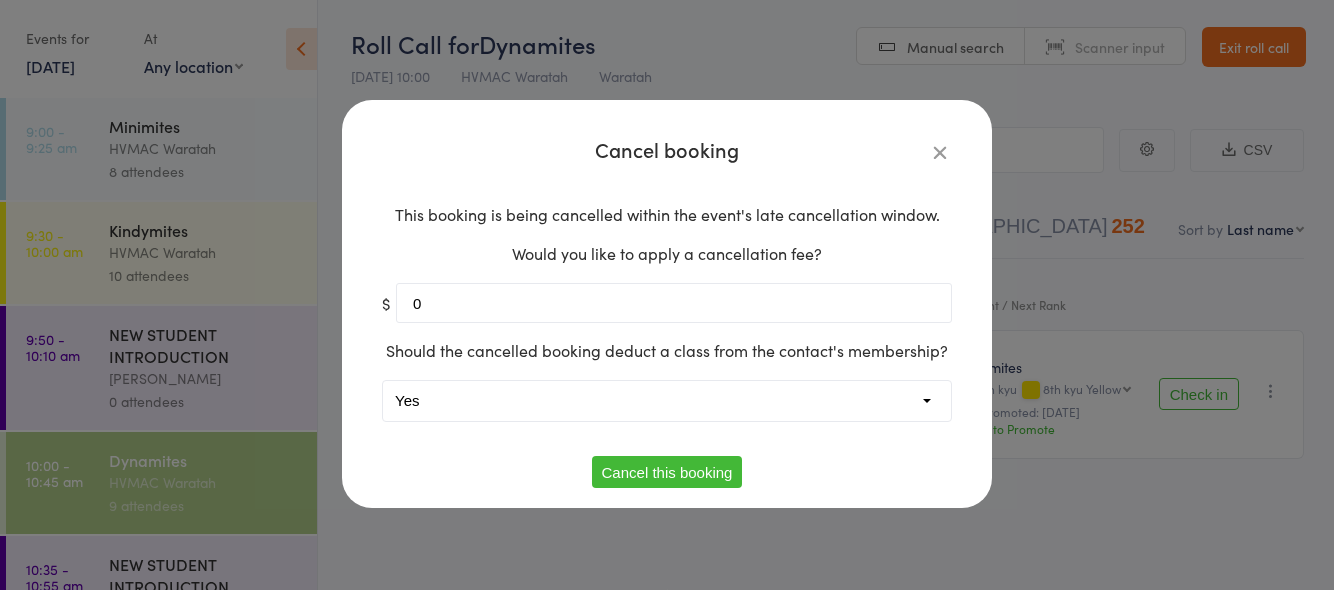 scroll, scrollTop: 1, scrollLeft: 0, axis: vertical 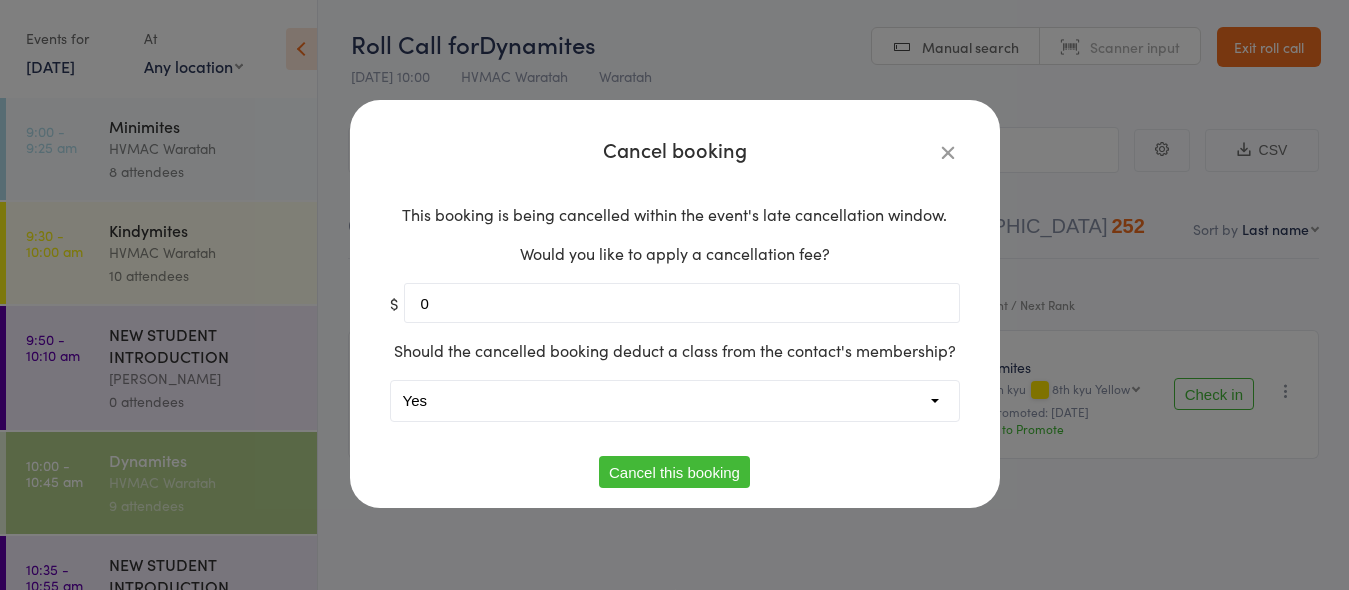 click on "Yes No" at bounding box center (675, 401) 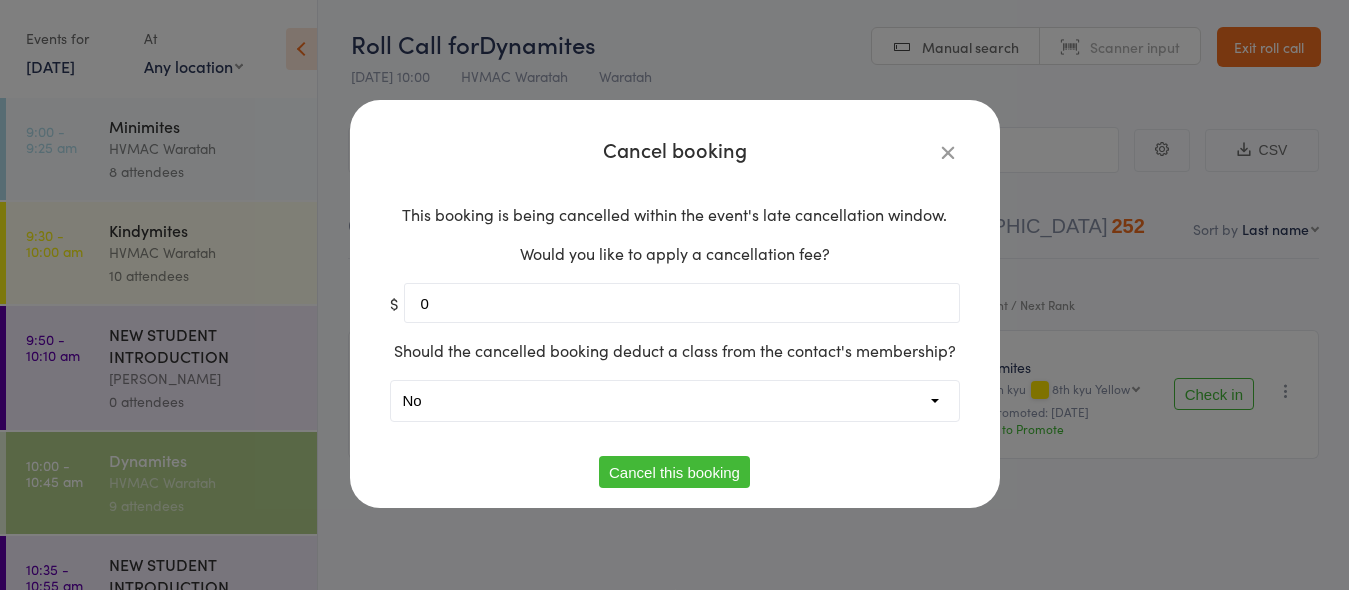 click on "Yes No" at bounding box center (675, 401) 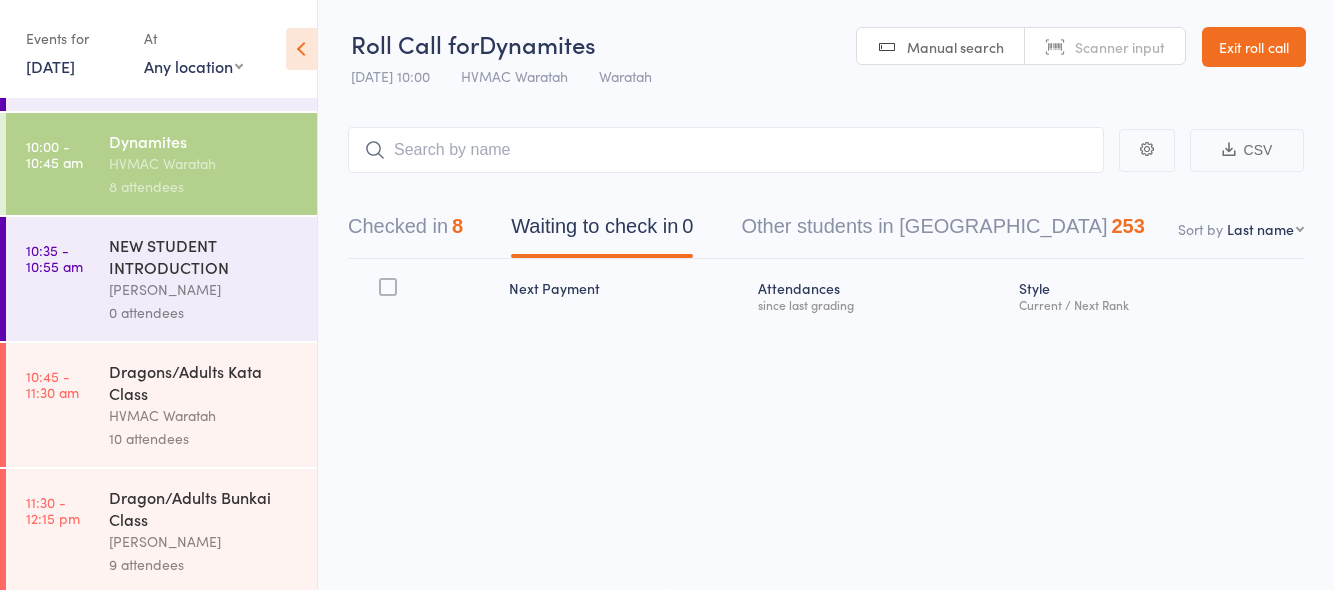 scroll, scrollTop: 324, scrollLeft: 0, axis: vertical 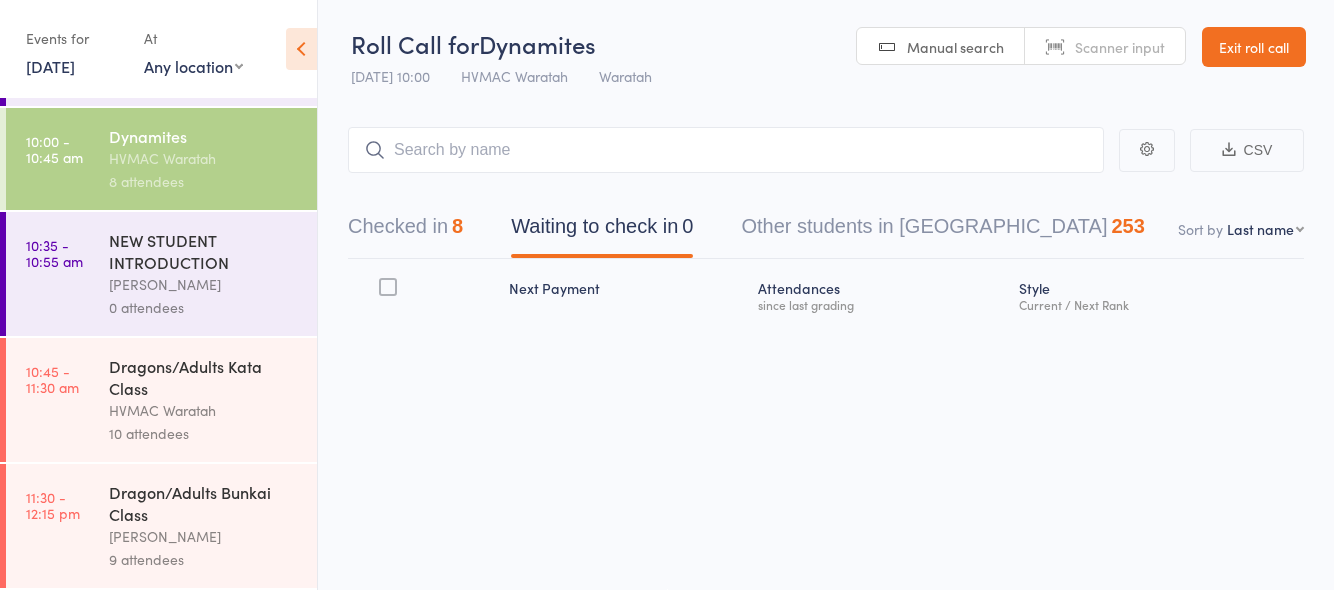click on "Dragons/Adults Kata Class" at bounding box center [204, 377] 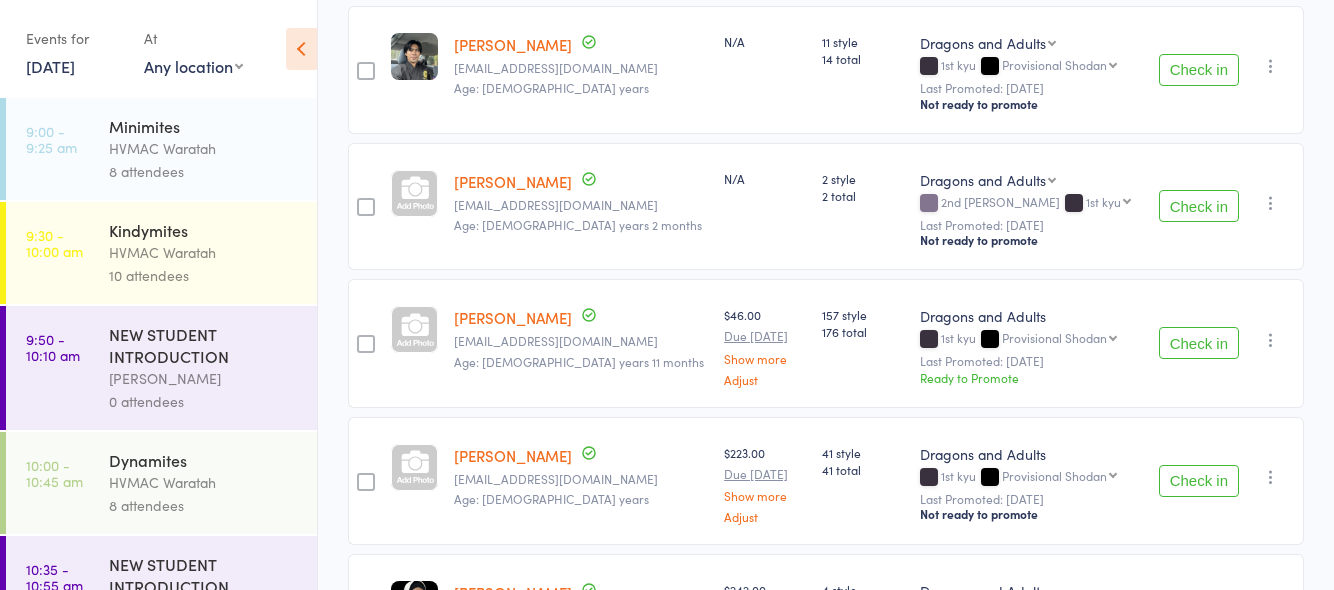 scroll, scrollTop: 397, scrollLeft: 0, axis: vertical 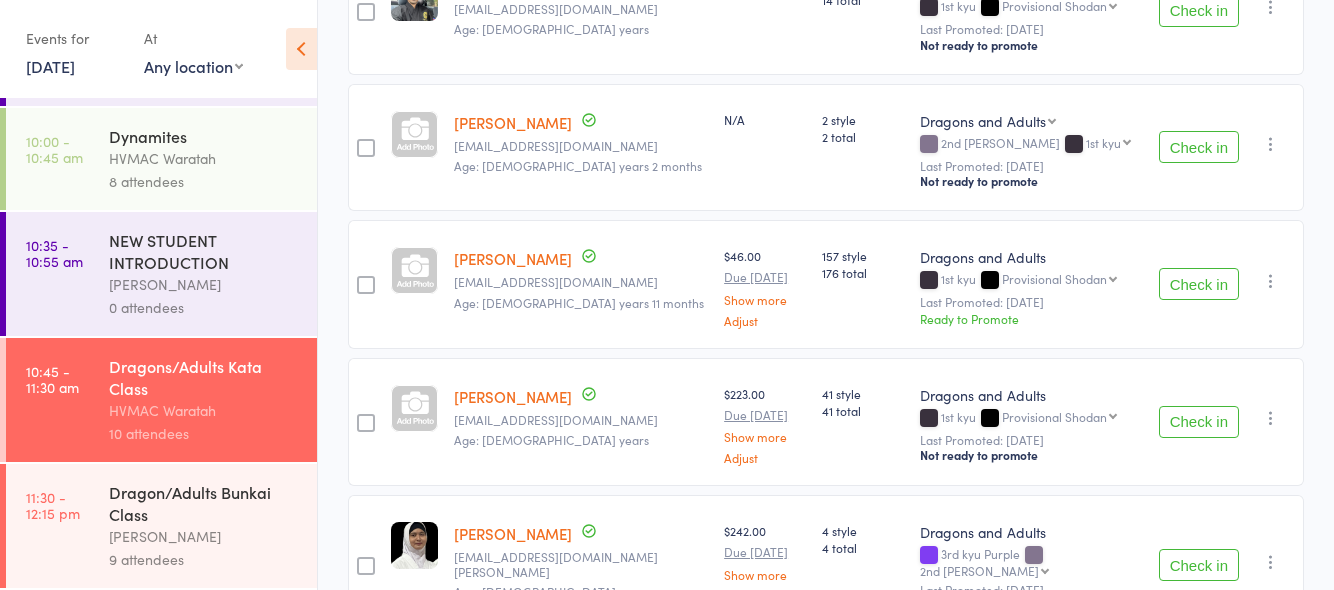 click on "Dragon/Adults Bunkai Class" at bounding box center [204, 503] 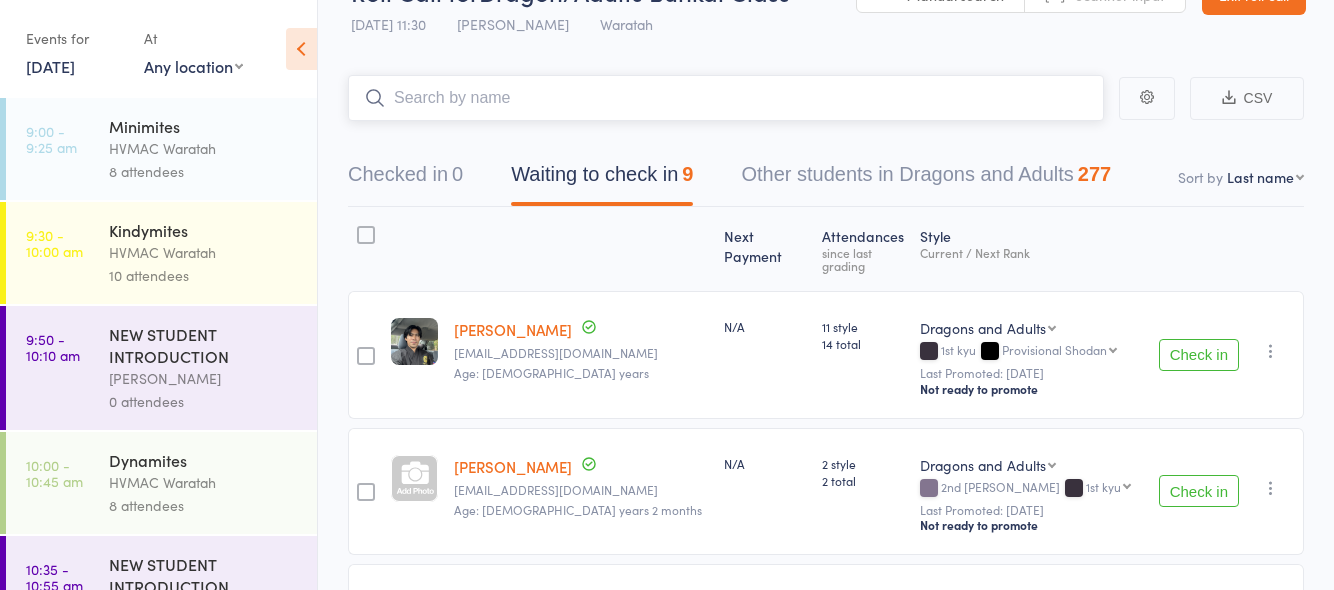 scroll, scrollTop: 0, scrollLeft: 0, axis: both 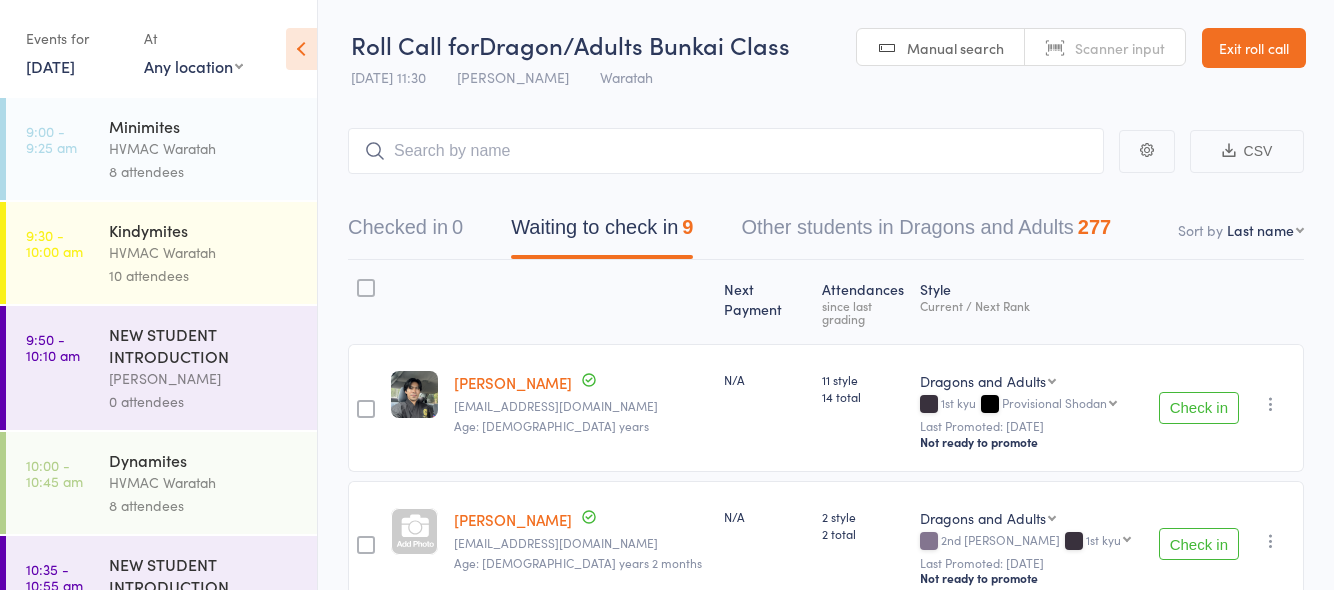click on "HVMAC Waratah" at bounding box center (204, 252) 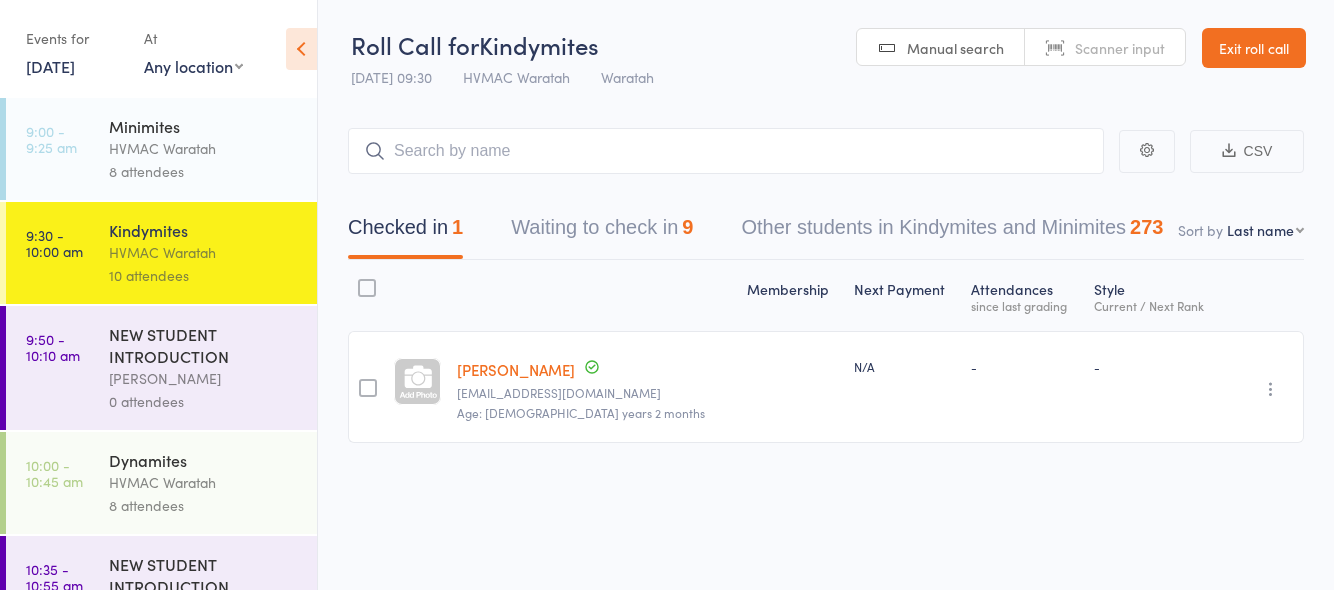 click at bounding box center (1271, 389) 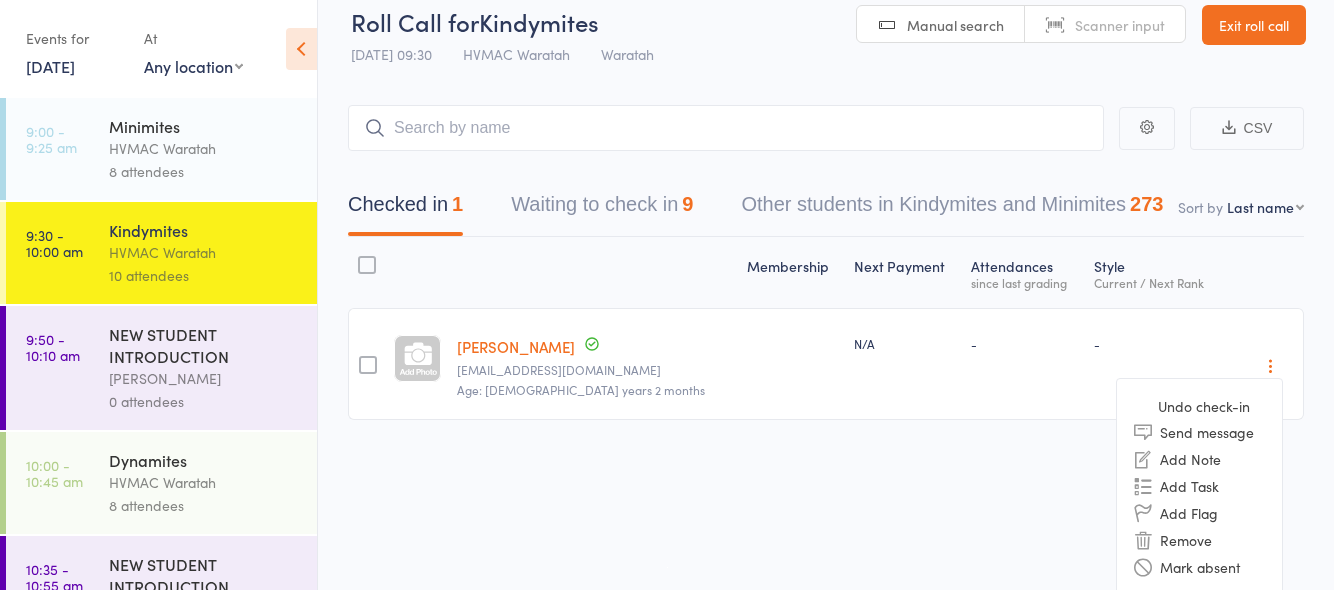 scroll, scrollTop: 28, scrollLeft: 0, axis: vertical 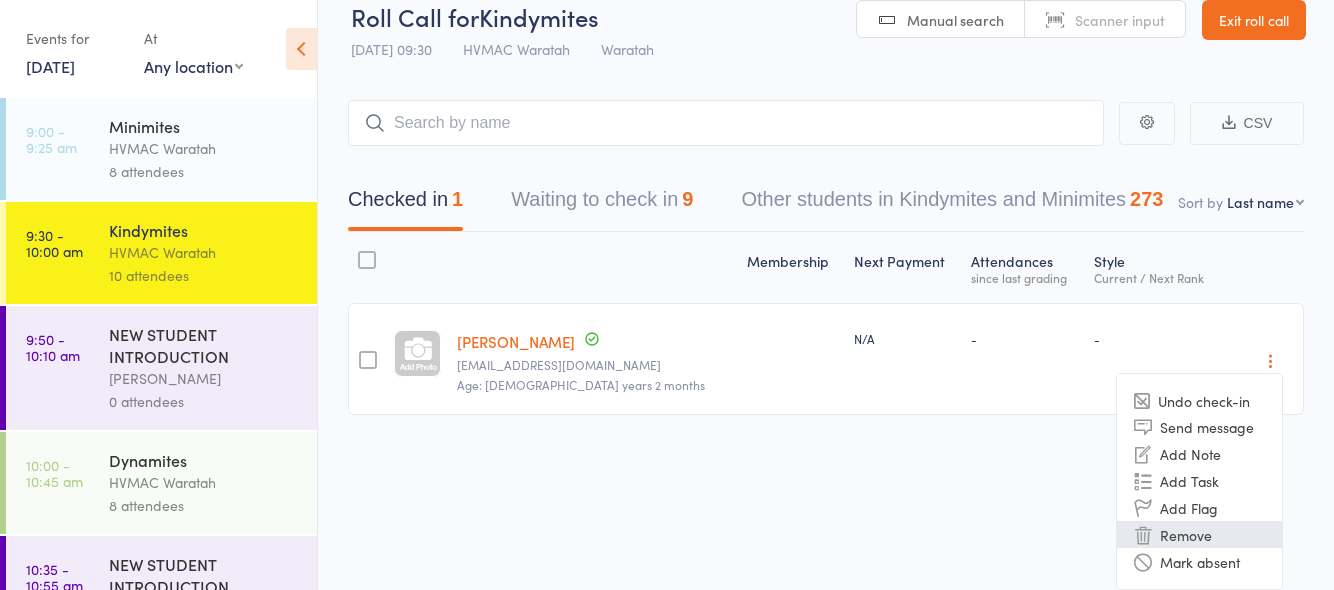 click on "Remove" at bounding box center (1199, 534) 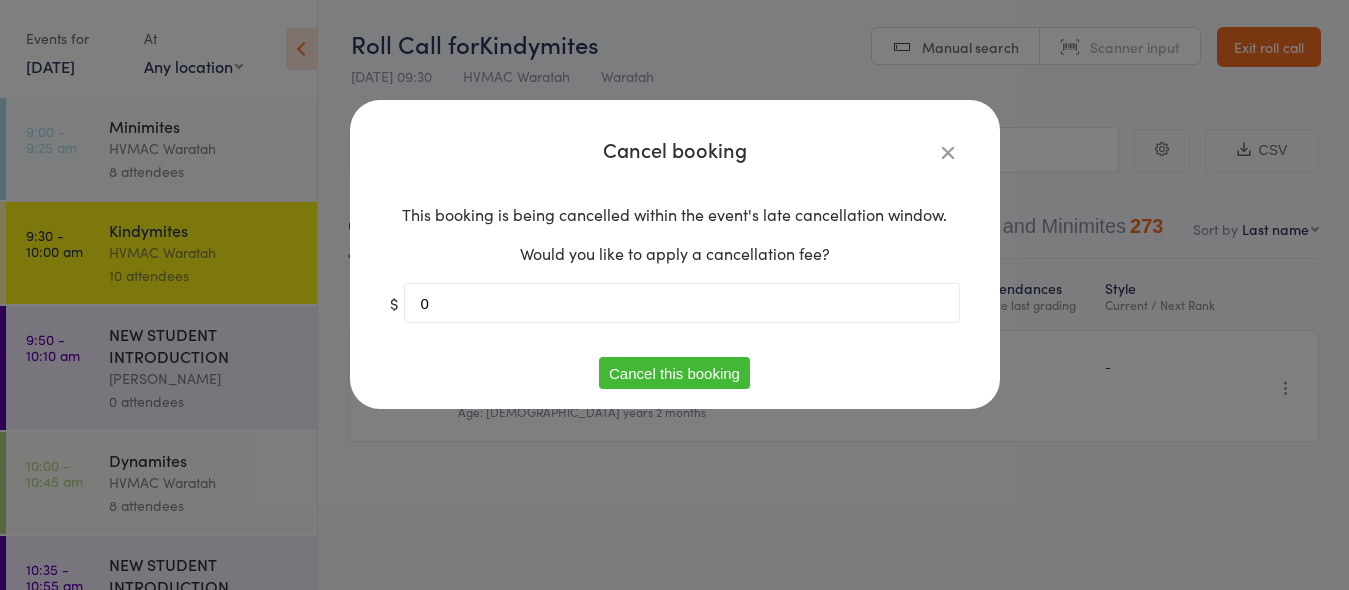 click on "Cancel this booking" at bounding box center [674, 373] 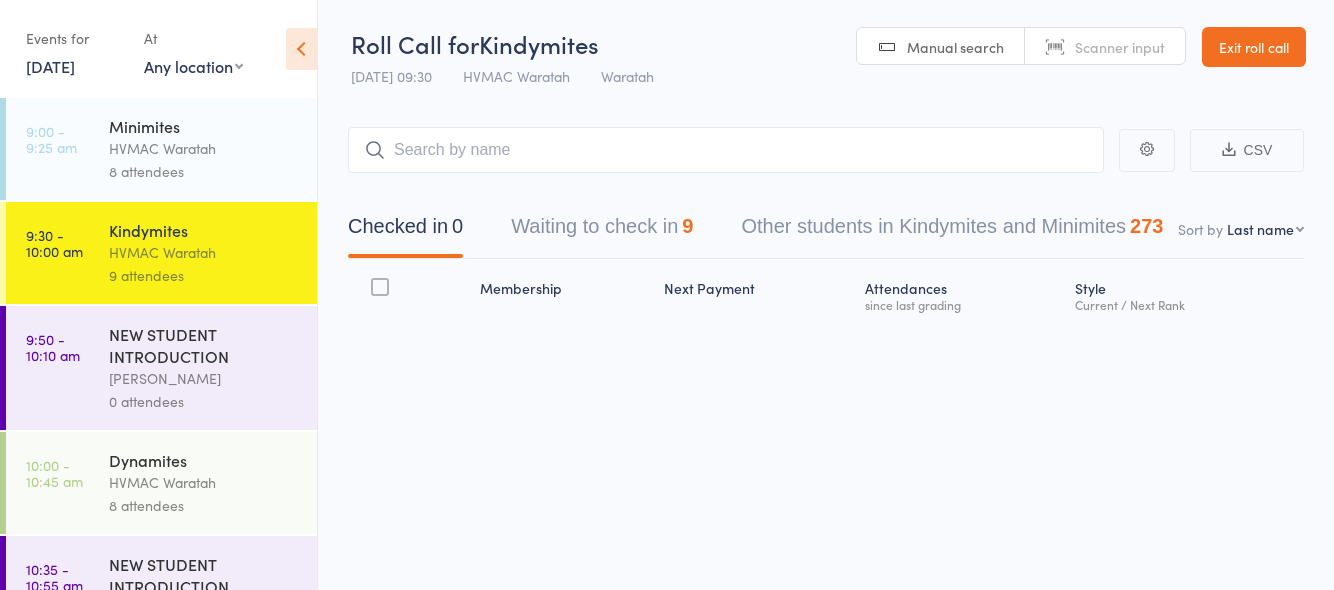 click on "12 Jul, 2025" at bounding box center (50, 66) 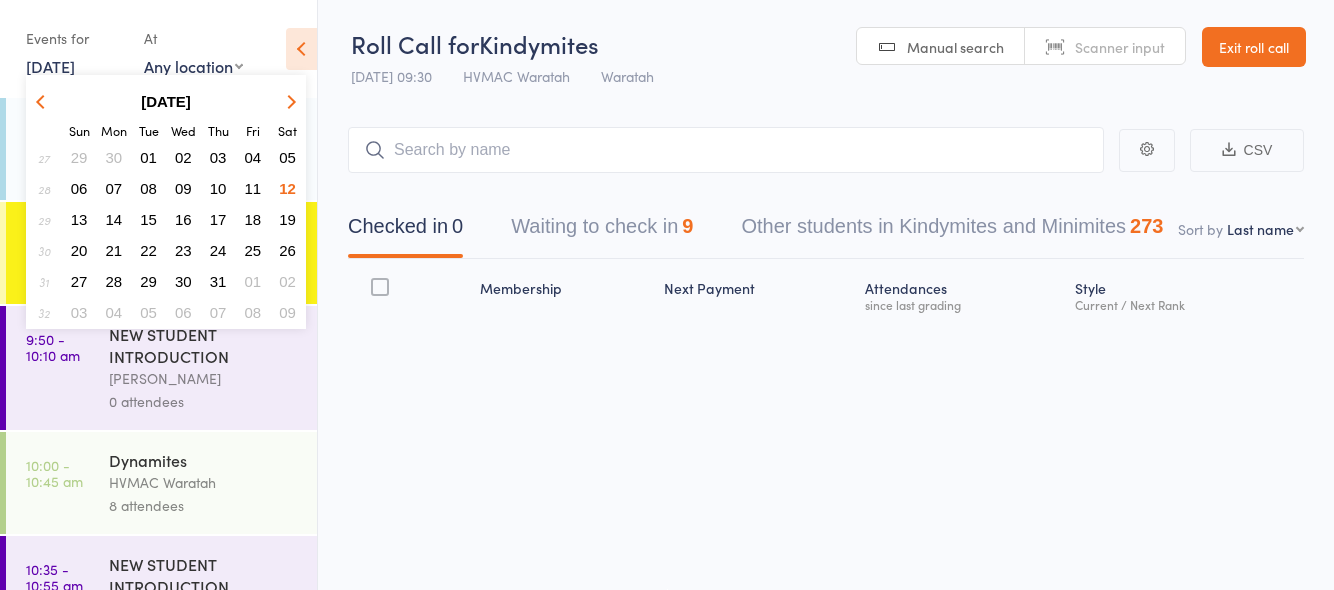 click on "16" at bounding box center [183, 219] 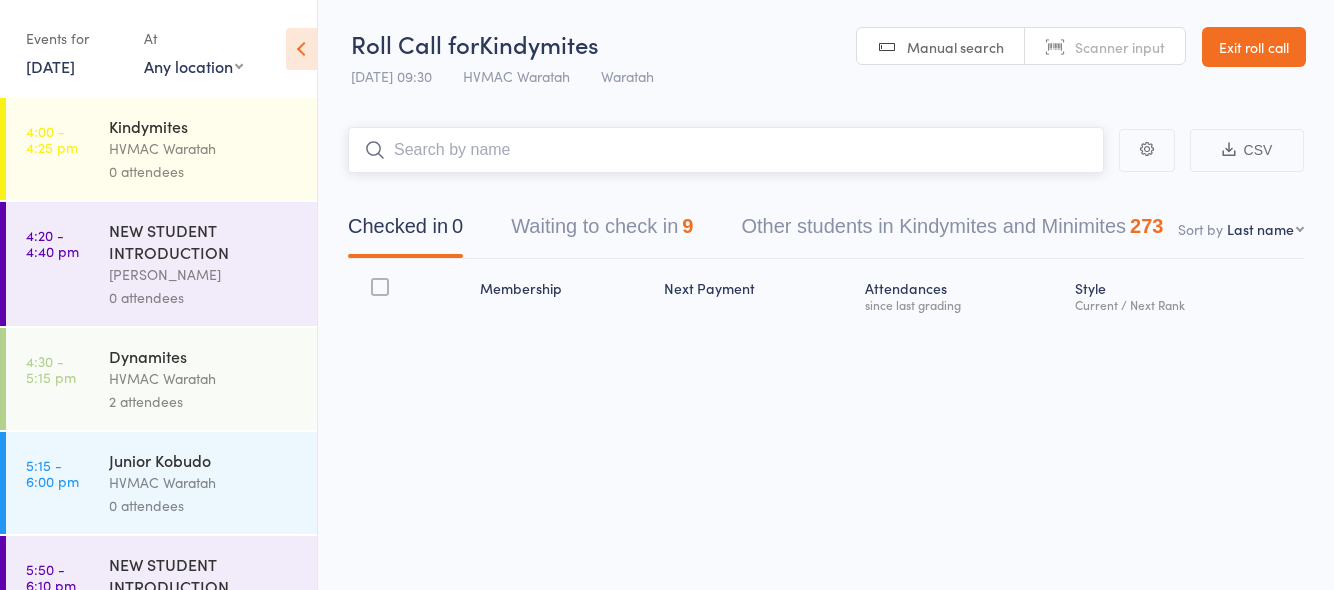 click at bounding box center (726, 150) 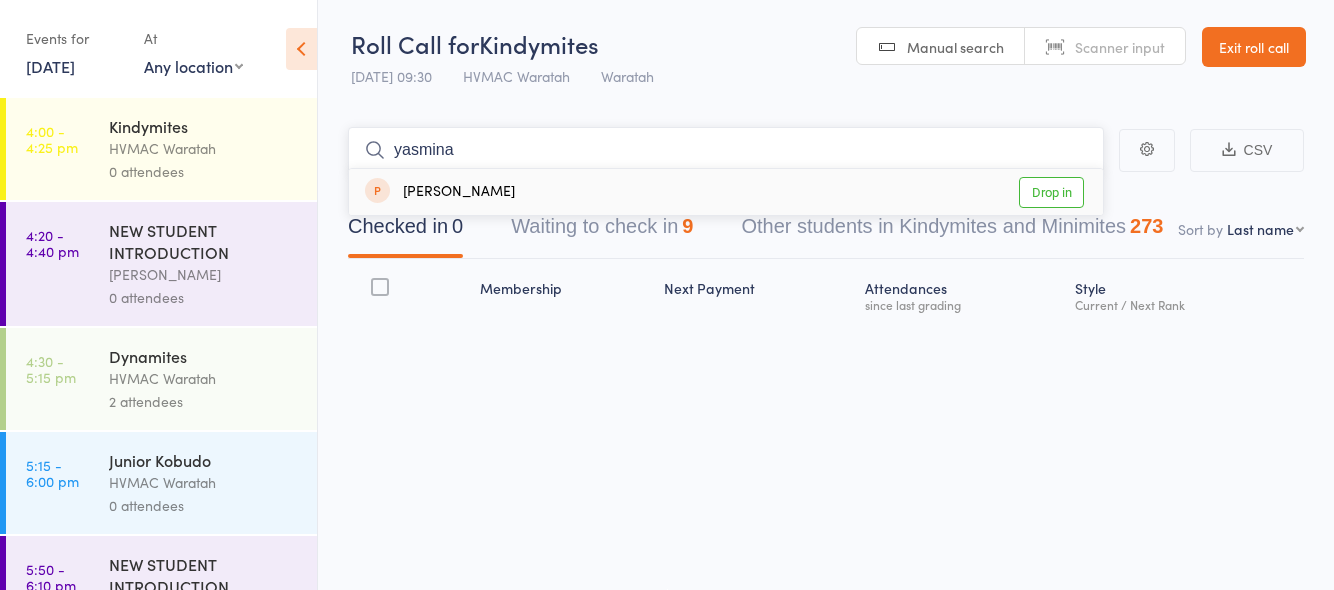 type on "yasmina" 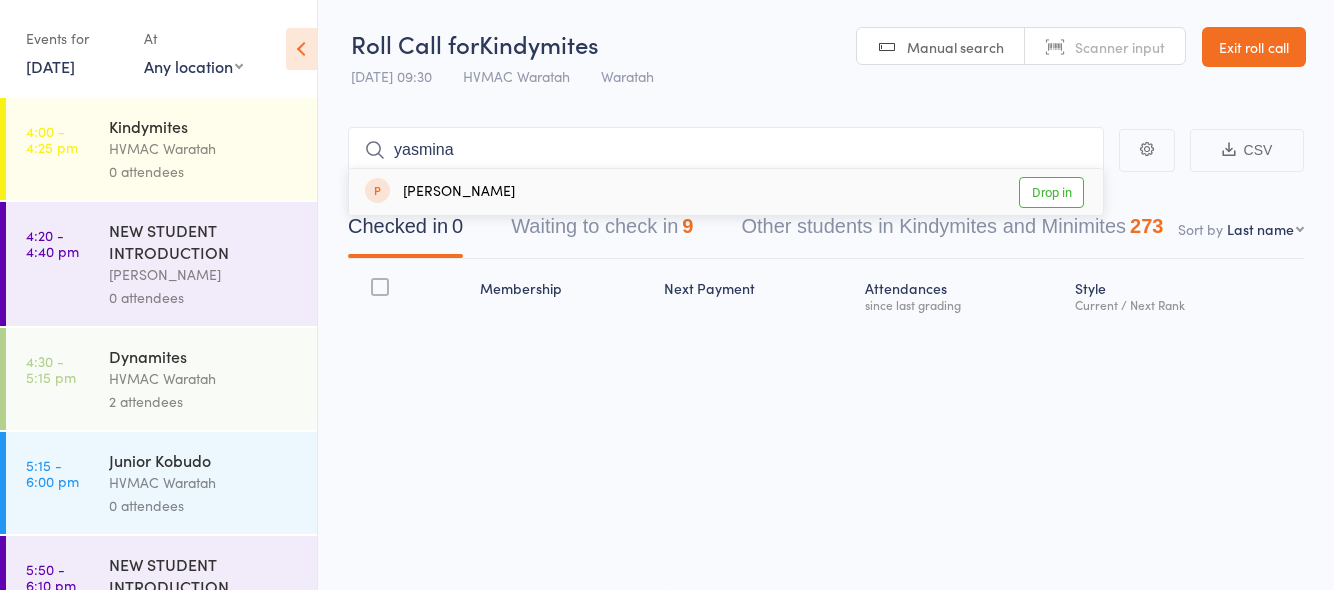 click on "Drop in" at bounding box center (1051, 192) 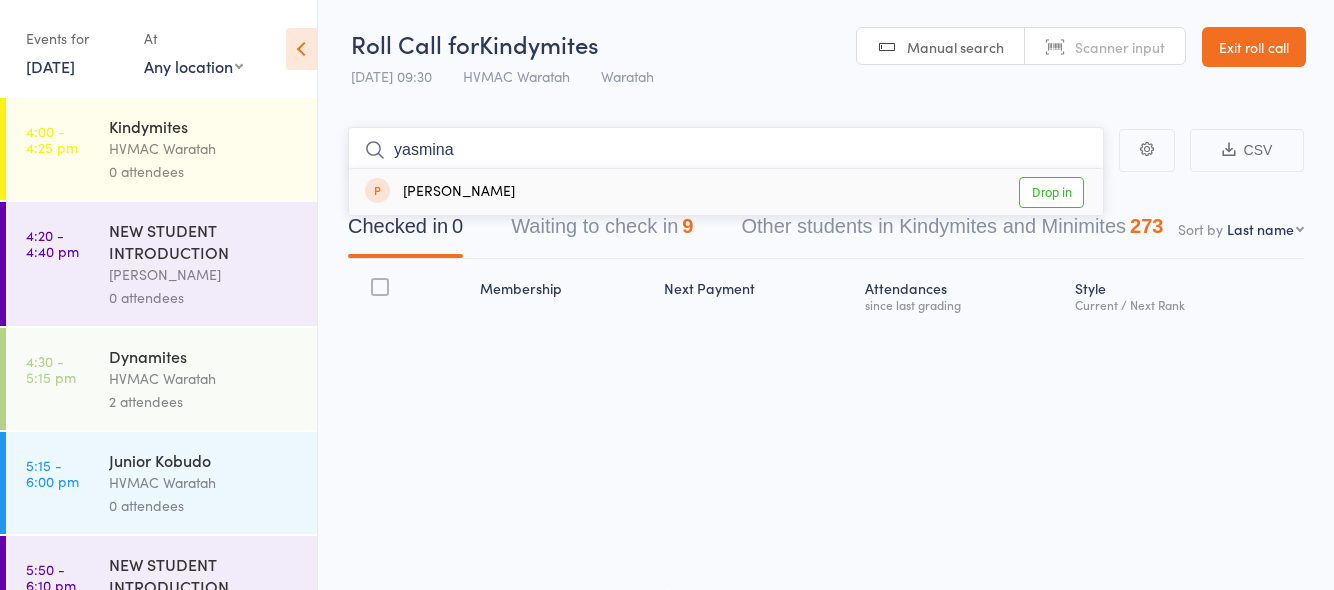 type 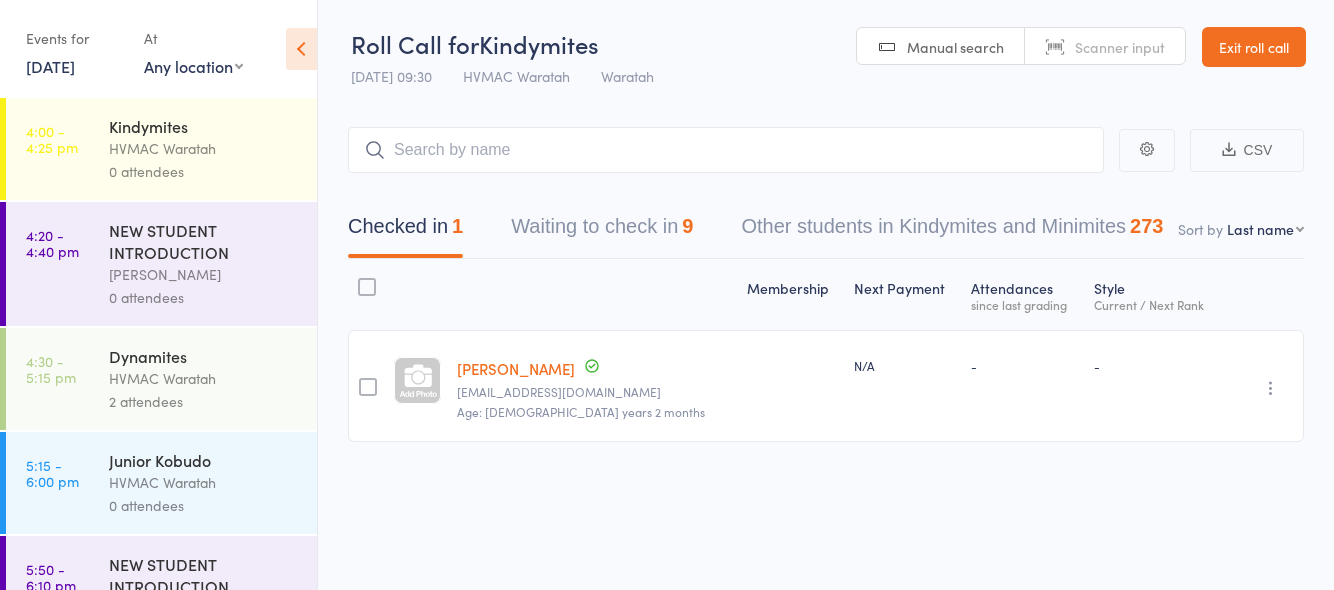 click on "16 Jul, 2025" at bounding box center [50, 66] 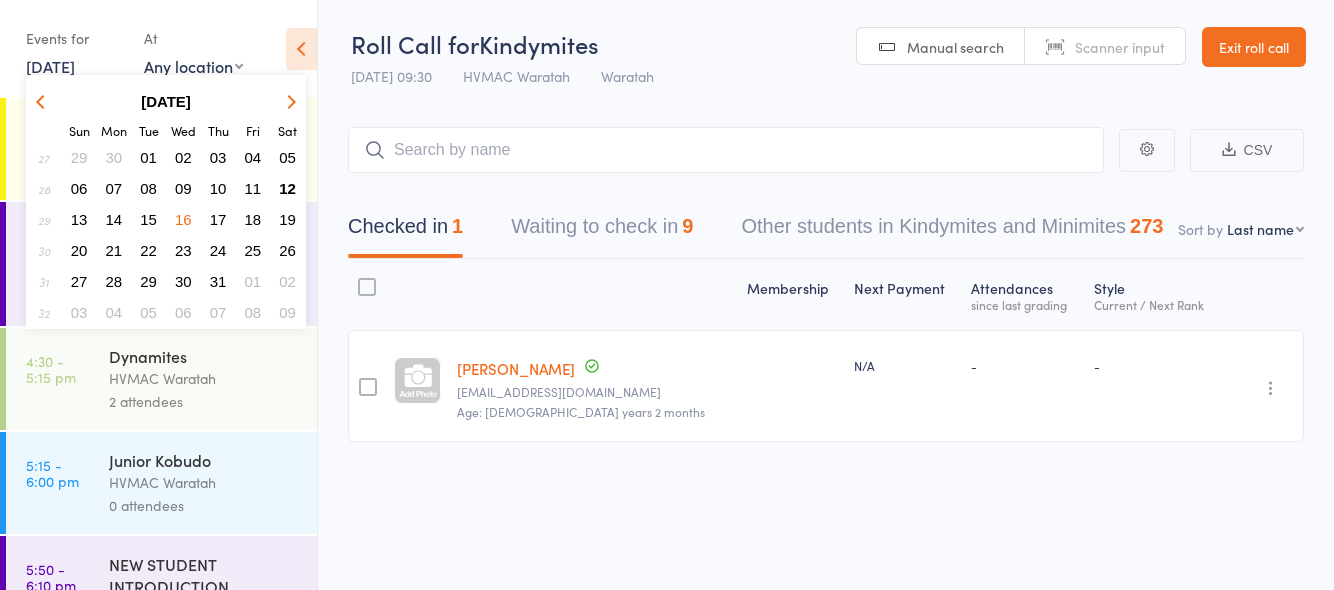click on "12" at bounding box center [287, 188] 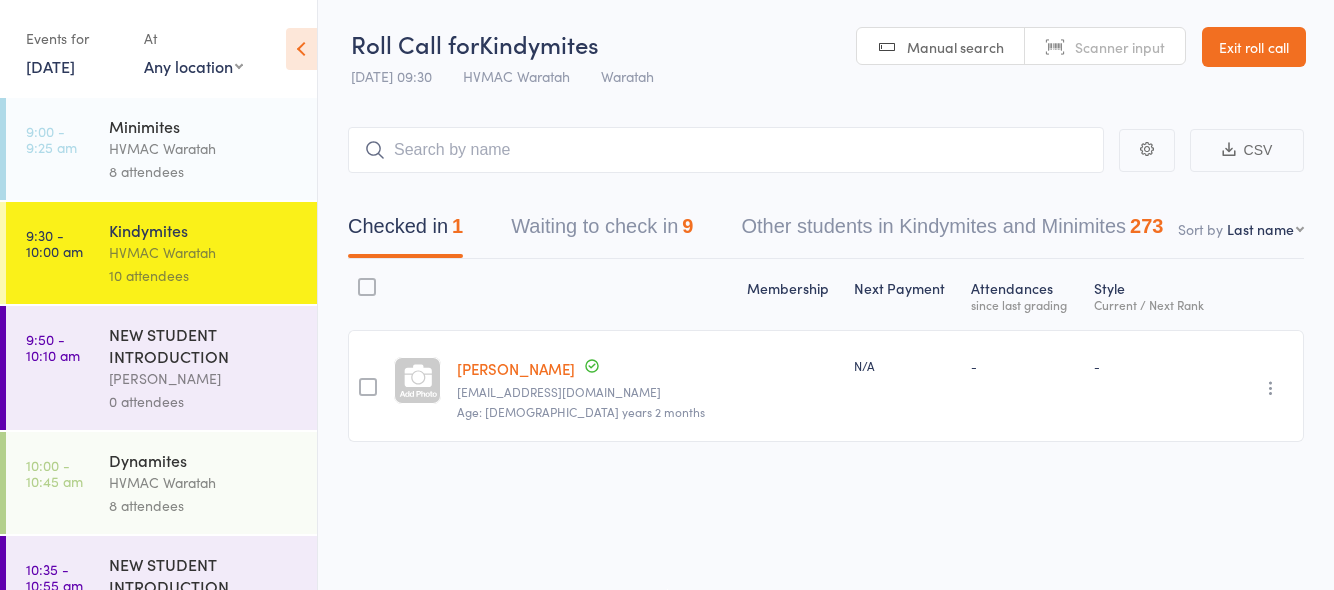 click on "Kindymites" at bounding box center [204, 230] 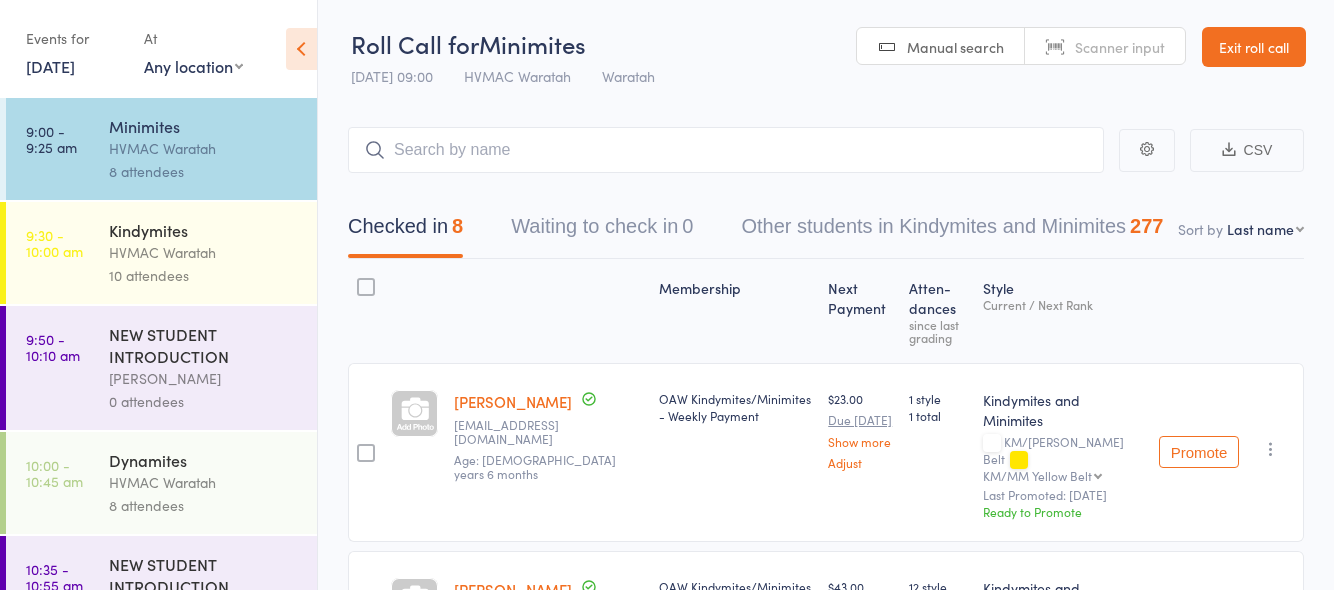 click on "HVMAC Waratah" at bounding box center (204, 252) 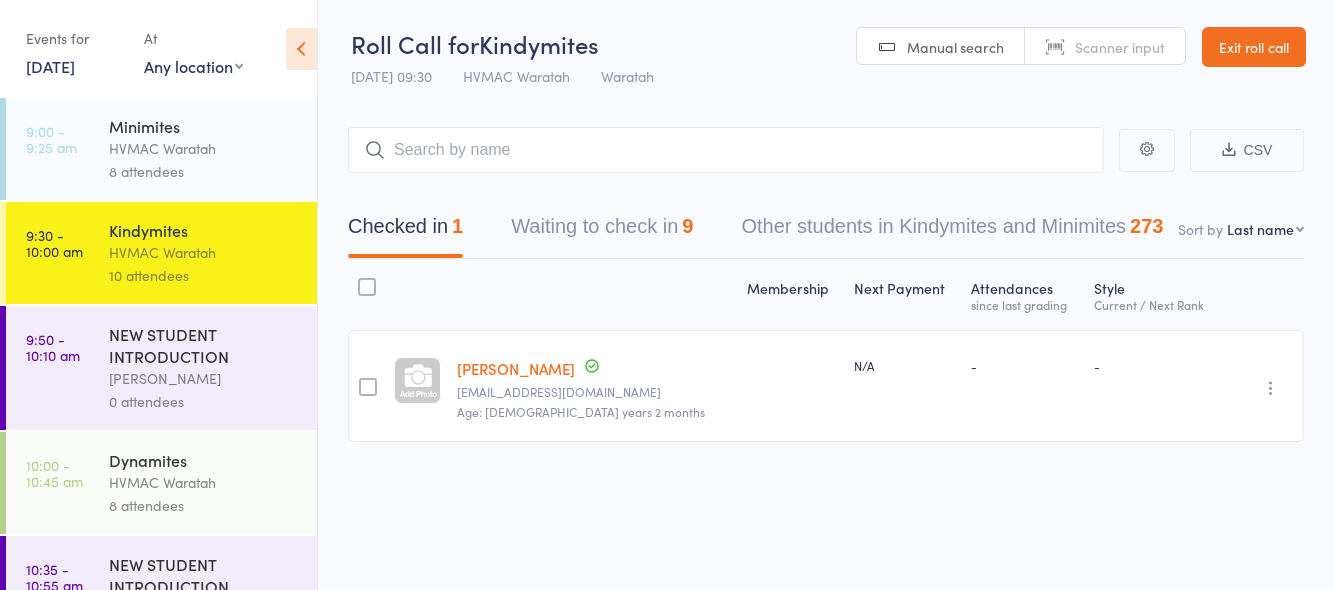 click at bounding box center (1271, 388) 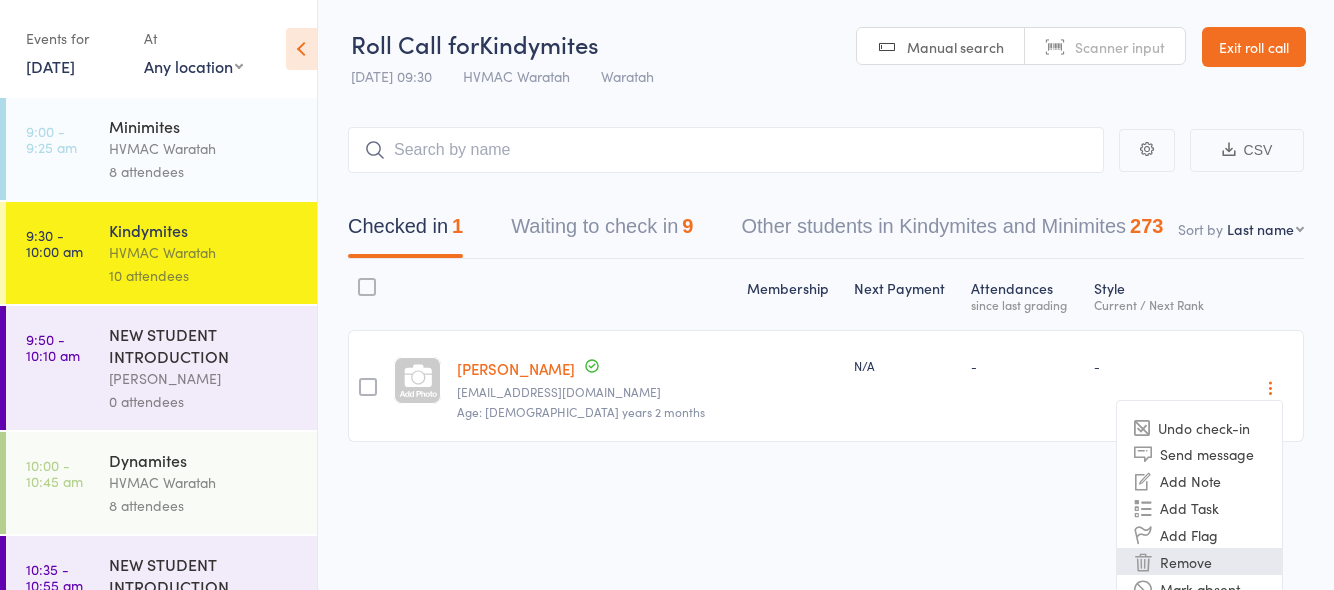 click on "Remove" at bounding box center (1199, 561) 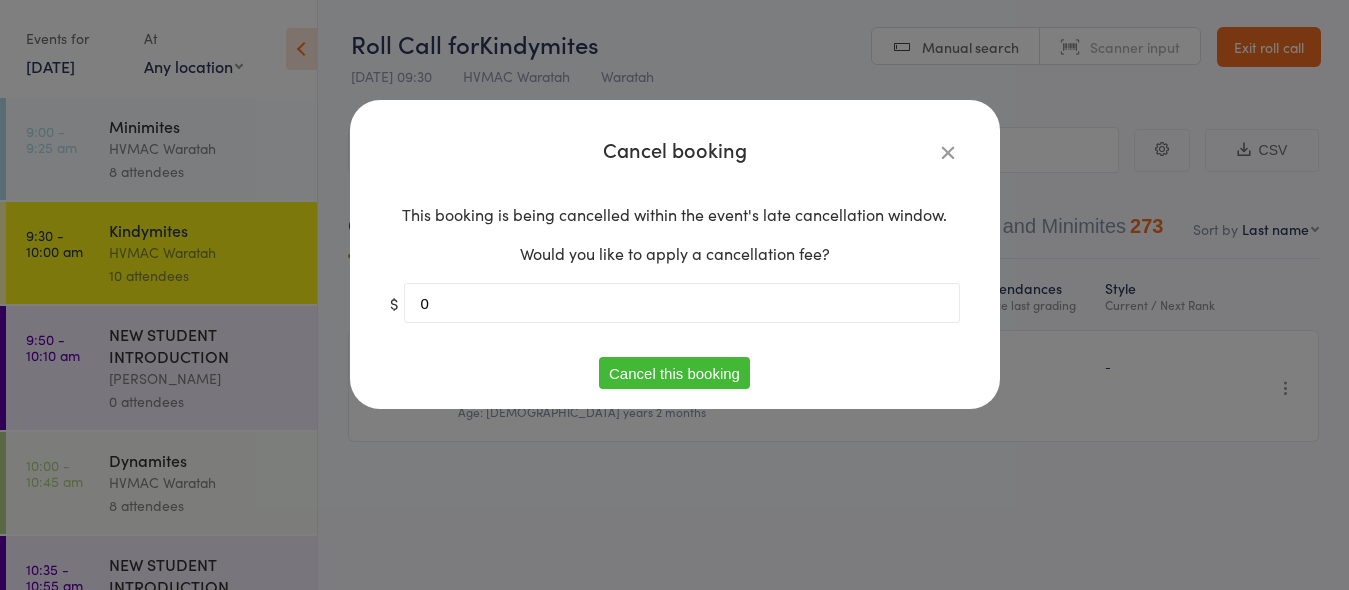 click on "Cancel this booking" at bounding box center (674, 373) 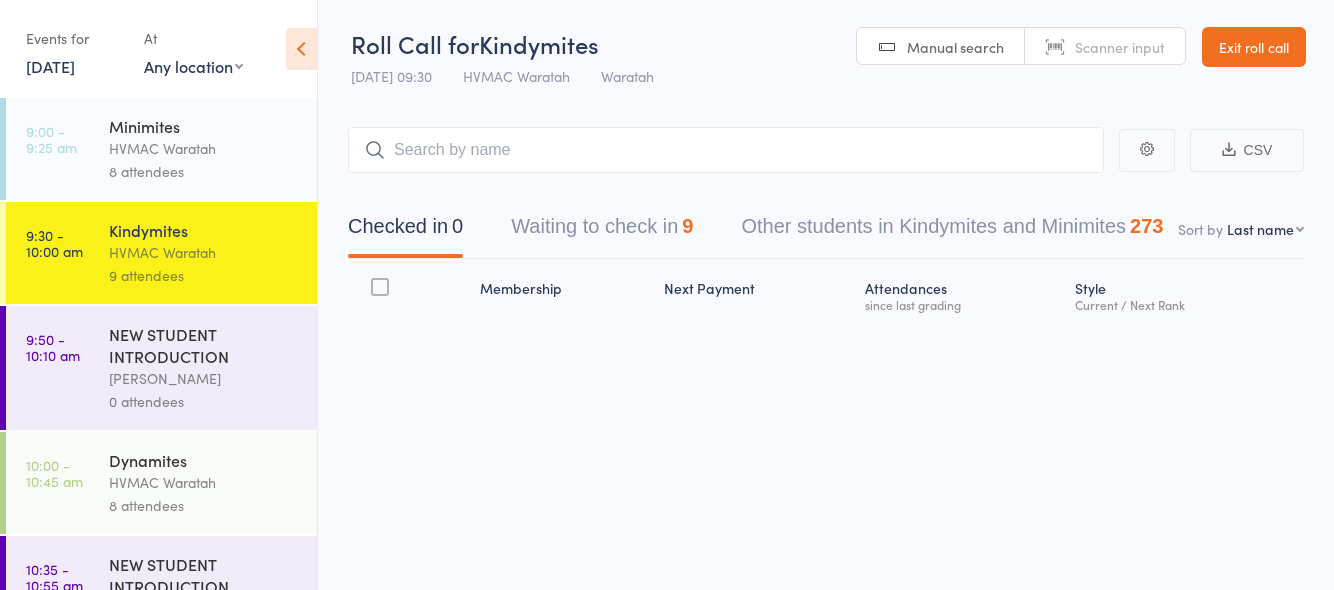 click on "Waiting to check in  9" at bounding box center (602, 231) 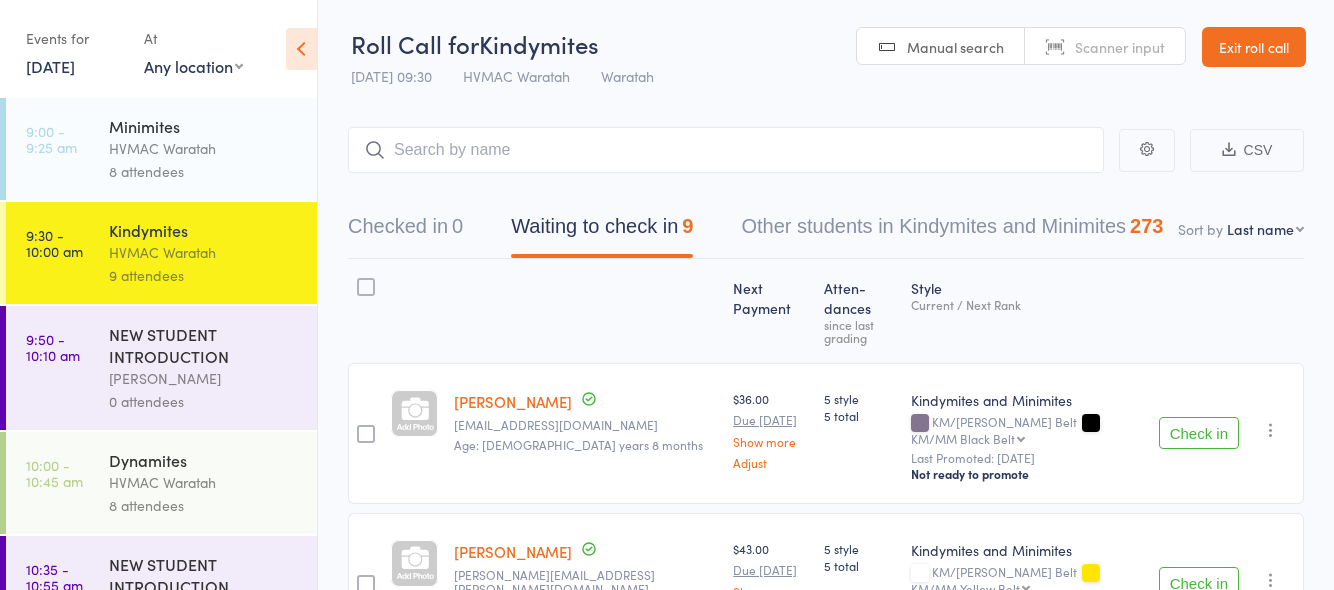click on "Check in" at bounding box center [1199, 433] 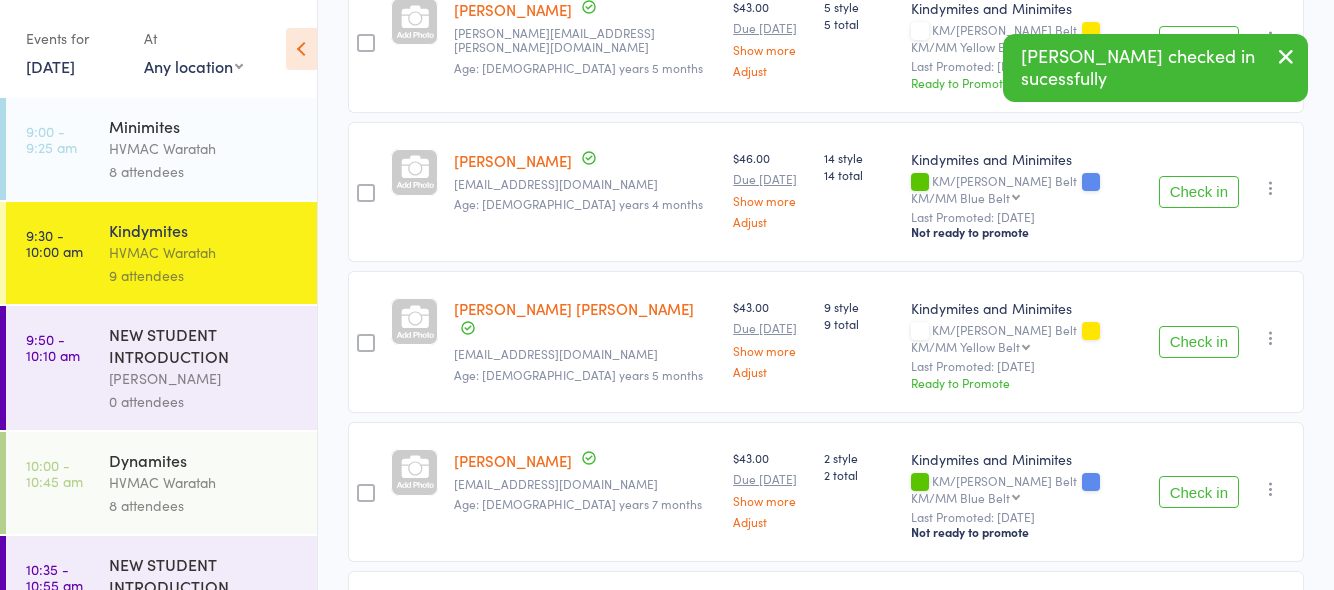 scroll, scrollTop: 401, scrollLeft: 0, axis: vertical 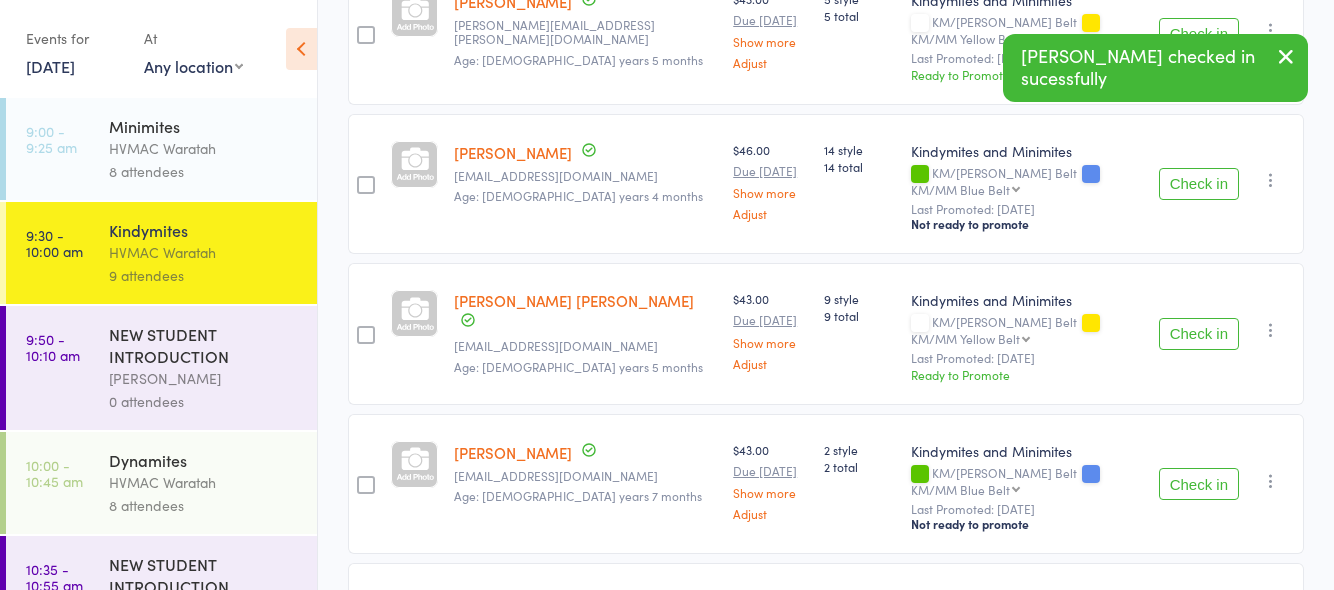 click on "Check in" at bounding box center (1199, 484) 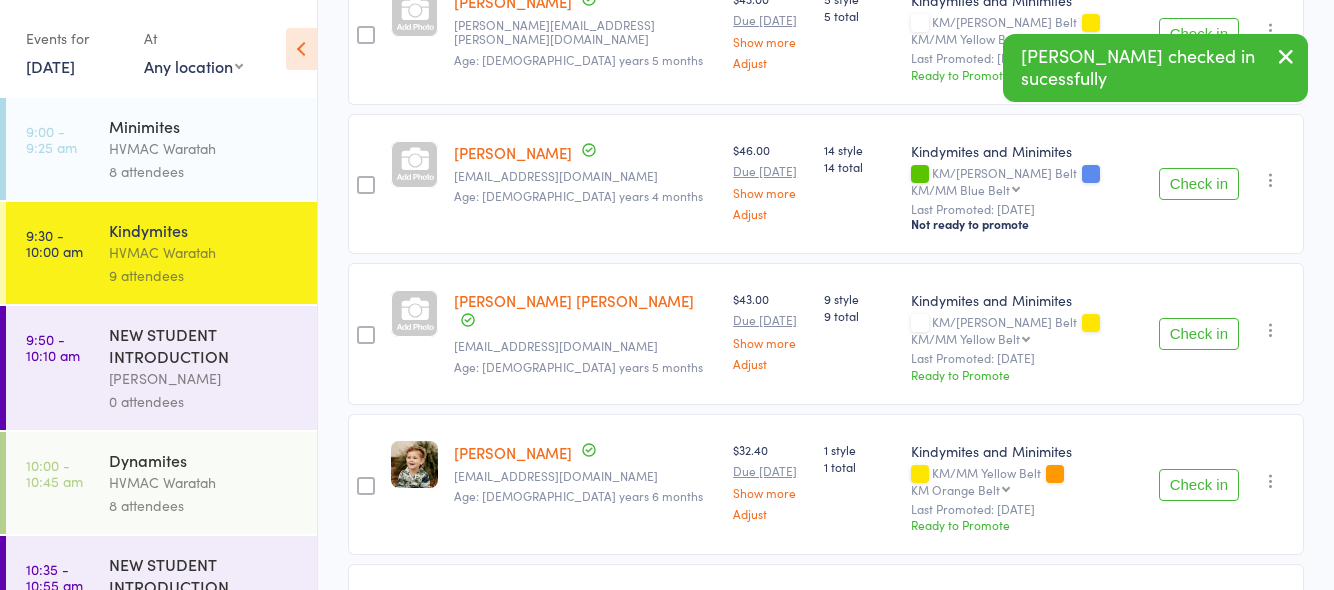 scroll, scrollTop: 836, scrollLeft: 0, axis: vertical 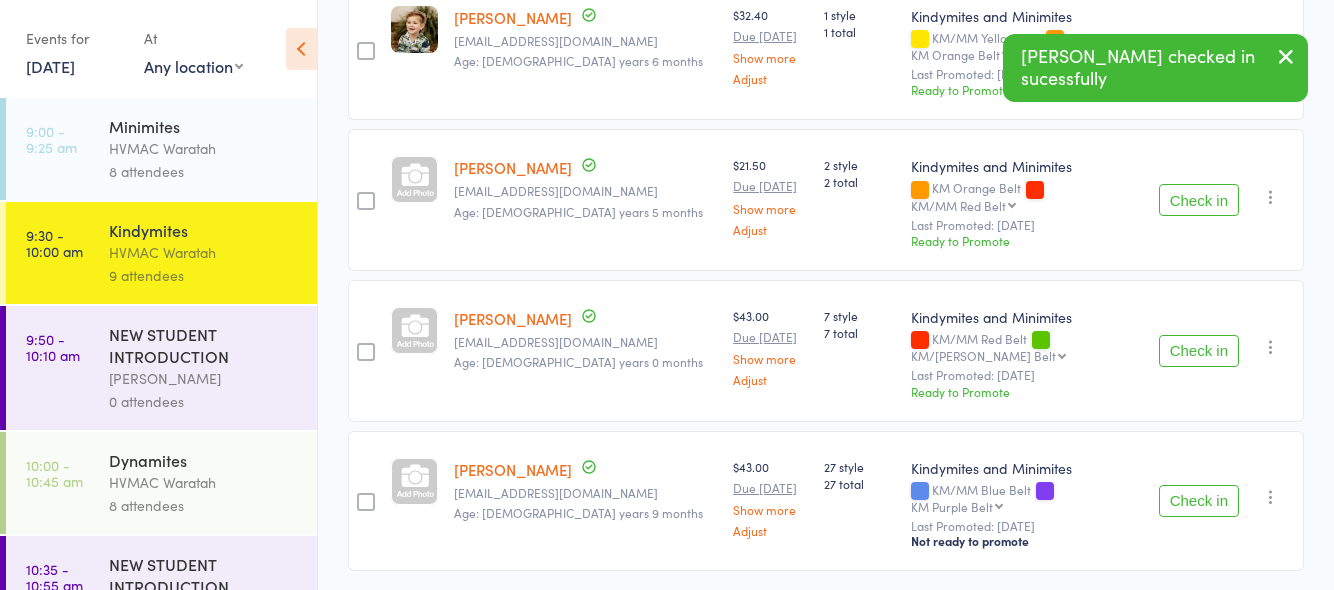 click on "Check in" at bounding box center (1199, 501) 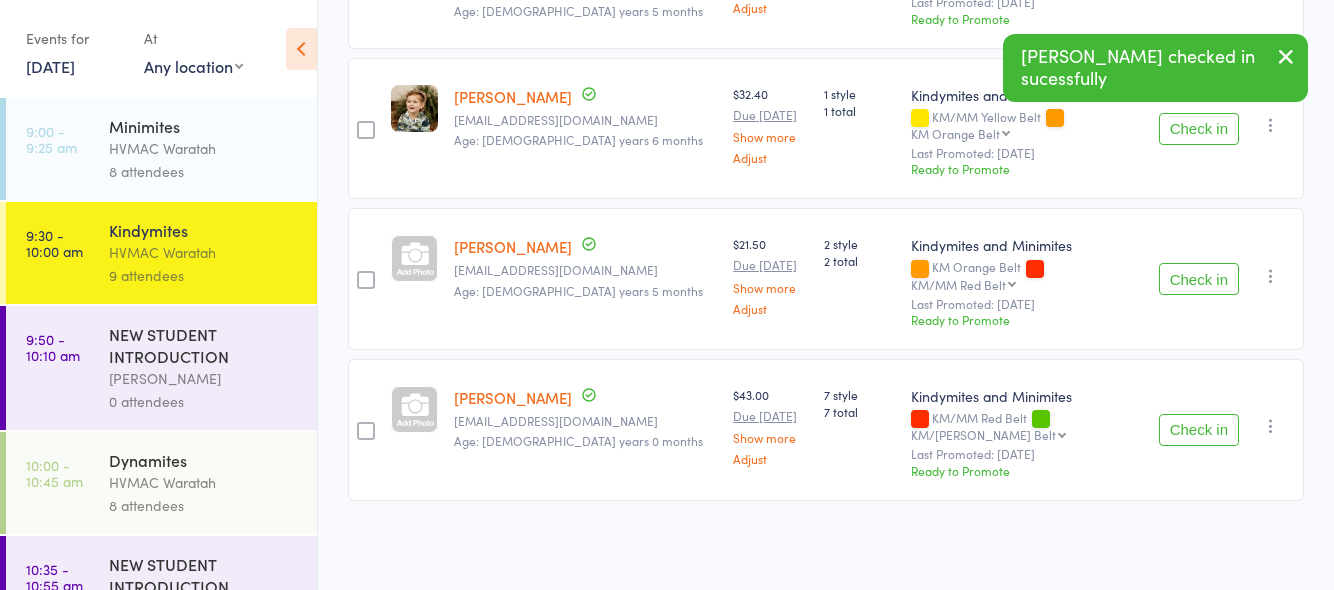 scroll, scrollTop: 699, scrollLeft: 0, axis: vertical 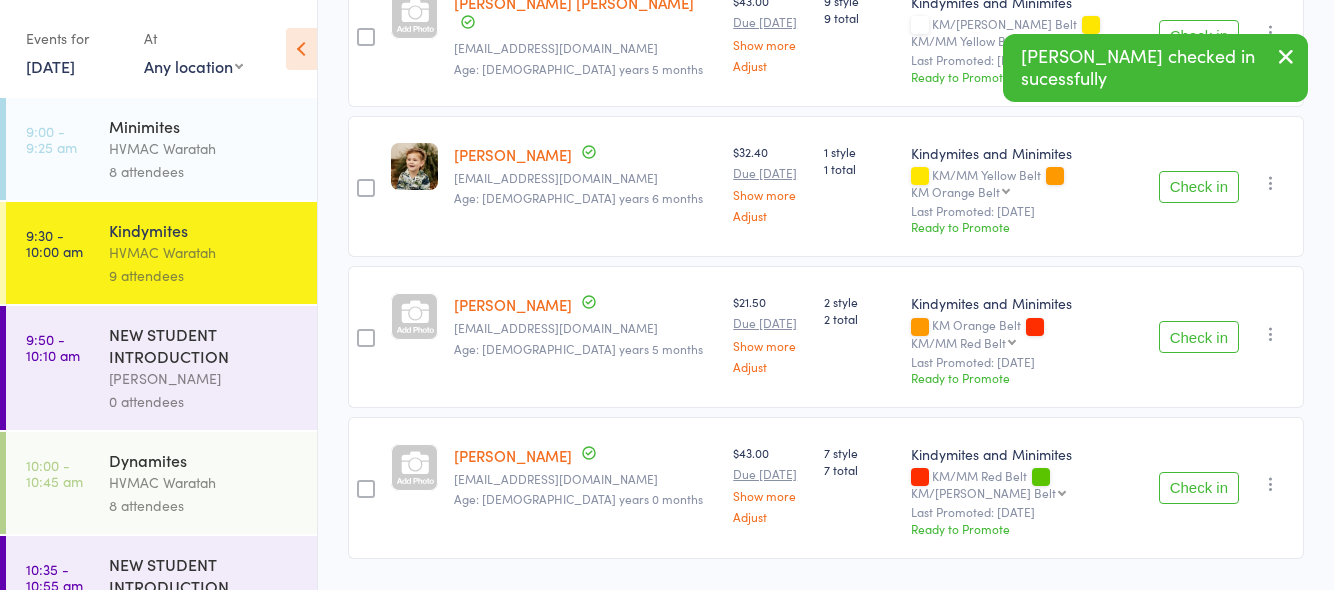 click on "Check in" at bounding box center [1199, 488] 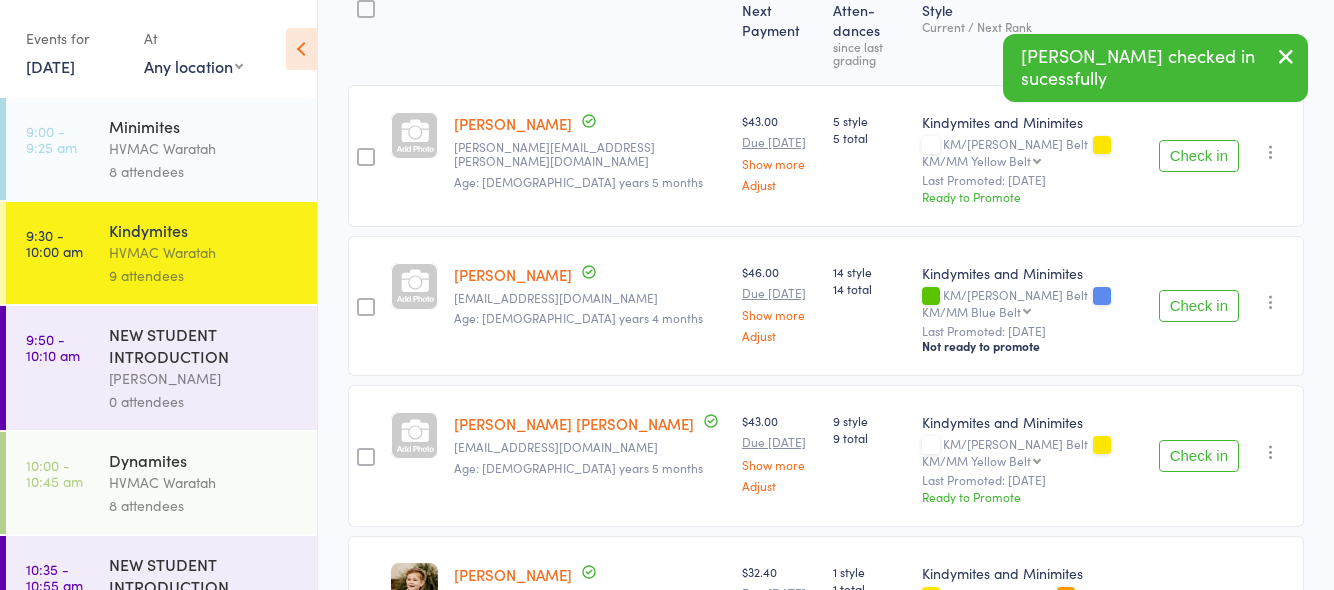 scroll, scrollTop: 261, scrollLeft: 0, axis: vertical 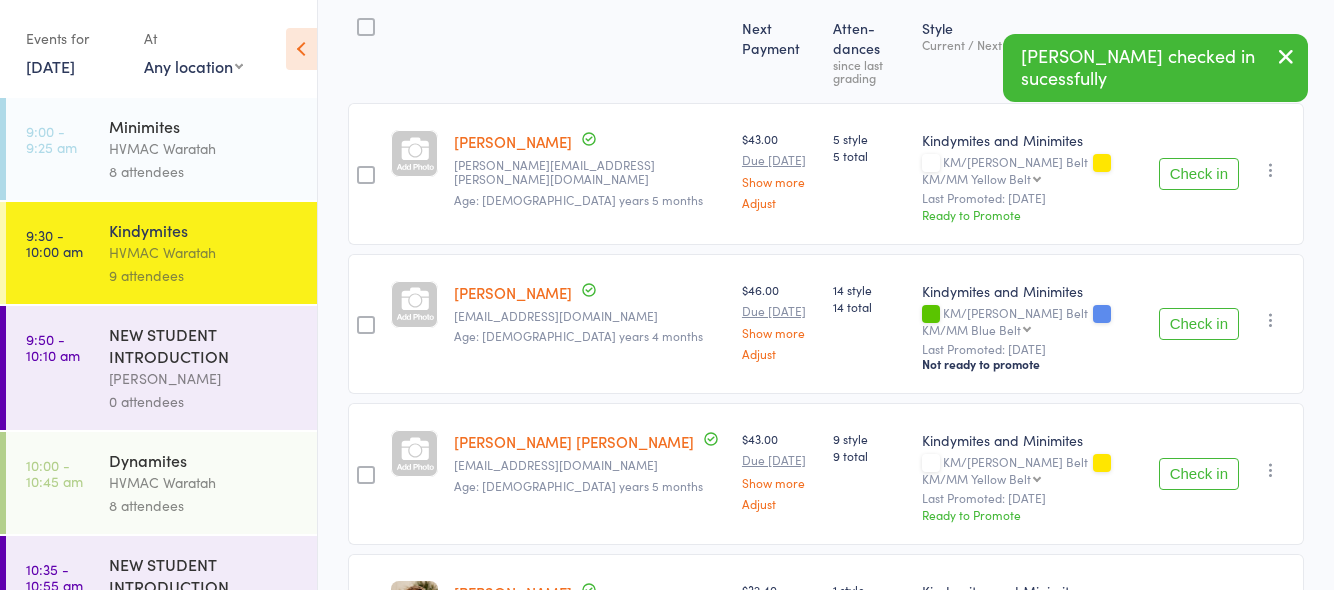 click on "Check in" at bounding box center [1199, 324] 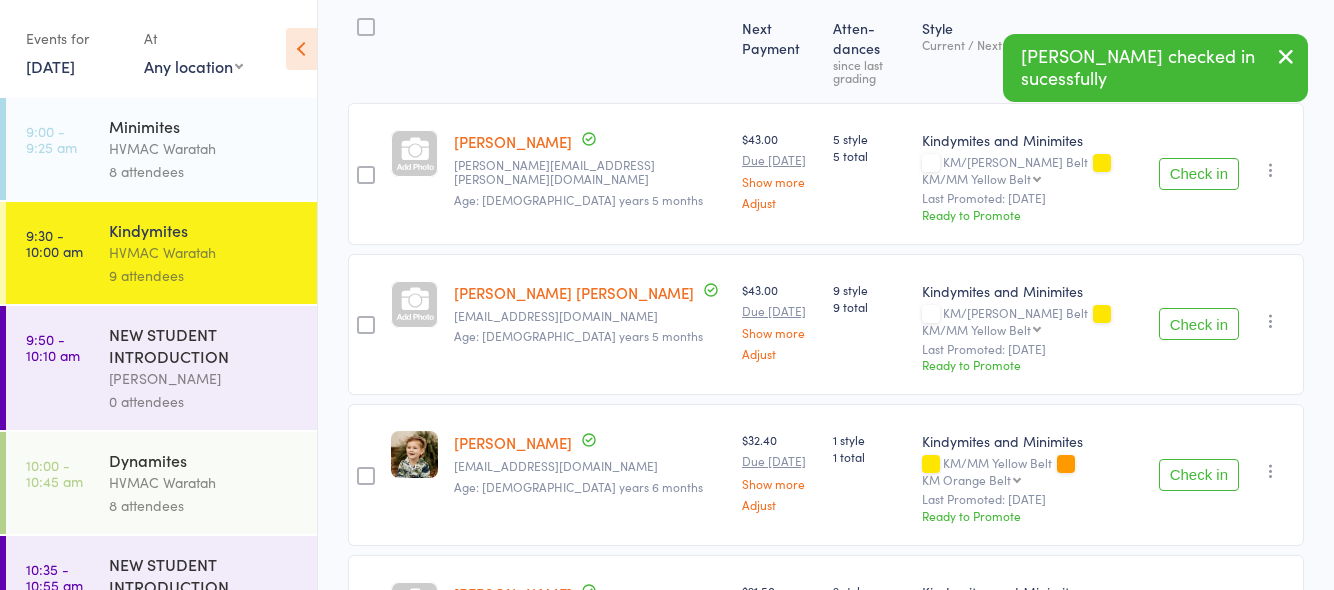 click on "Check in" at bounding box center (1199, 626) 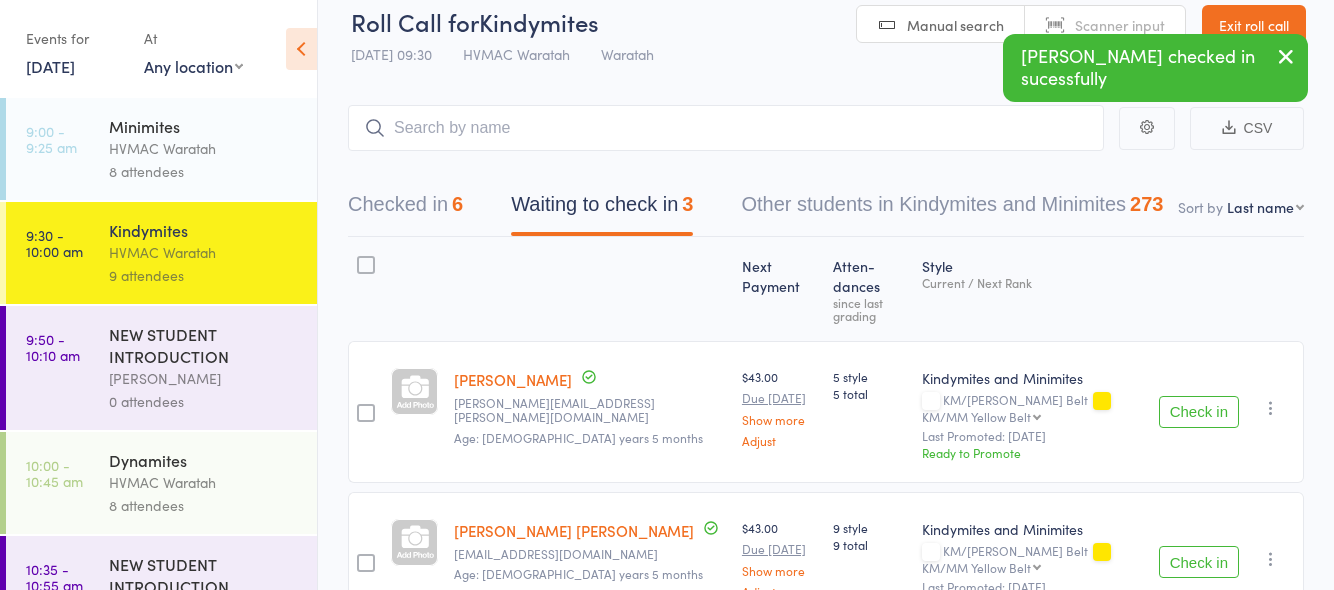 scroll, scrollTop: 0, scrollLeft: 0, axis: both 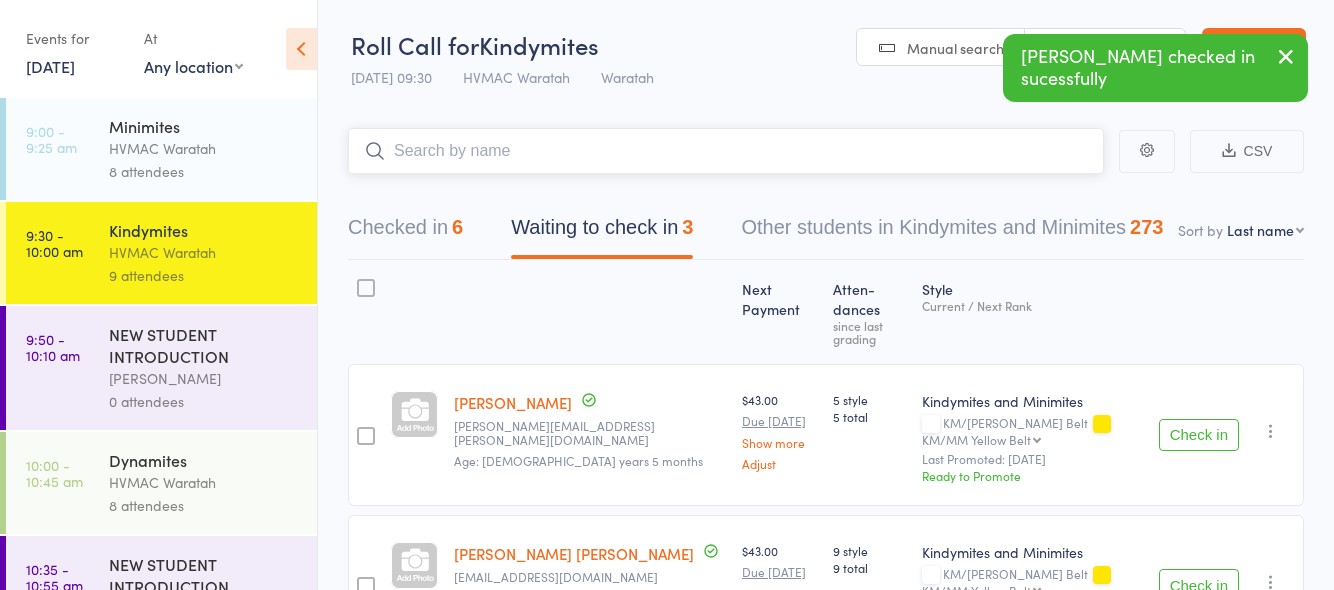 click at bounding box center [726, 151] 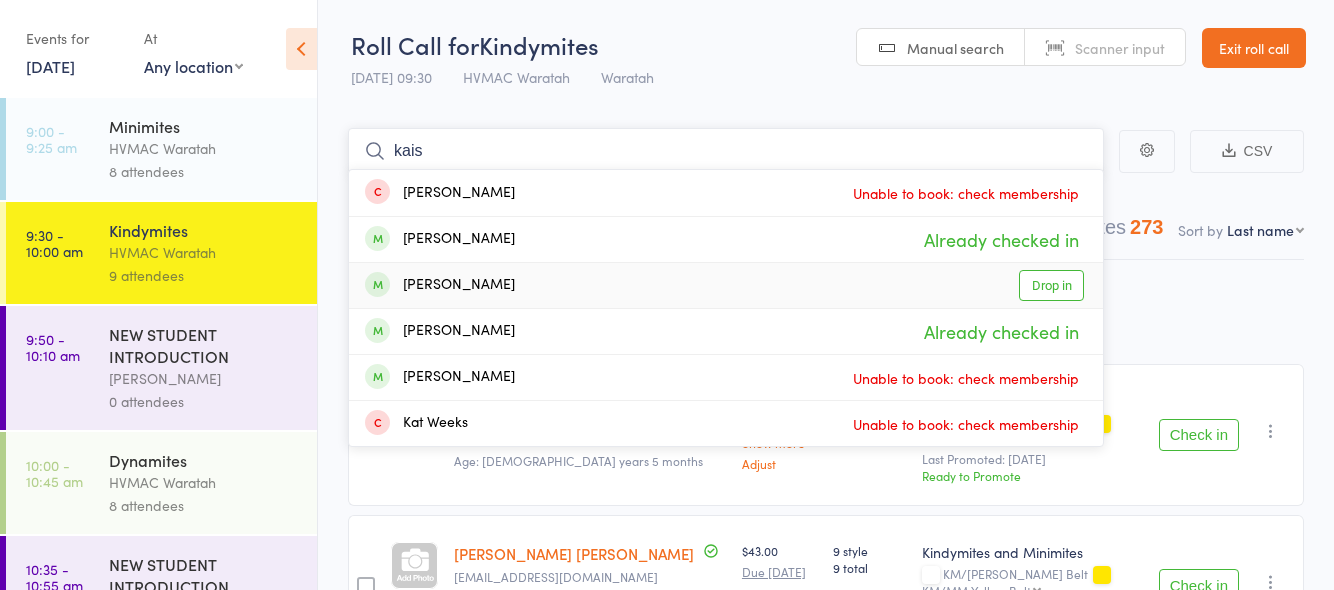 type on "kais" 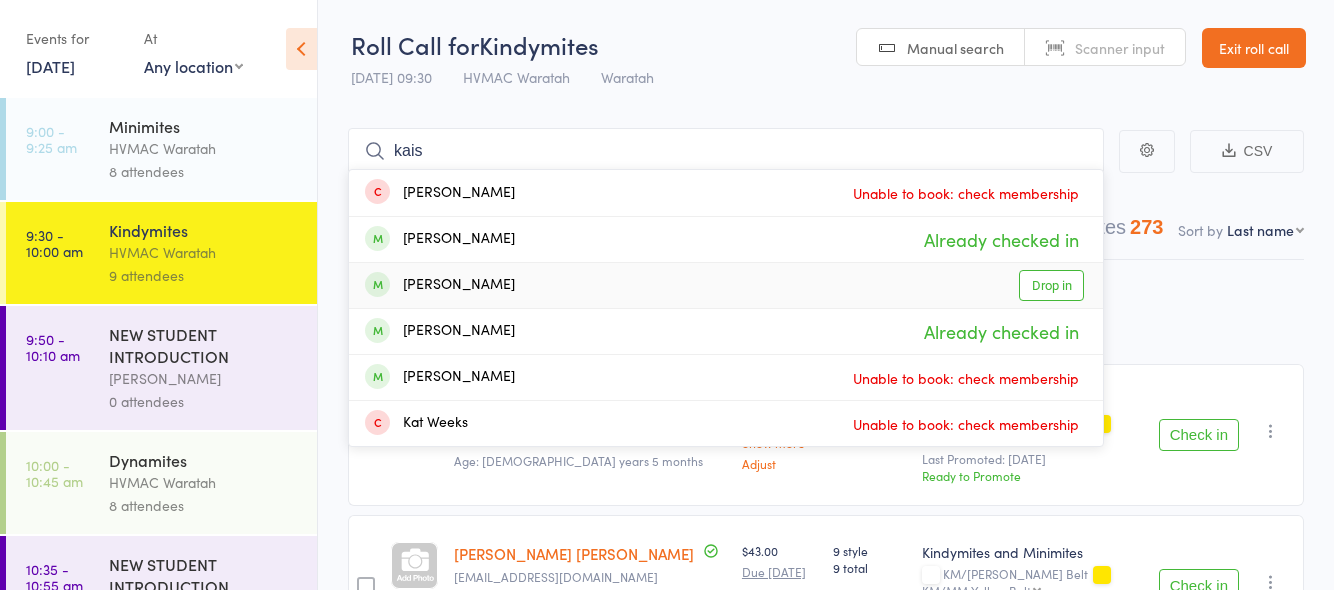 click on "Drop in" at bounding box center (1051, 285) 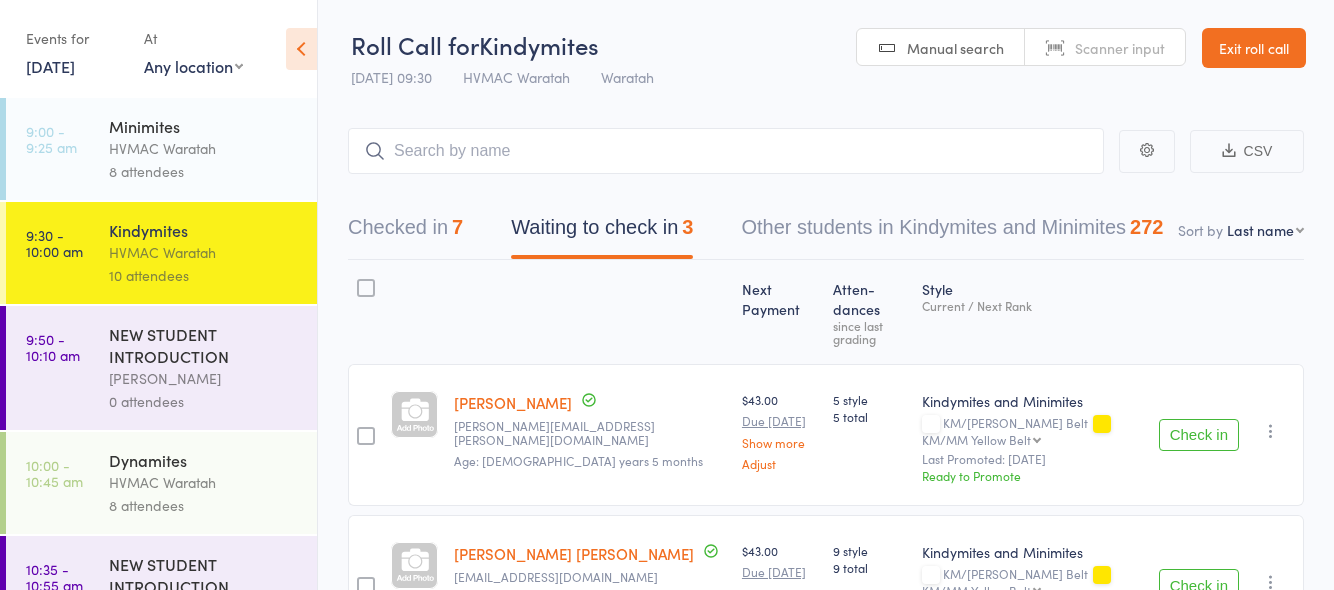 click on "Check in" at bounding box center (1199, 585) 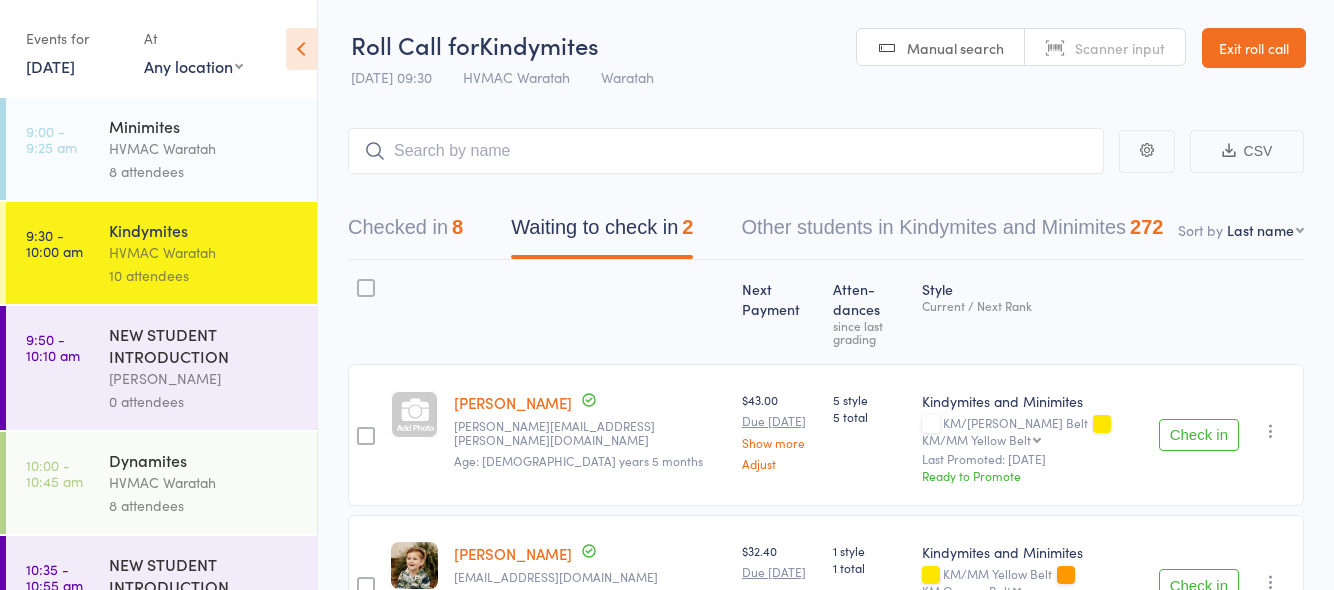 click on "Check in" at bounding box center [1199, 435] 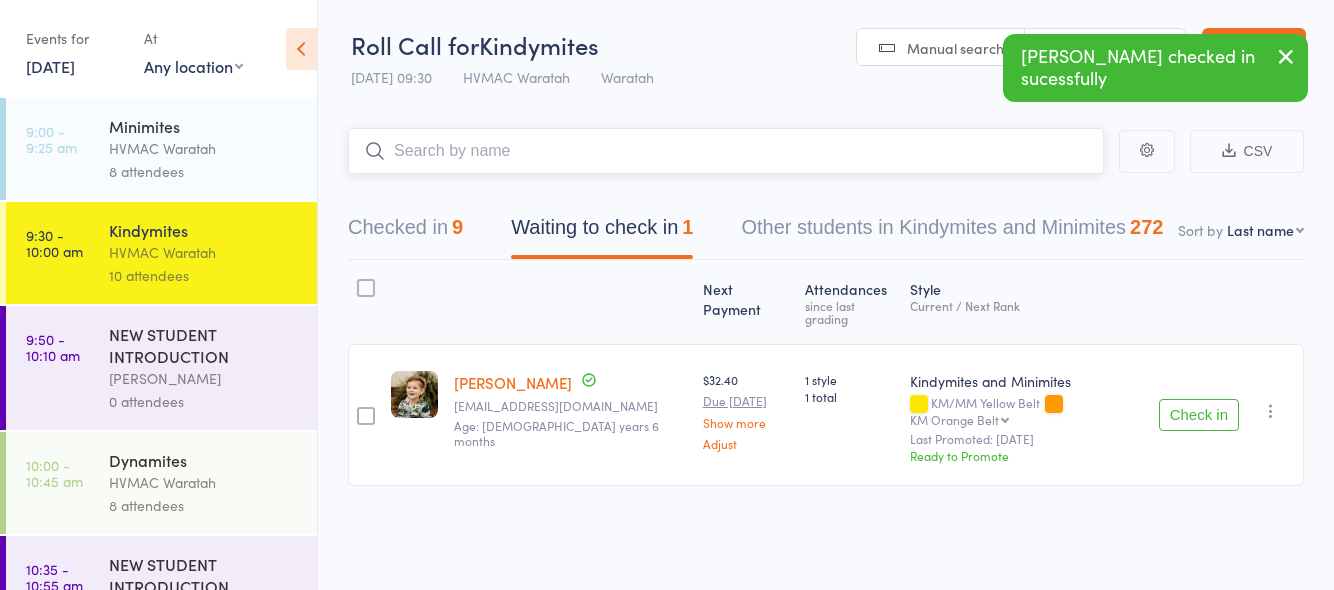 click at bounding box center [726, 151] 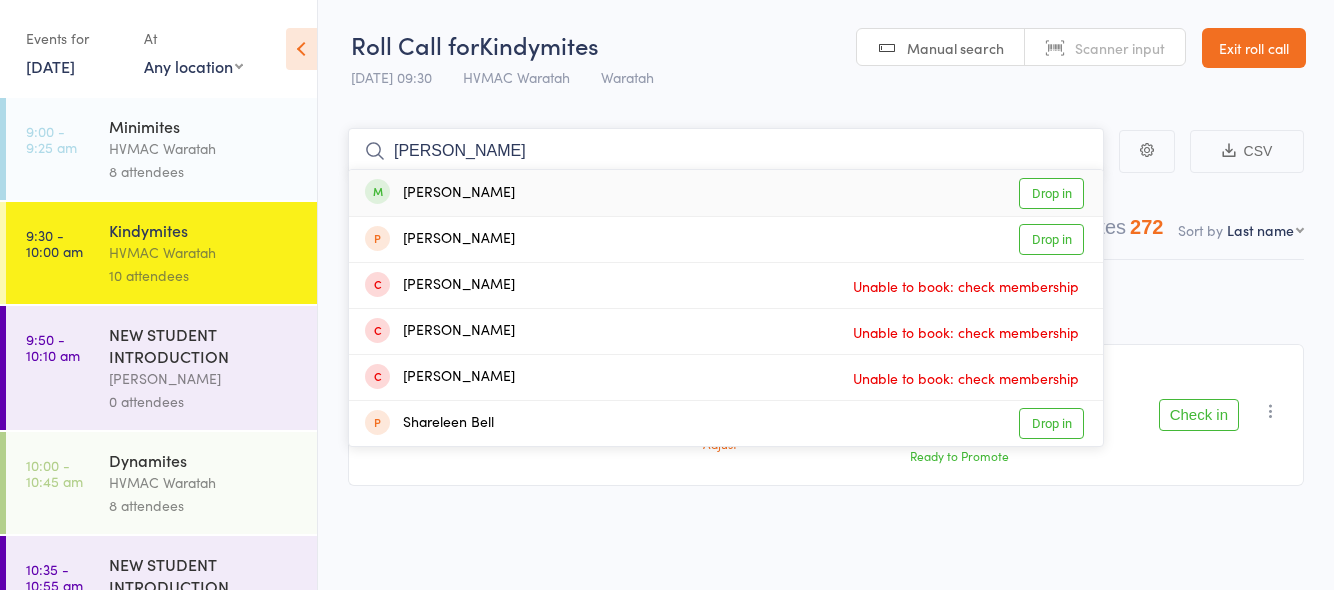 type on "aileen" 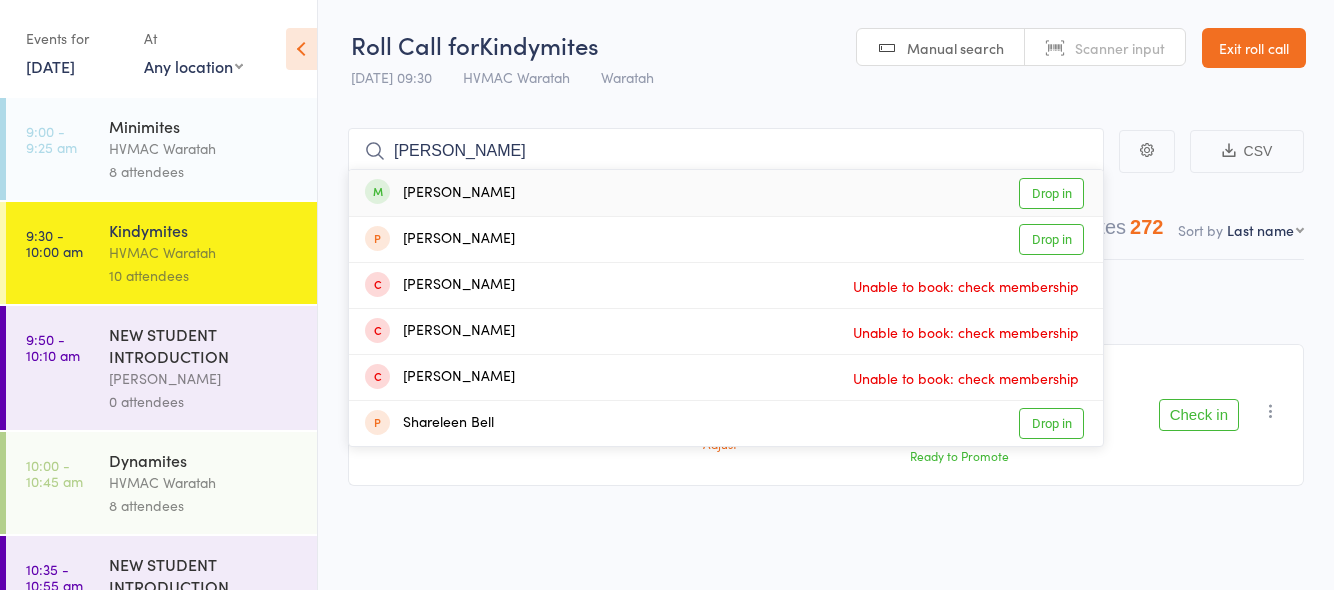 click on "Drop in" at bounding box center (1051, 193) 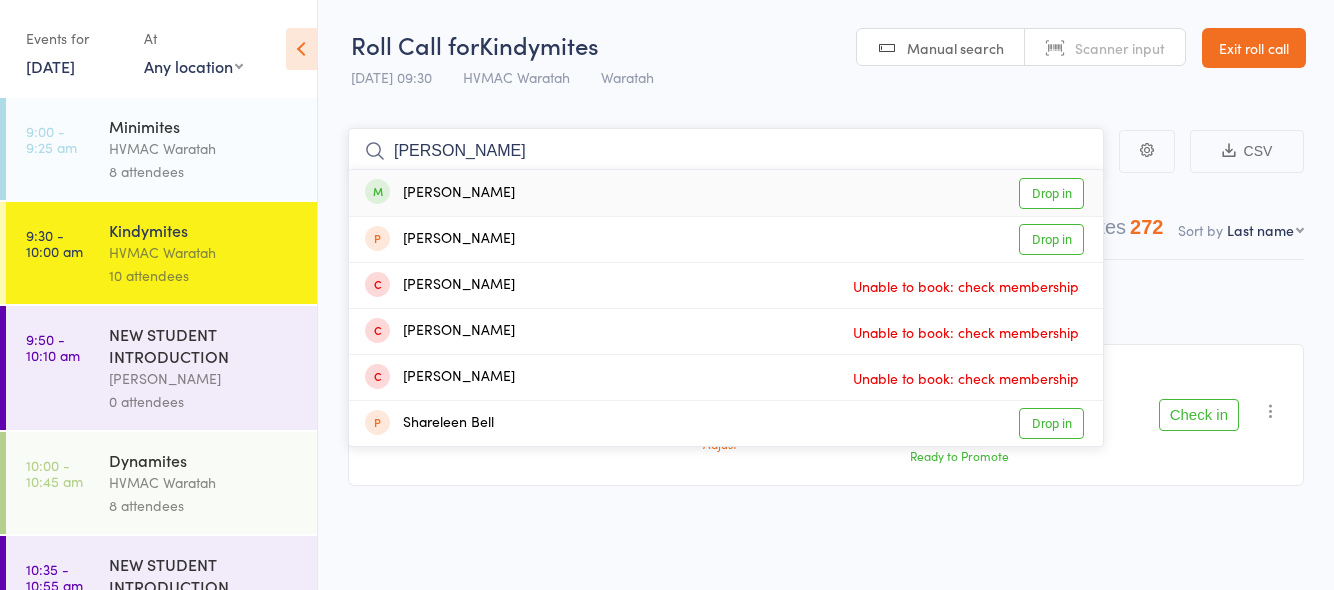type 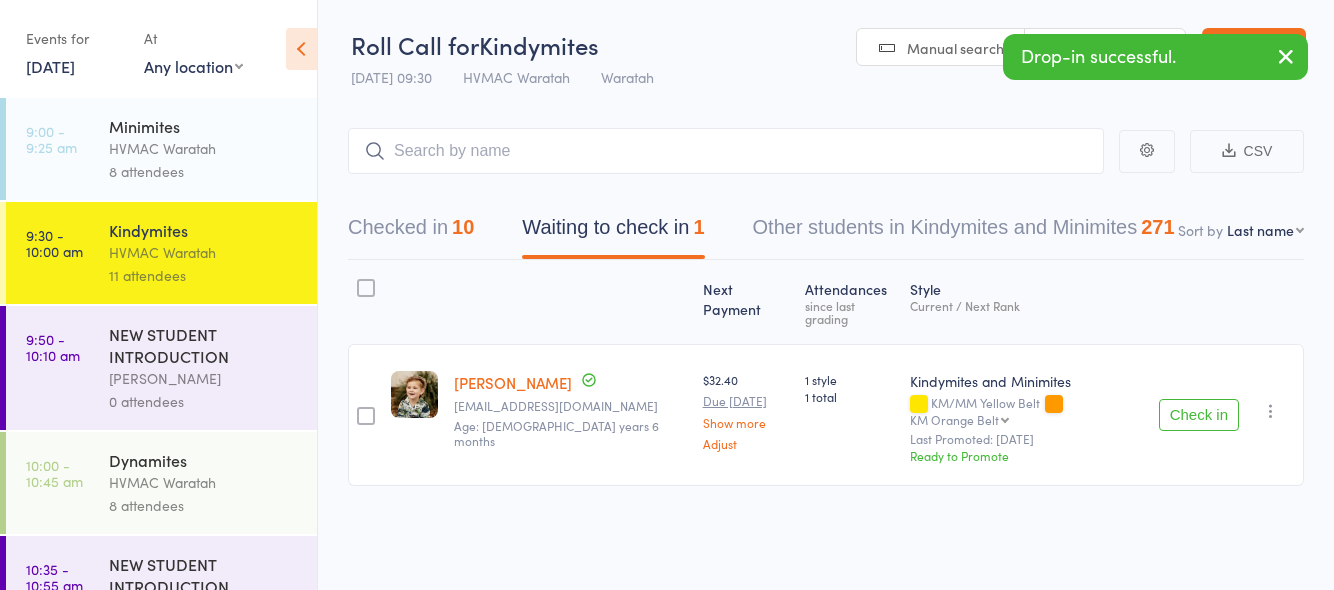 click on "Check in" at bounding box center (1199, 415) 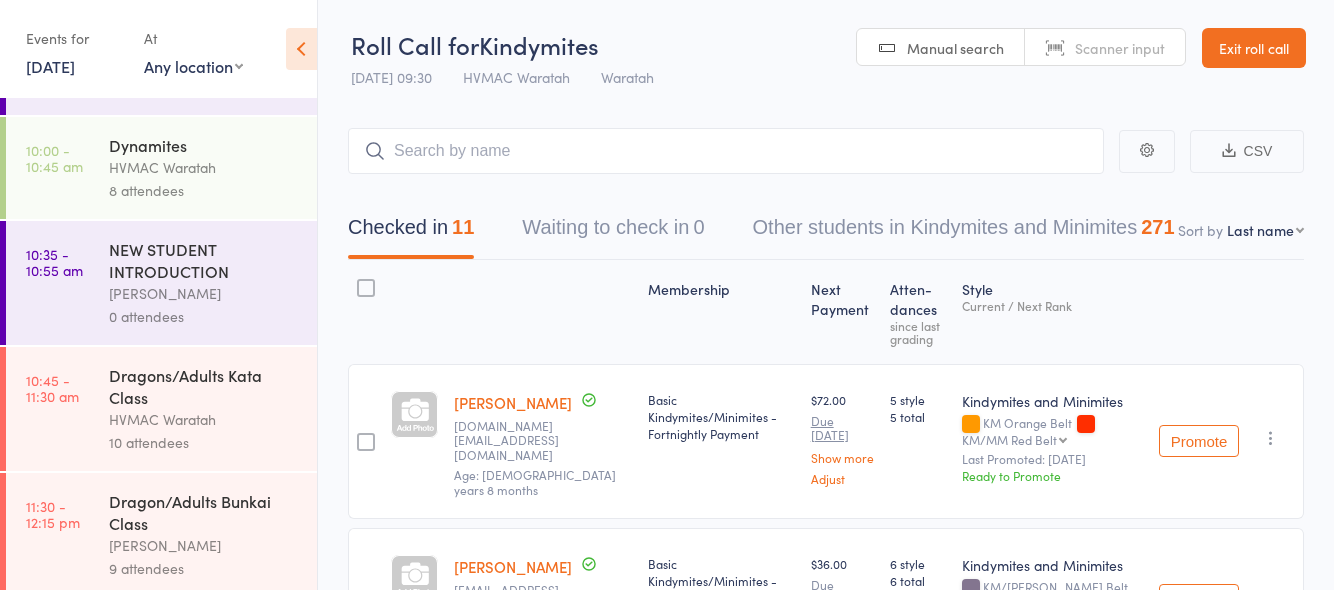 scroll, scrollTop: 324, scrollLeft: 0, axis: vertical 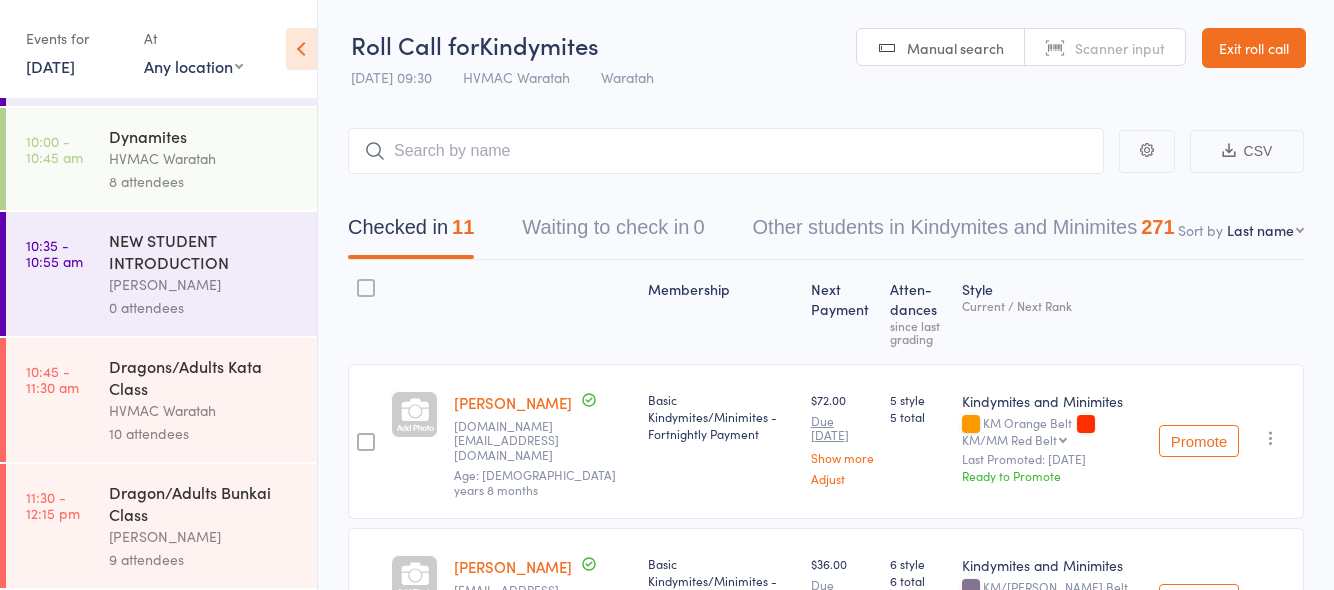click on "HVMAC Waratah" at bounding box center [204, 158] 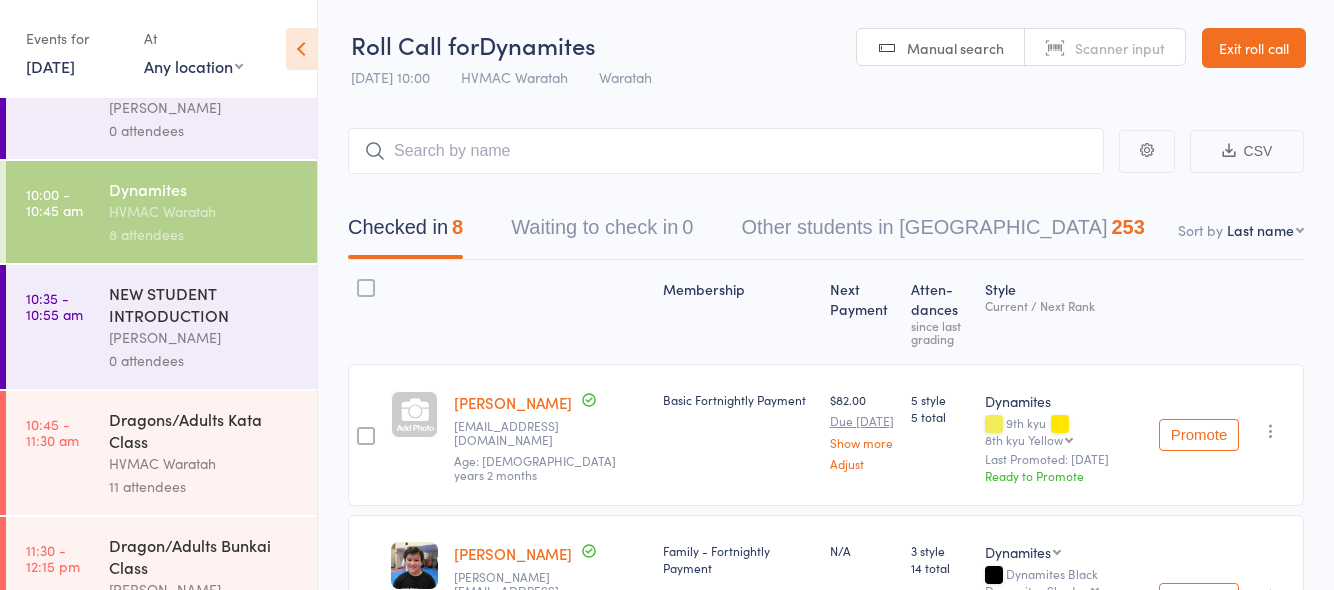 scroll, scrollTop: 324, scrollLeft: 0, axis: vertical 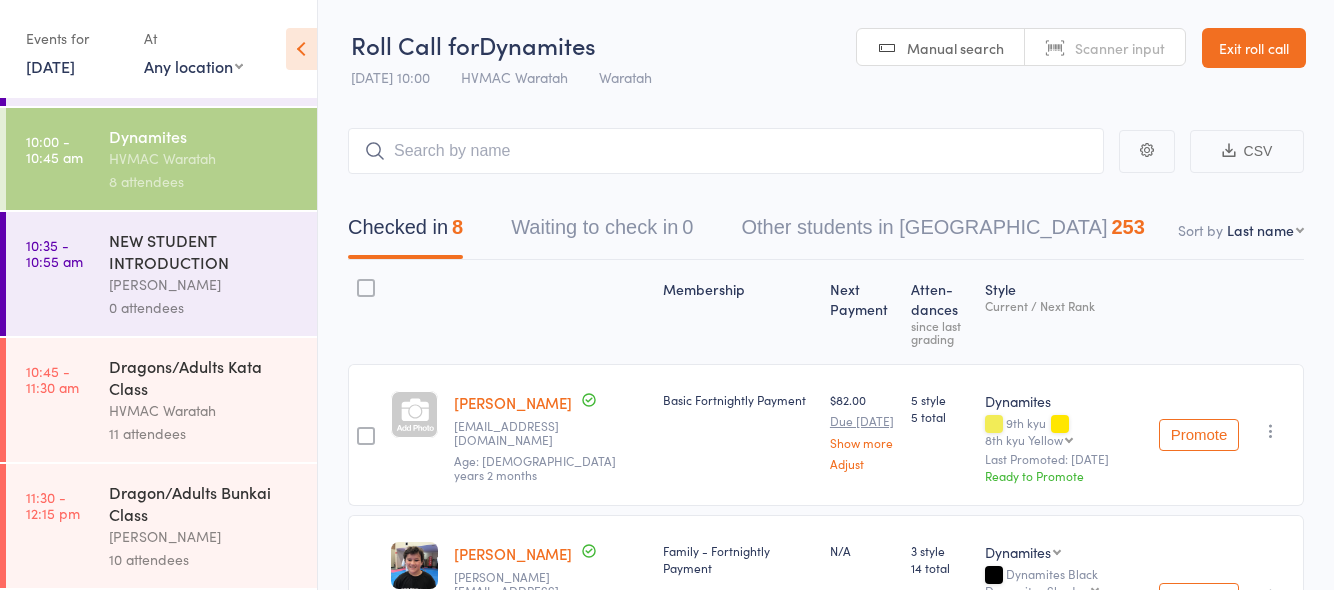 click on "HVMAC Waratah" at bounding box center (204, 410) 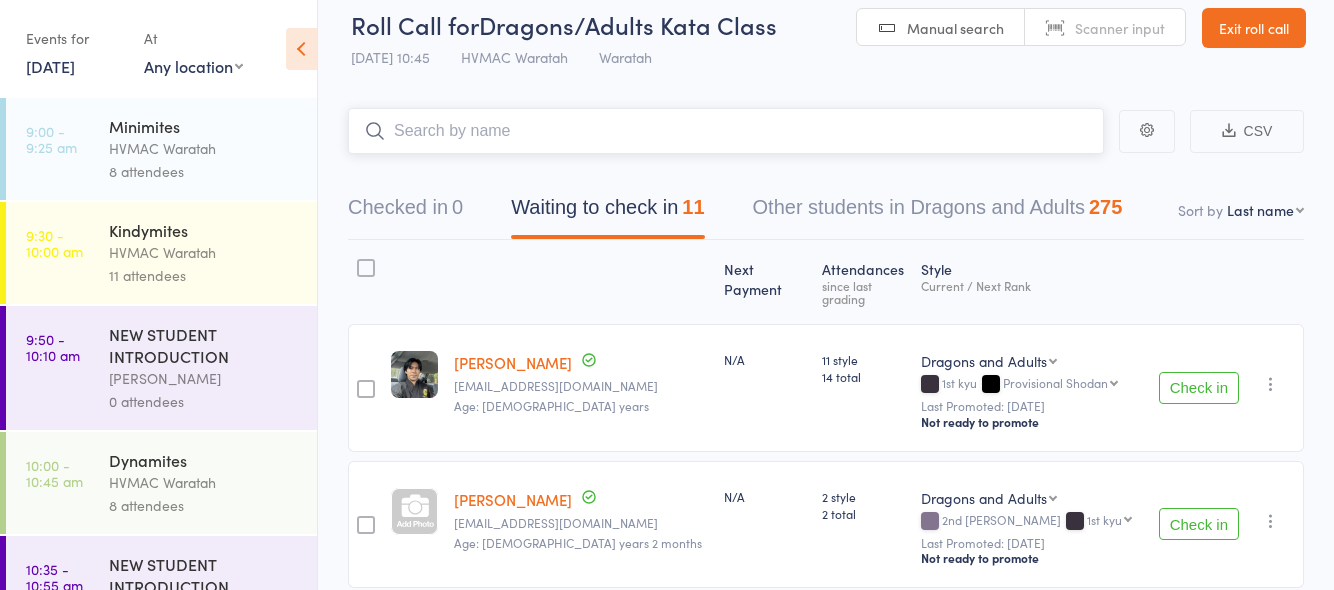 scroll, scrollTop: 0, scrollLeft: 0, axis: both 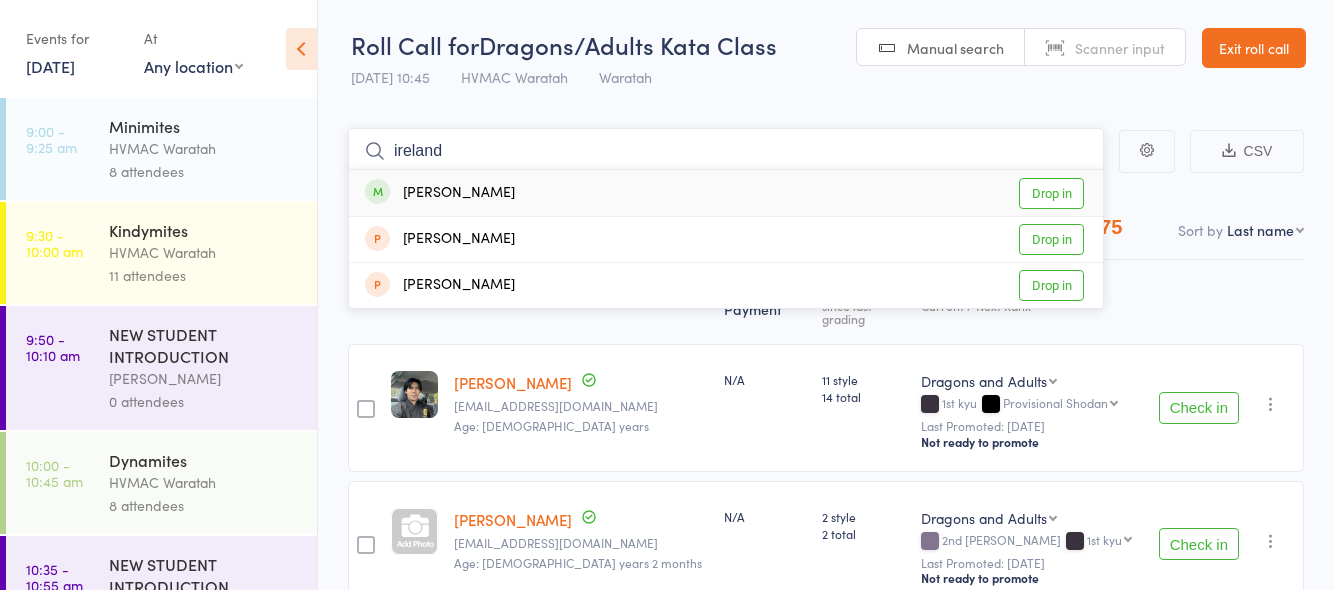 type on "ireland" 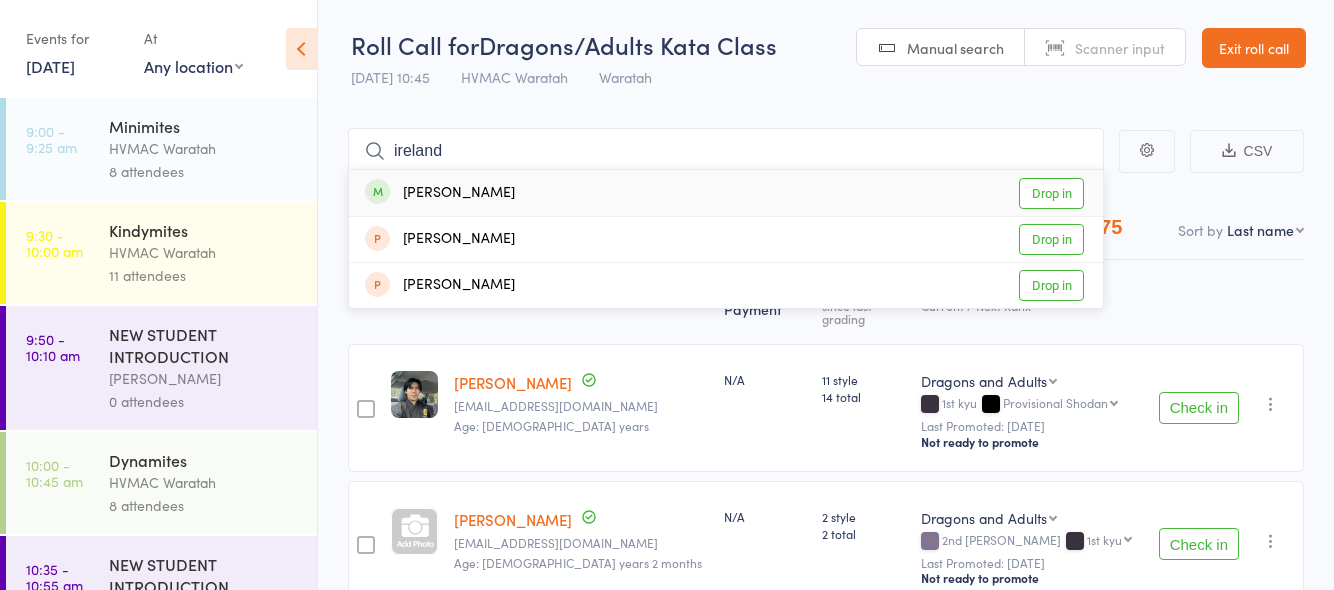 click on "Drop in" at bounding box center [1051, 193] 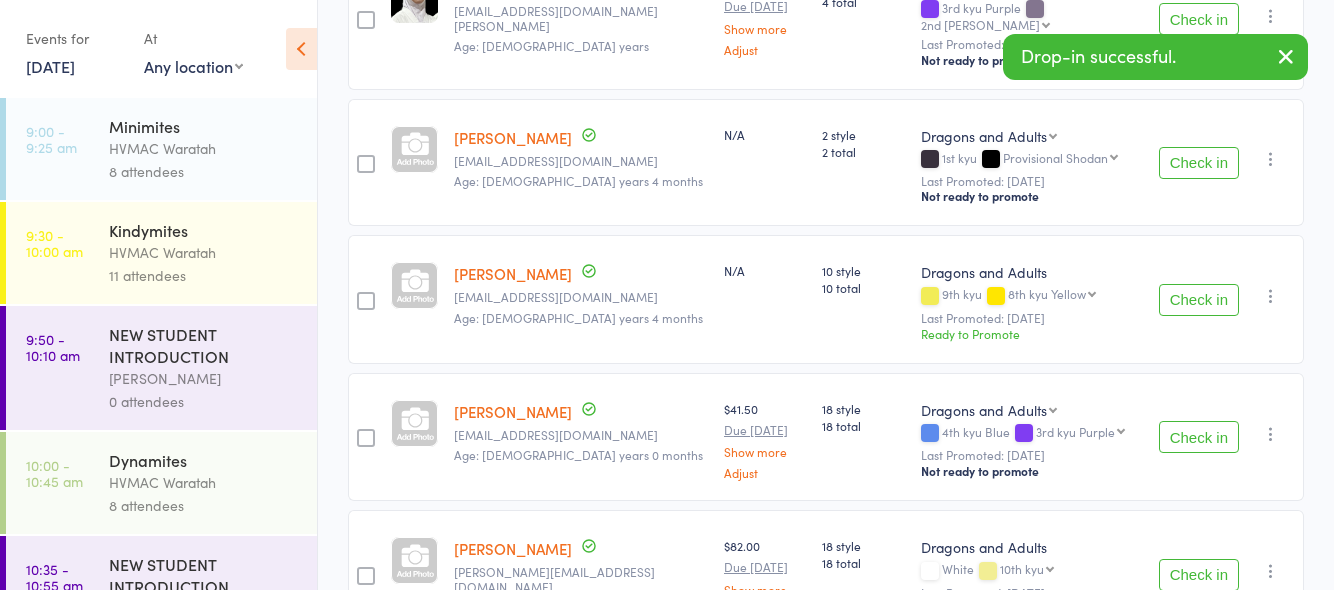 scroll, scrollTop: 1000, scrollLeft: 0, axis: vertical 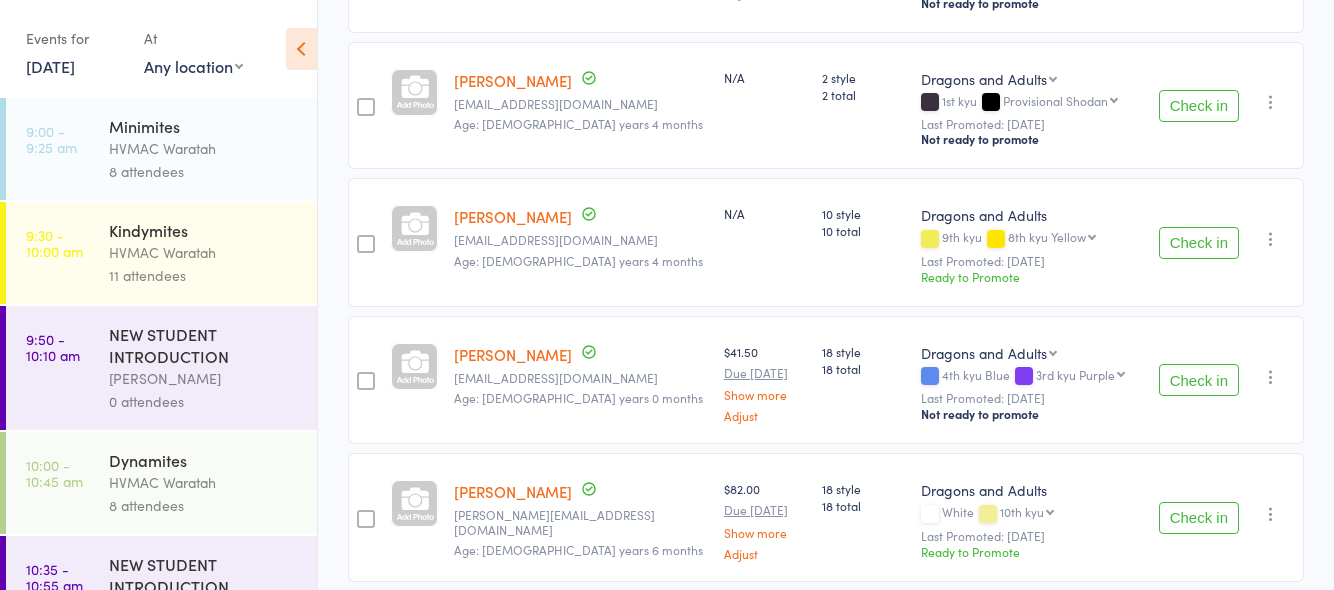 click on "Check in" at bounding box center (1199, 243) 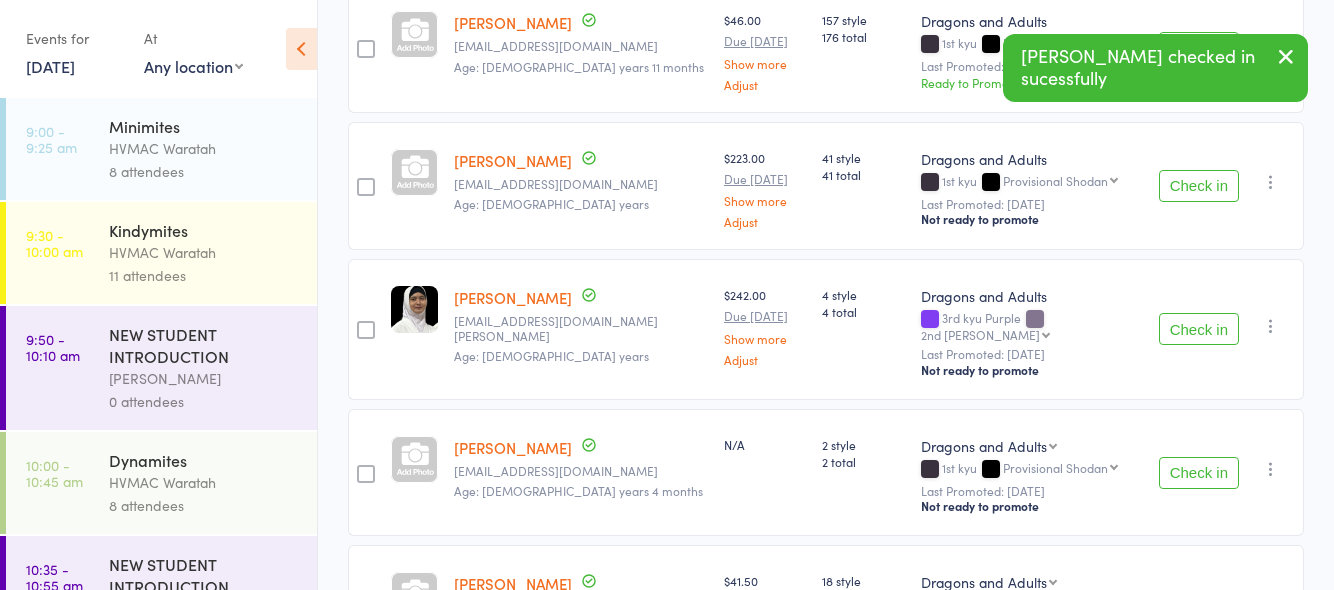 scroll, scrollTop: 97, scrollLeft: 0, axis: vertical 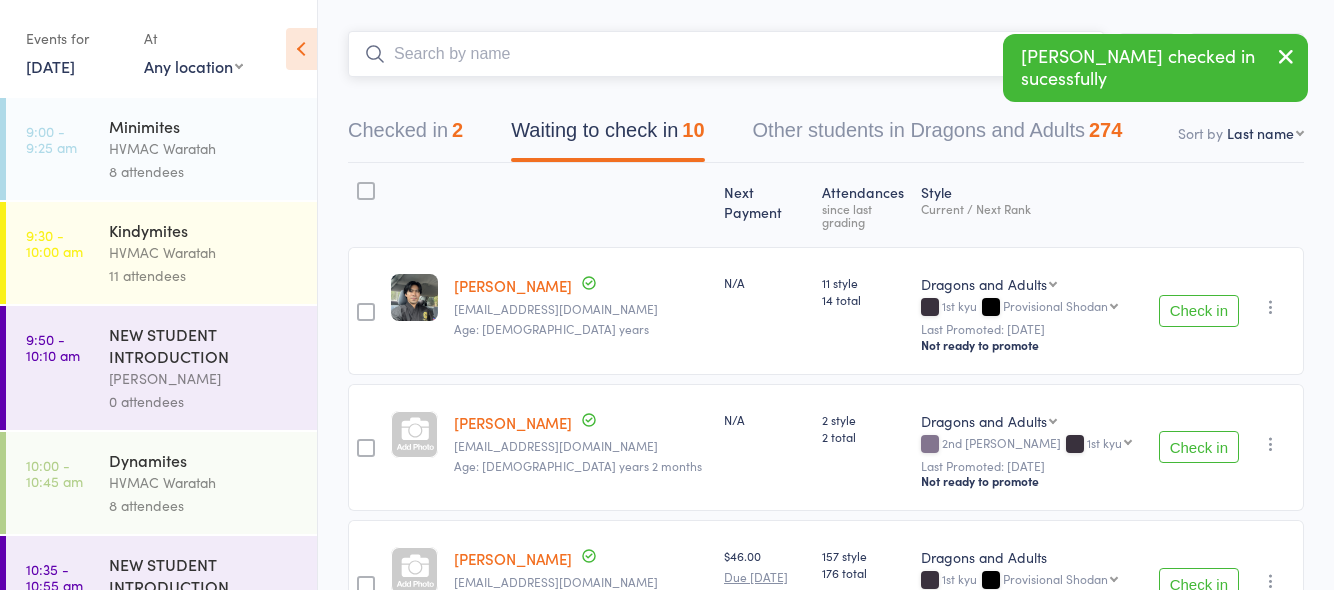 click at bounding box center [726, 54] 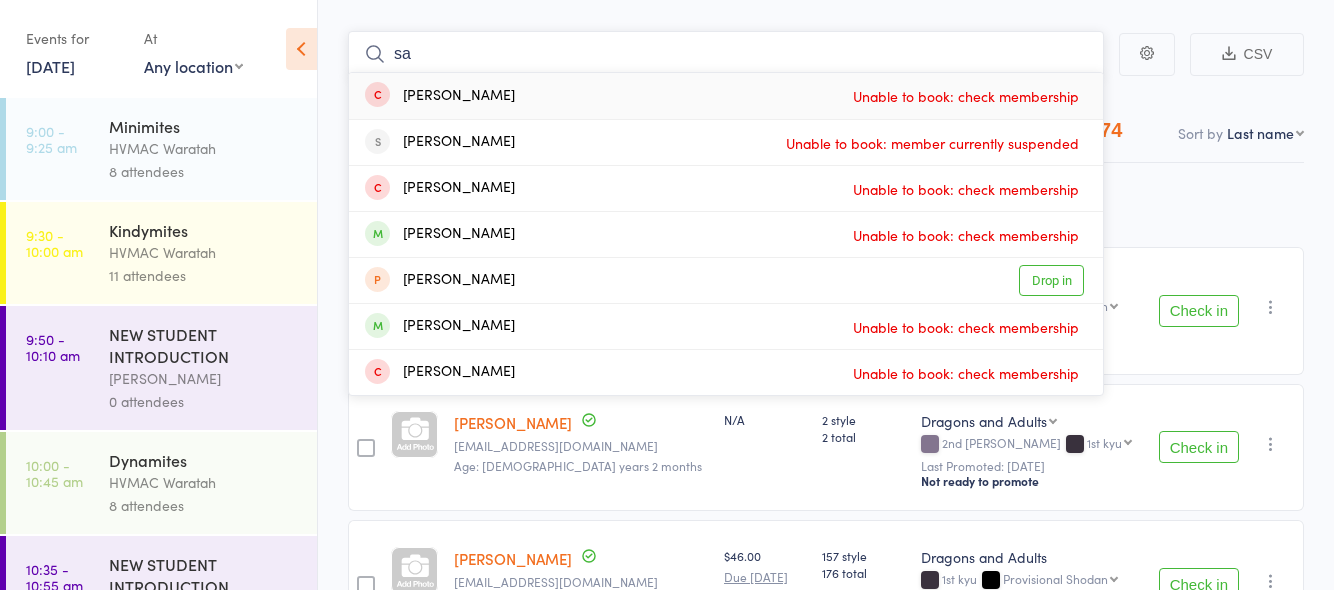 type on "s" 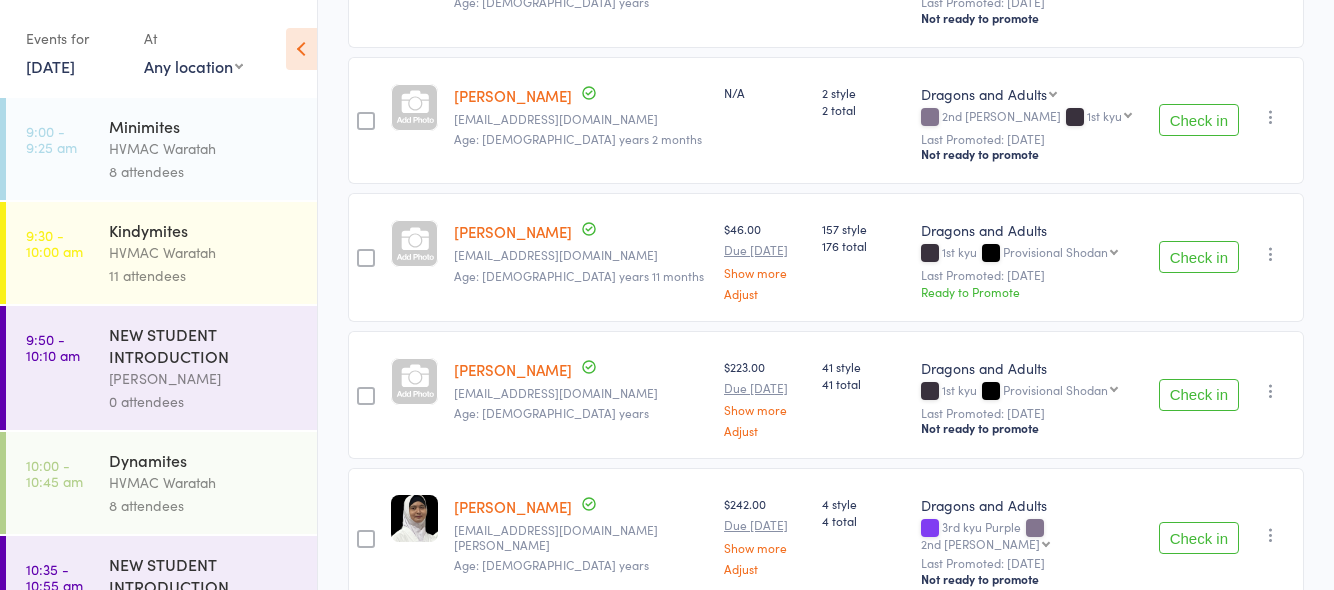 scroll, scrollTop: 497, scrollLeft: 0, axis: vertical 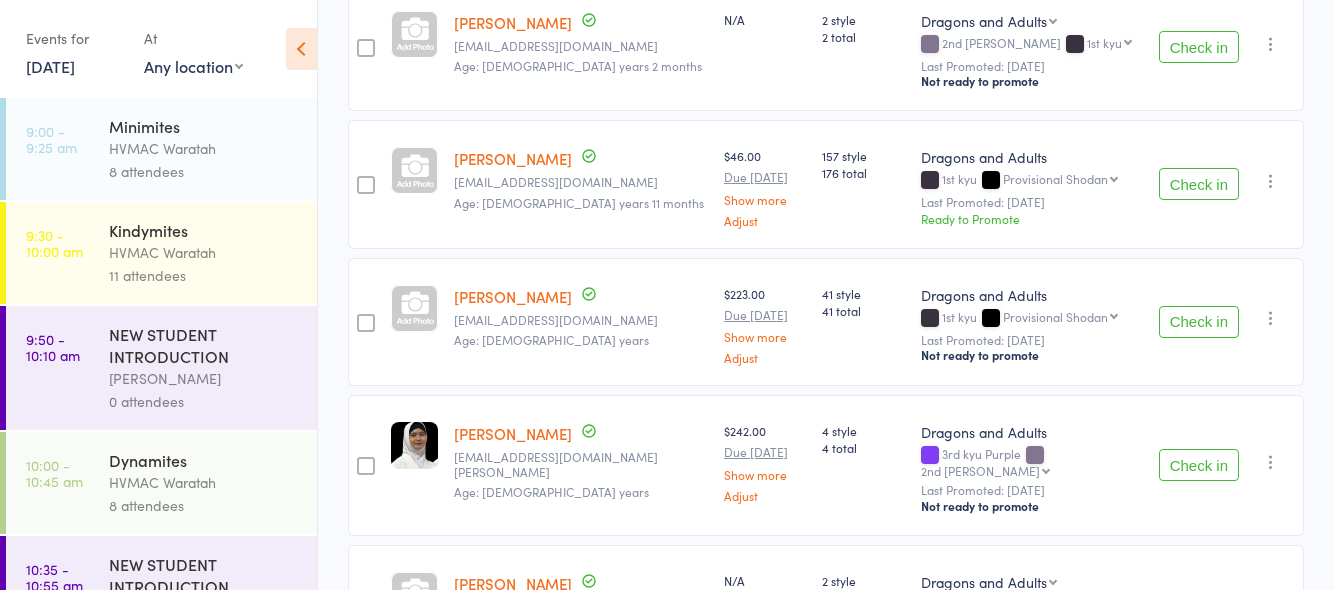 click on "Check in" at bounding box center (1199, 465) 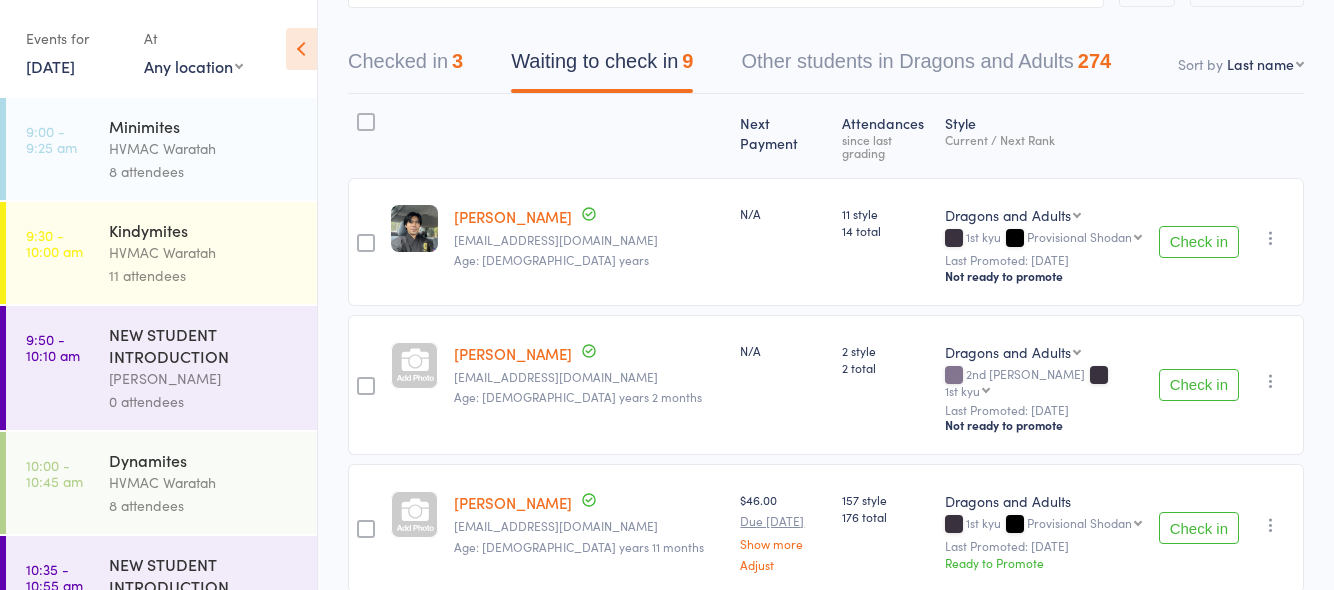 scroll, scrollTop: 0, scrollLeft: 0, axis: both 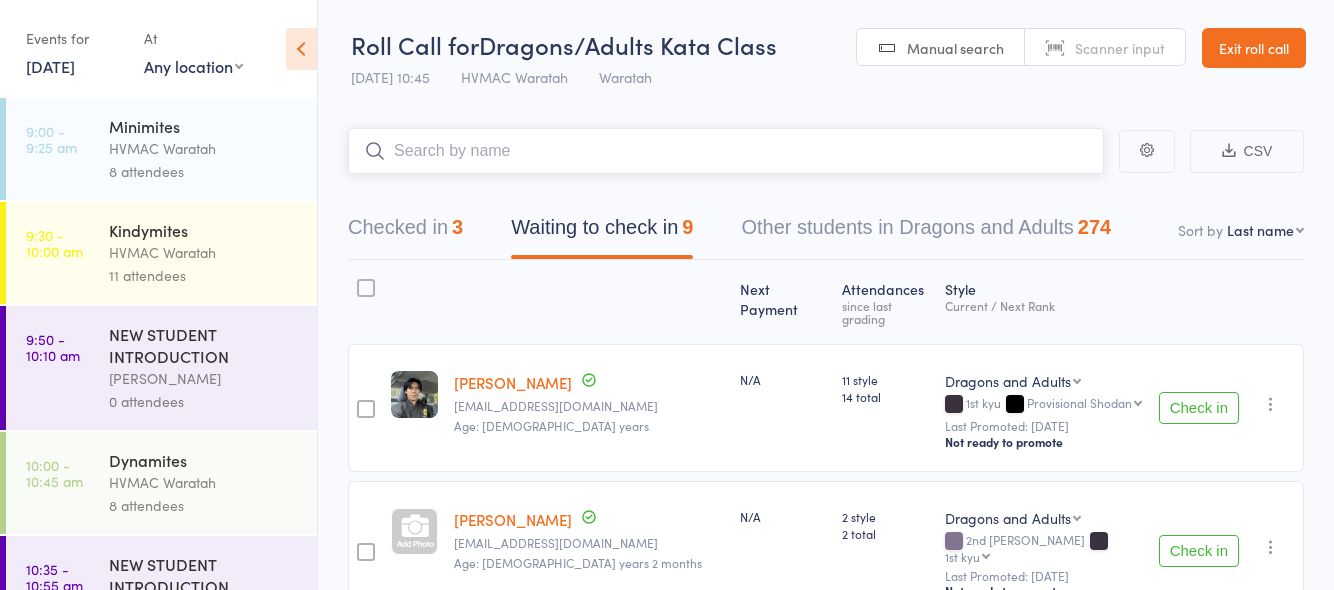 click at bounding box center [726, 151] 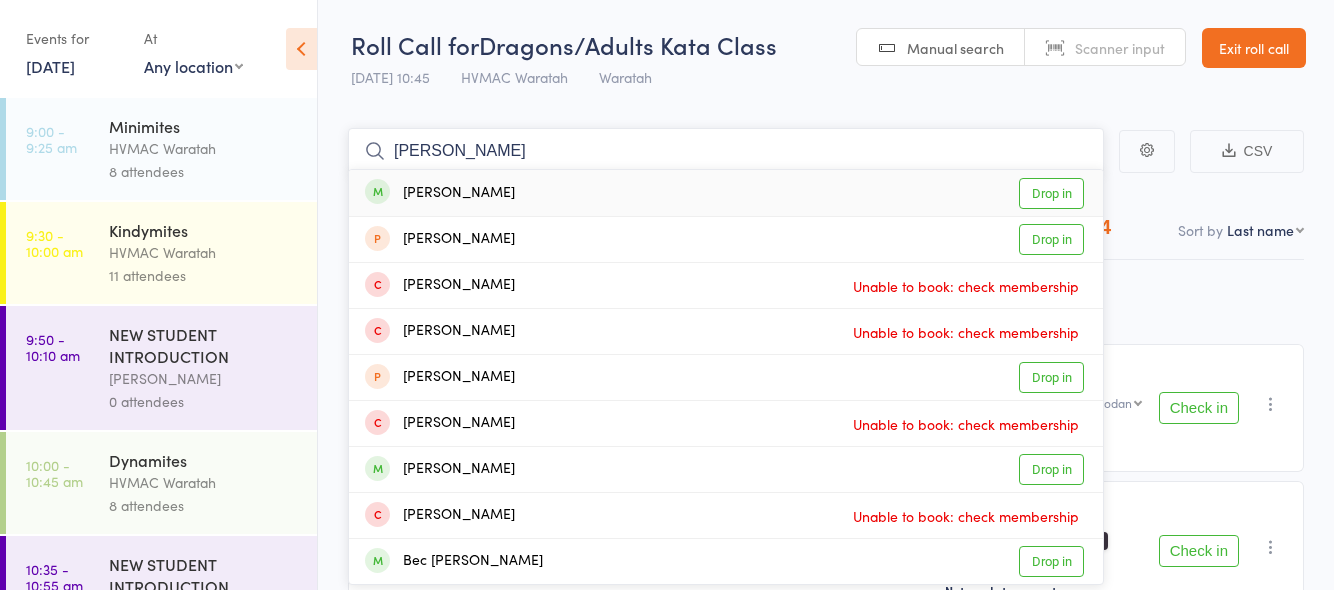 type on "hugo" 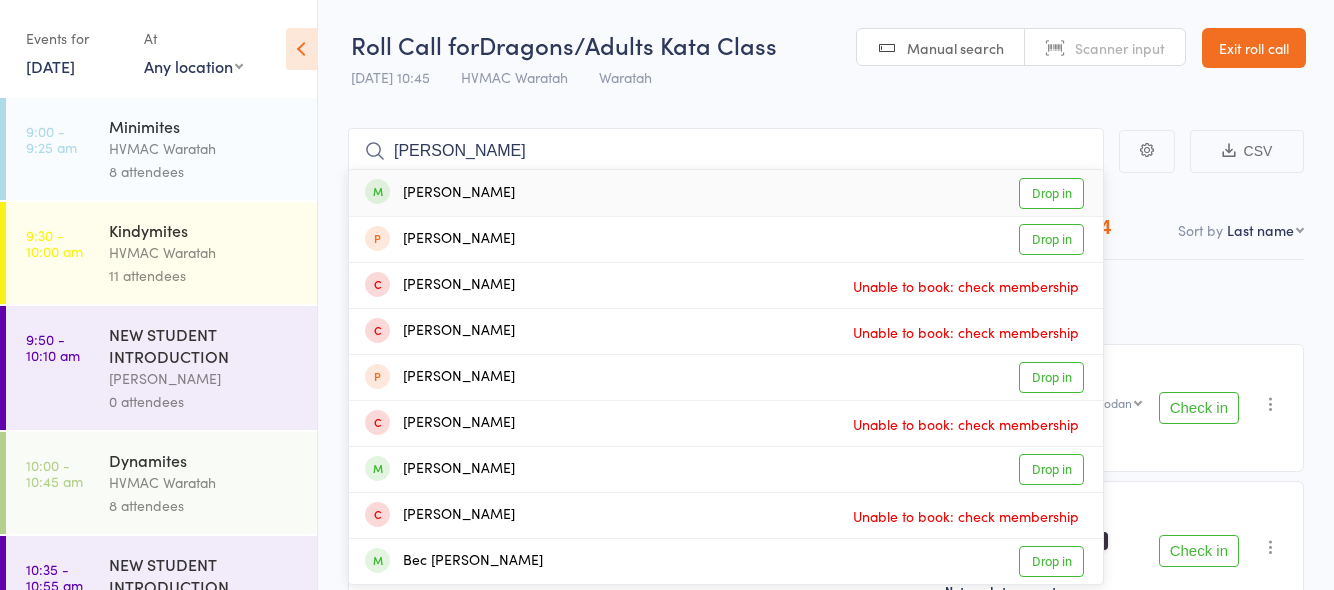 click on "Drop in" at bounding box center (1051, 193) 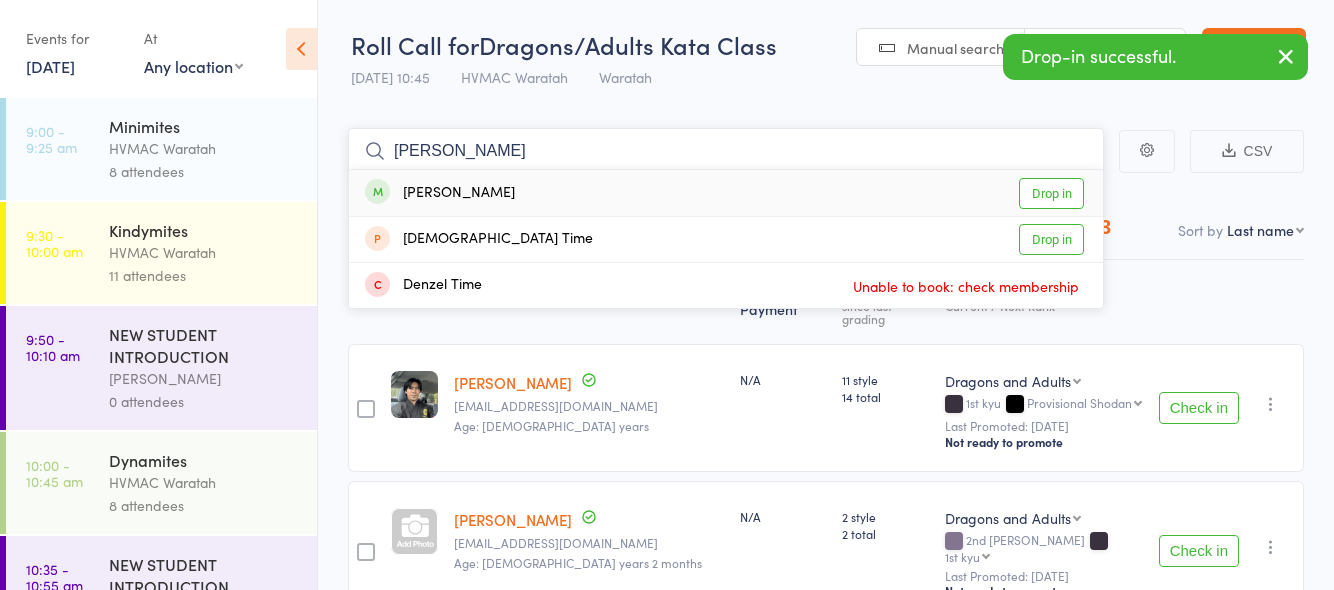type on "tim" 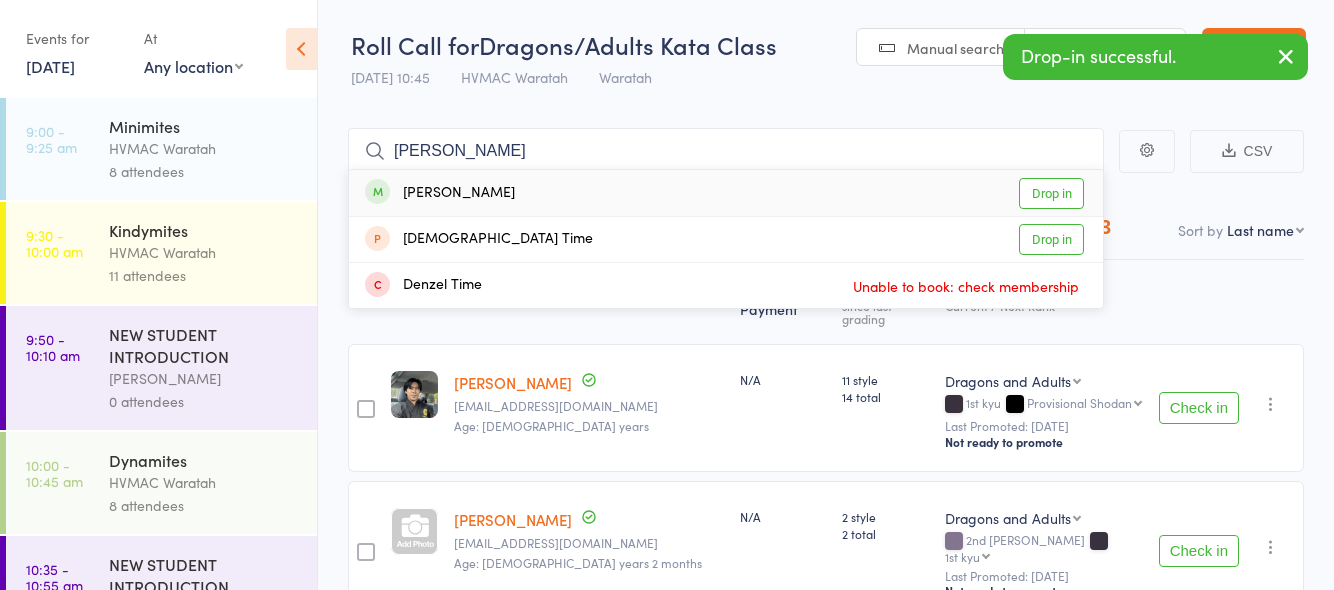 click on "Drop in" at bounding box center (1051, 193) 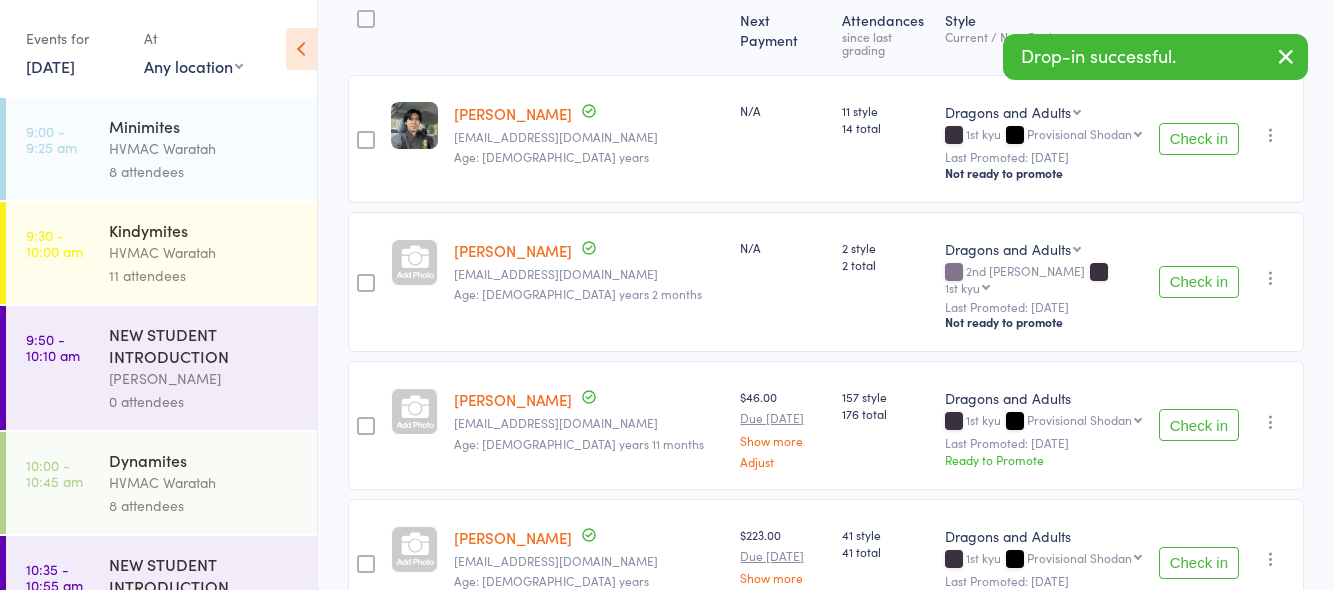 scroll, scrollTop: 300, scrollLeft: 0, axis: vertical 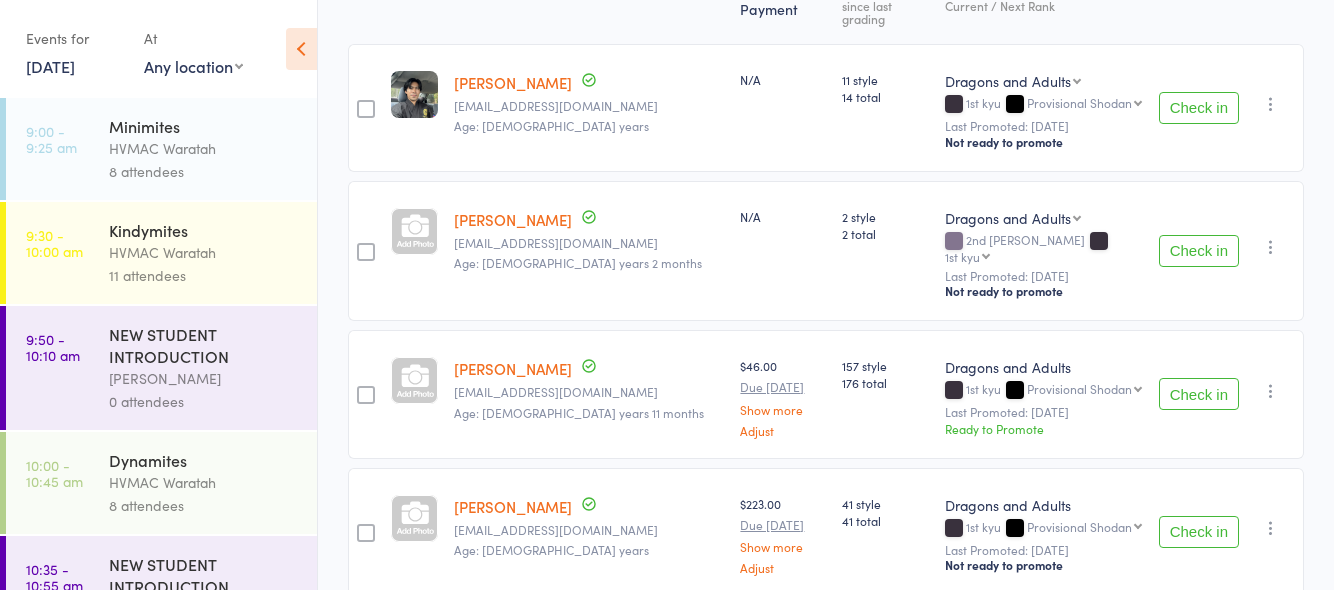 click on "Check in" at bounding box center (1199, 251) 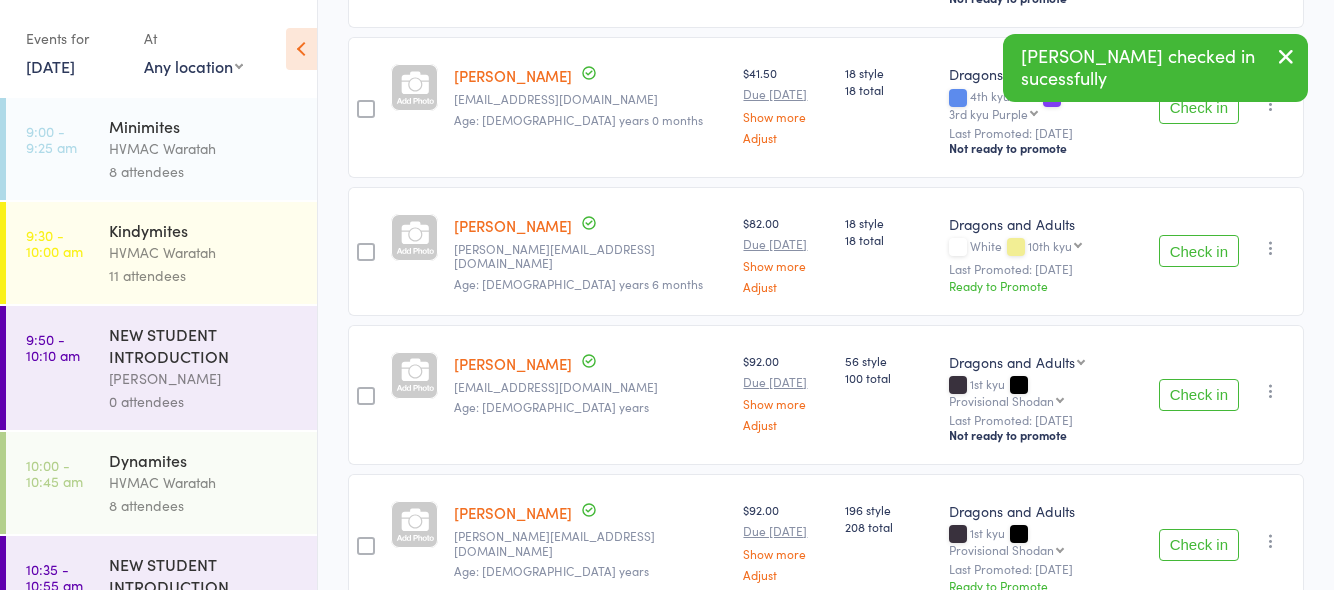 scroll, scrollTop: 922, scrollLeft: 0, axis: vertical 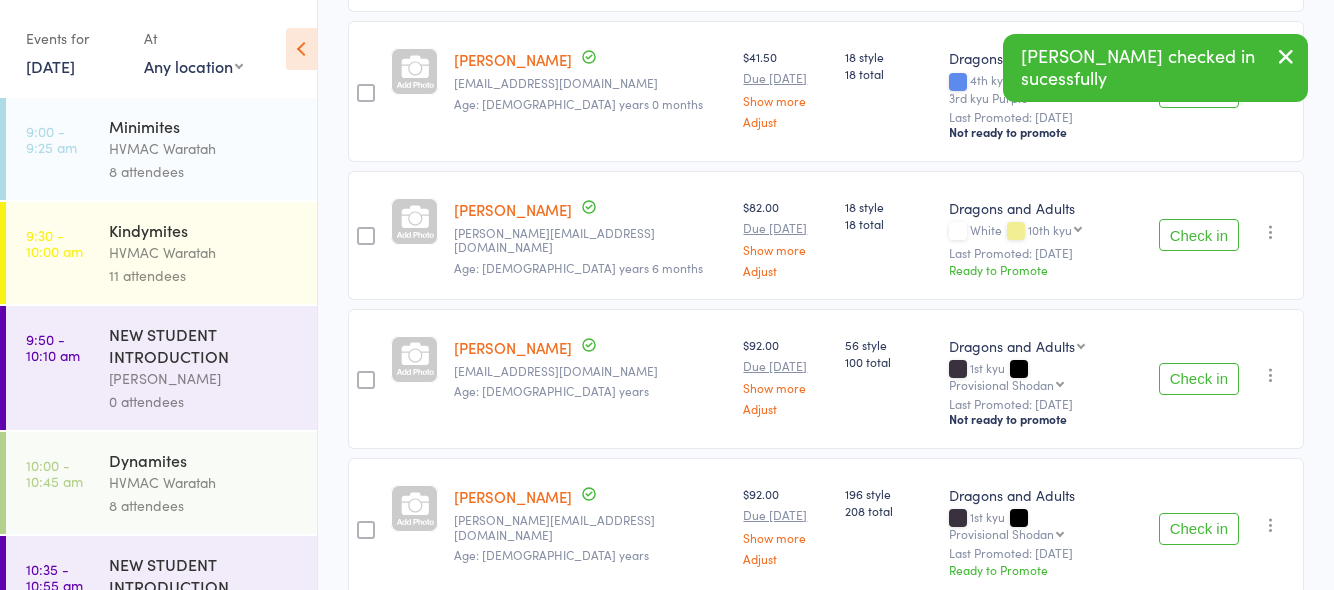 click on "Check in" at bounding box center (1199, 529) 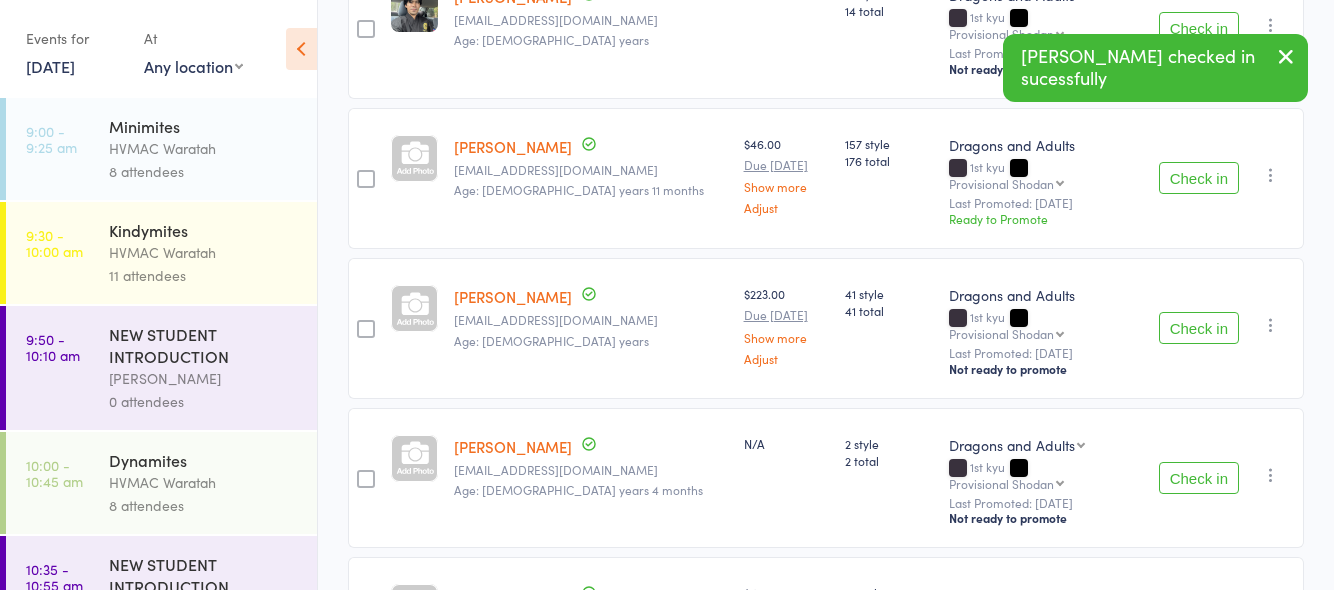 scroll, scrollTop: 0, scrollLeft: 0, axis: both 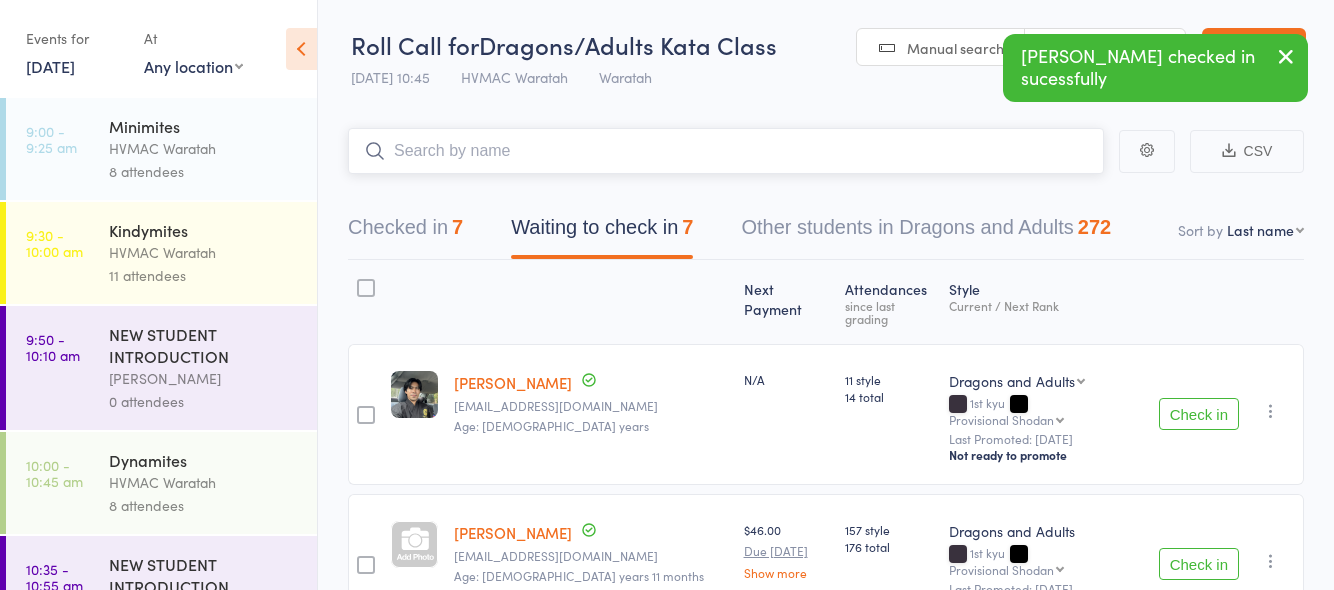 click at bounding box center [726, 151] 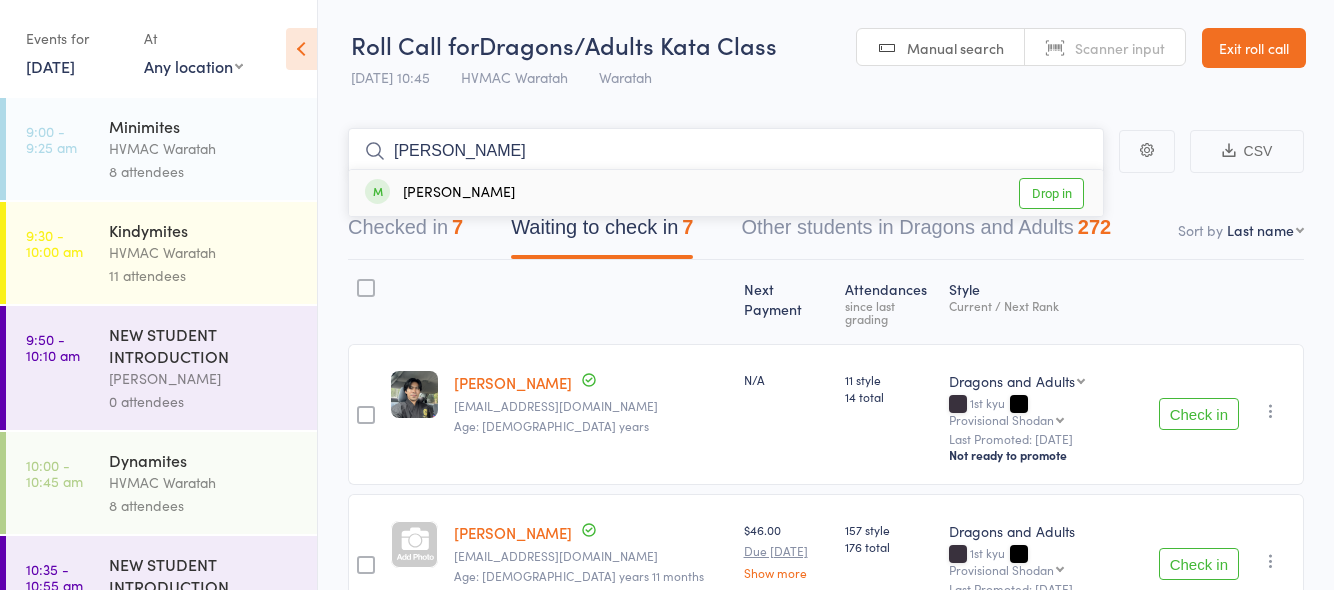 type on "[PERSON_NAME]" 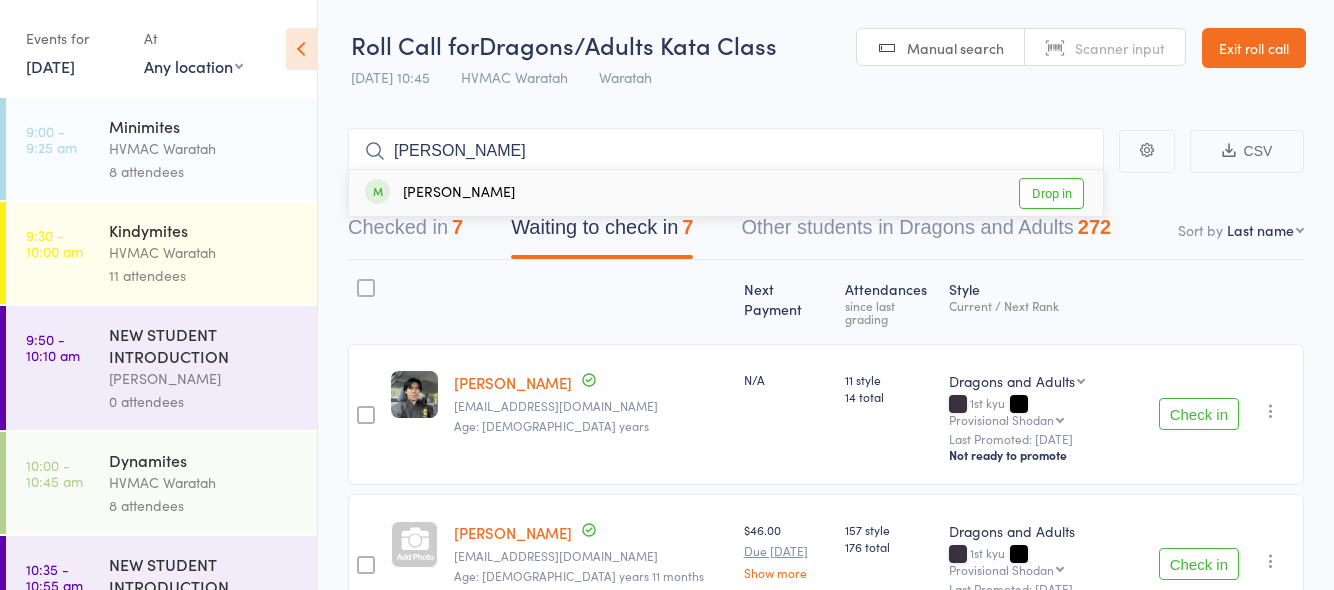 click on "Drop in" at bounding box center (1051, 193) 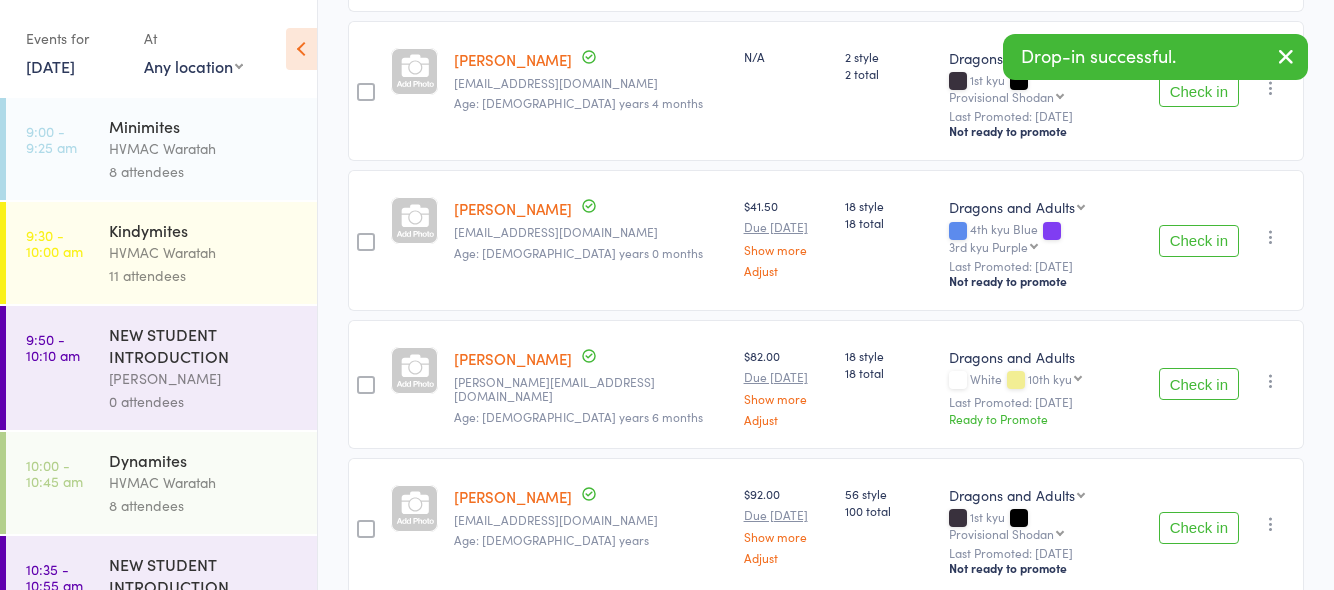 scroll, scrollTop: 784, scrollLeft: 0, axis: vertical 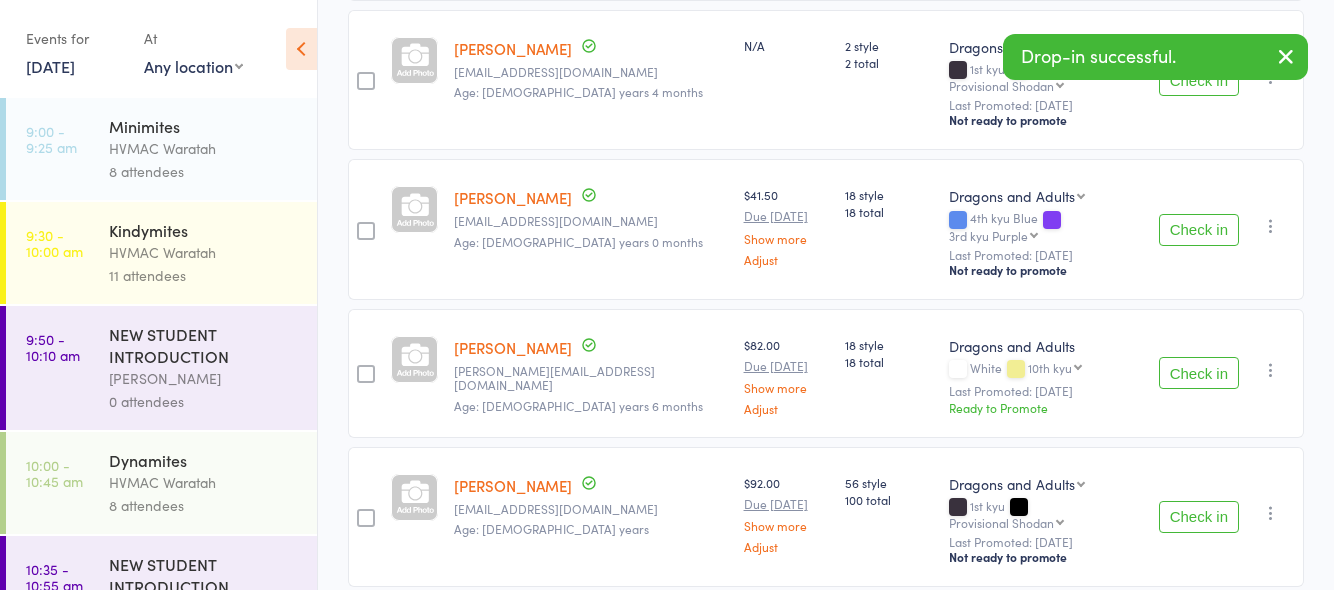 click on "Check in" at bounding box center (1199, 517) 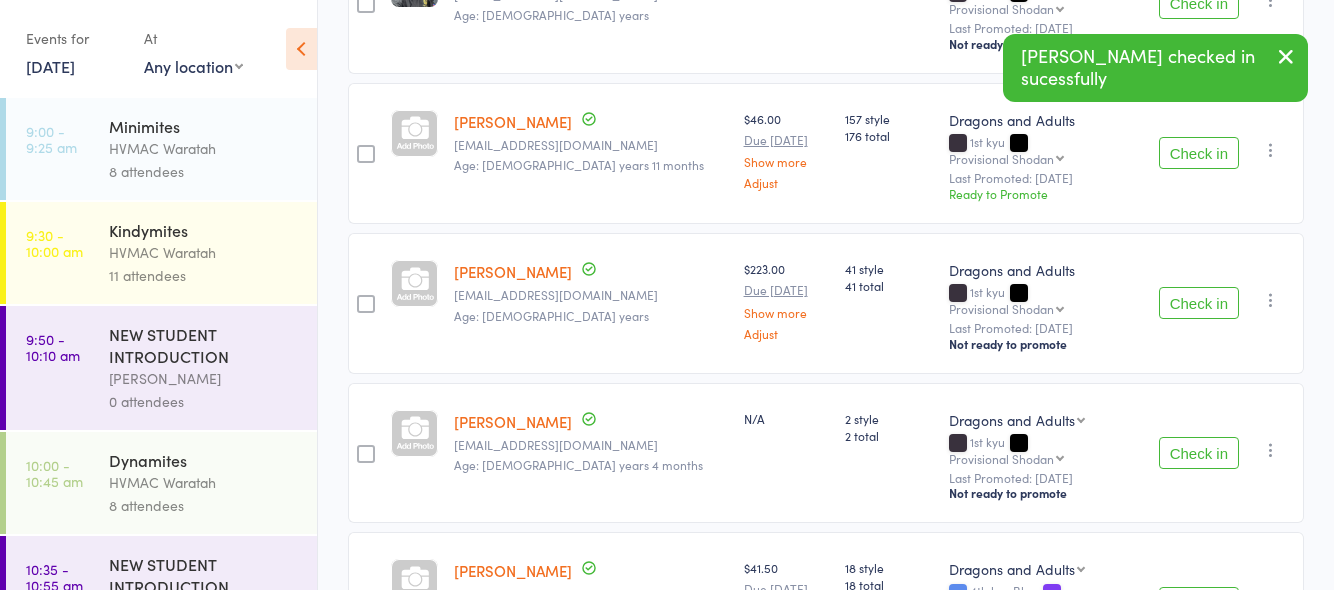 scroll, scrollTop: 147, scrollLeft: 0, axis: vertical 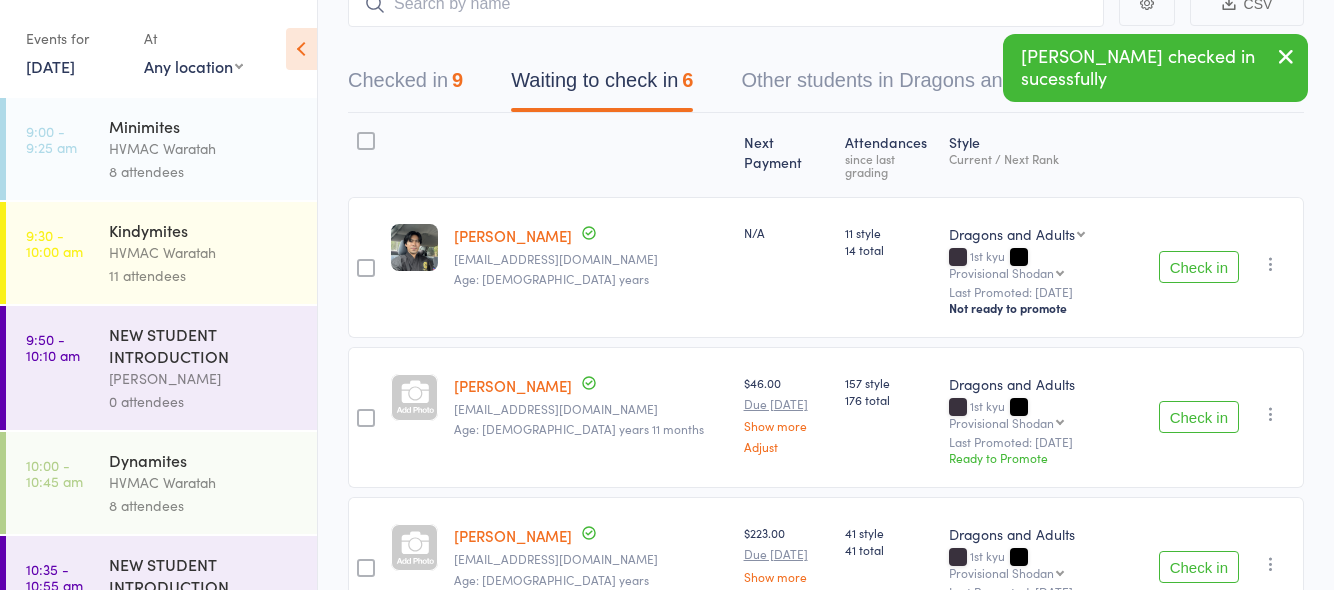 click on "Check in" at bounding box center (1199, 567) 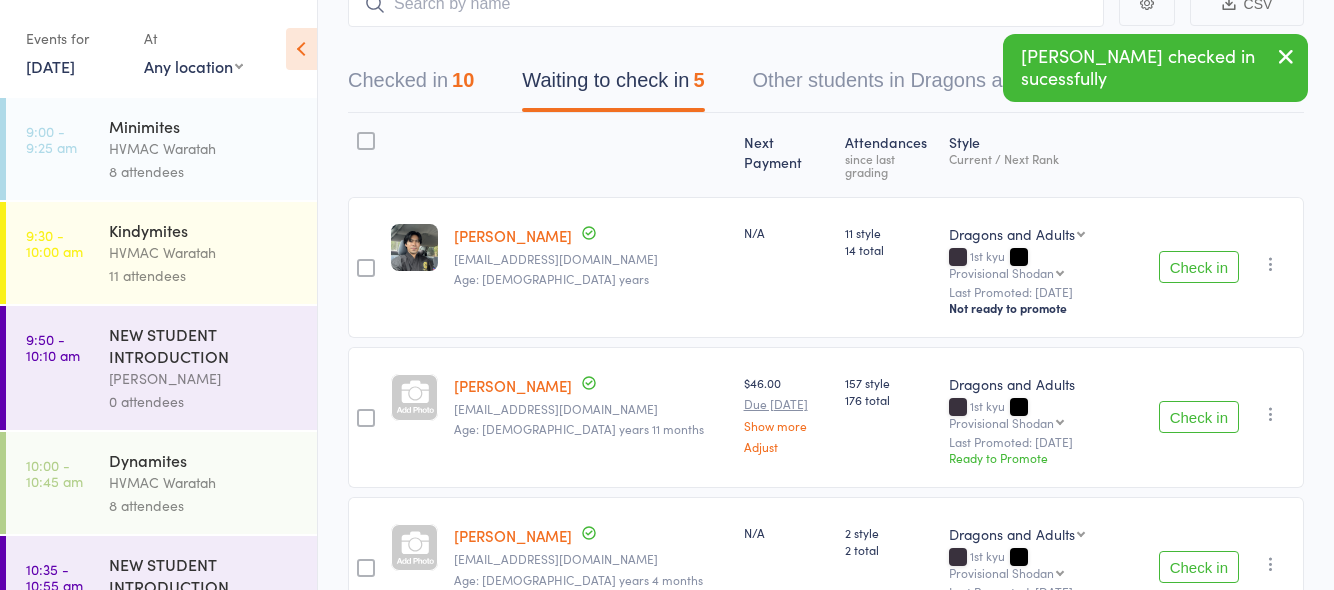 click on "Check in" at bounding box center [1199, 567] 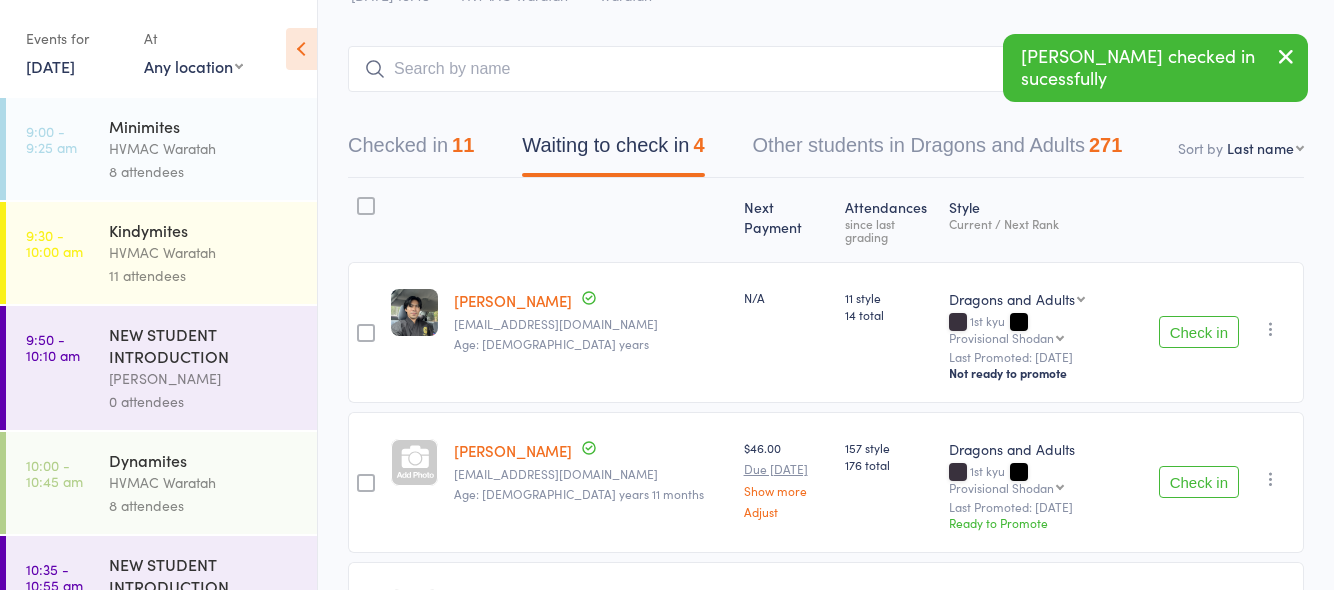 scroll, scrollTop: 47, scrollLeft: 0, axis: vertical 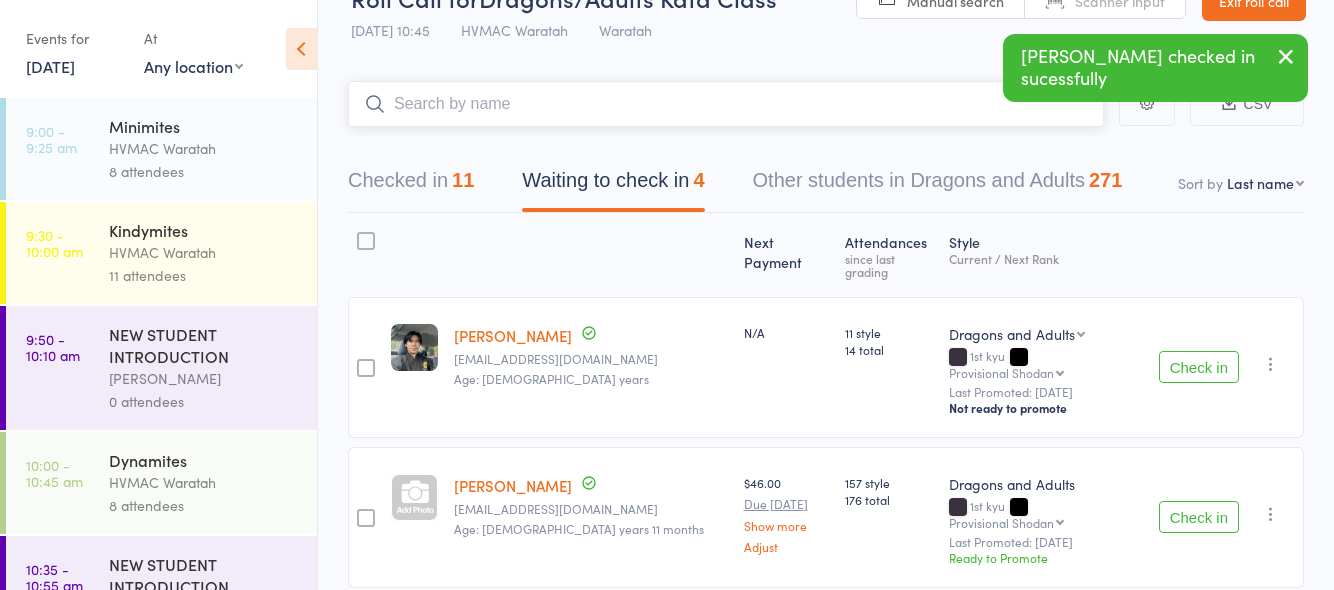 click at bounding box center [726, 104] 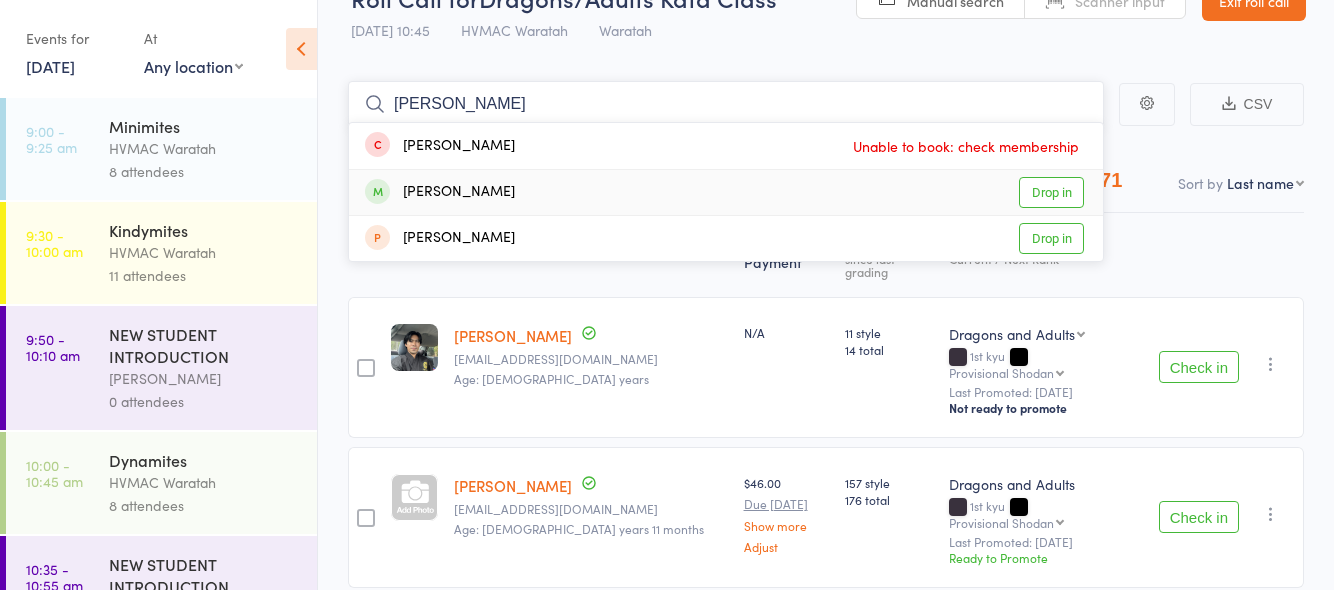 type on "[PERSON_NAME]" 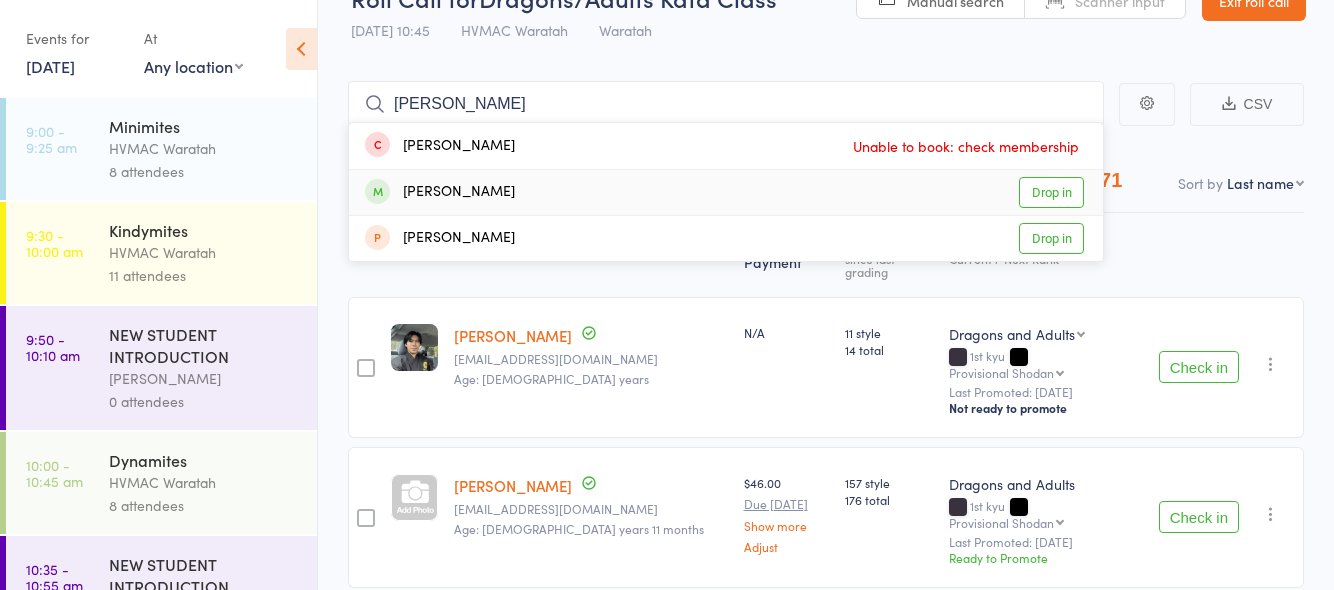 click on "Drop in" at bounding box center [1051, 192] 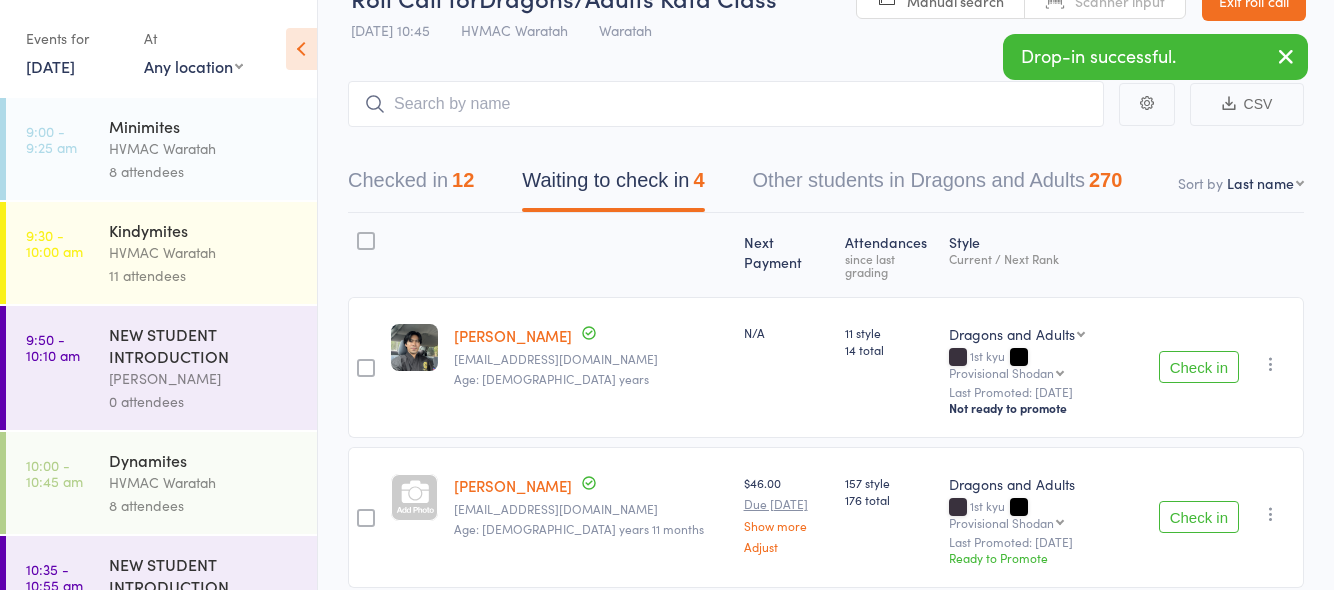 click on "Check in" at bounding box center (1199, 367) 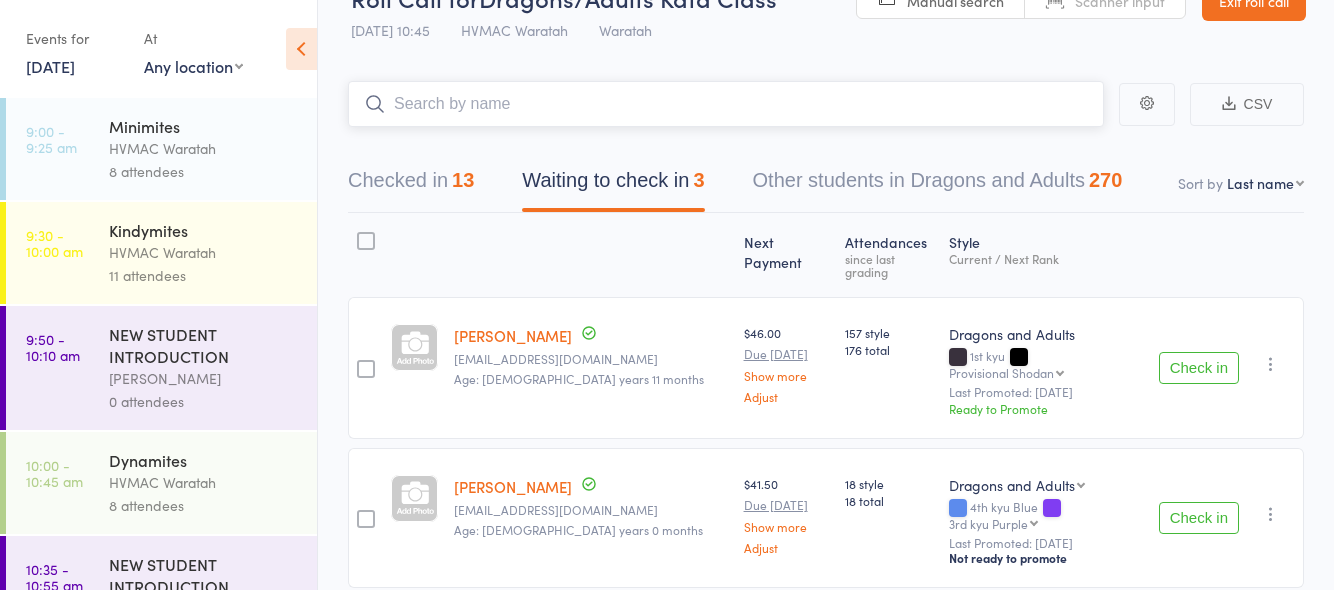 click at bounding box center (726, 104) 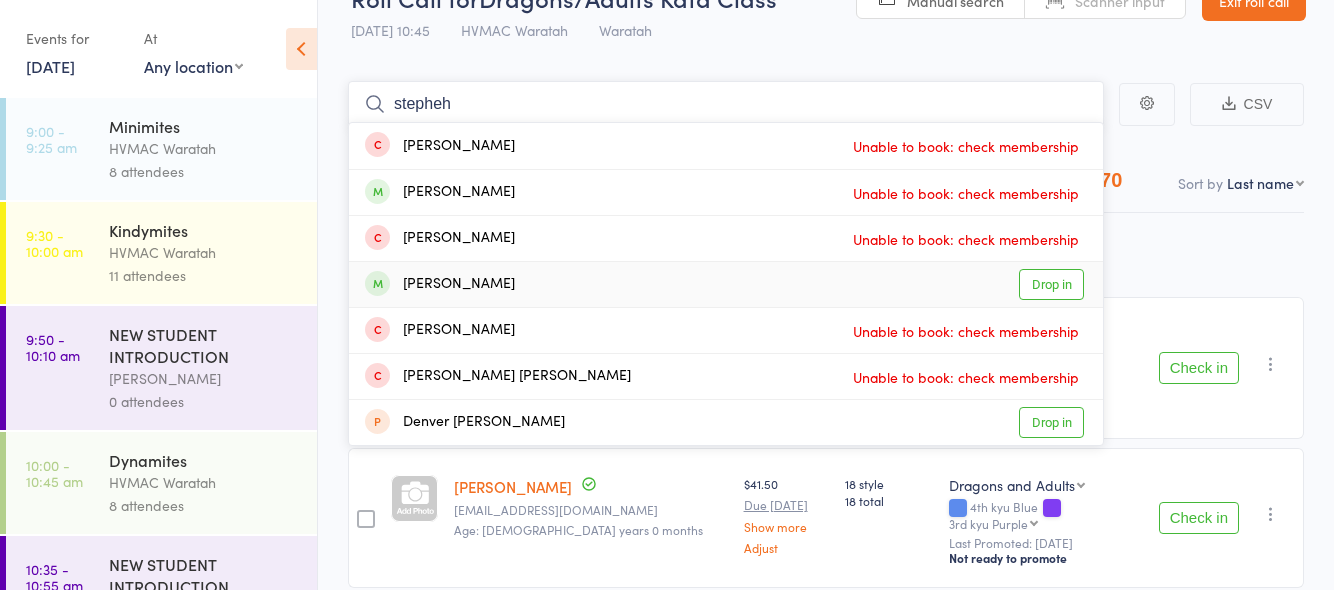 type on "stepheh" 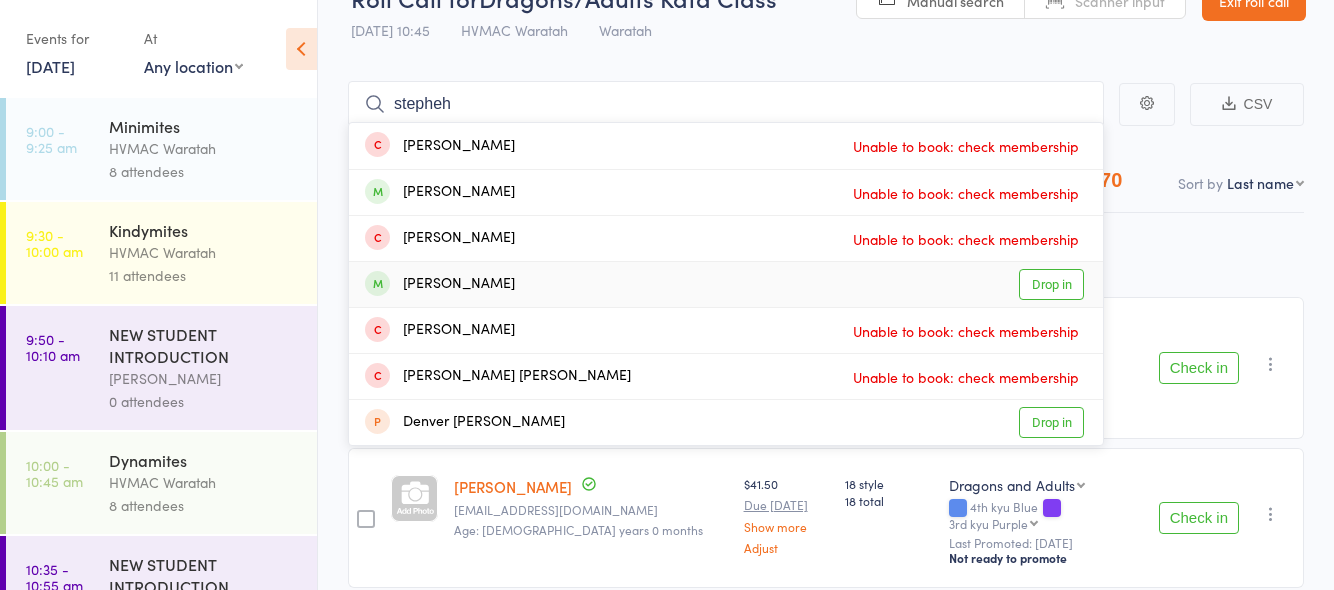 click on "Drop in" at bounding box center (1051, 284) 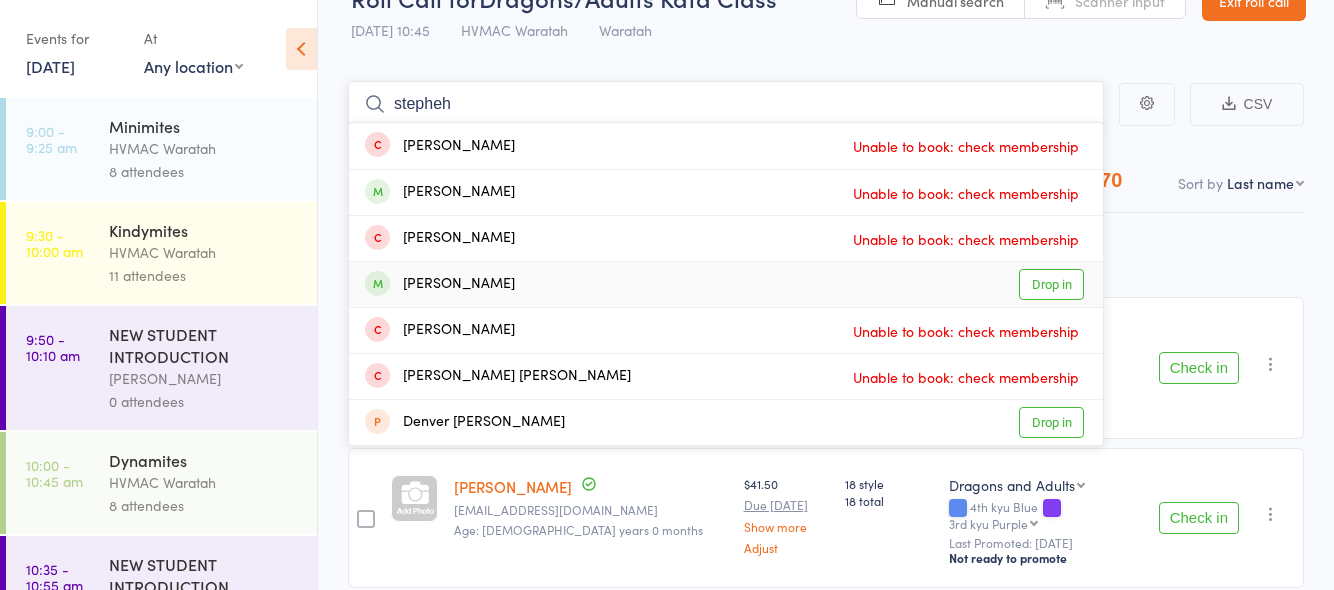 type 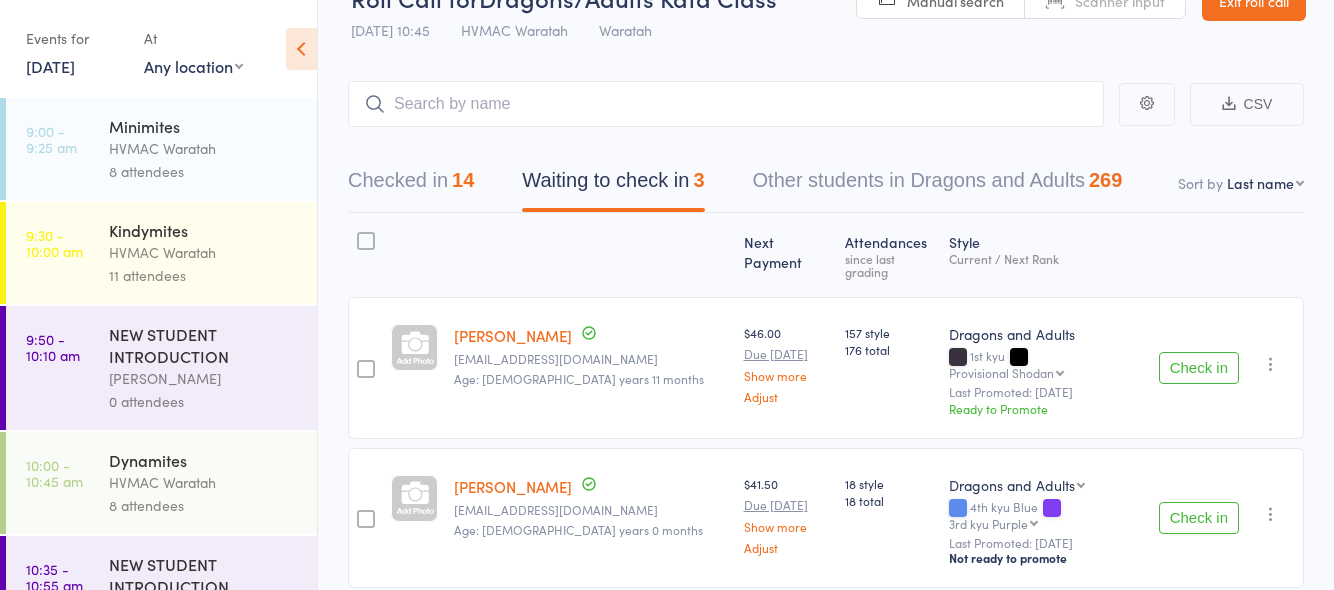 click at bounding box center [1271, 364] 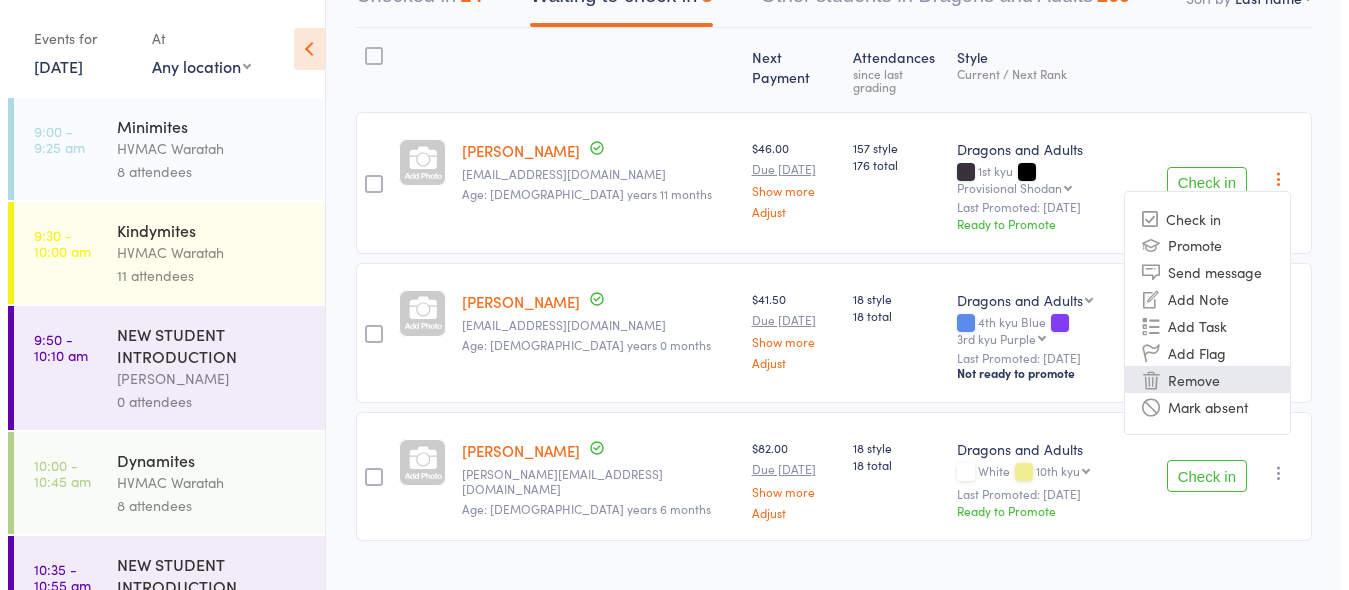 scroll, scrollTop: 234, scrollLeft: 0, axis: vertical 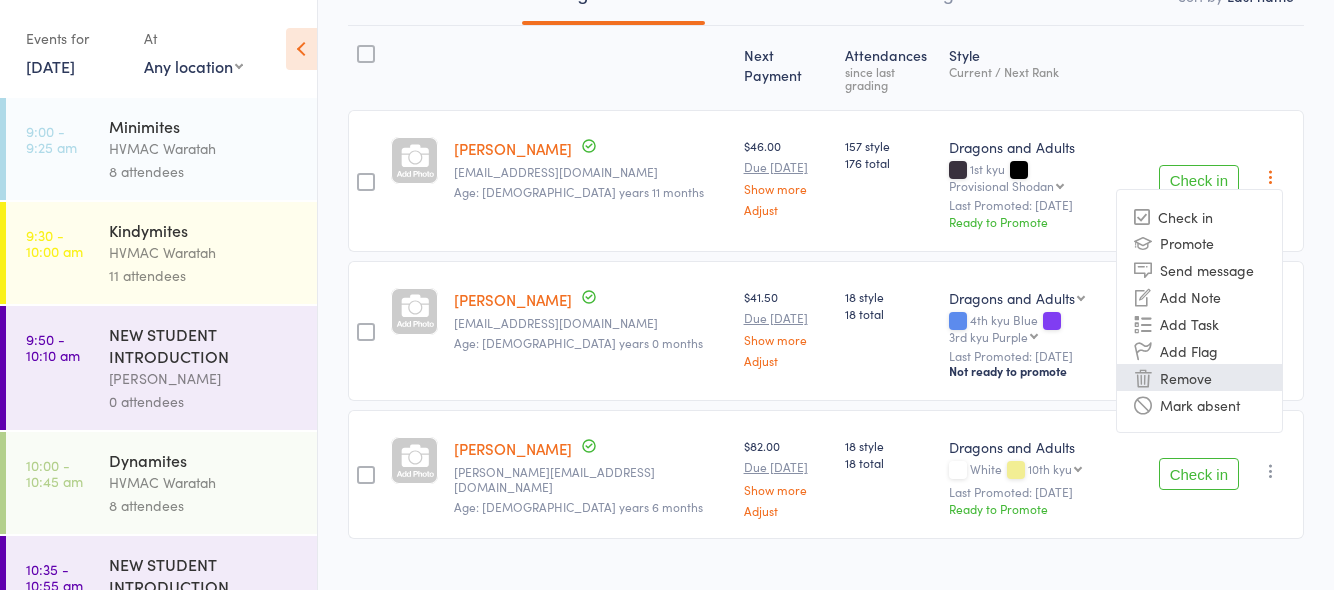 click on "Remove" at bounding box center [1199, 377] 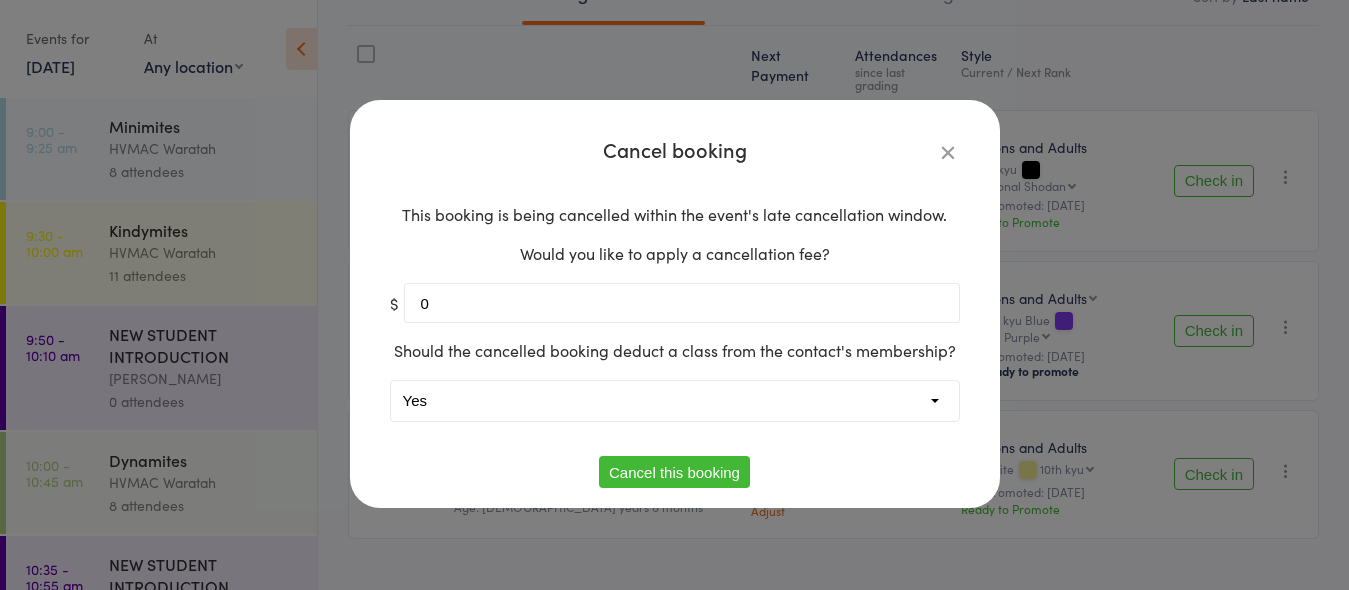 click on "Yes No" at bounding box center (675, 401) 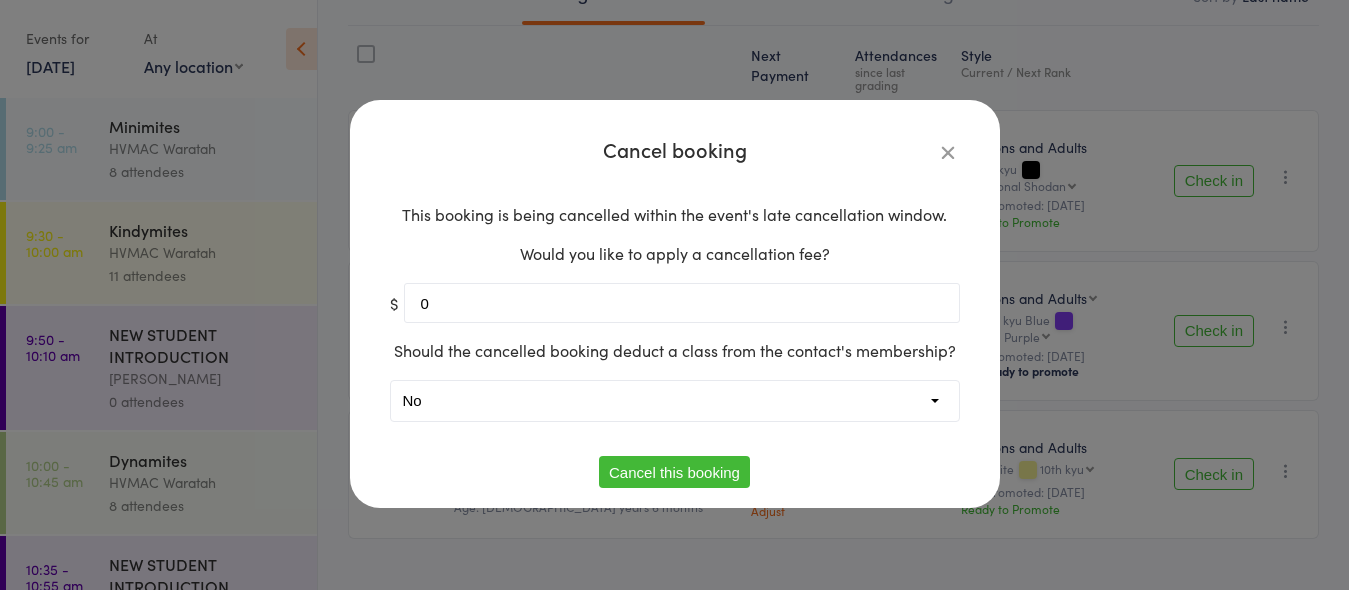 click on "Yes No" at bounding box center (675, 401) 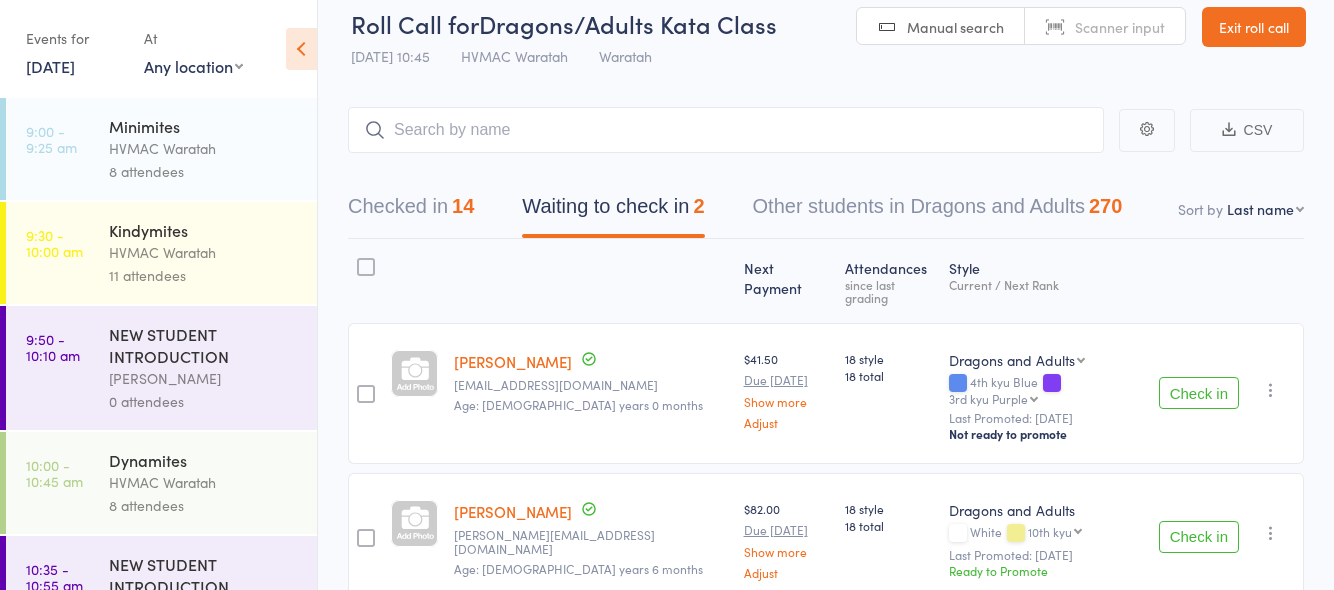 scroll, scrollTop: 0, scrollLeft: 0, axis: both 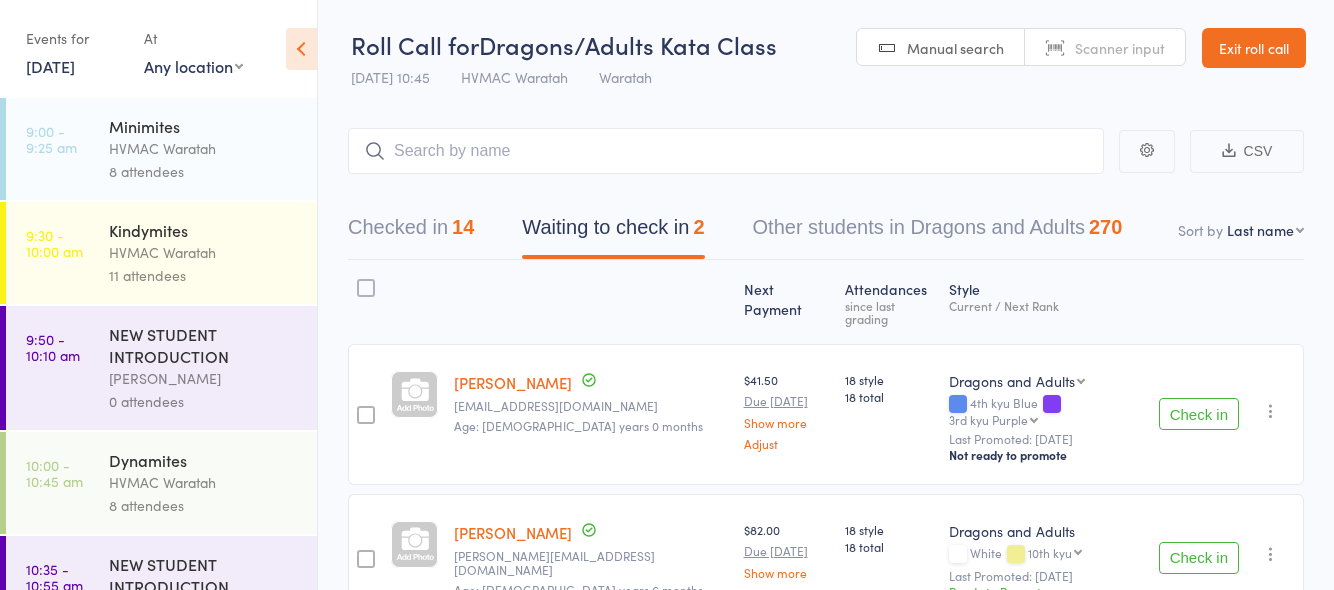 click on "Checked in  14" at bounding box center [411, 232] 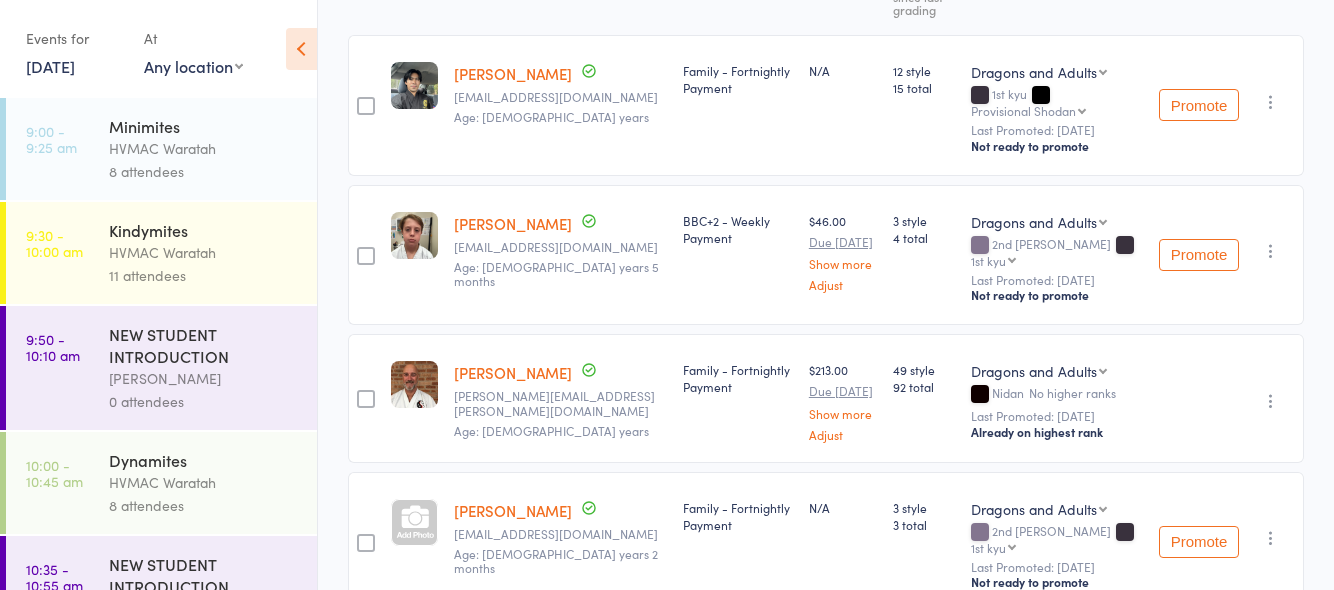 scroll, scrollTop: 0, scrollLeft: 0, axis: both 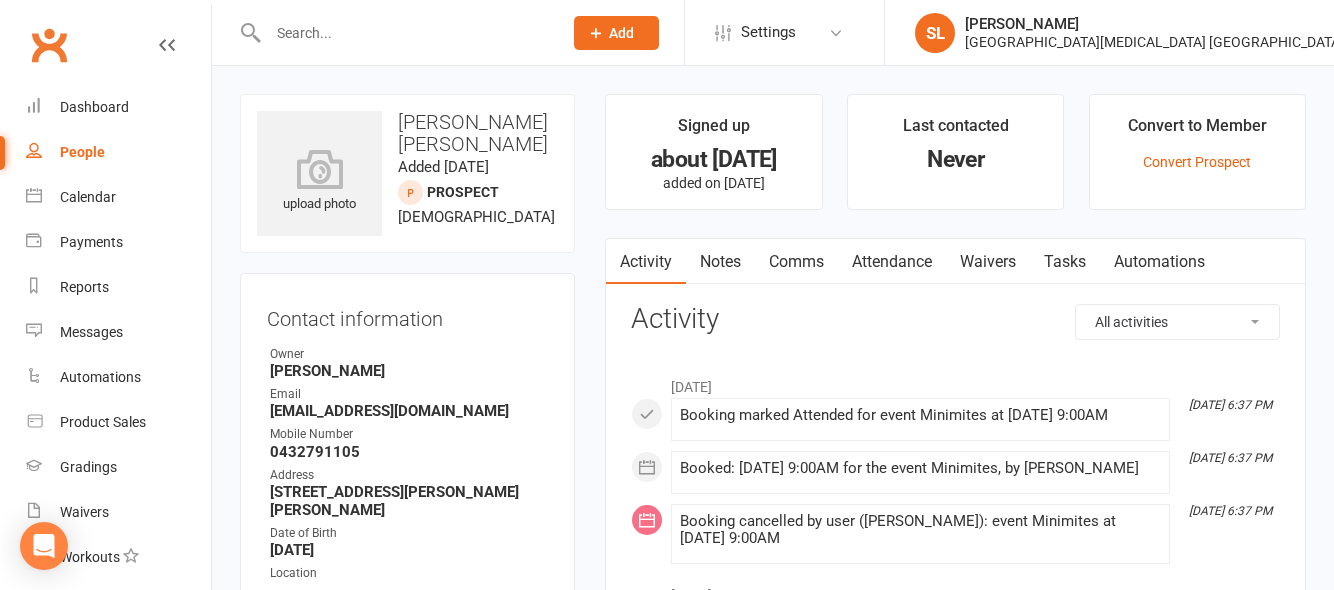 click at bounding box center (405, 33) 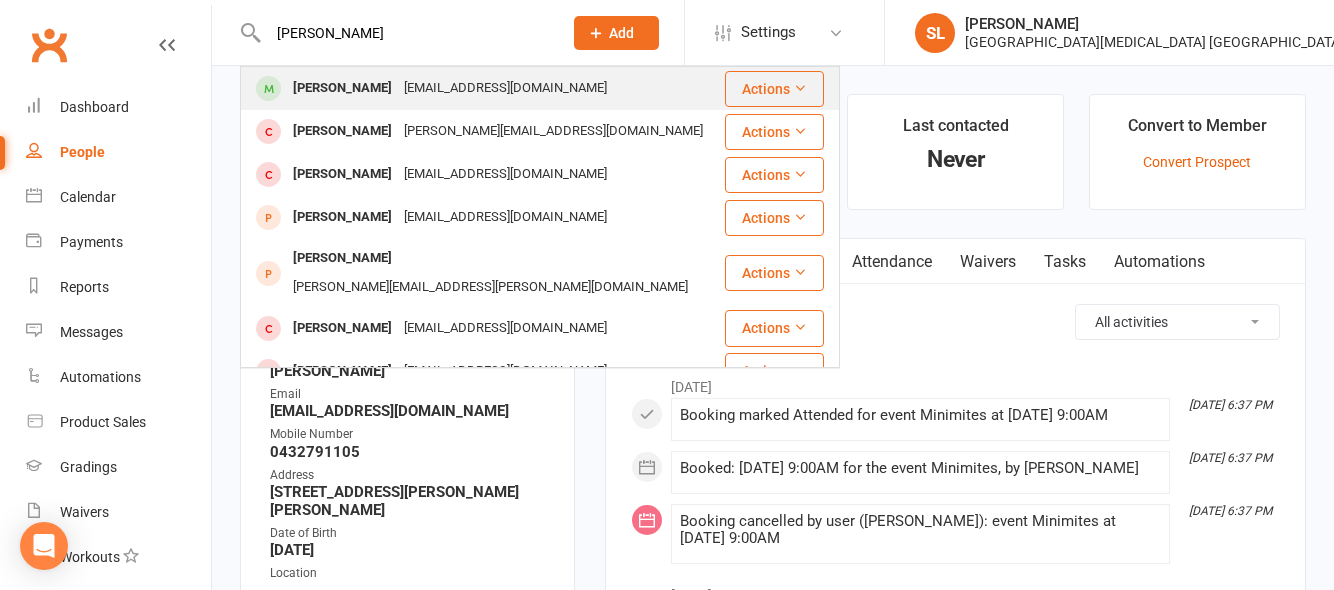 type on "[PERSON_NAME]" 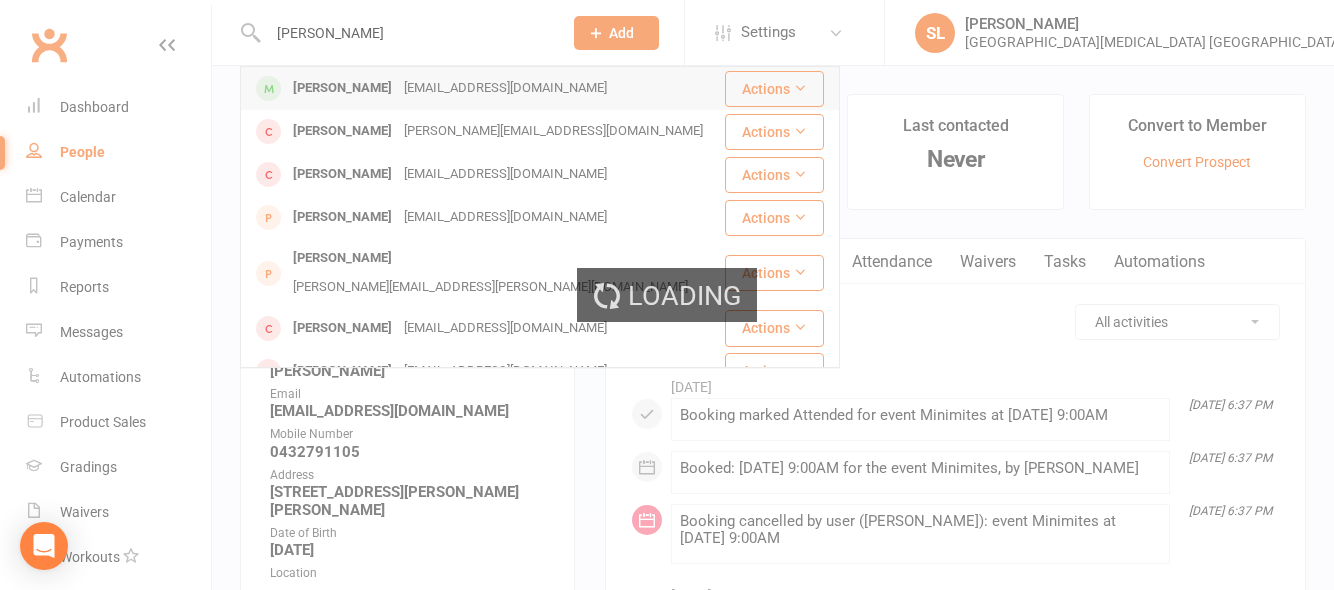 type 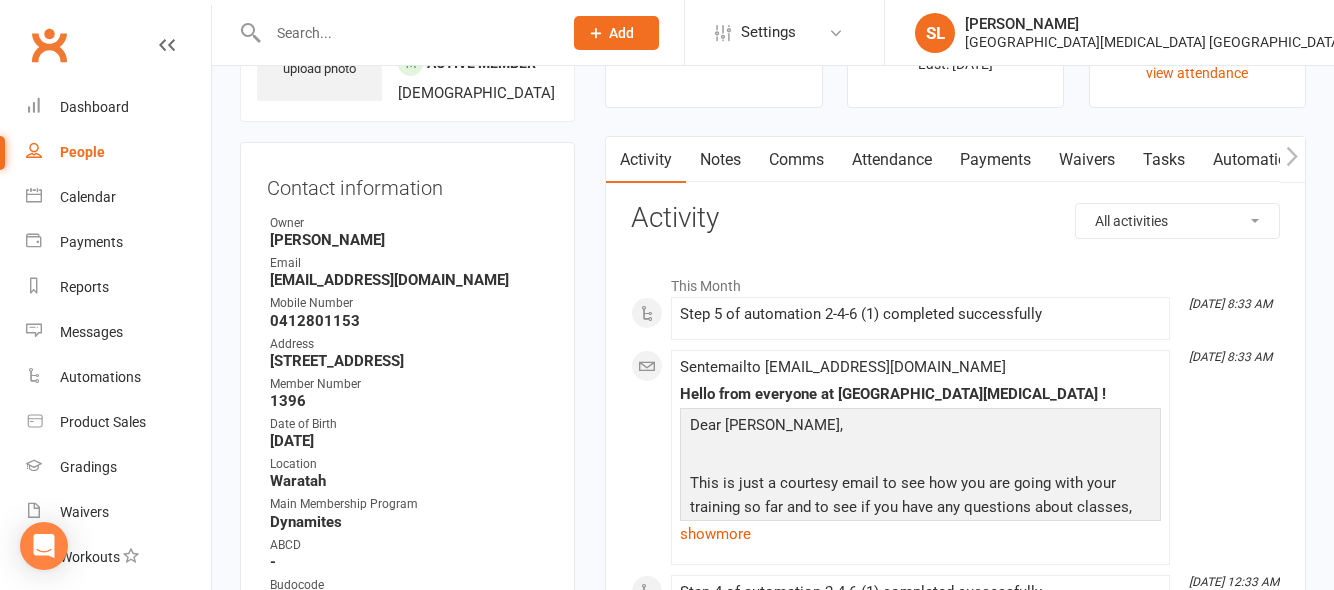 scroll, scrollTop: 100, scrollLeft: 0, axis: vertical 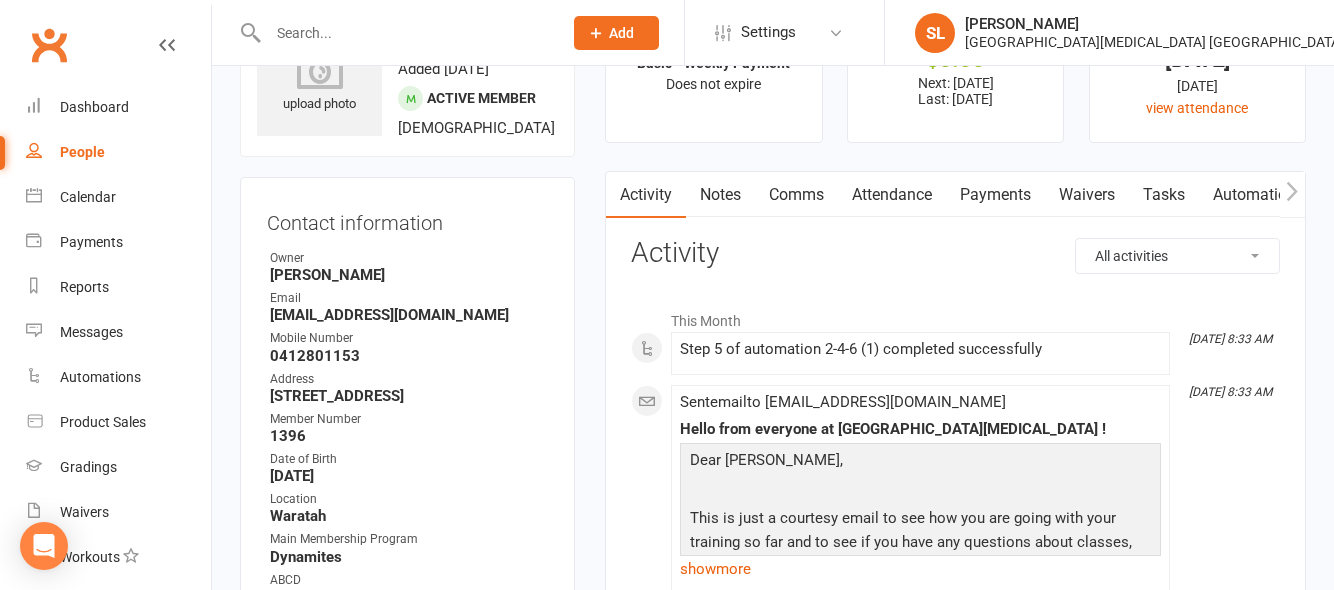 click on "Automations" at bounding box center (1258, 195) 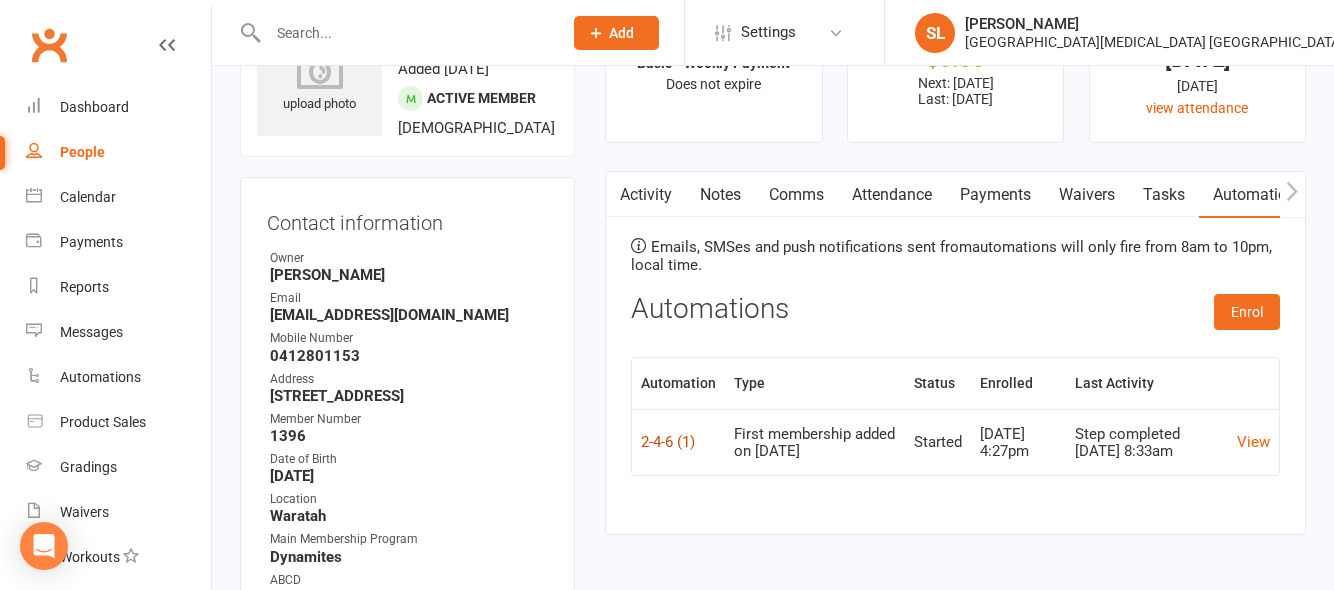 click on "2-4-6 (1)" at bounding box center [668, 442] 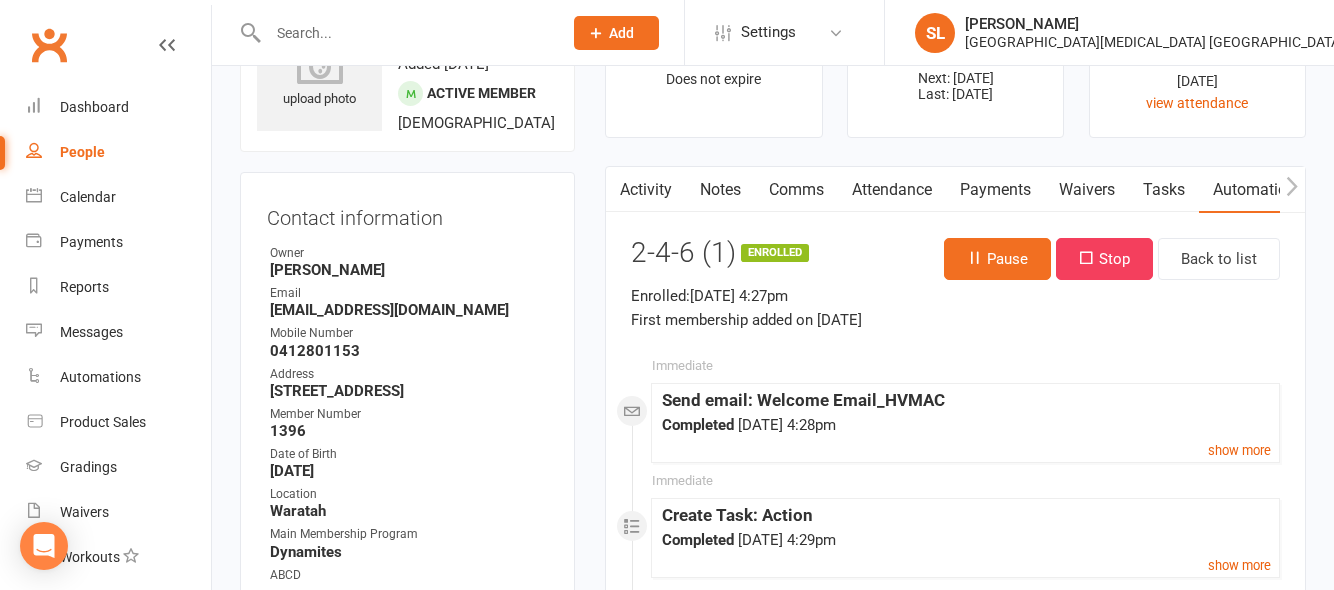 scroll, scrollTop: 200, scrollLeft: 0, axis: vertical 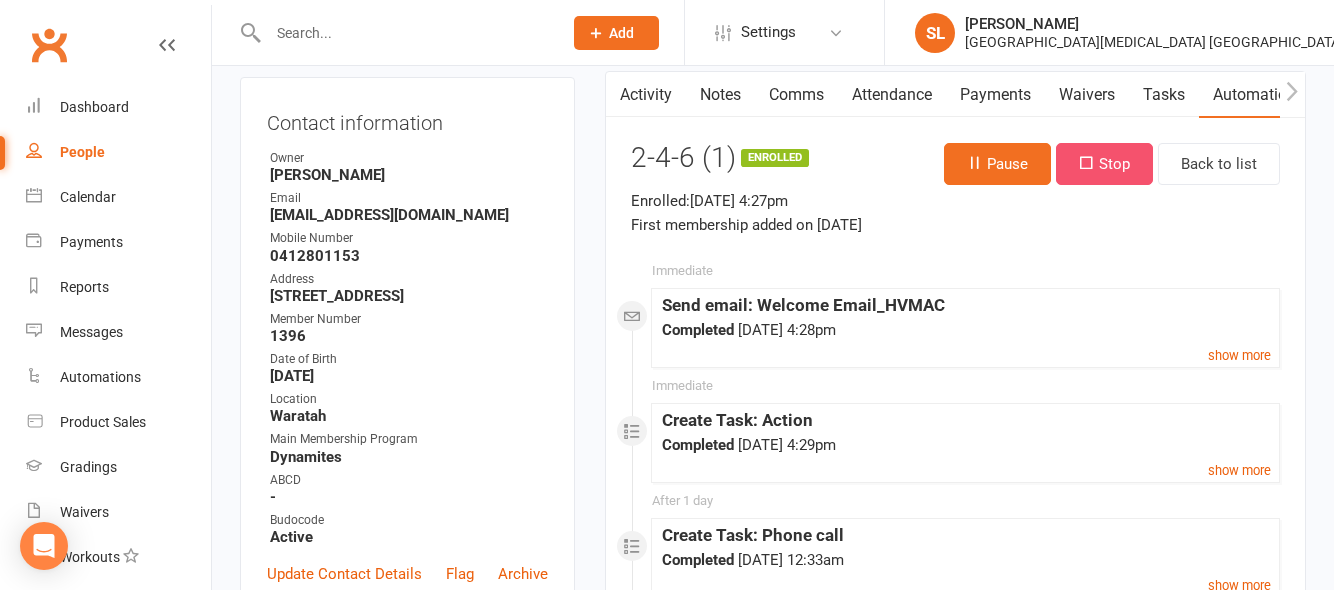 click on "Stop" at bounding box center (1104, 164) 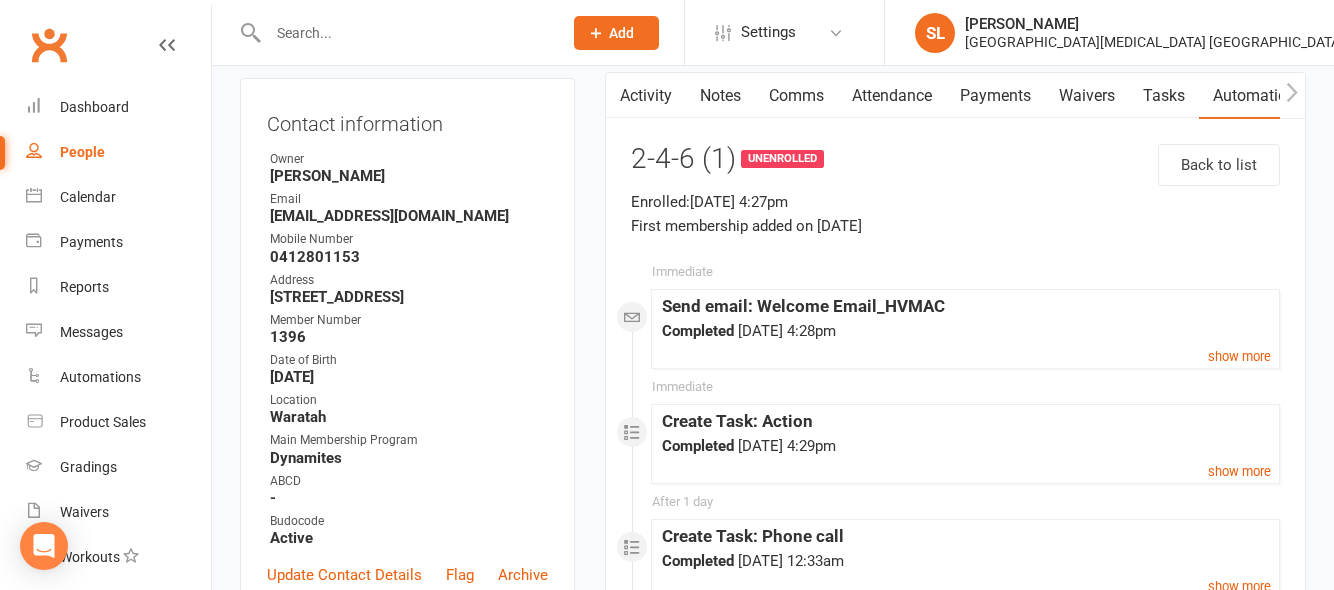 scroll, scrollTop: 200, scrollLeft: 0, axis: vertical 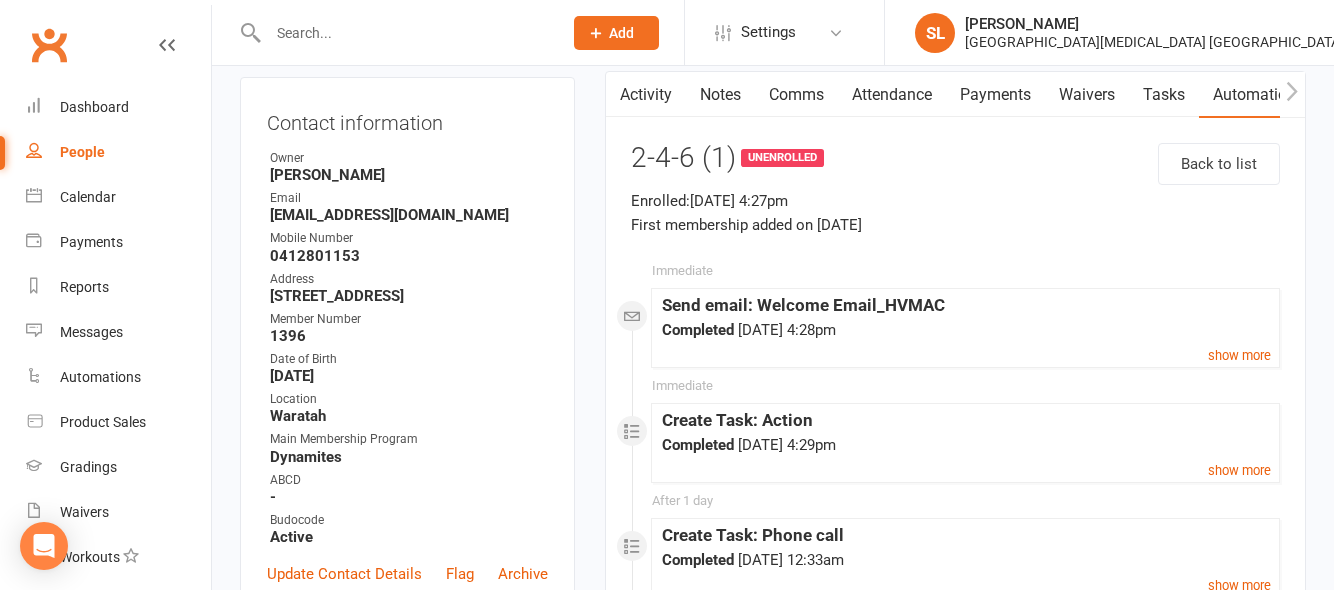 click on "Payments" at bounding box center [995, 95] 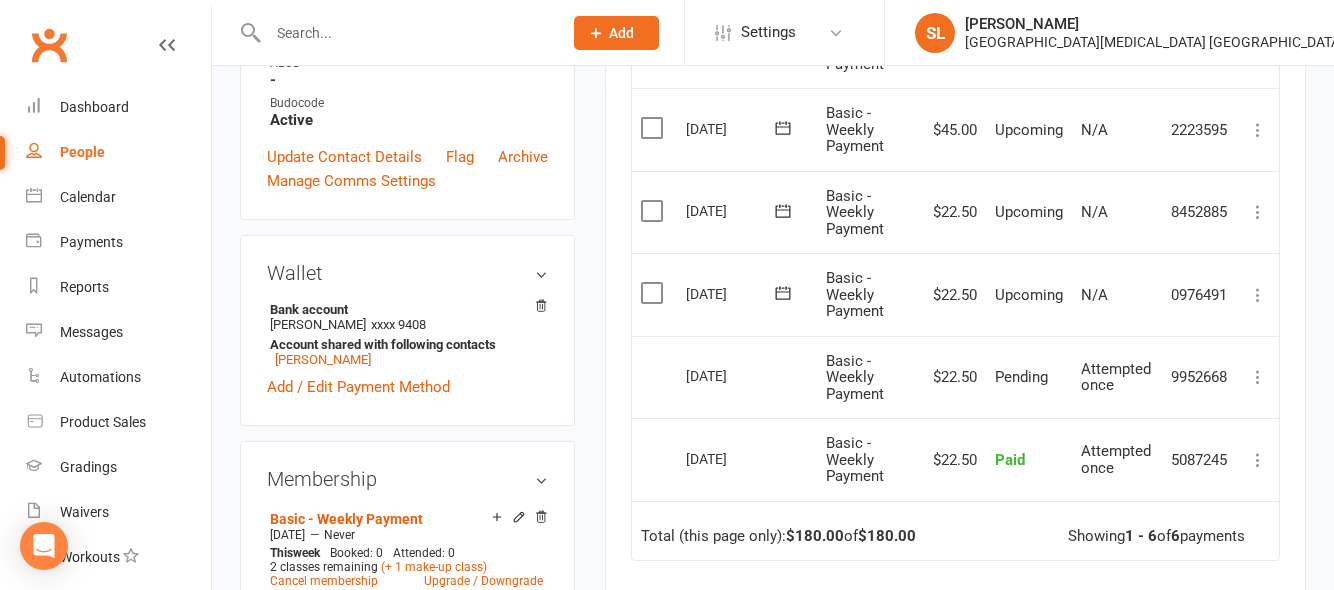scroll, scrollTop: 500, scrollLeft: 0, axis: vertical 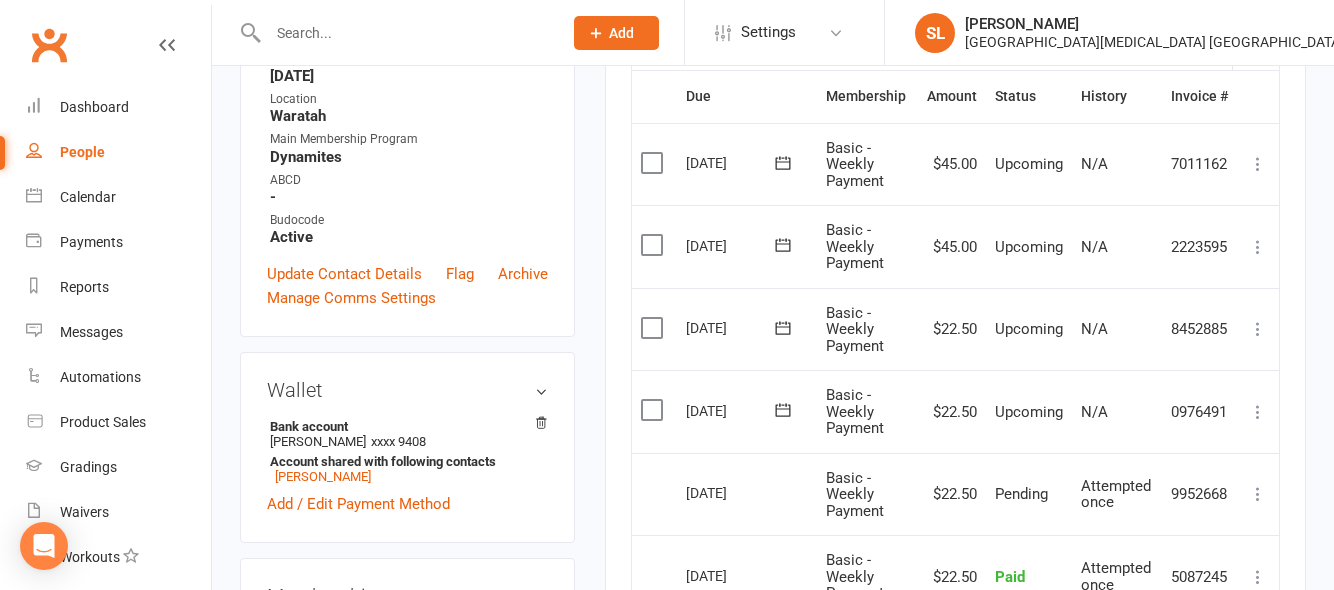 click on "upload photo Jack Robertson Activated 27 June, 2025 Added 17 June, 2025   Active member 6 years old  Contact information Owner   Abi Lowe Email  neenylou@hotmail.com
Mobile Number  0412801153
Address  3/78 Georgetown Road Georgetown NSW 2298
Member Number  1396
Date of Birth  December 14, 2018
Location  Waratah
Main Membership Program  Dynamites
ABCD  -
Budocode  Active
Update Contact Details Flag Archive Manage Comms Settings
Wallet Bank account Janine Robertson  xxxx 9408  Account shared with following contacts Janine Robertson
Add / Edit Payment Method
Membership      Basic  -  Weekly Payment Jun 30 2025 — Never This  week Booked: 0 Attended: 0 2 classes remaining    (+ 1 make-up class) Cancel membership Upgrade / Downgrade Add new membership
Family Members   Janine Robertson - Parent / Guardian Add link to existing contact  Add link to new contact
Suspensions  No active suspensions found. Add new suspension
Email / SMS Subscriptions  edit Unsubscribed from Emails No
No" at bounding box center (407, 675) 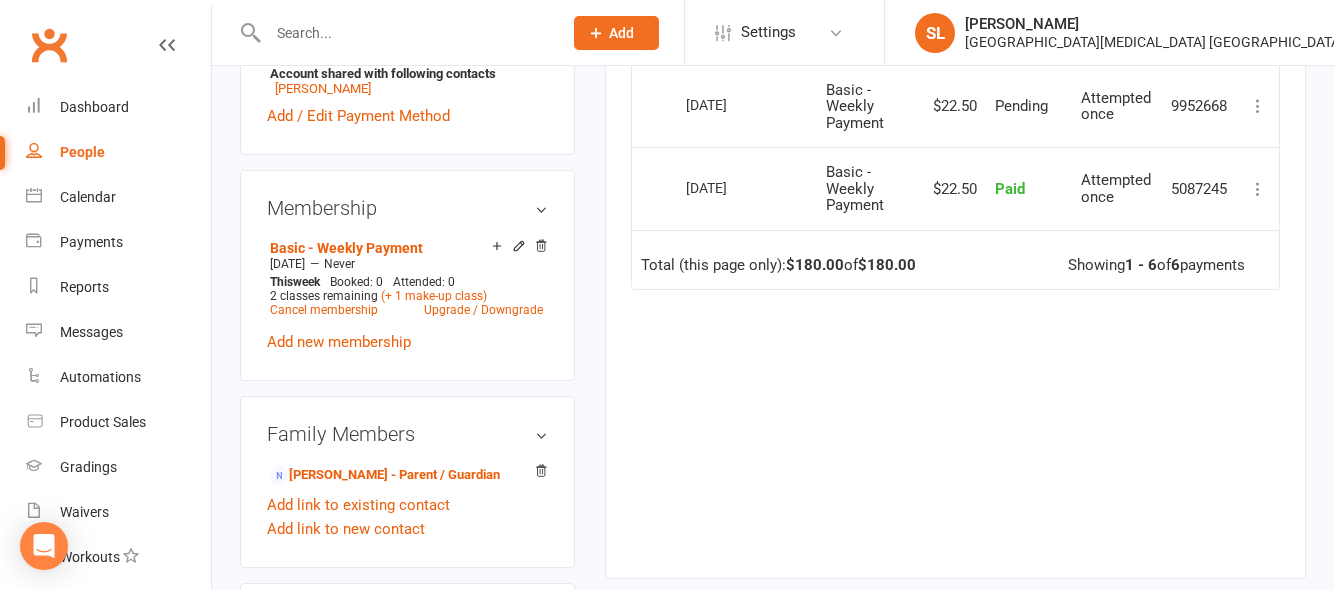 scroll, scrollTop: 900, scrollLeft: 0, axis: vertical 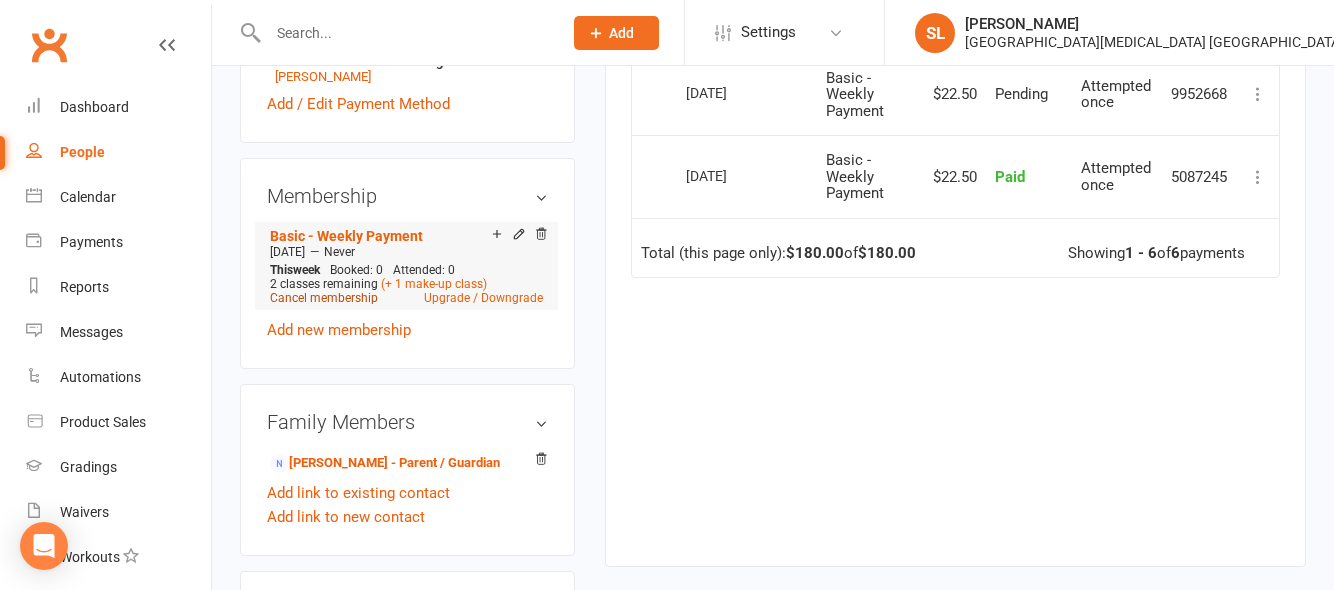 click on "Cancel membership" at bounding box center [324, 298] 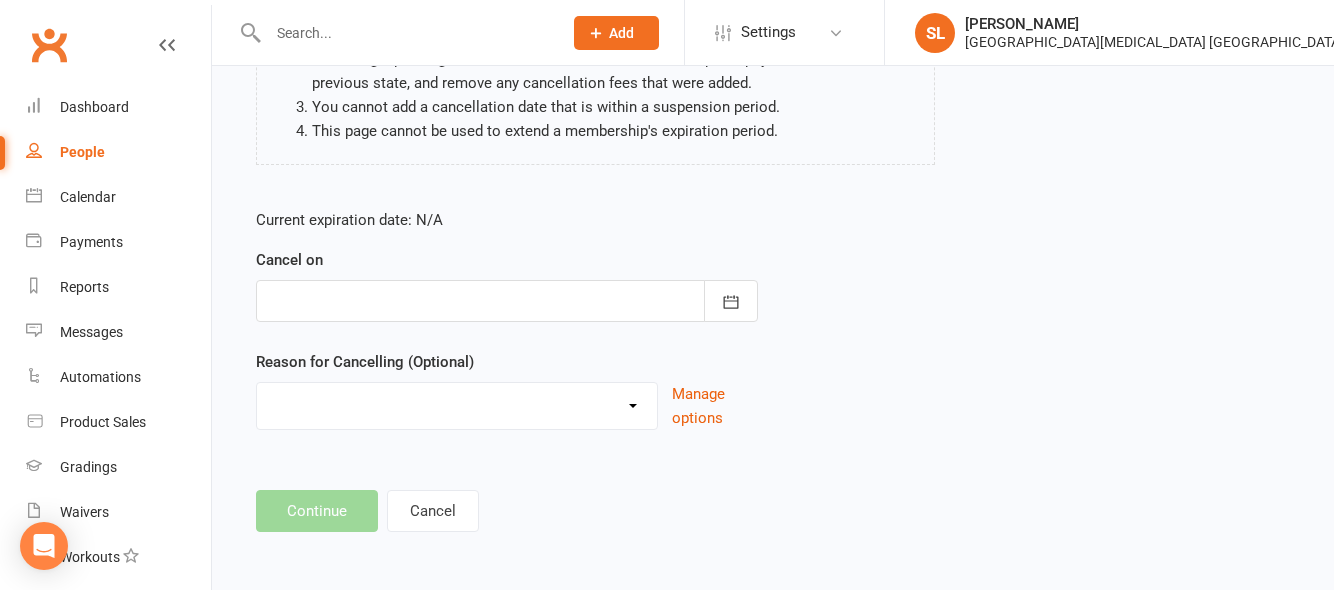 scroll, scrollTop: 274, scrollLeft: 0, axis: vertical 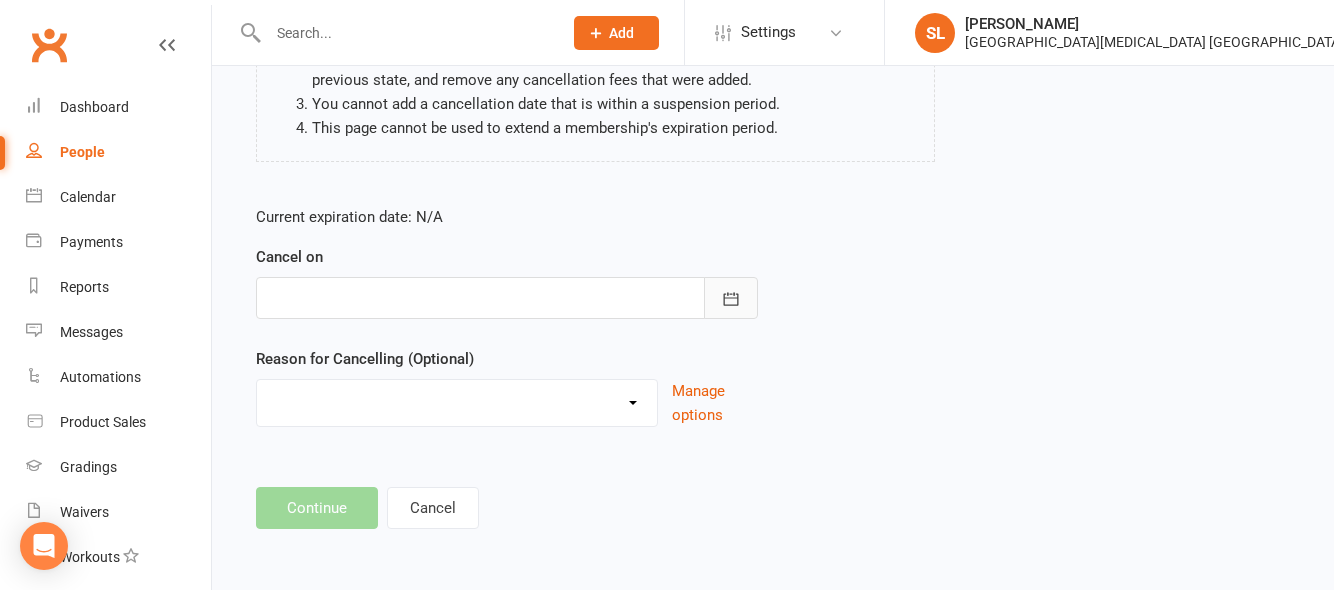click 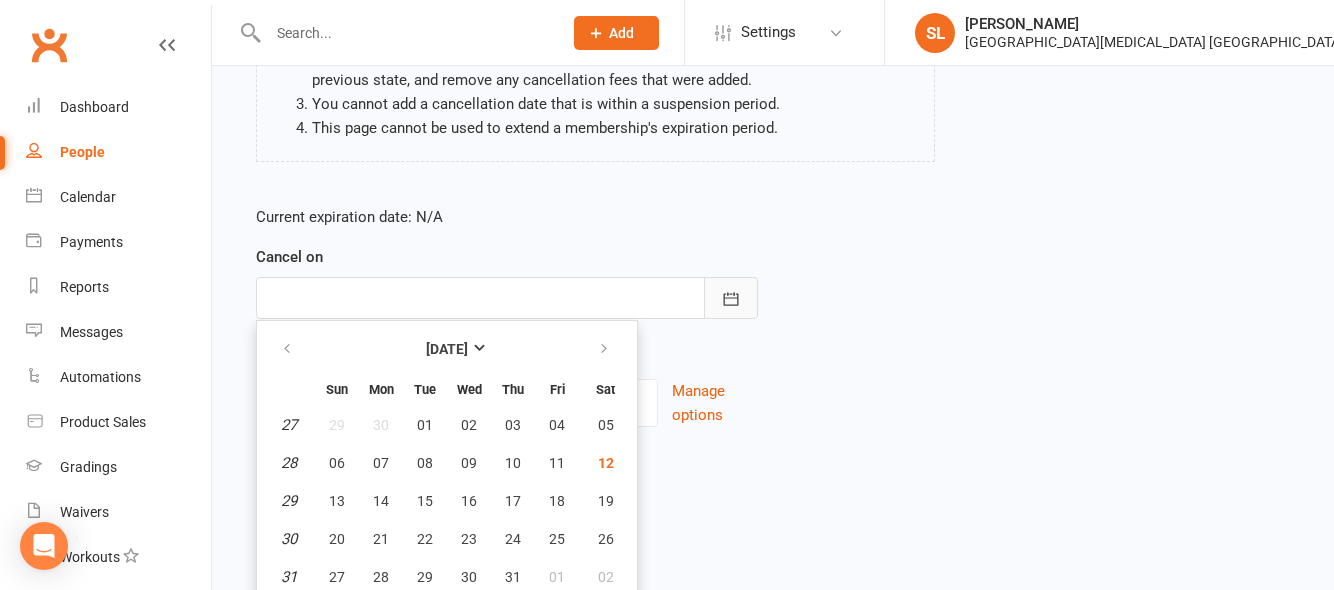 scroll, scrollTop: 319, scrollLeft: 0, axis: vertical 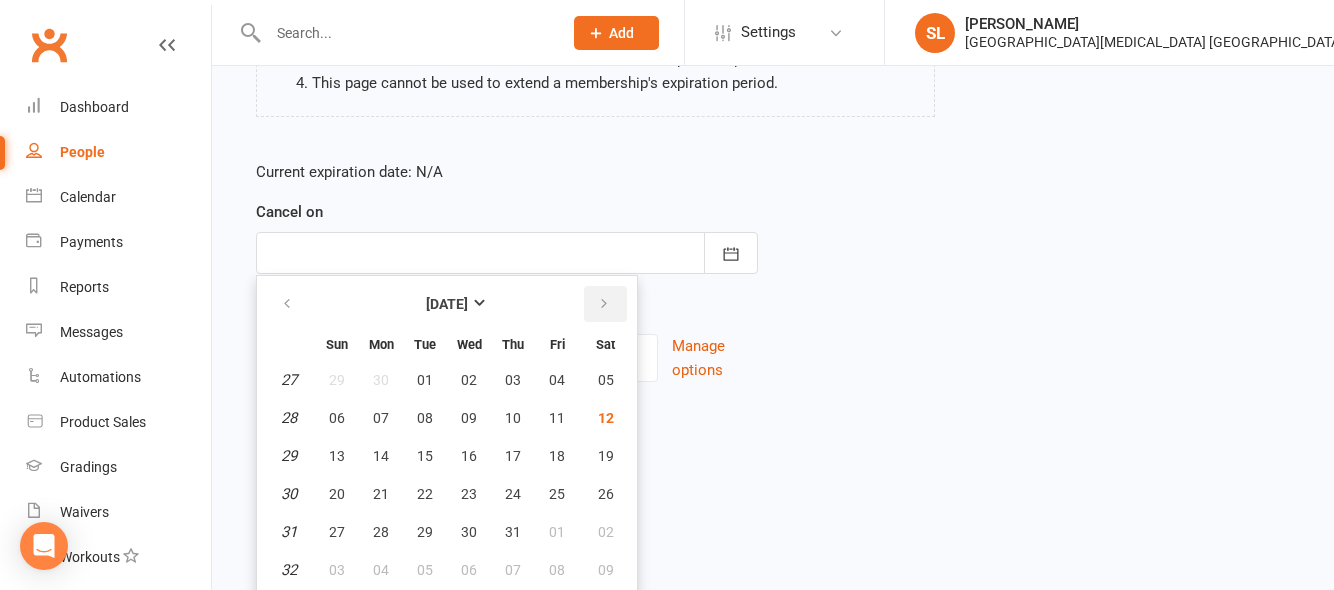 click at bounding box center [605, 304] 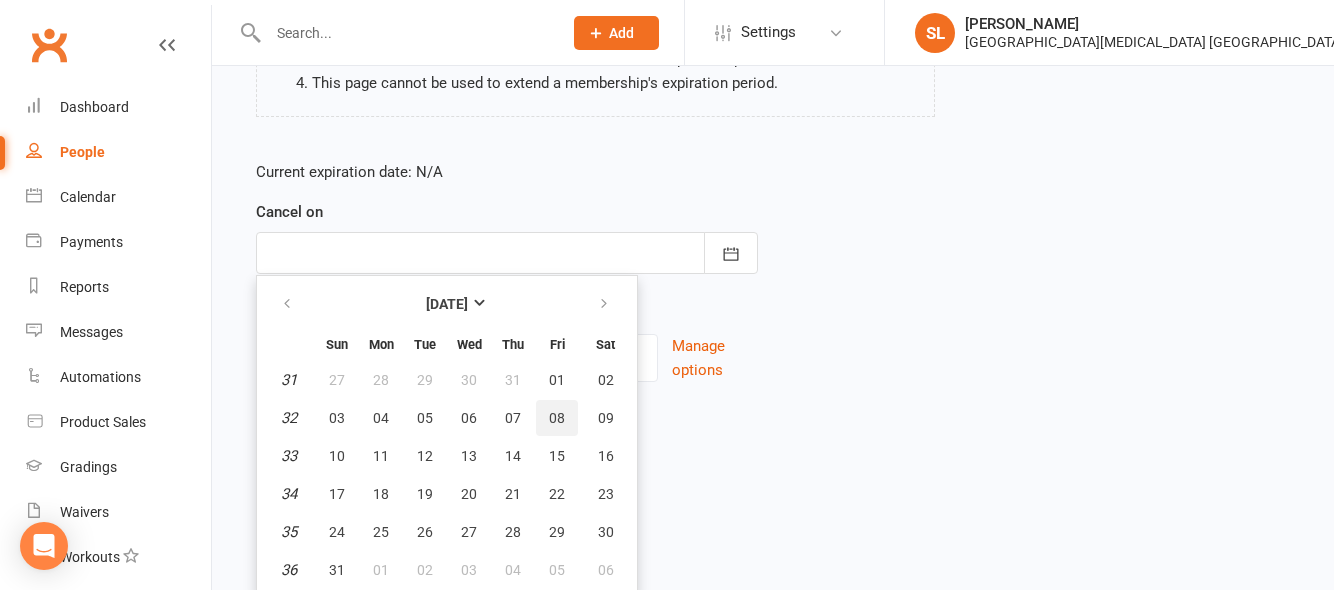 click on "08" at bounding box center [557, 418] 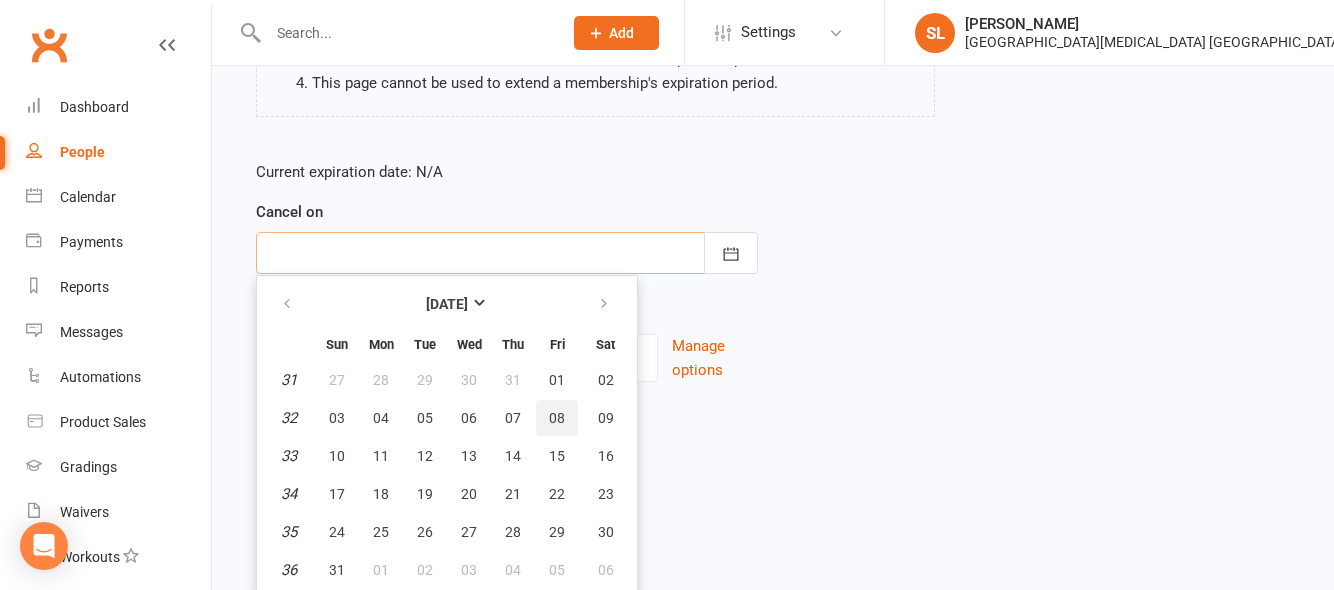 scroll, scrollTop: 274, scrollLeft: 0, axis: vertical 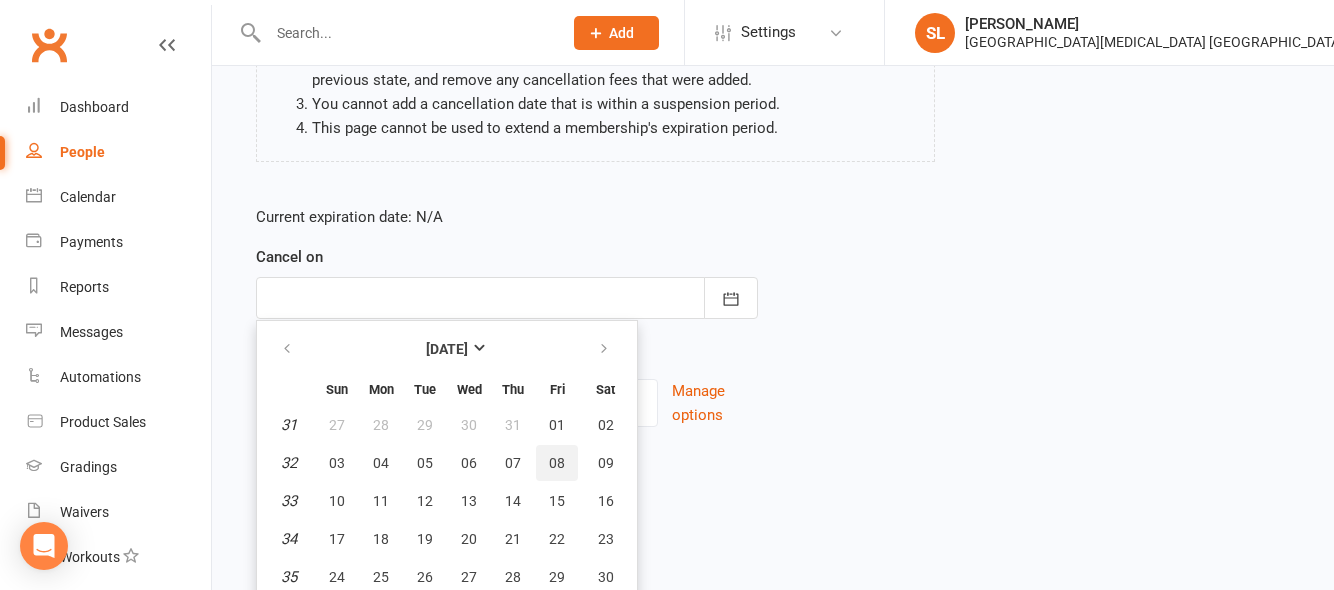 type on "08 Aug 2025" 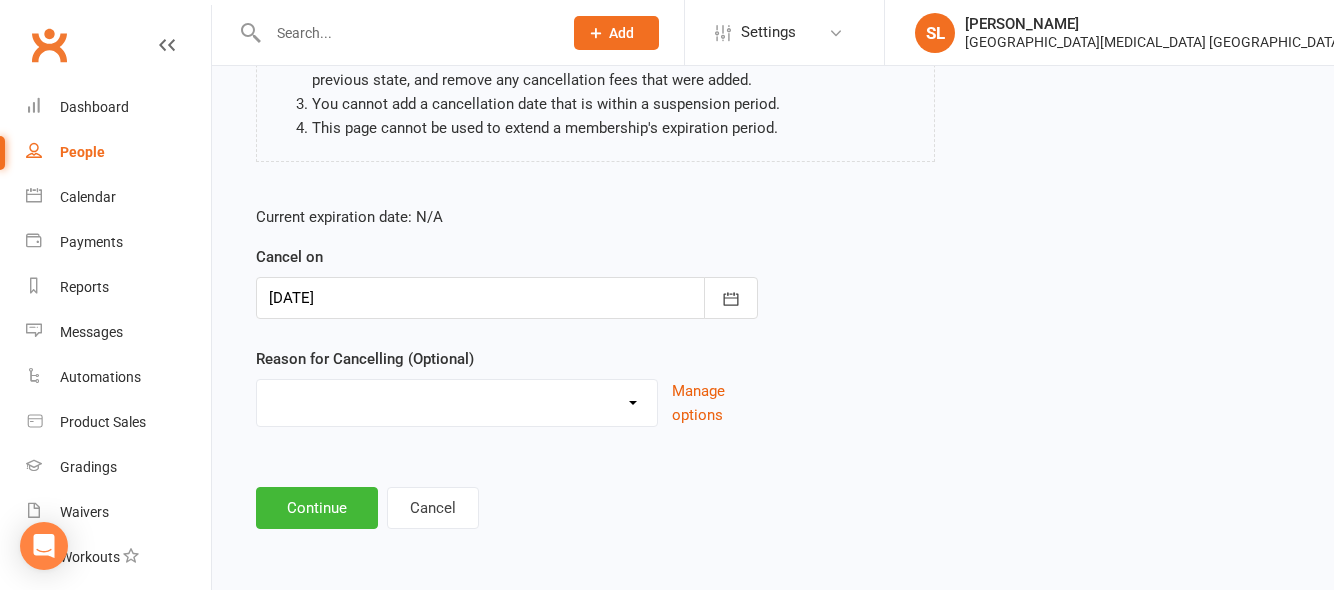 click on "Changed Sport Changing Dojo Downgrade Family committments Holiday Injury Lost Interest Medical moving Not paying Fees Too Young Transfer Upgrade Upgraded Other reason" at bounding box center (457, 400) 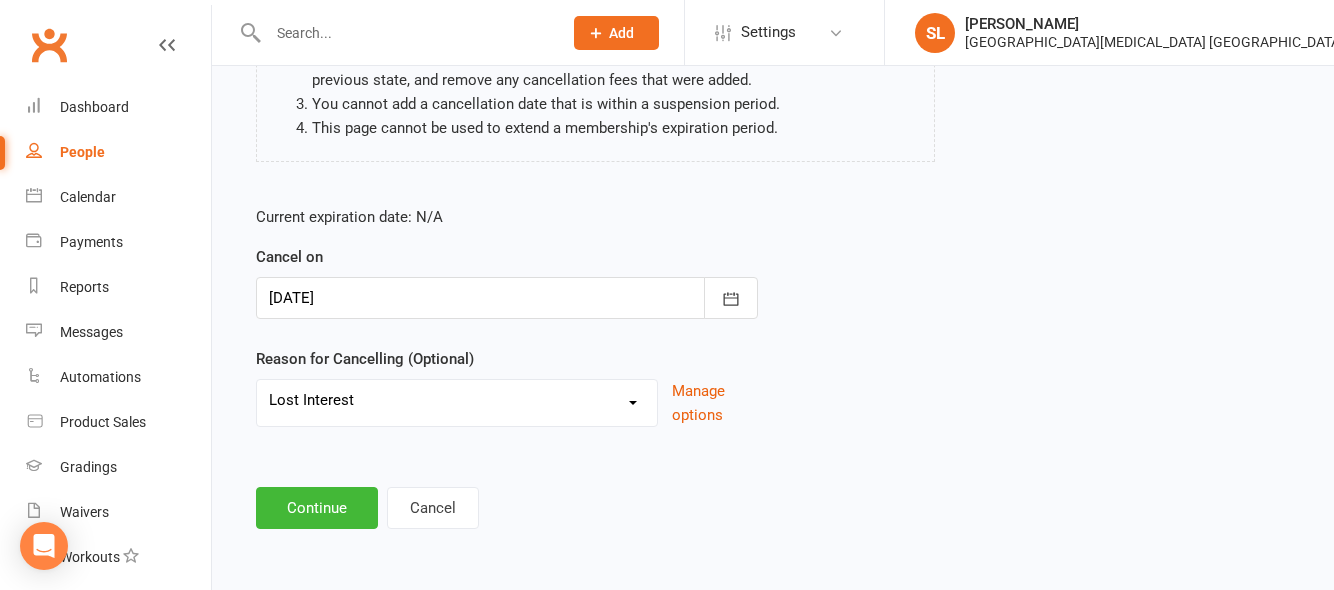 click on "Changed Sport Changing Dojo Downgrade Family committments Holiday Injury Lost Interest Medical moving Not paying Fees Too Young Transfer Upgrade Upgraded Other reason" at bounding box center [457, 400] 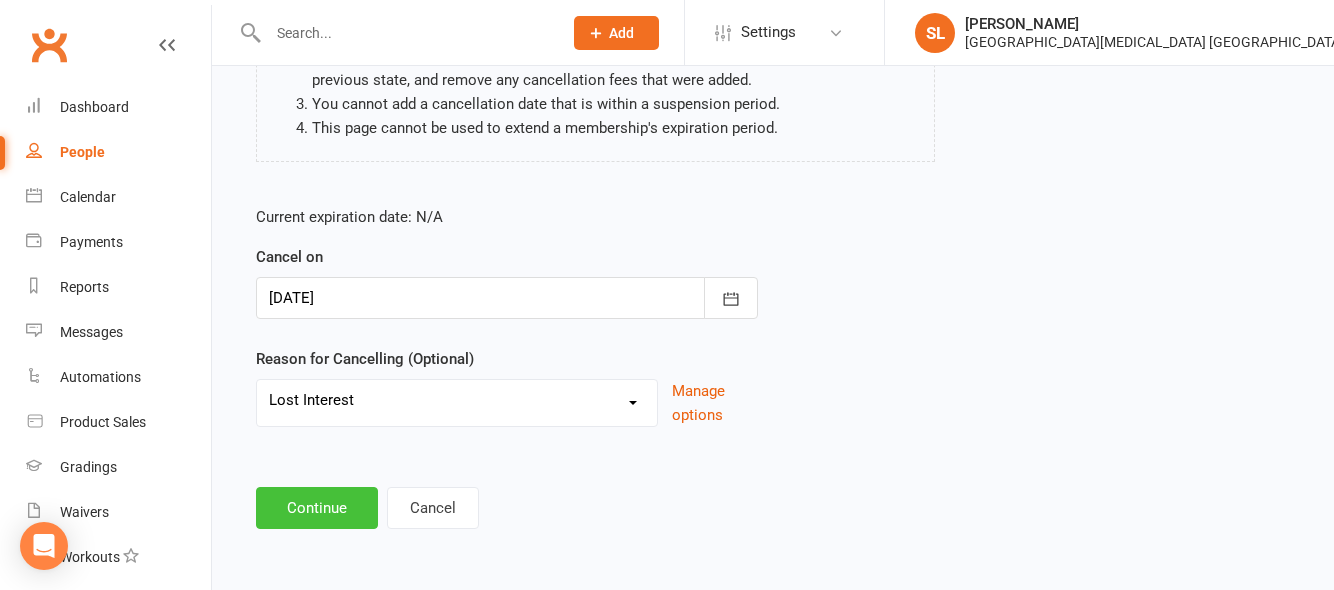 click on "Continue" at bounding box center (317, 508) 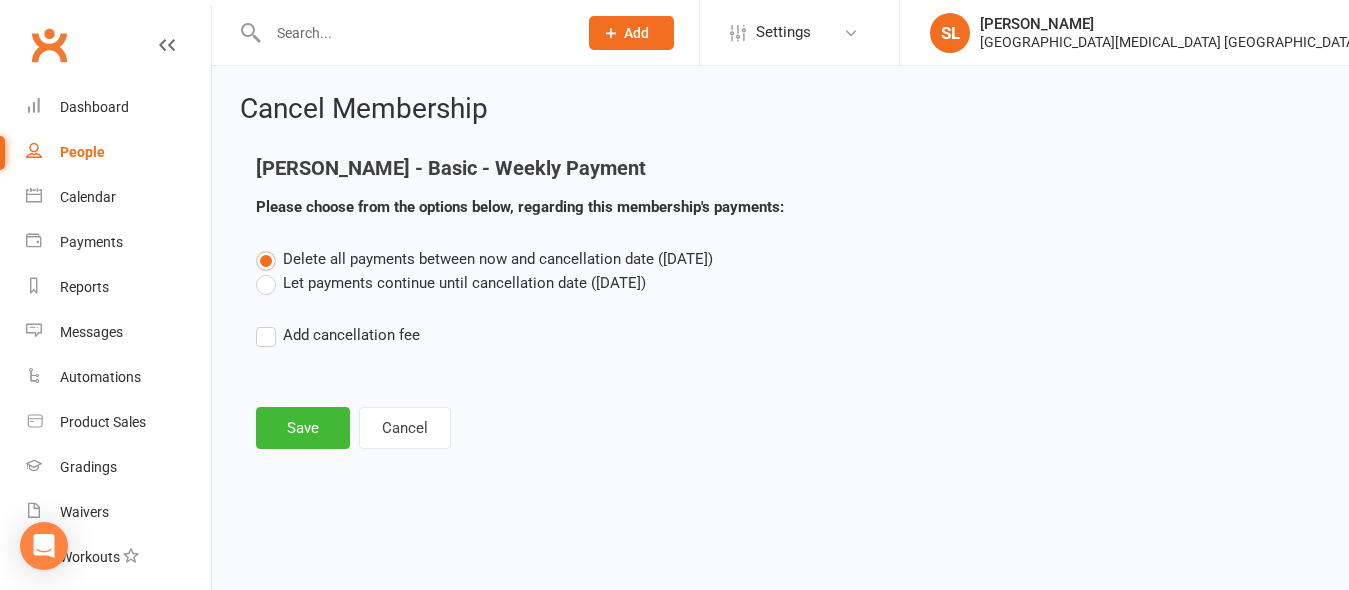 click on "Let payments continue until cancellation date (Aug 8, 2025)" at bounding box center (451, 283) 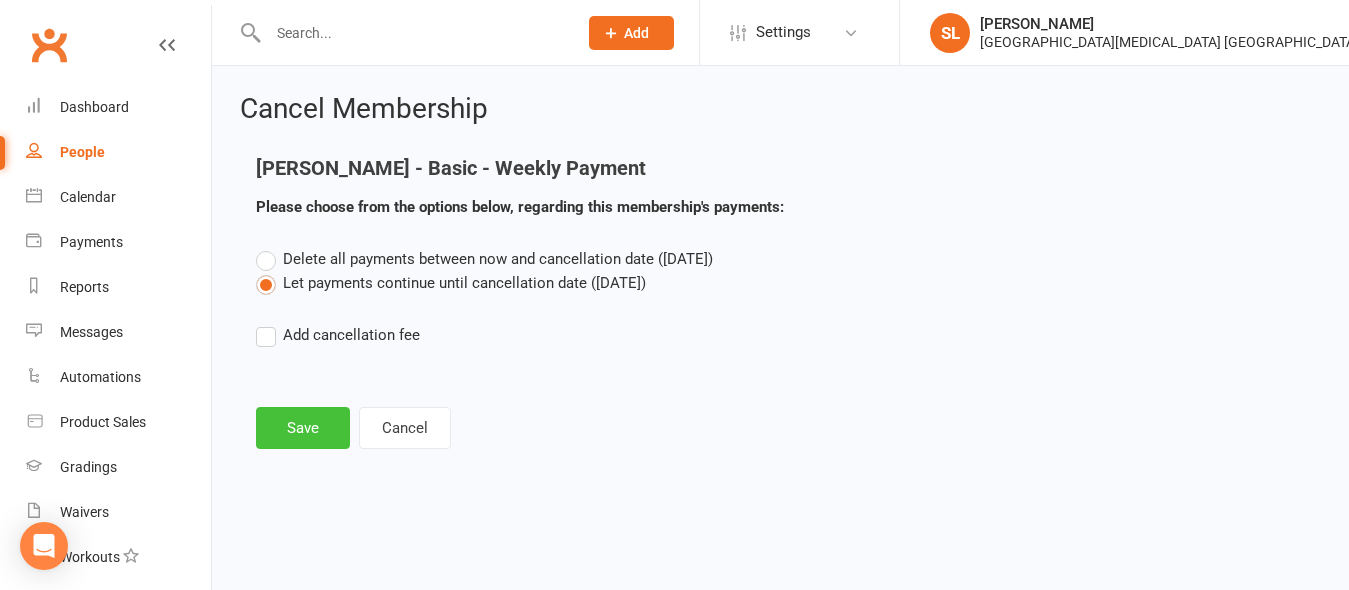 click on "Save" at bounding box center (303, 428) 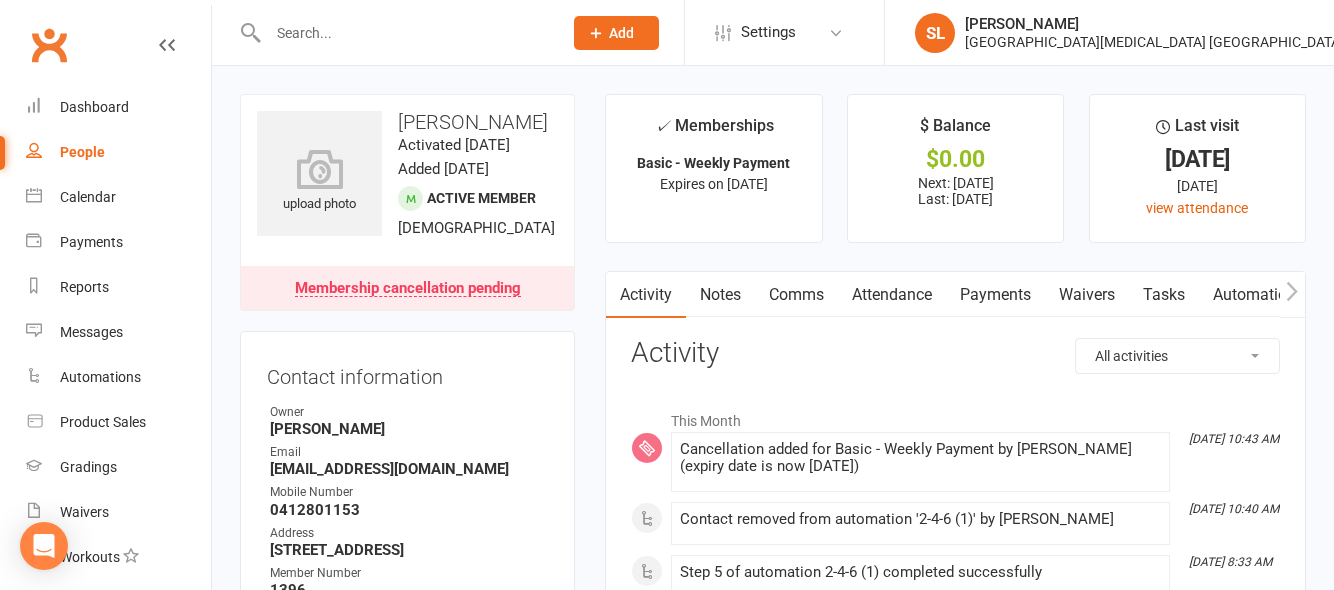 click at bounding box center (405, 33) 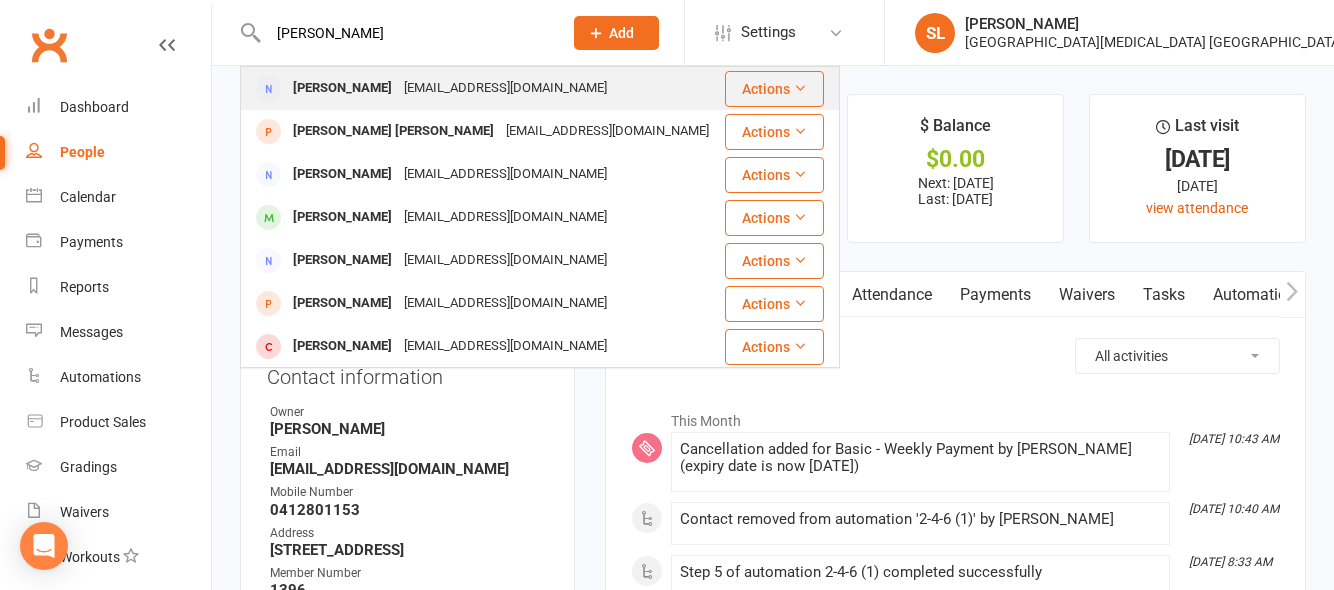 type on "sam payne" 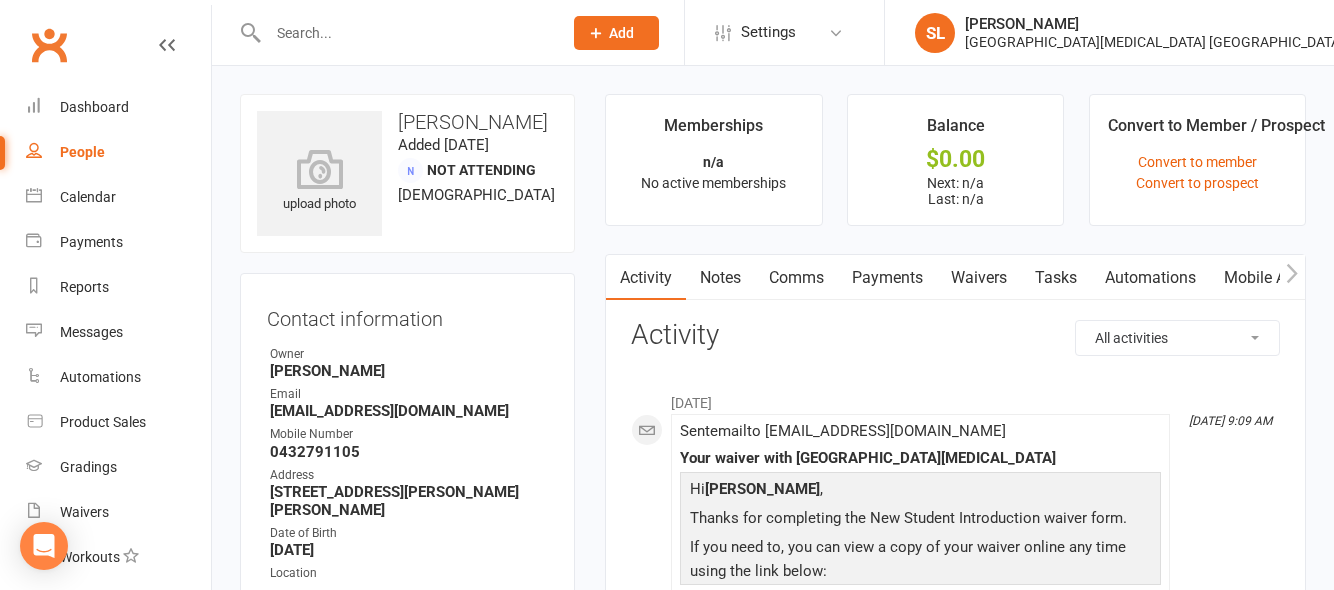 drag, startPoint x: 304, startPoint y: 28, endPoint x: 288, endPoint y: 42, distance: 21.260292 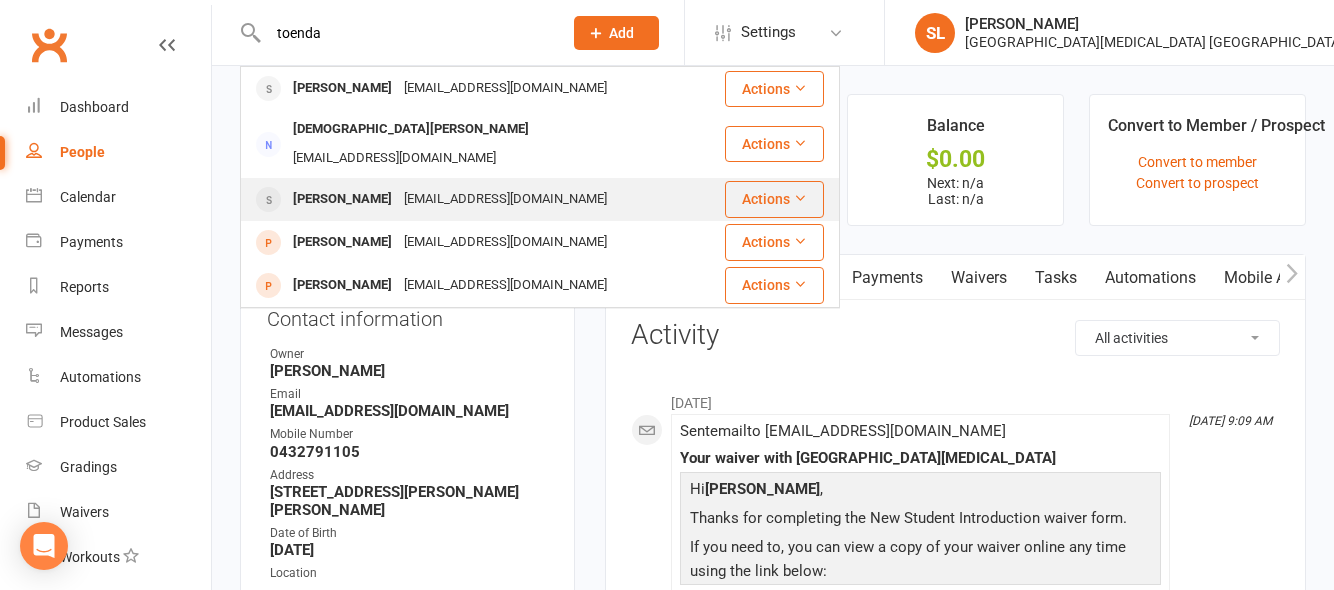 type on "toenda" 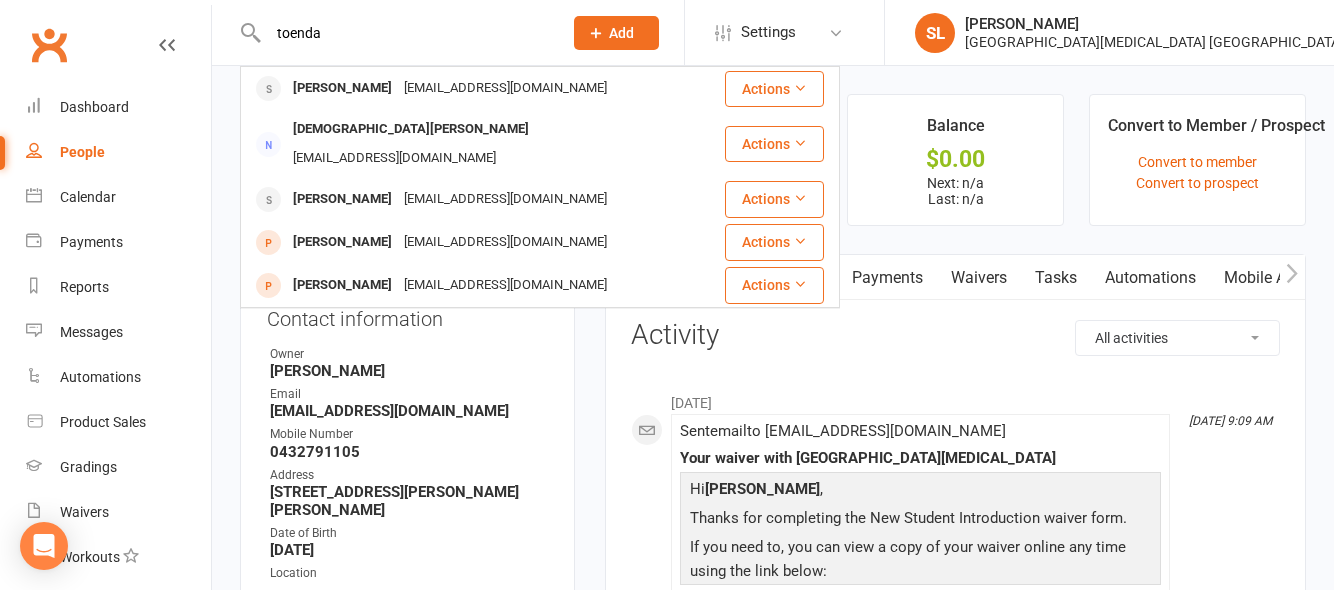 type 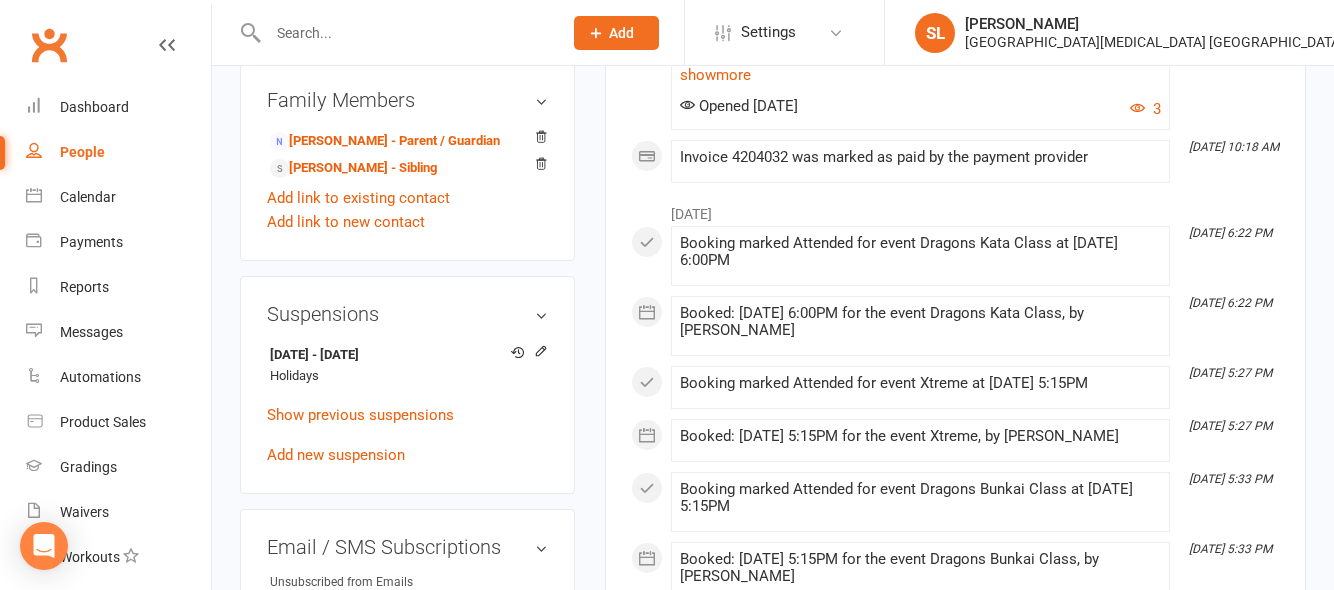 scroll, scrollTop: 1300, scrollLeft: 0, axis: vertical 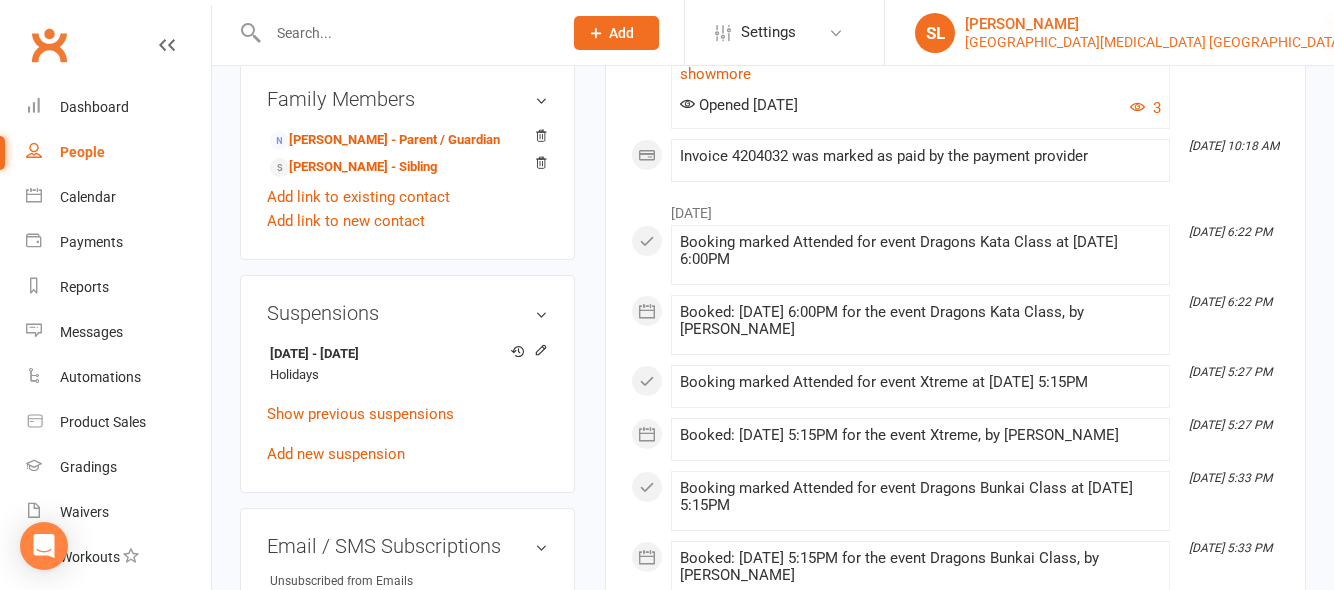 click at bounding box center [1352, 33] 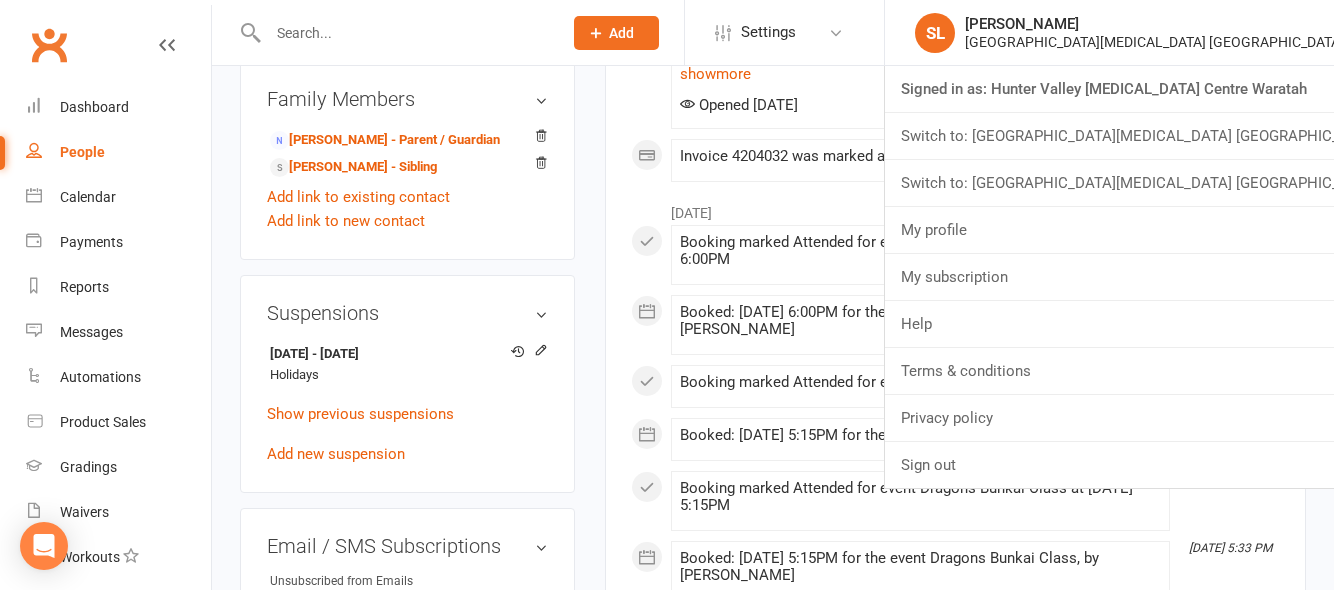 click on "Switch to: Hunter Valley Martial Arts Centre Warners Bay" at bounding box center [1109, 183] 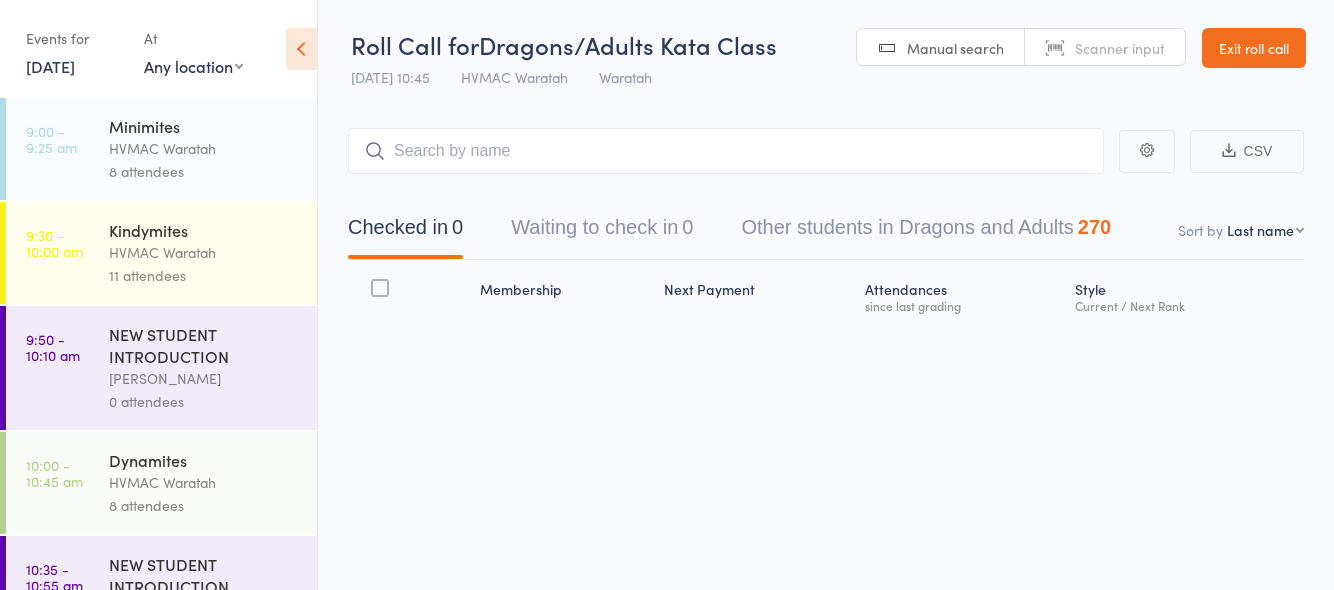 scroll, scrollTop: 0, scrollLeft: 0, axis: both 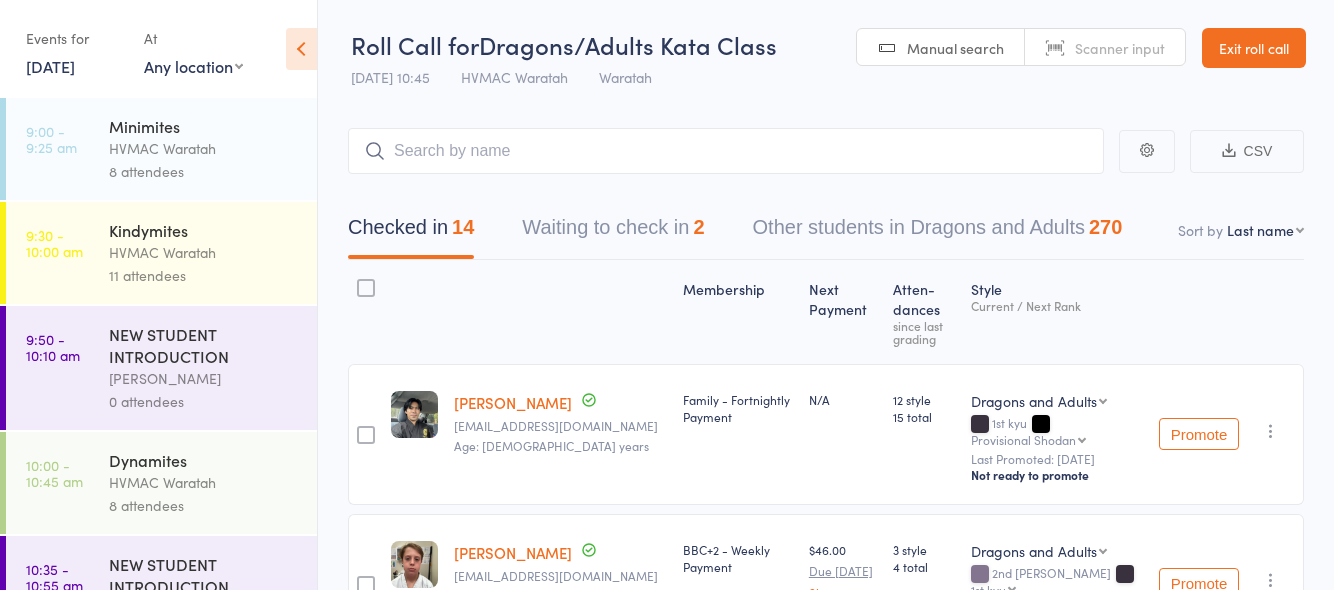 click on "Waiting to check in  2" at bounding box center (613, 232) 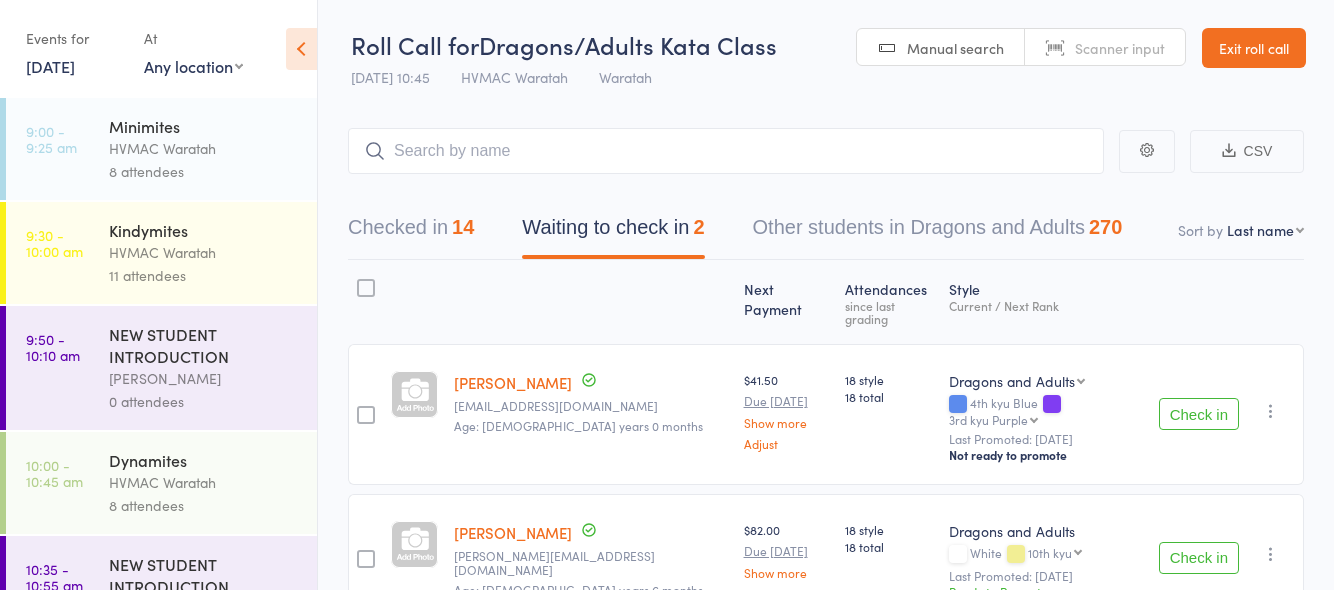click at bounding box center [1271, 411] 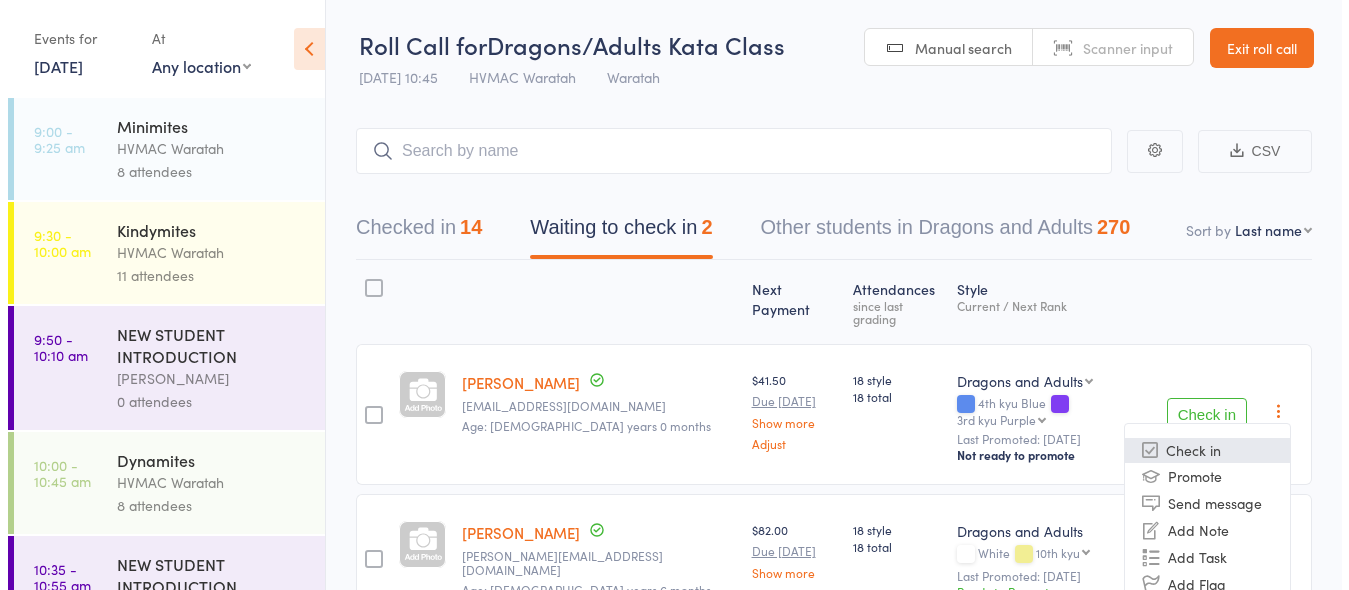 scroll, scrollTop: 96, scrollLeft: 0, axis: vertical 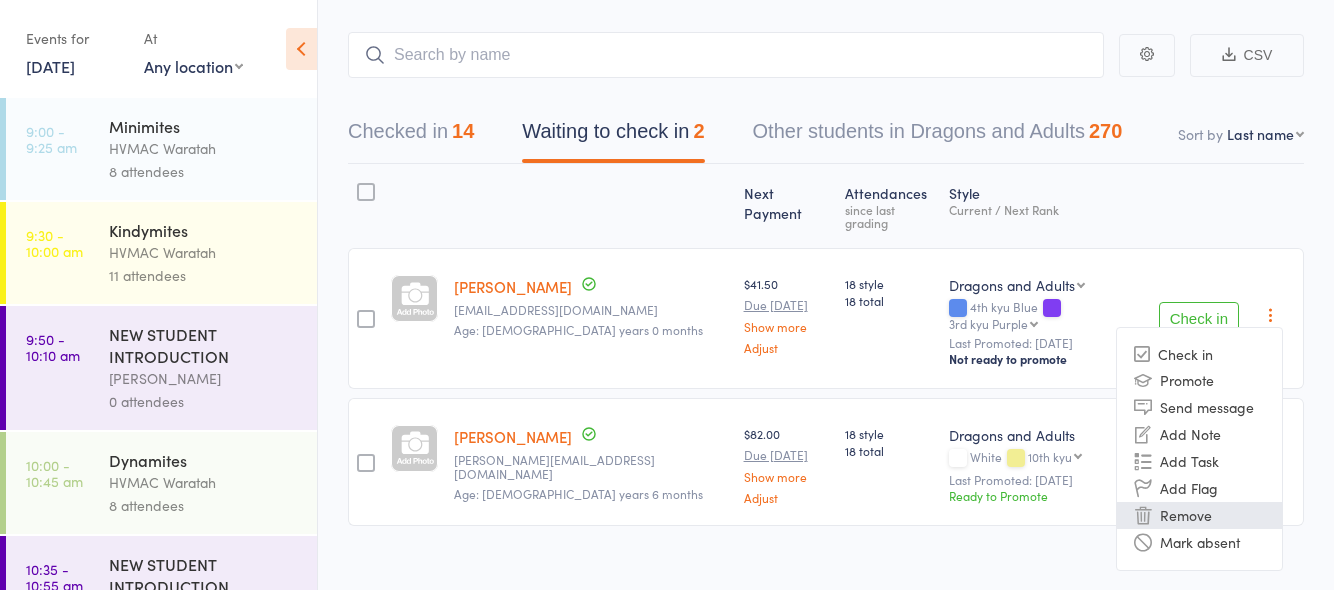 click on "Remove" at bounding box center (1199, 515) 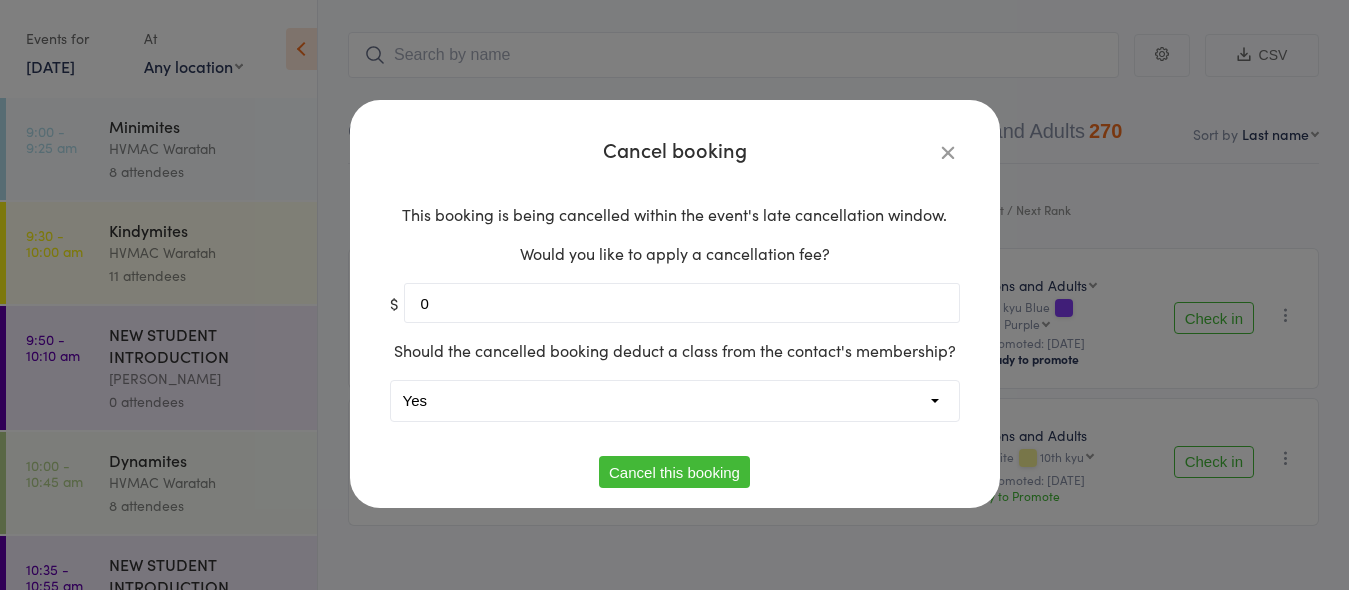 click on "Yes No" at bounding box center (675, 401) 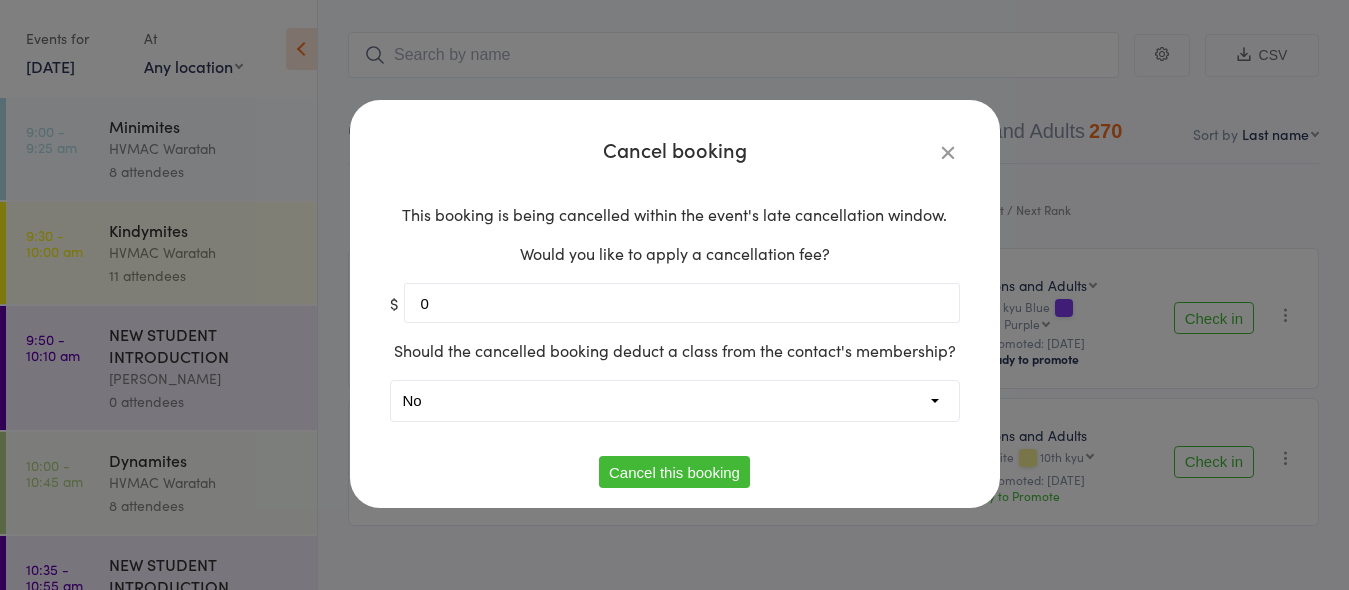 click on "Yes No" at bounding box center (675, 401) 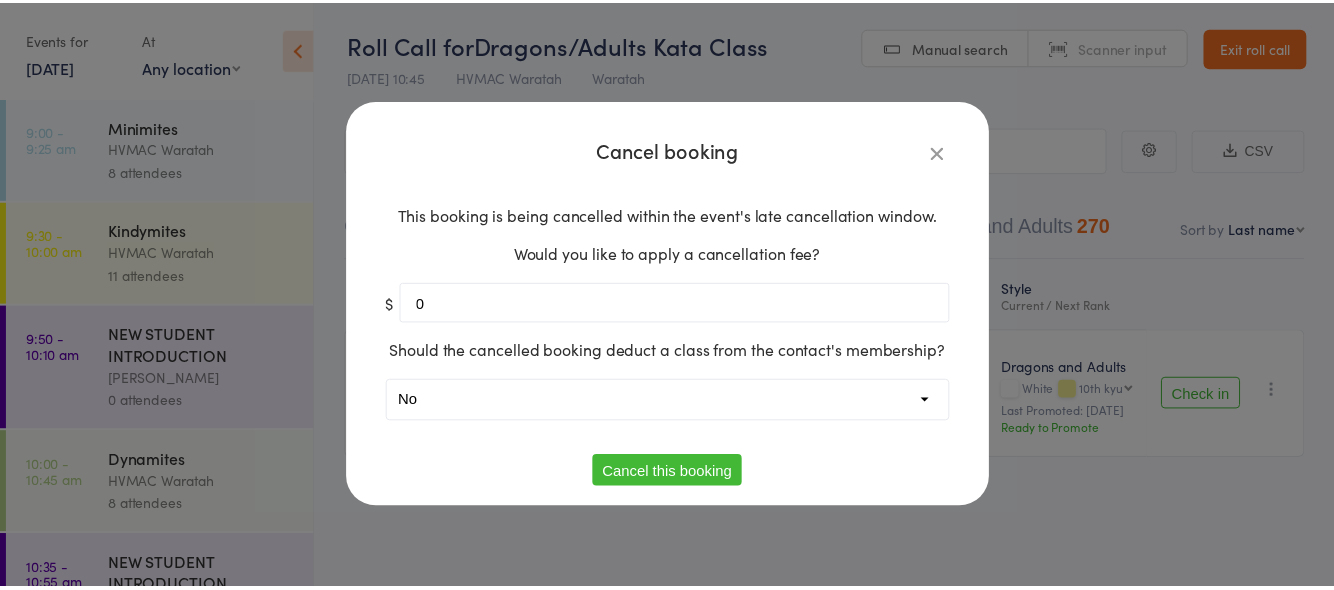 scroll, scrollTop: 1, scrollLeft: 0, axis: vertical 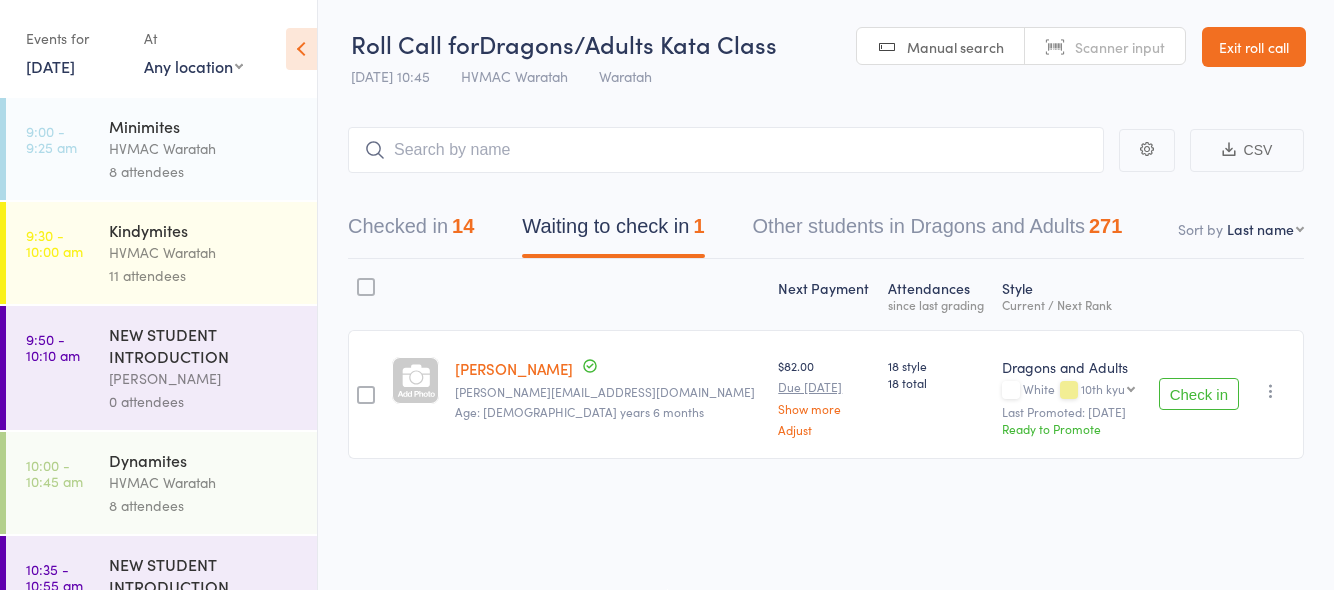 click at bounding box center (1271, 391) 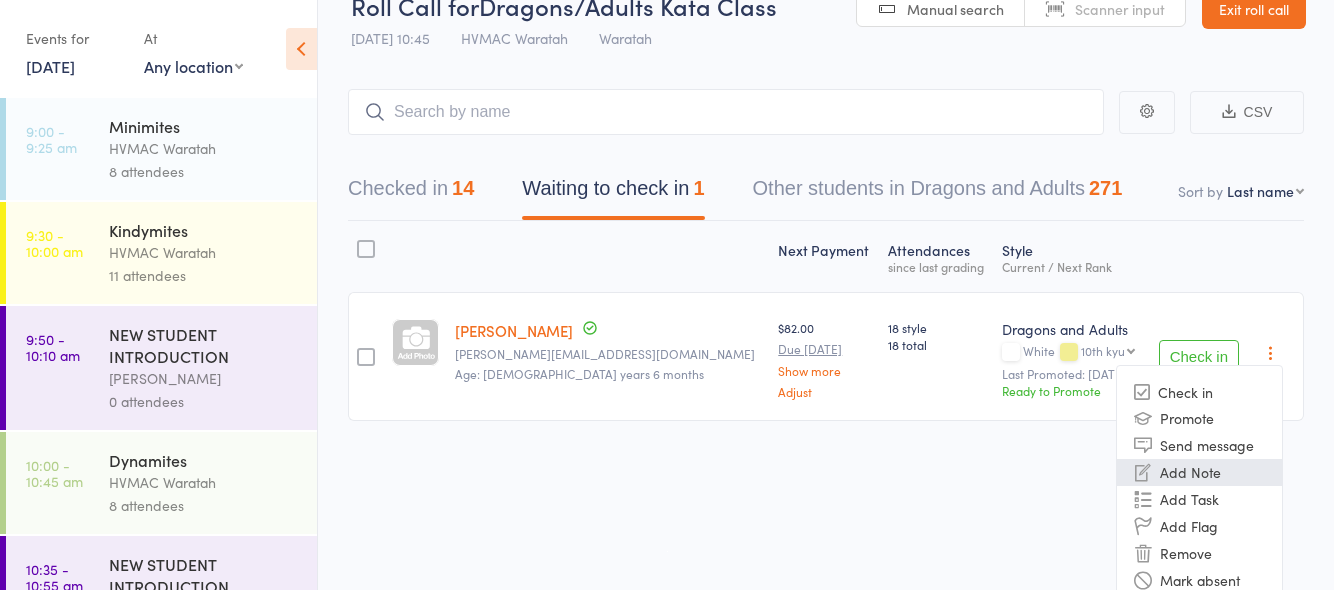 scroll, scrollTop: 58, scrollLeft: 0, axis: vertical 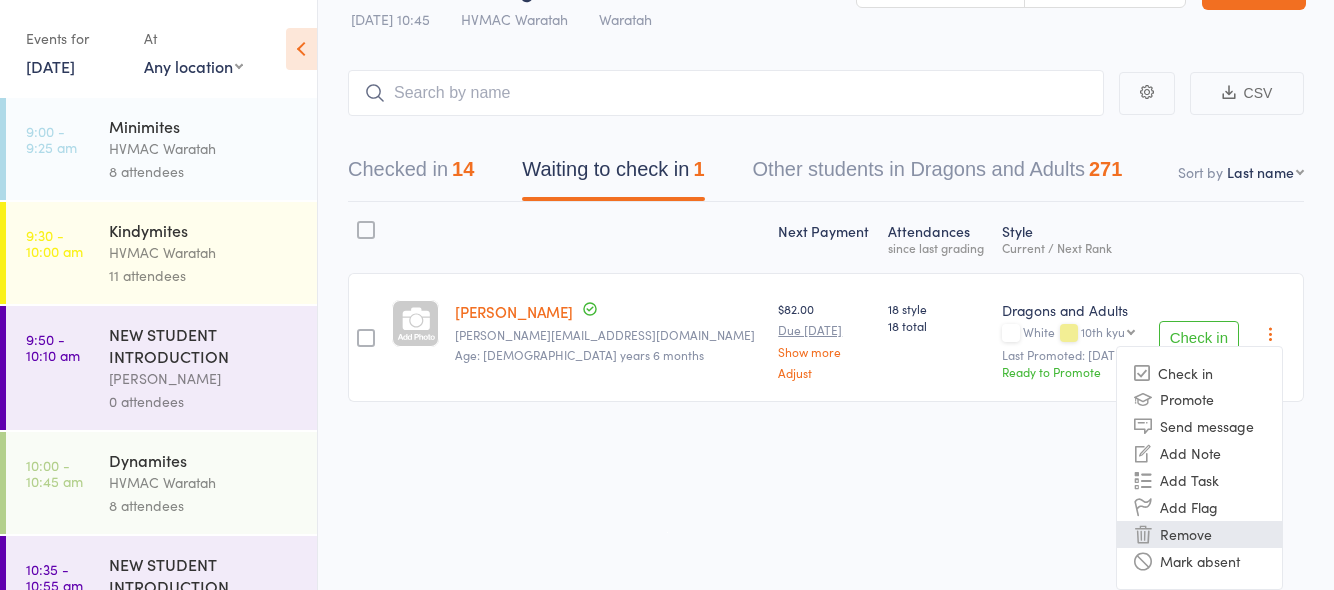 click on "Remove" at bounding box center [1199, 534] 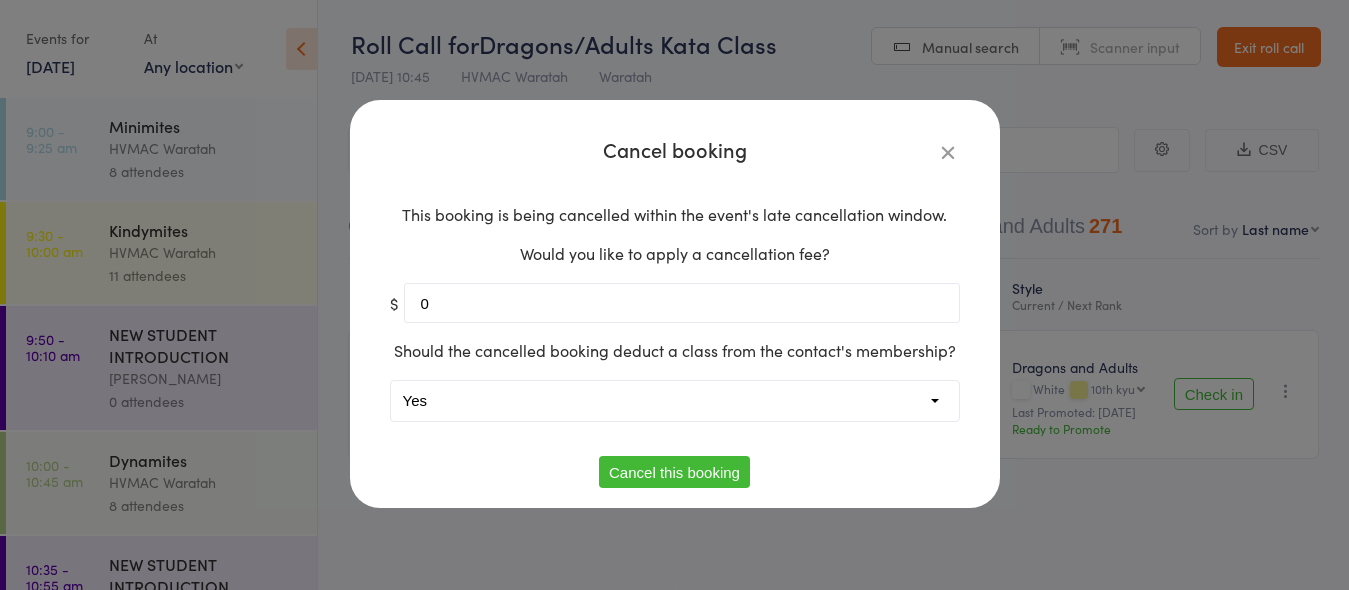 click on "Yes No" at bounding box center [675, 401] 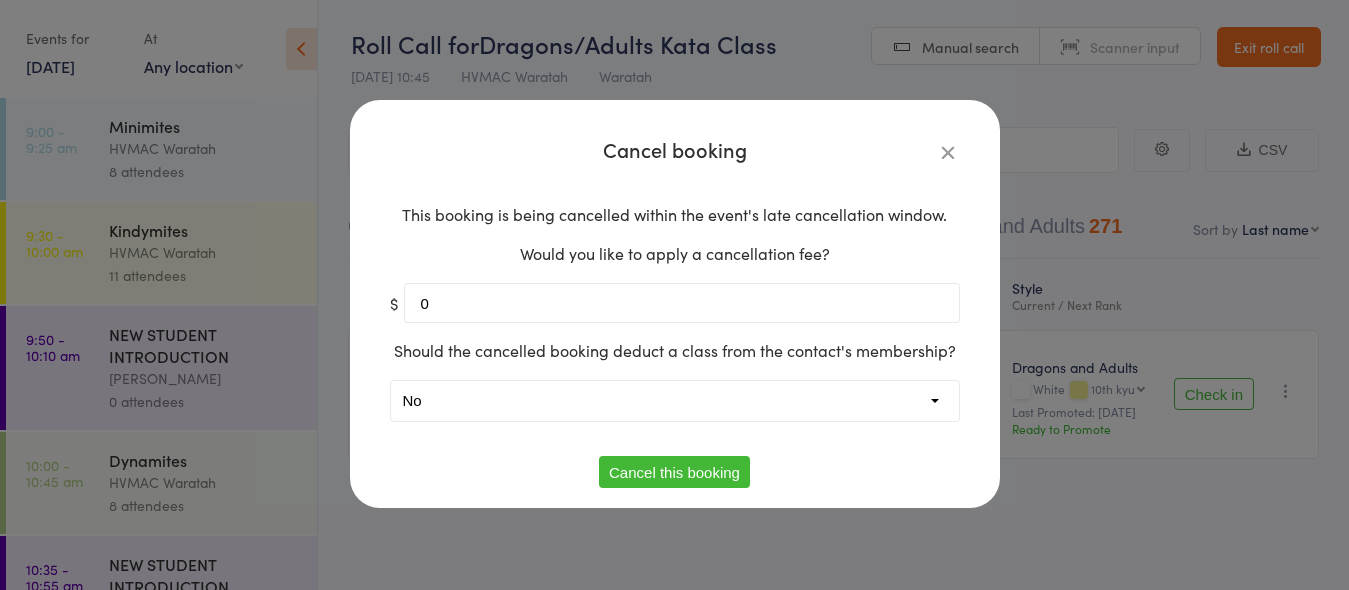 click on "Yes No" at bounding box center [675, 401] 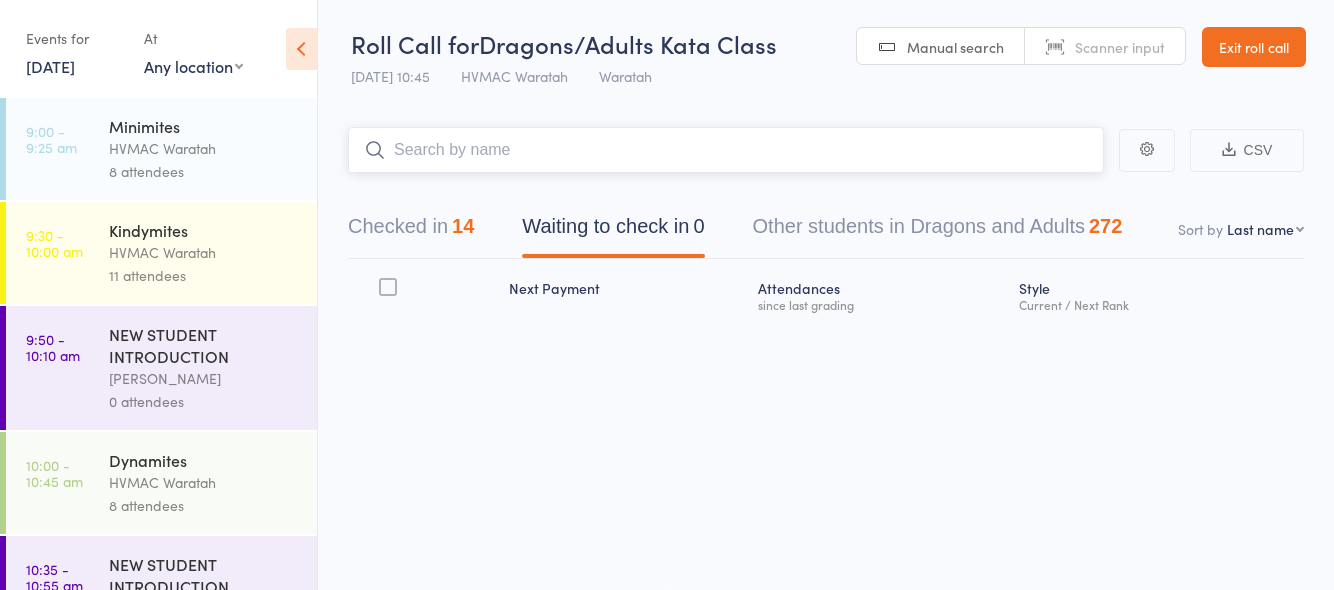 click at bounding box center [726, 150] 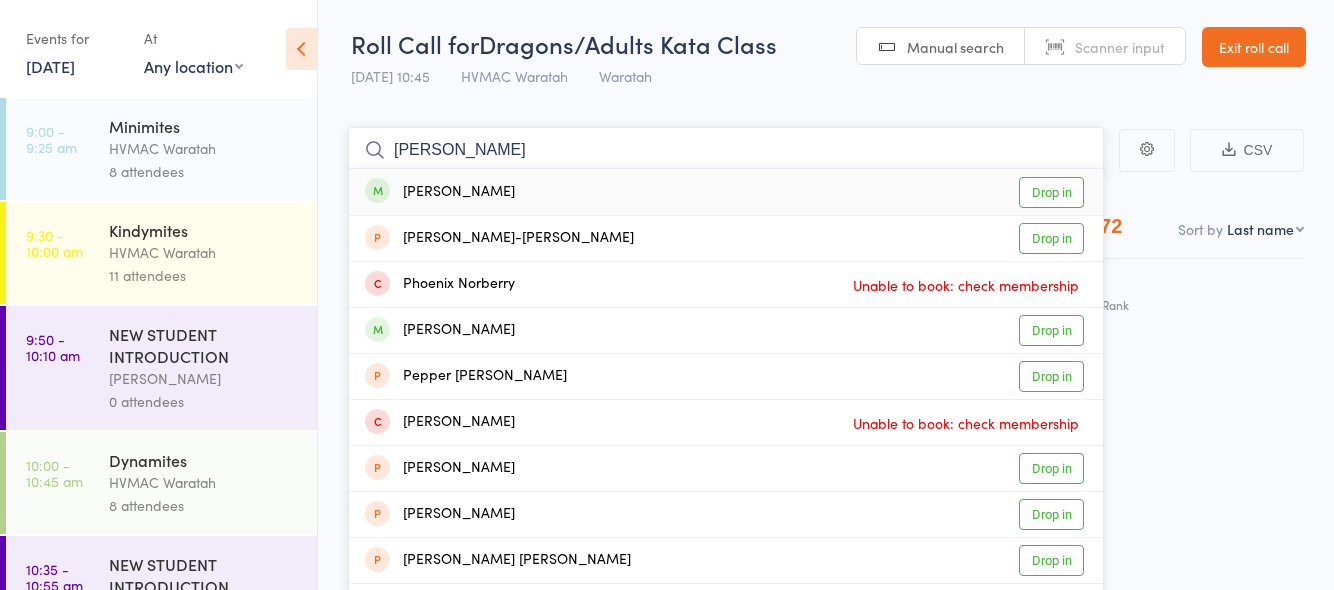 type on "perry" 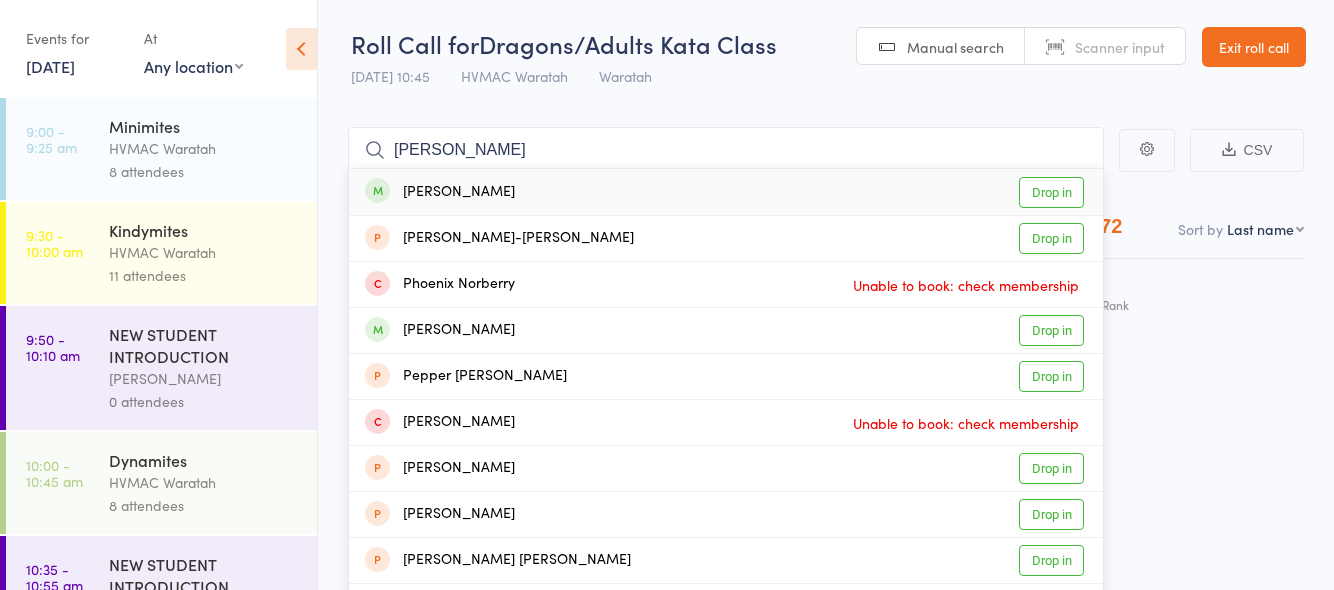 click on "Drop in" at bounding box center (1051, 192) 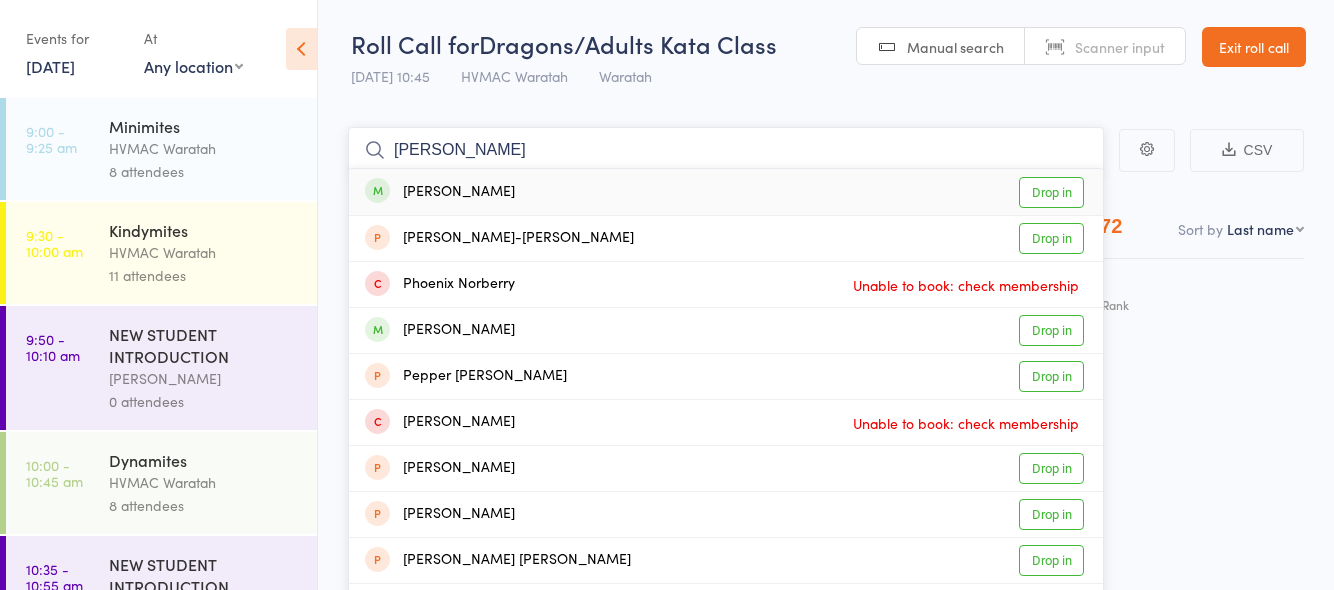 type 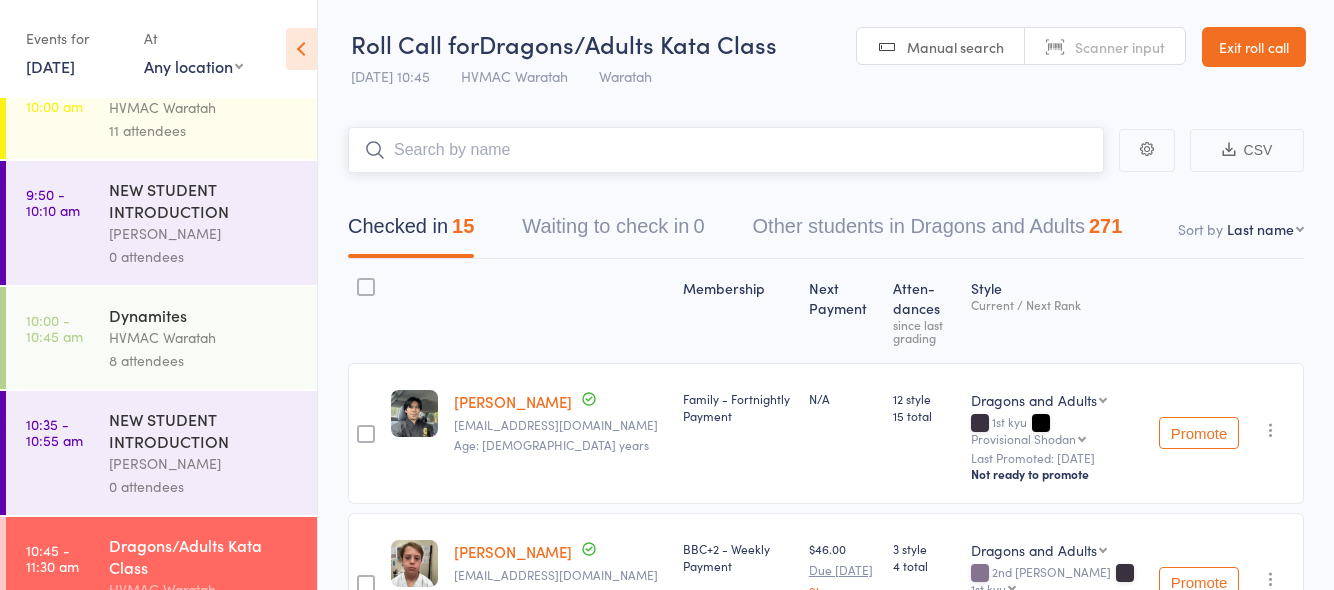 scroll, scrollTop: 324, scrollLeft: 0, axis: vertical 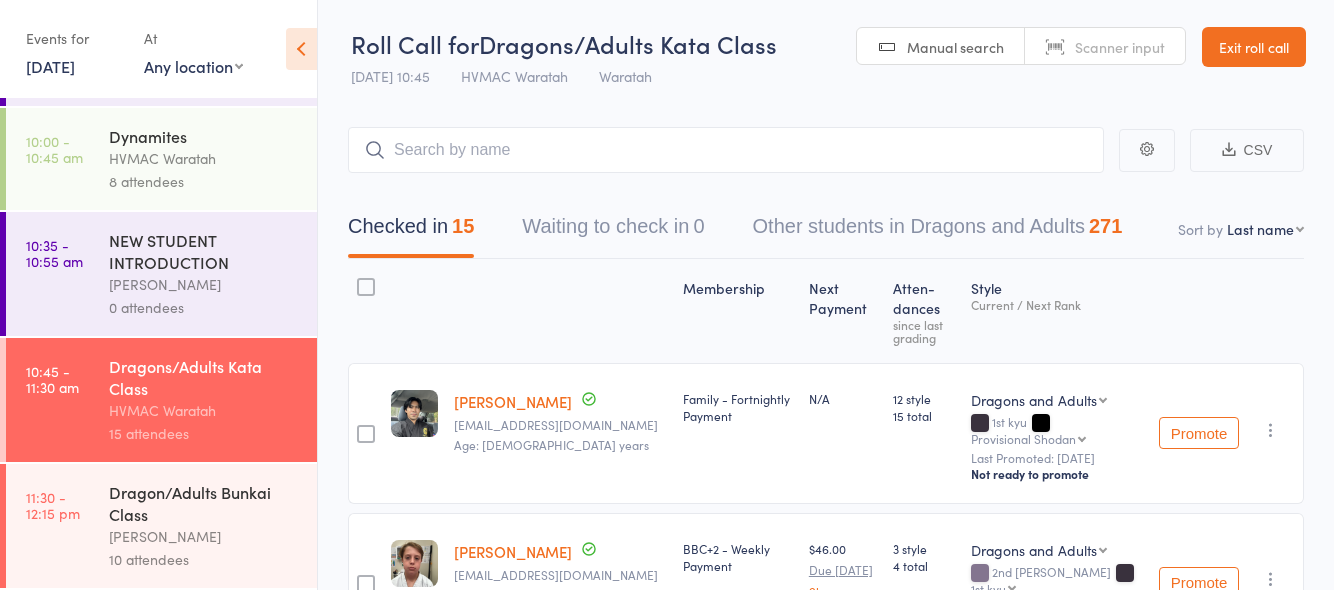 click on "[PERSON_NAME]" at bounding box center [204, 536] 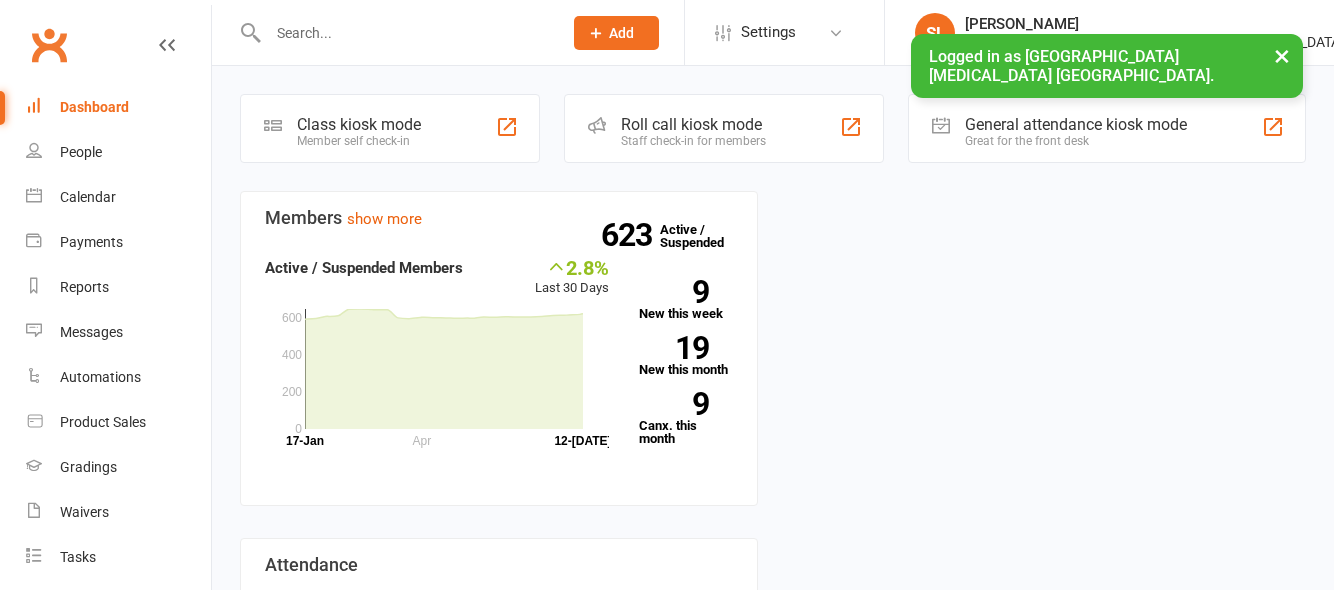 scroll, scrollTop: 0, scrollLeft: 0, axis: both 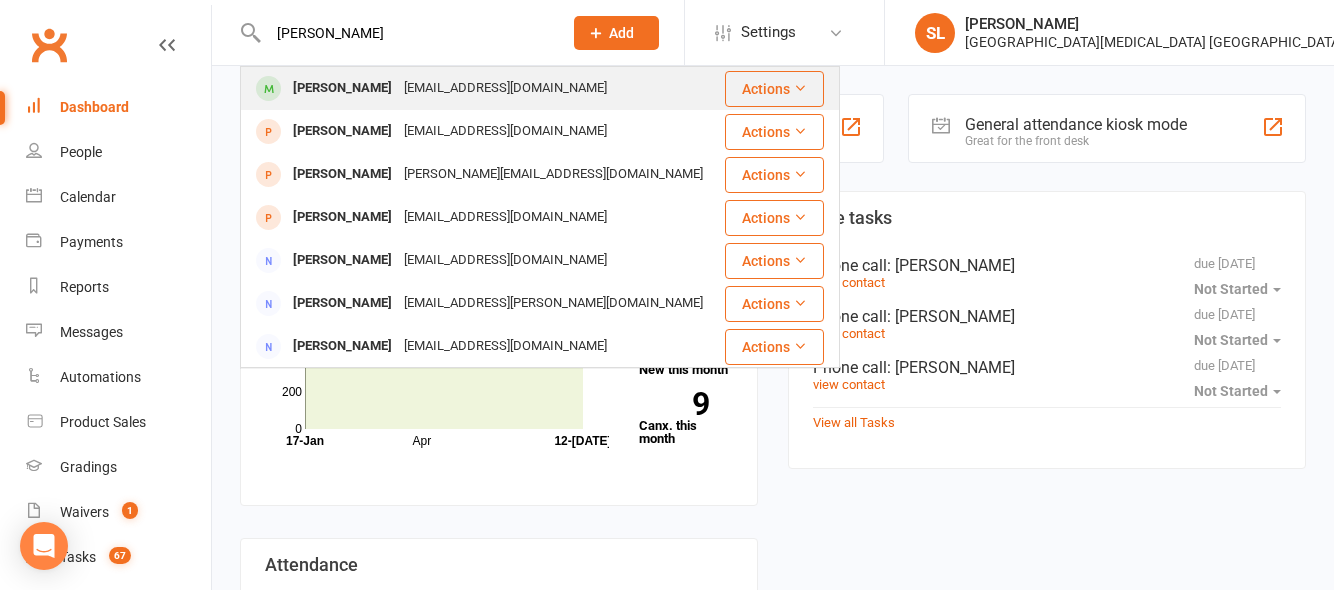 type on "thomas hendy" 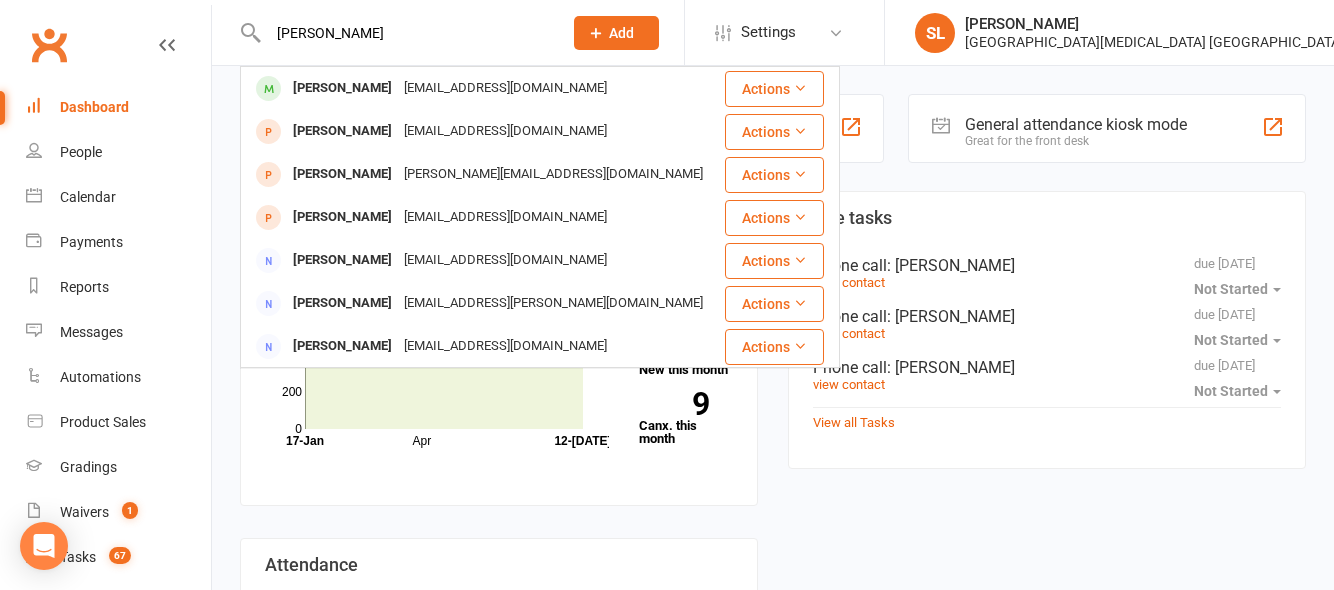 type 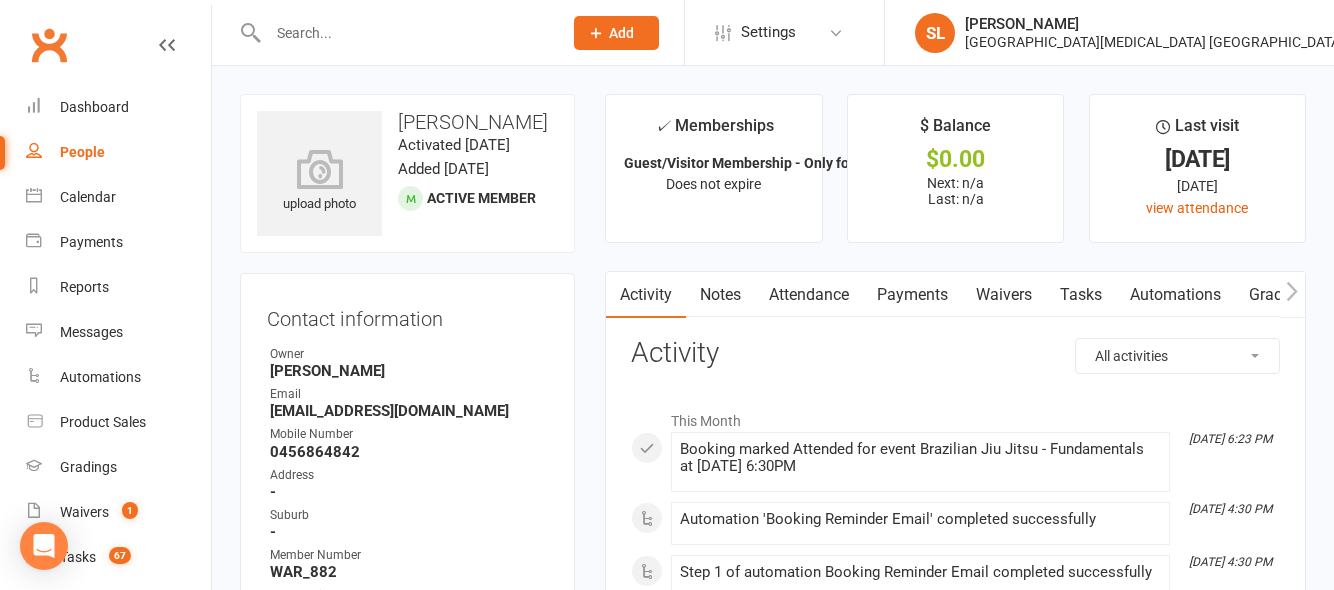 click on "Attendance" at bounding box center (809, 295) 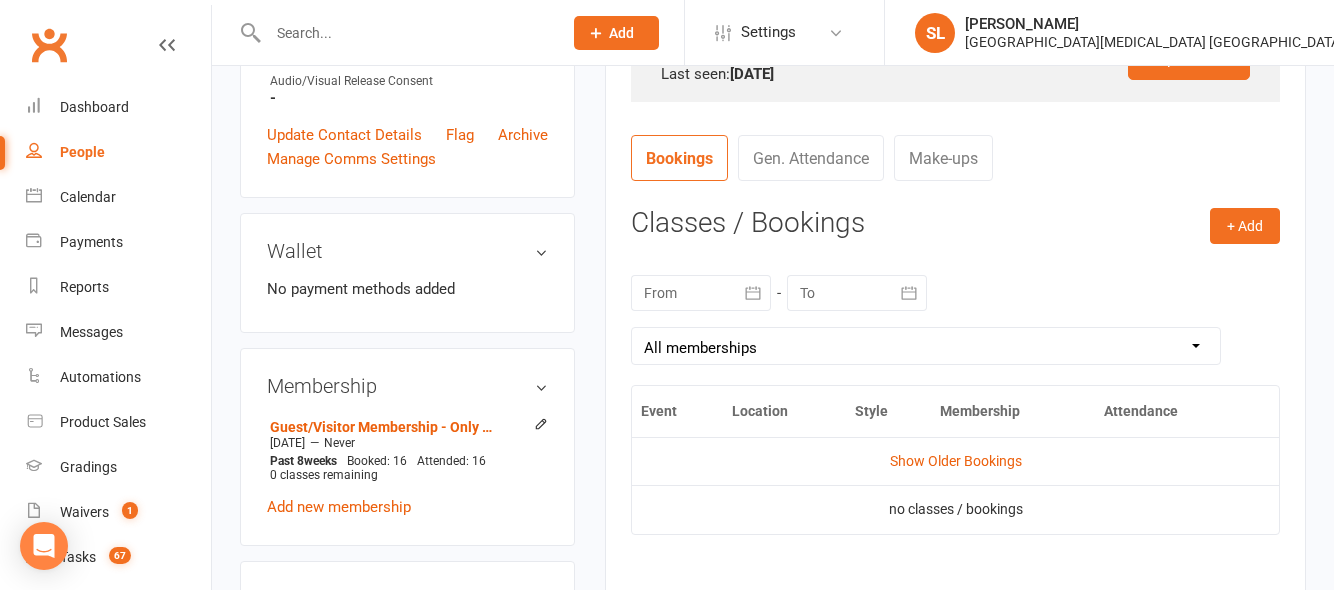 scroll, scrollTop: 700, scrollLeft: 0, axis: vertical 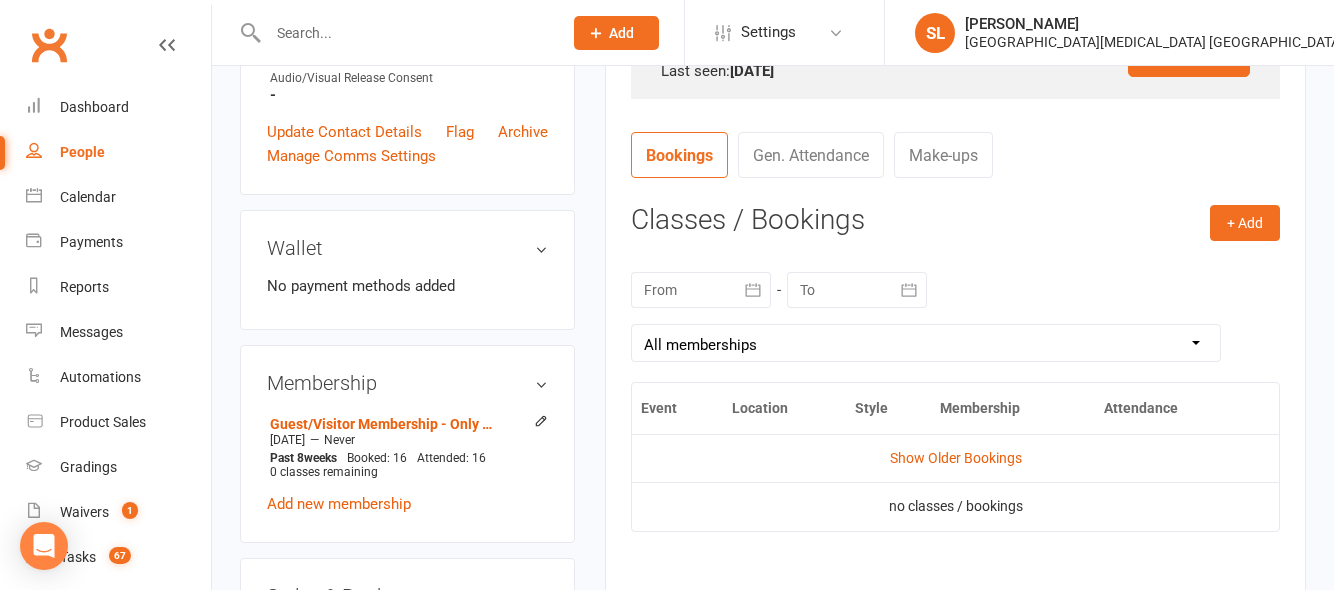 click 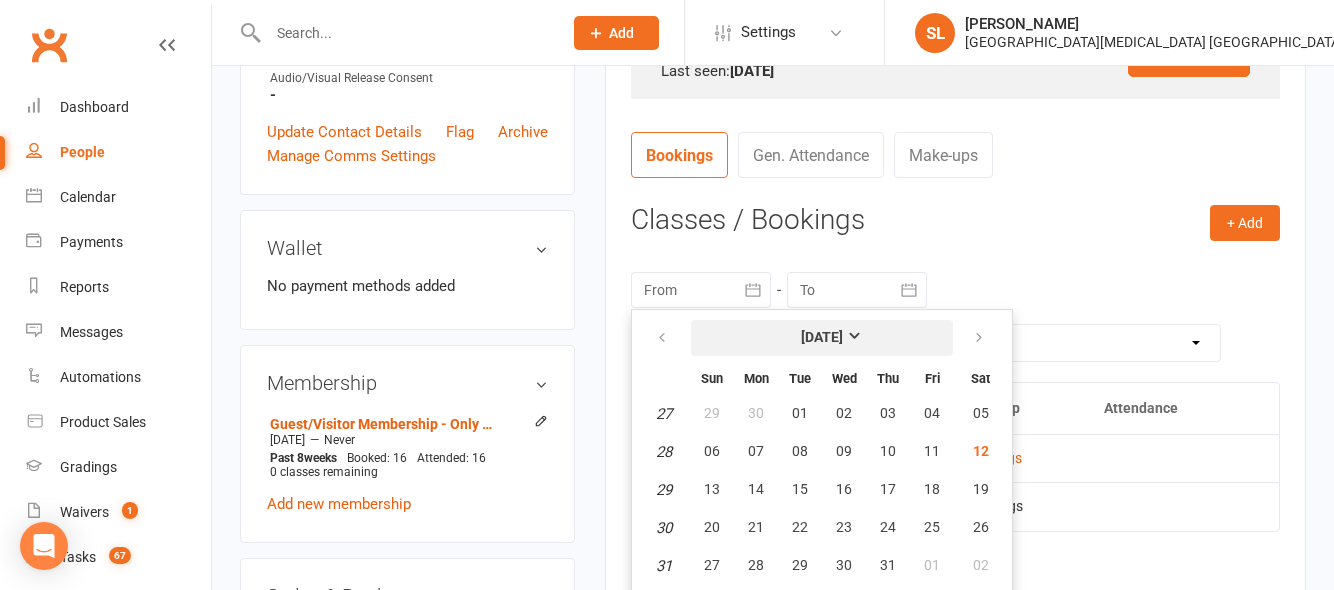 scroll, scrollTop: 734, scrollLeft: 0, axis: vertical 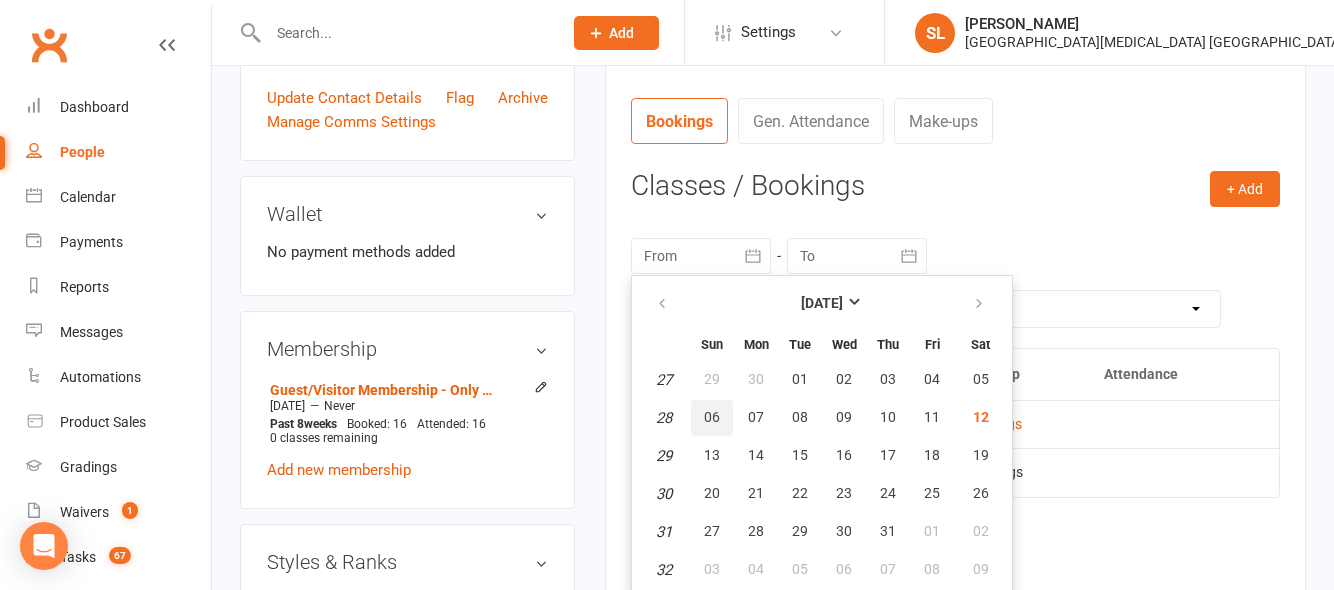 click on "06" at bounding box center [712, 417] 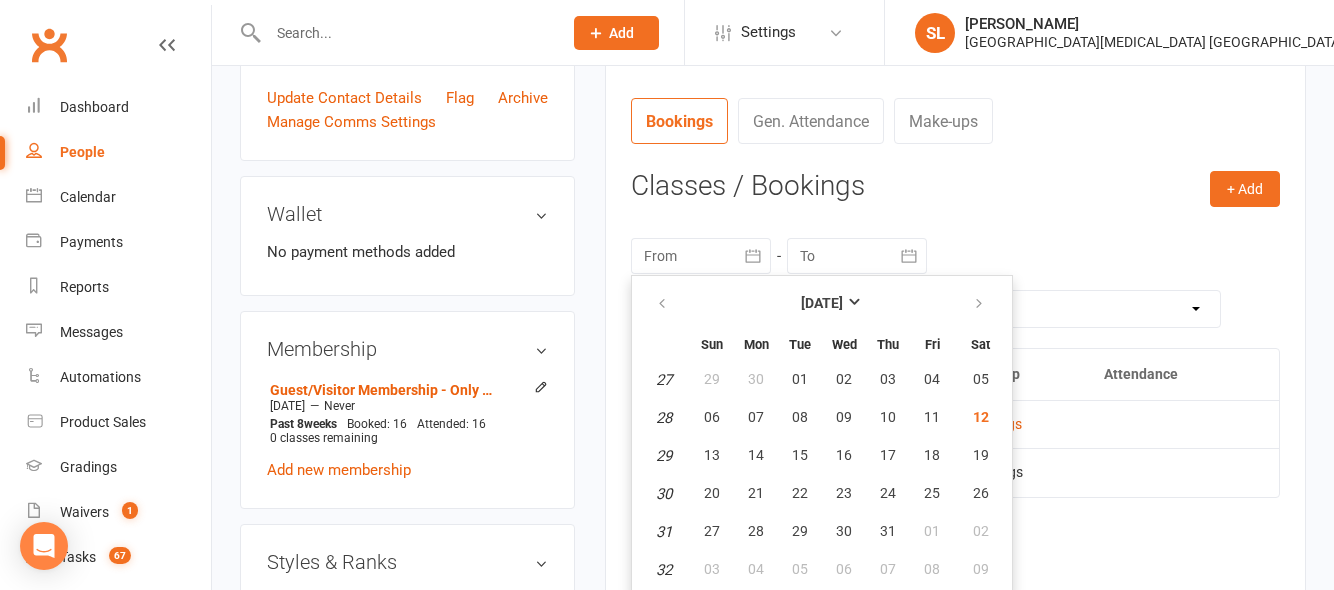 type on "06 Jul 2025" 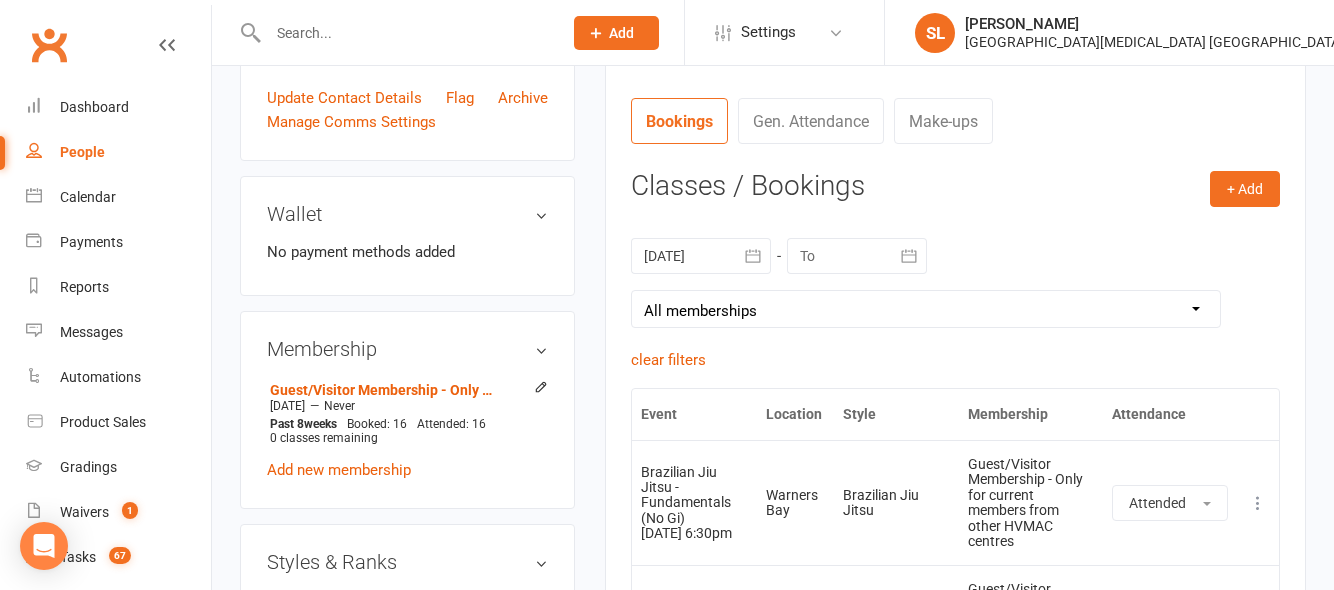 click at bounding box center [405, 33] 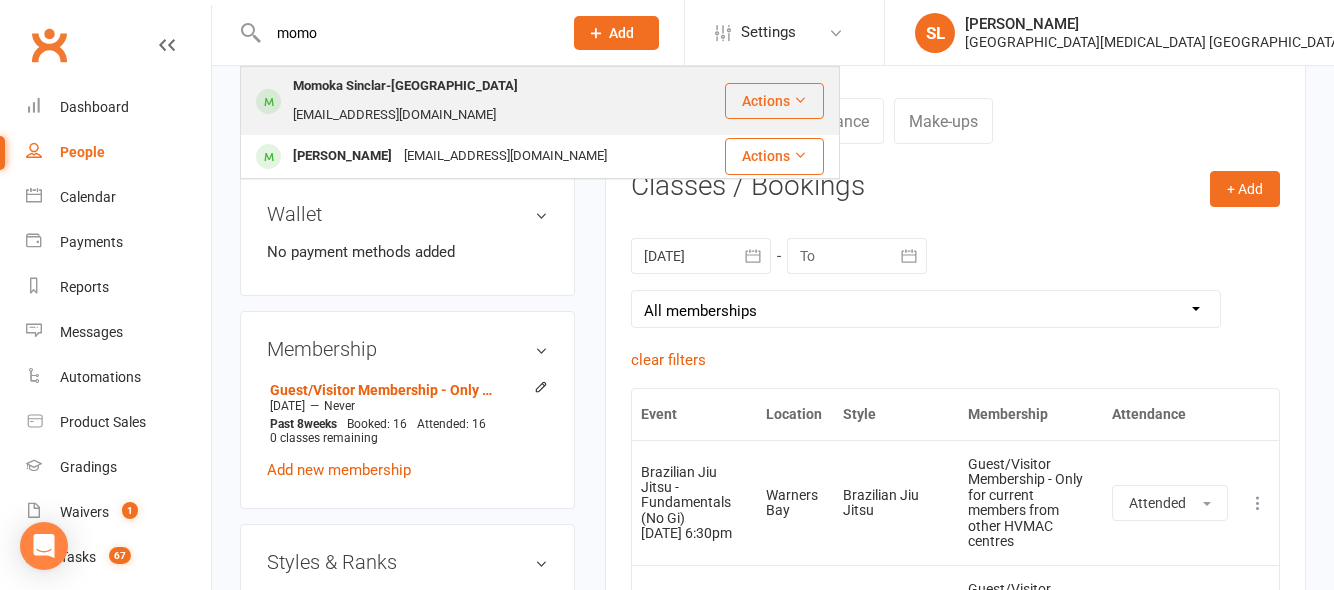 type on "momo" 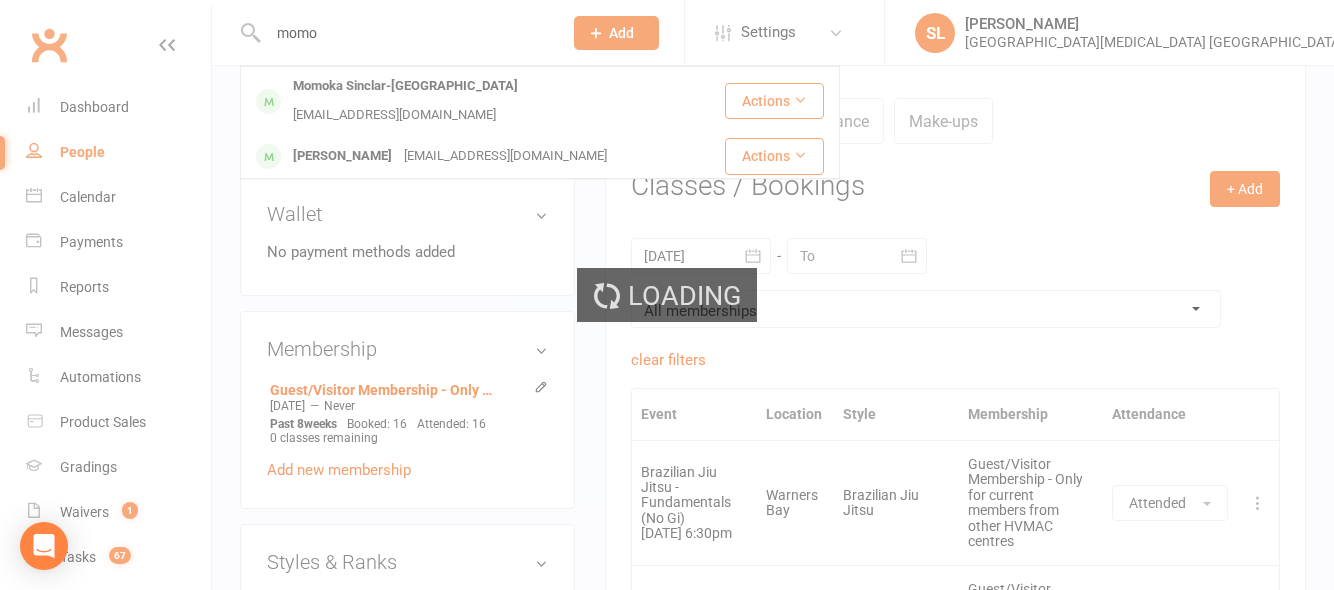 type 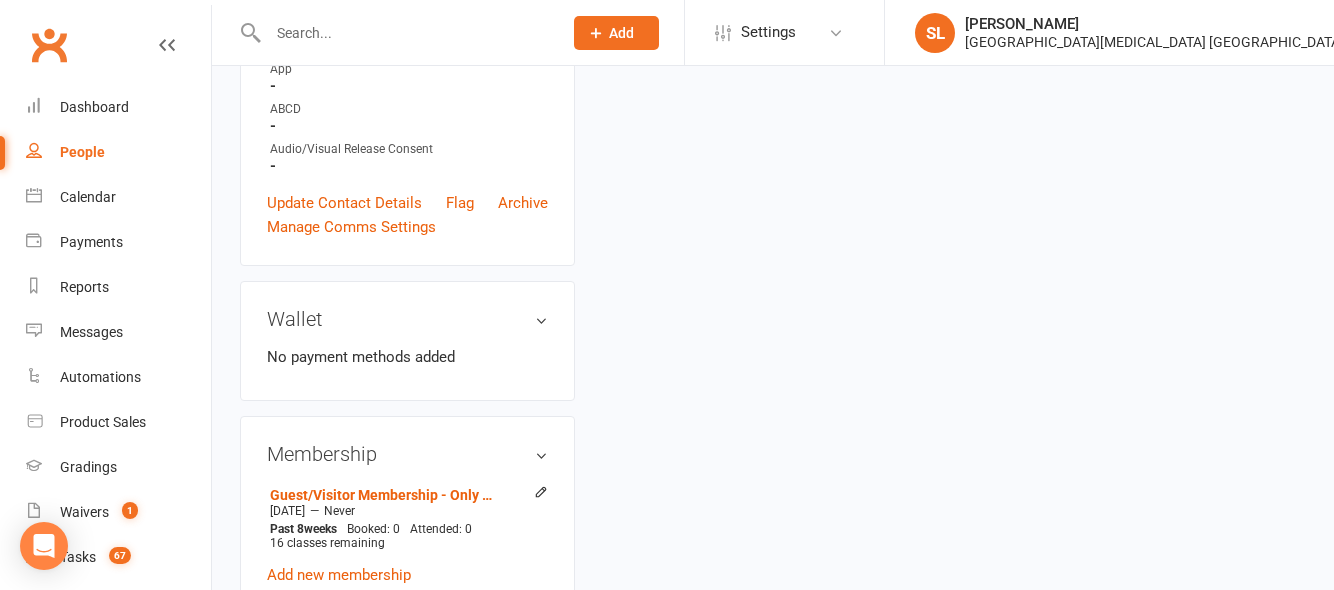 scroll, scrollTop: 0, scrollLeft: 0, axis: both 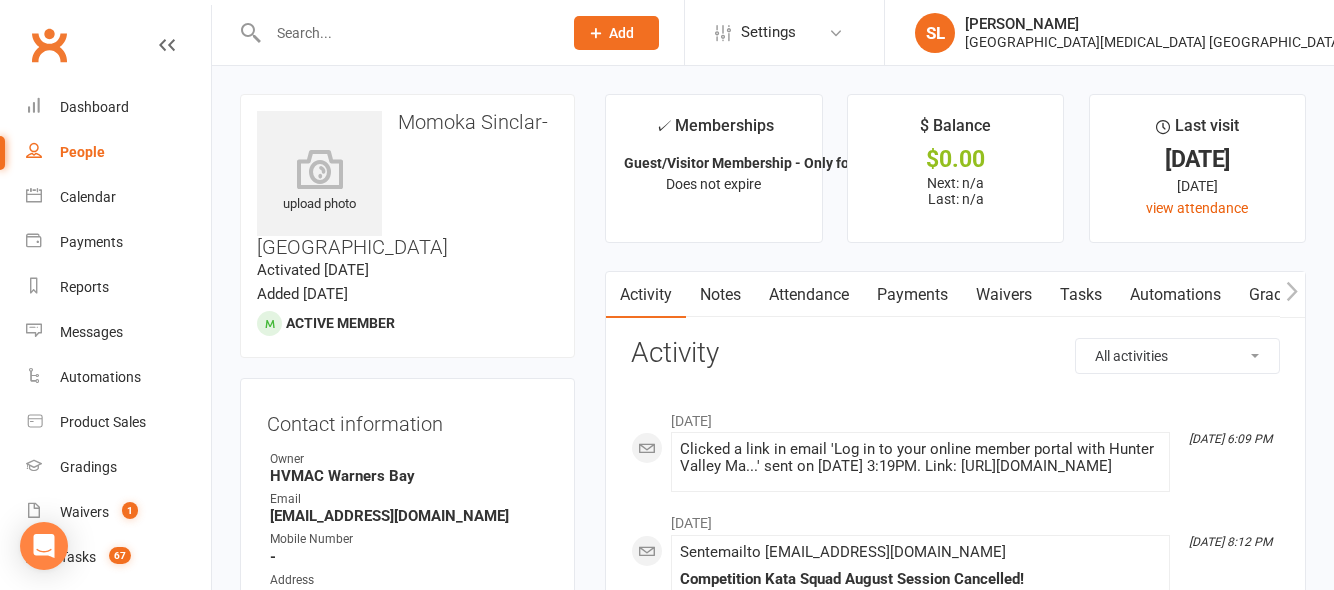 click on "Attendance" at bounding box center [809, 295] 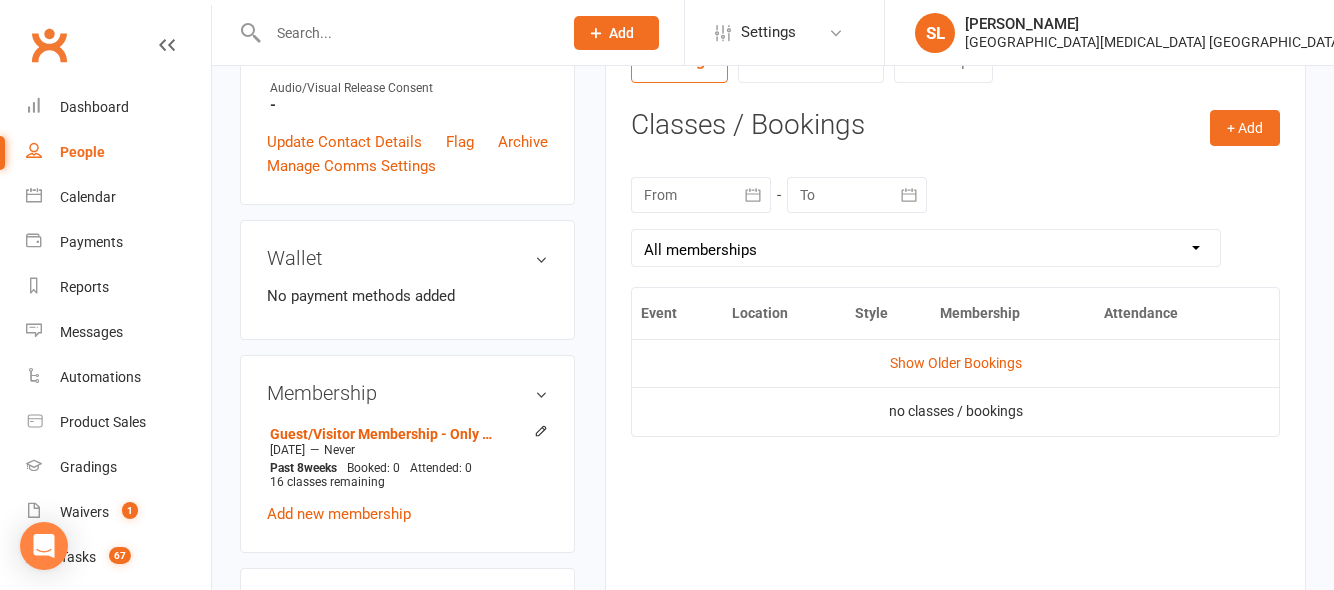 scroll, scrollTop: 800, scrollLeft: 0, axis: vertical 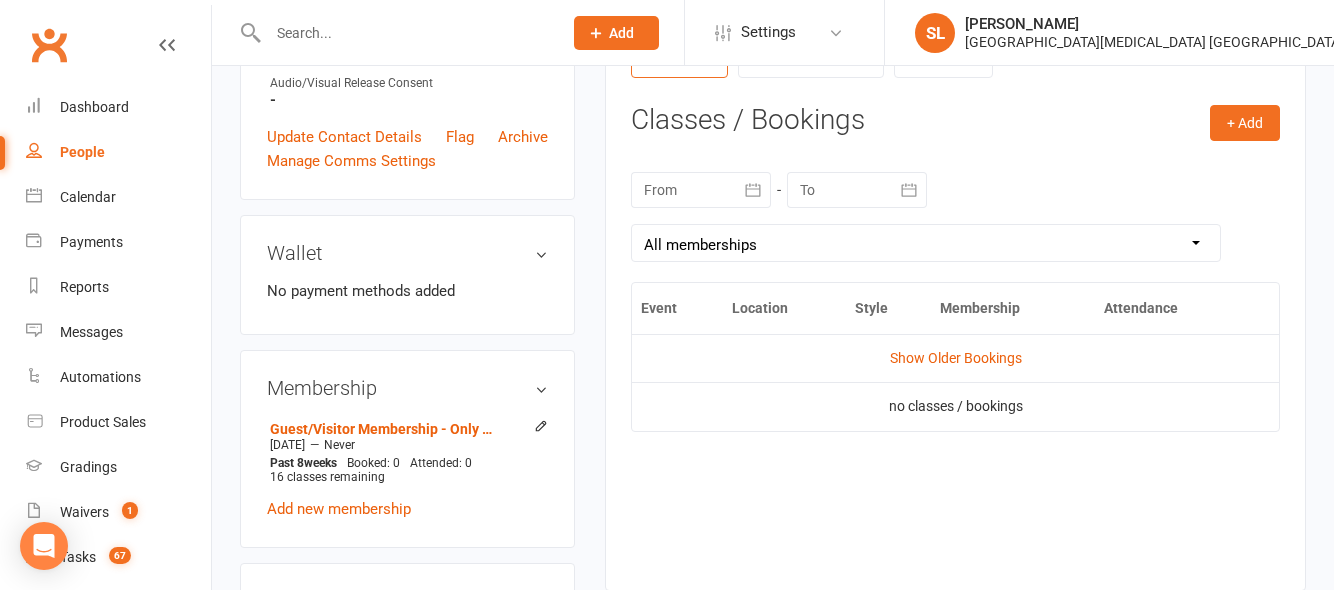 click 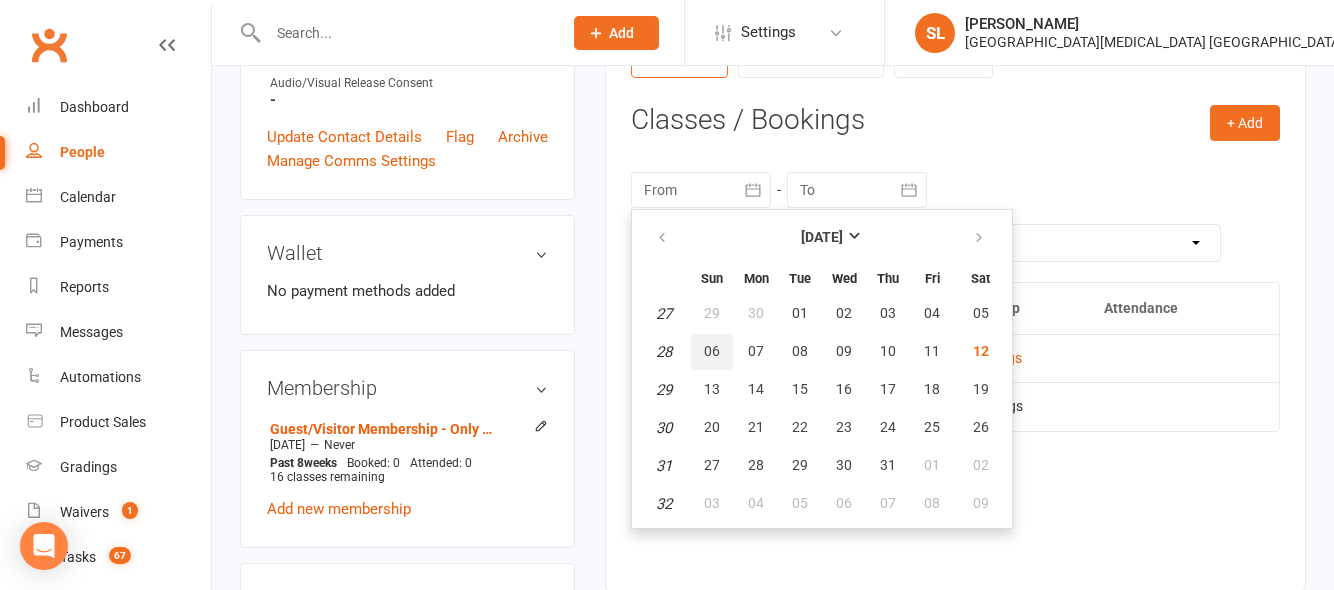 click on "06" at bounding box center (712, 351) 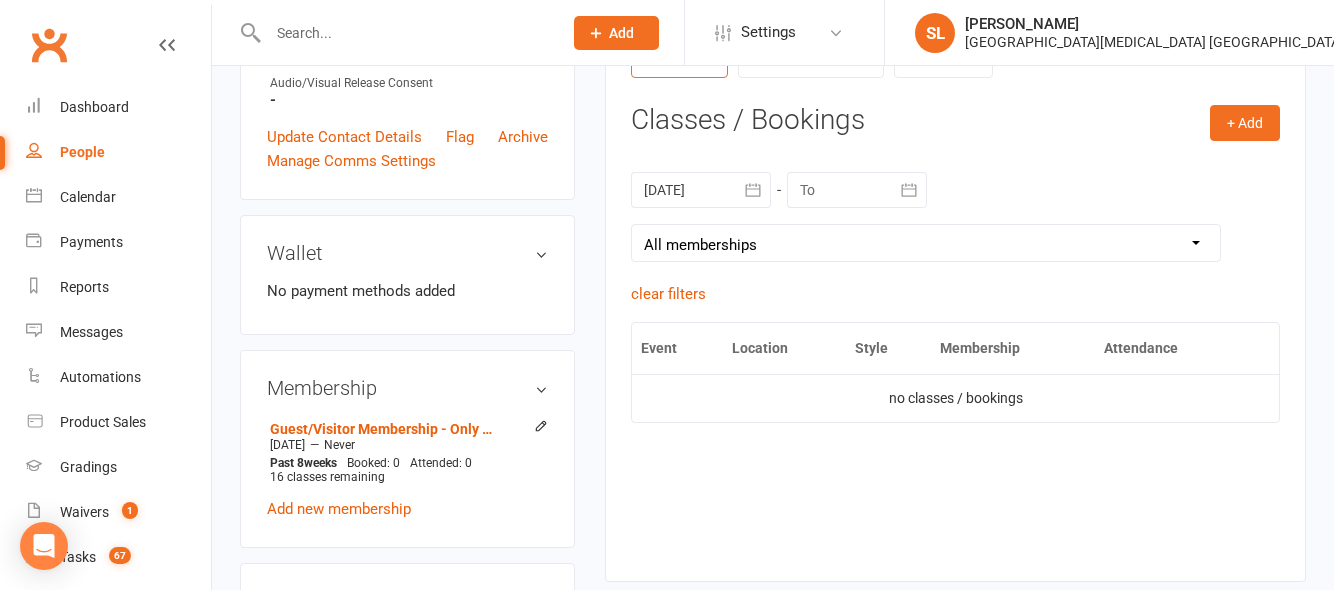 click at bounding box center [405, 33] 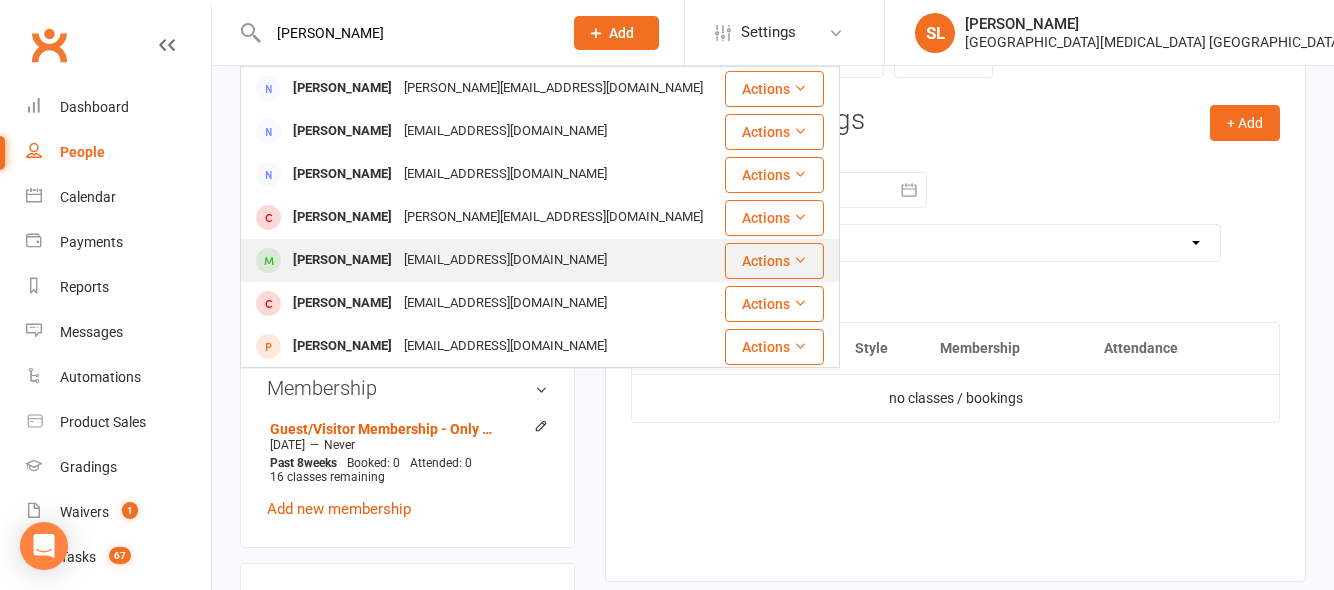 type on "gabrielle" 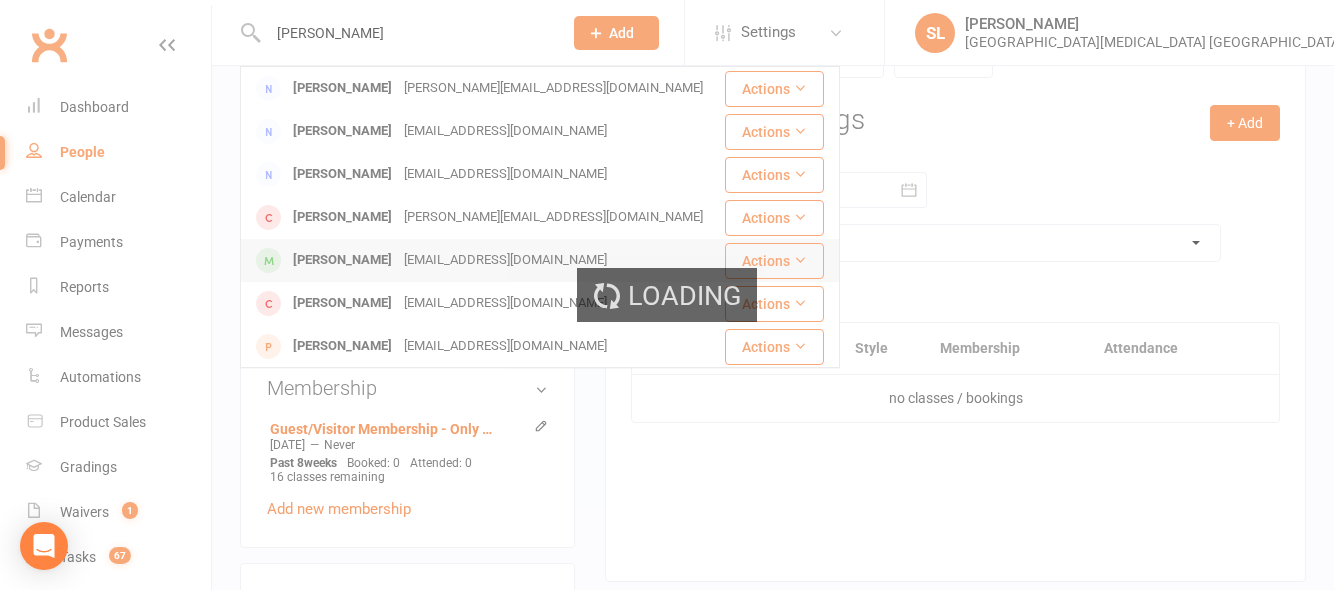 type 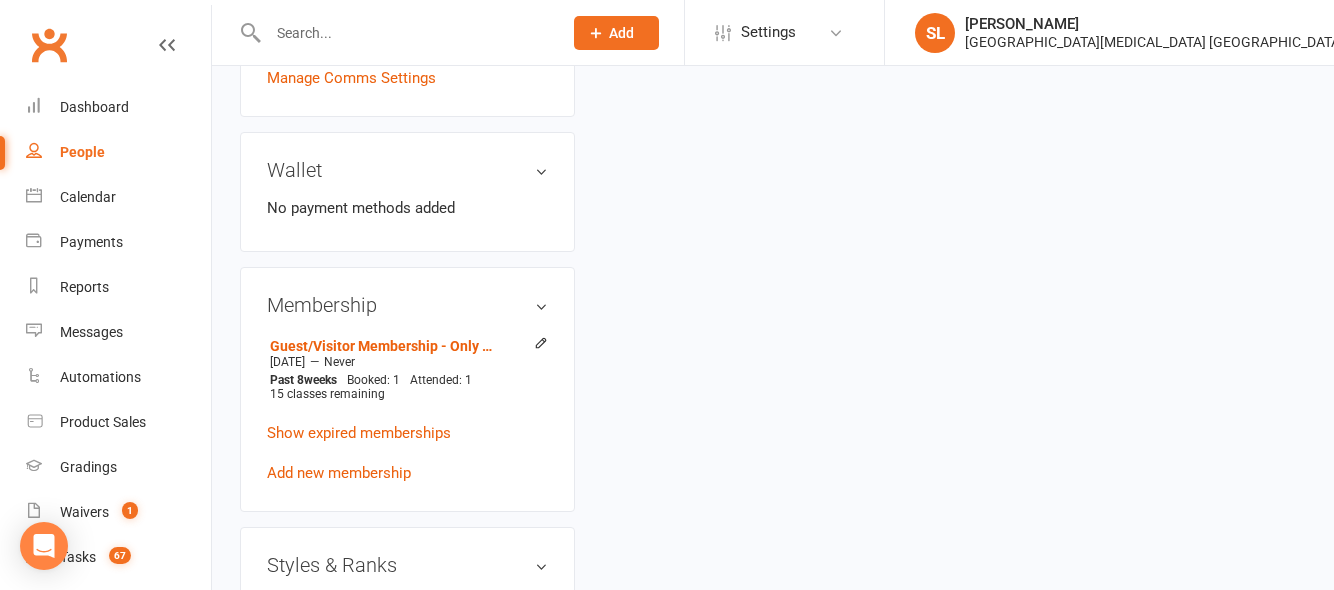 scroll, scrollTop: 0, scrollLeft: 0, axis: both 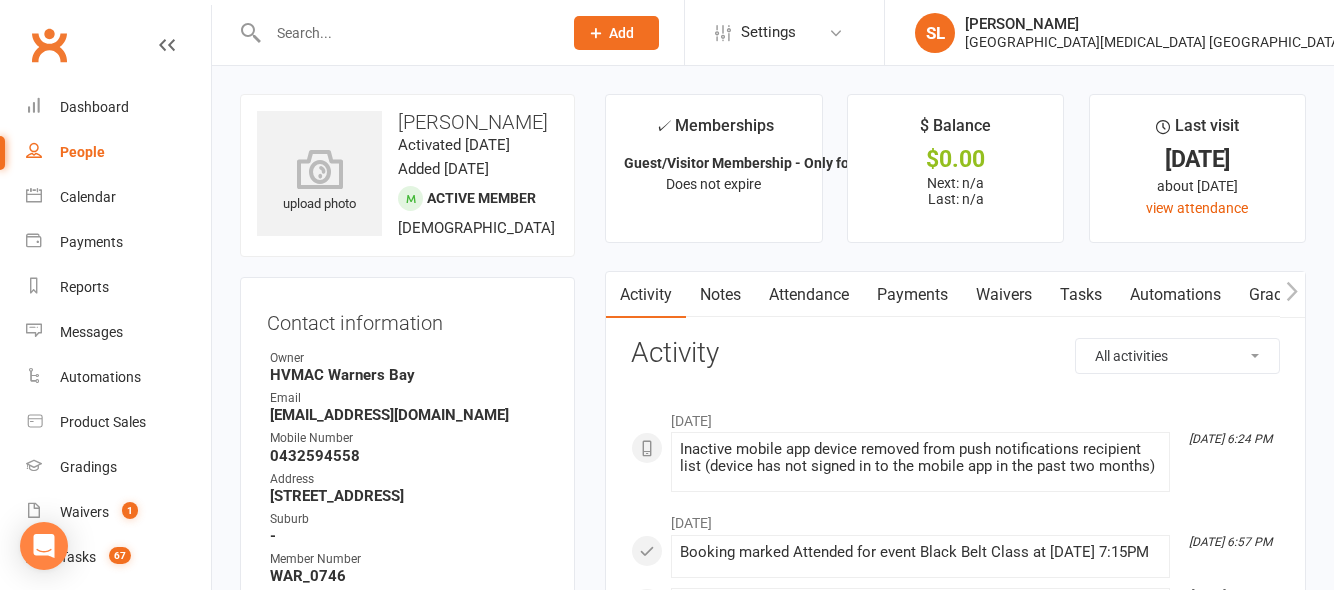 click on "Attendance" at bounding box center (809, 295) 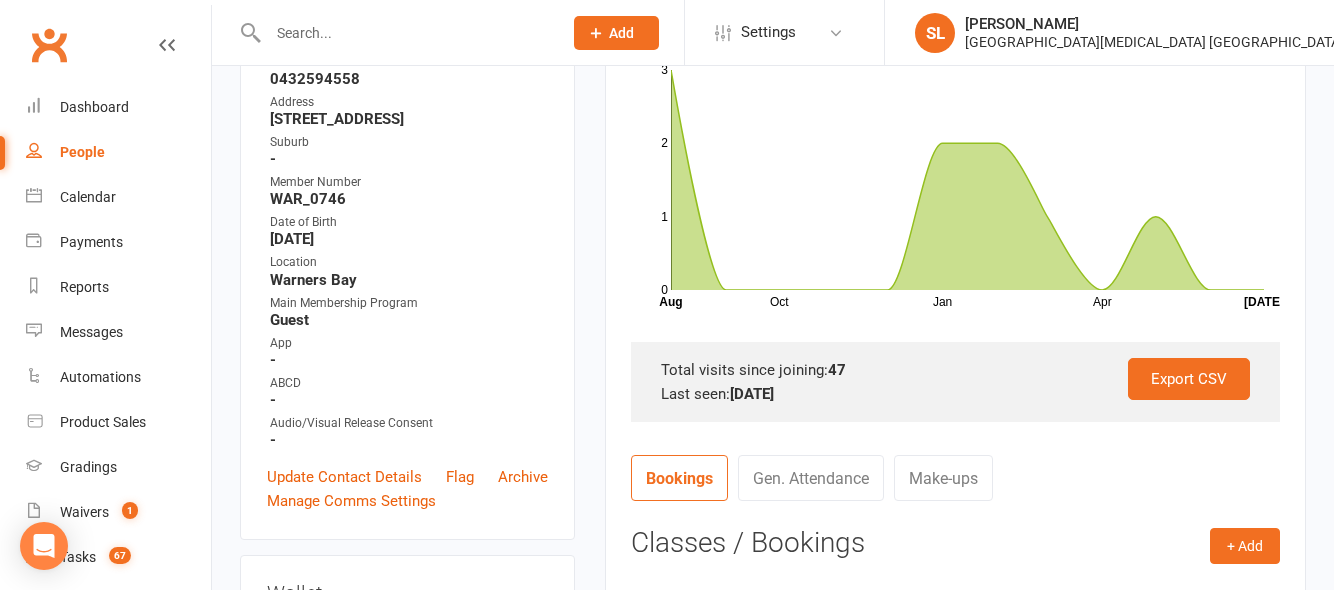 scroll, scrollTop: 600, scrollLeft: 0, axis: vertical 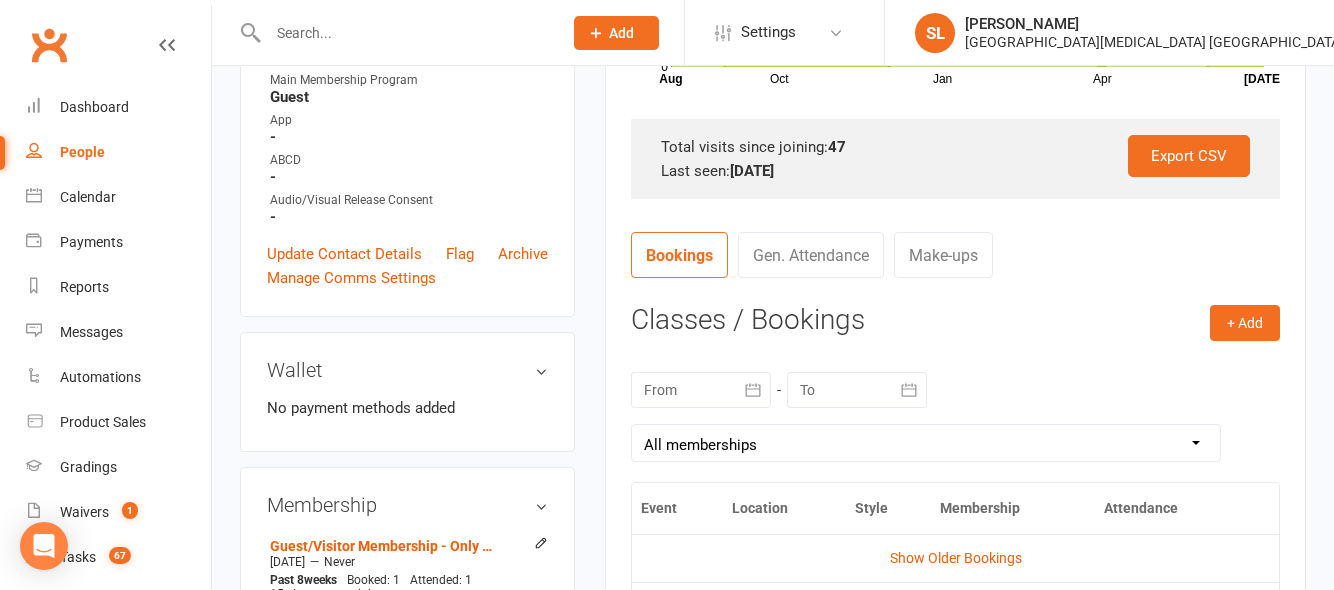 click 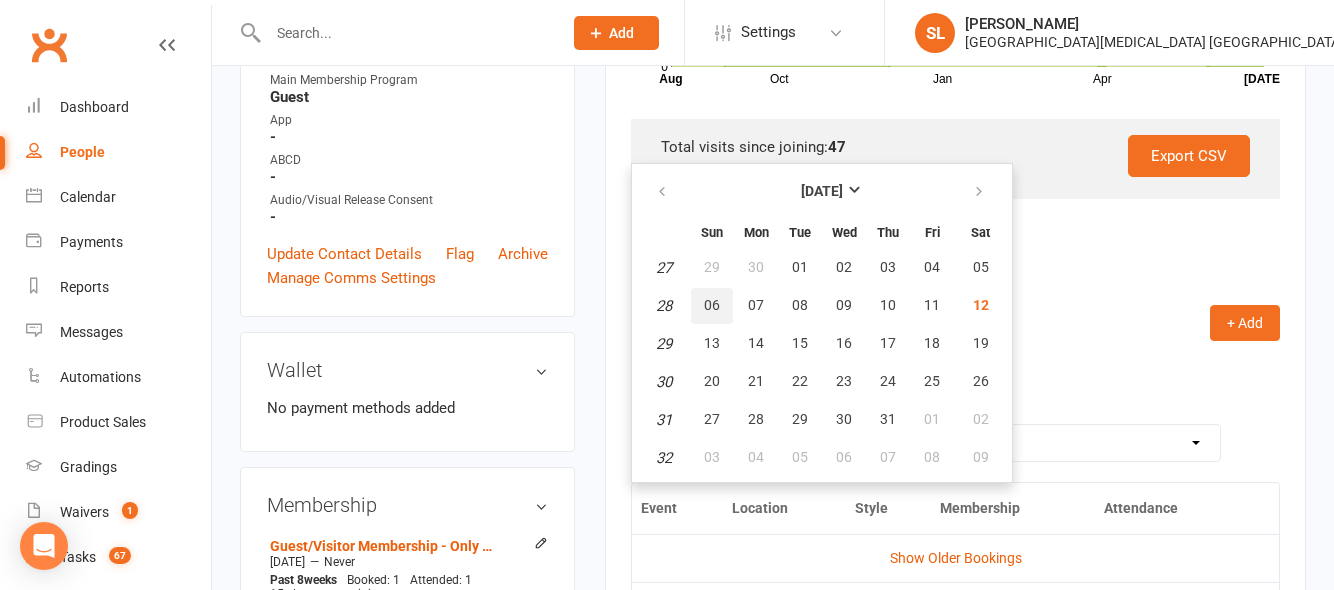 click on "06" at bounding box center [712, 305] 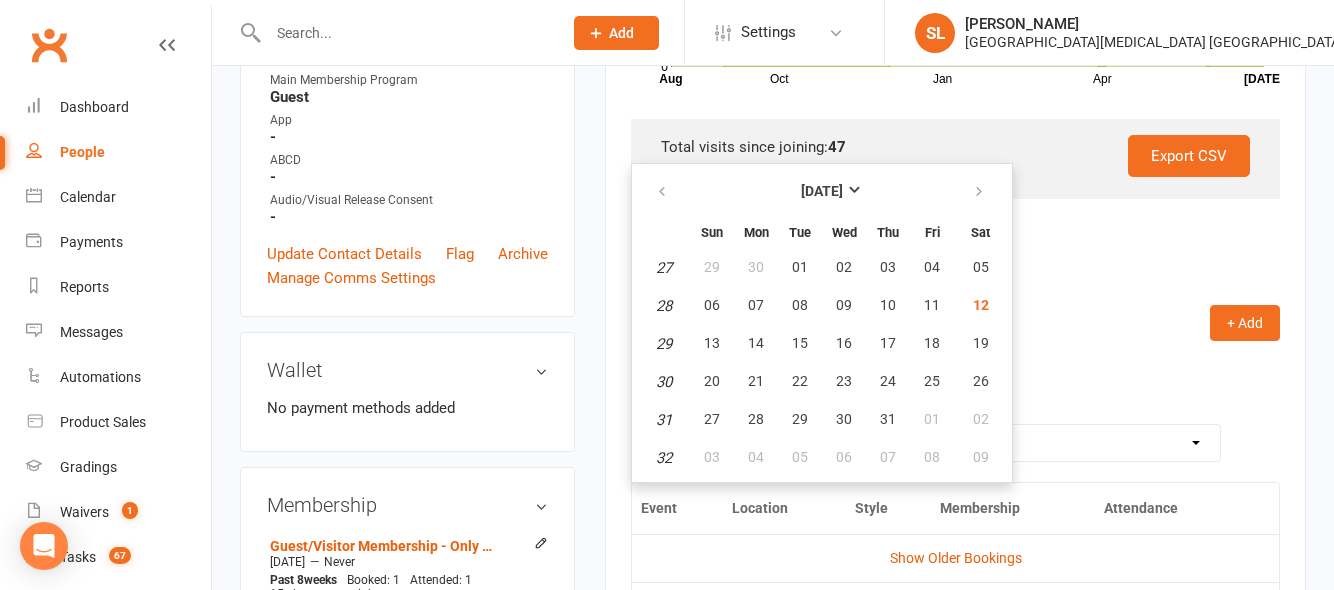 type on "06 Jul 2025" 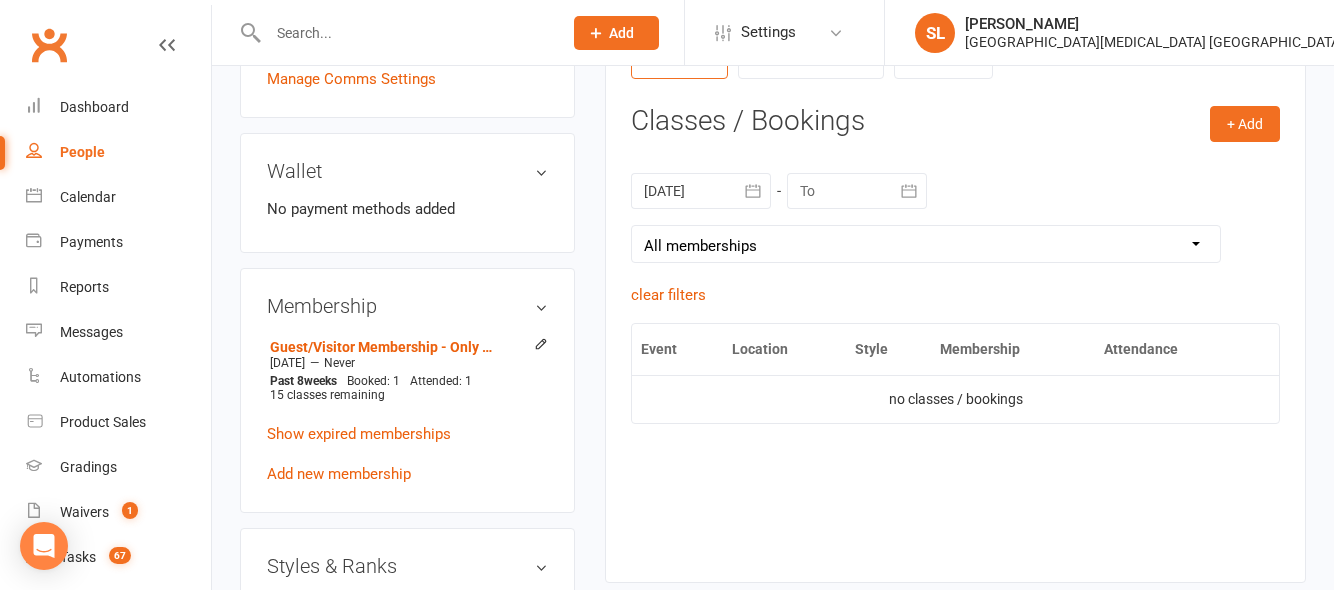 scroll, scrollTop: 800, scrollLeft: 0, axis: vertical 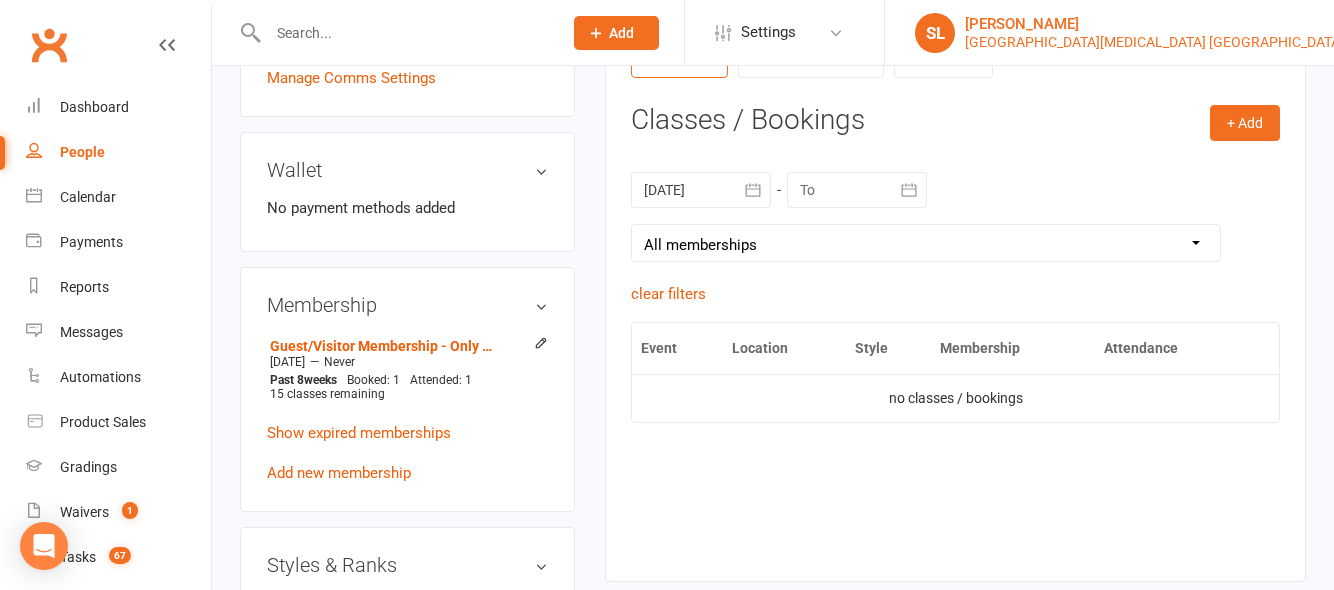 click on "[PERSON_NAME]" at bounding box center [1154, 24] 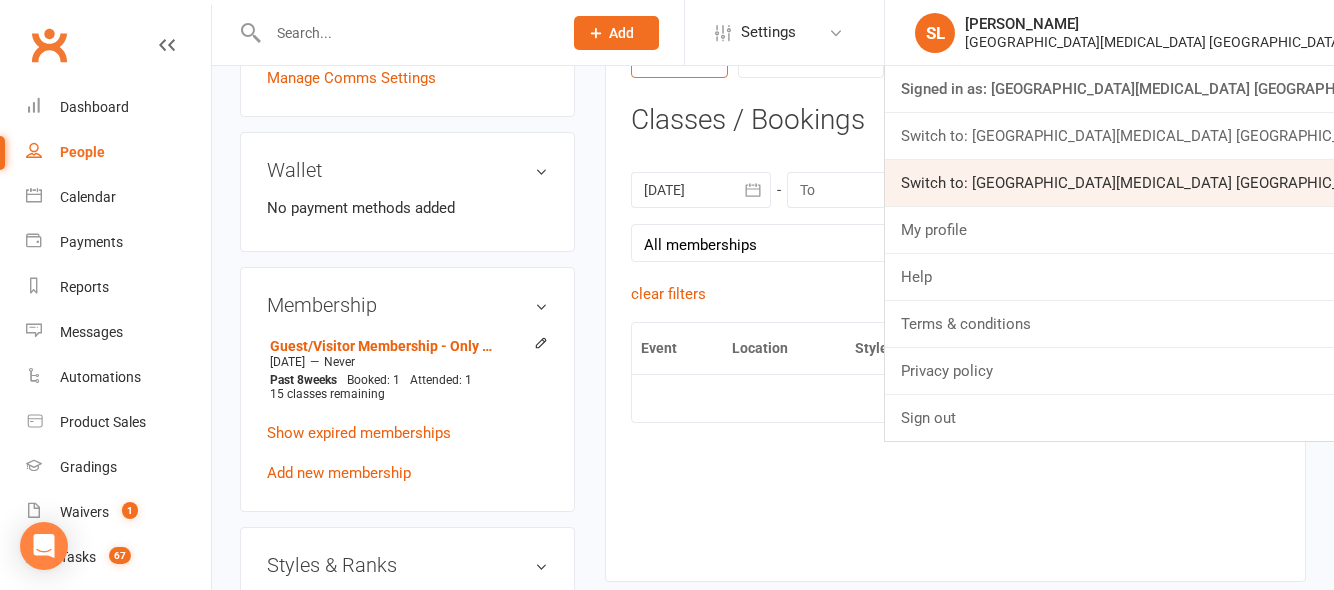 click on "Switch to: Hunter Valley Martial Arts Centre Waratah" at bounding box center (1109, 183) 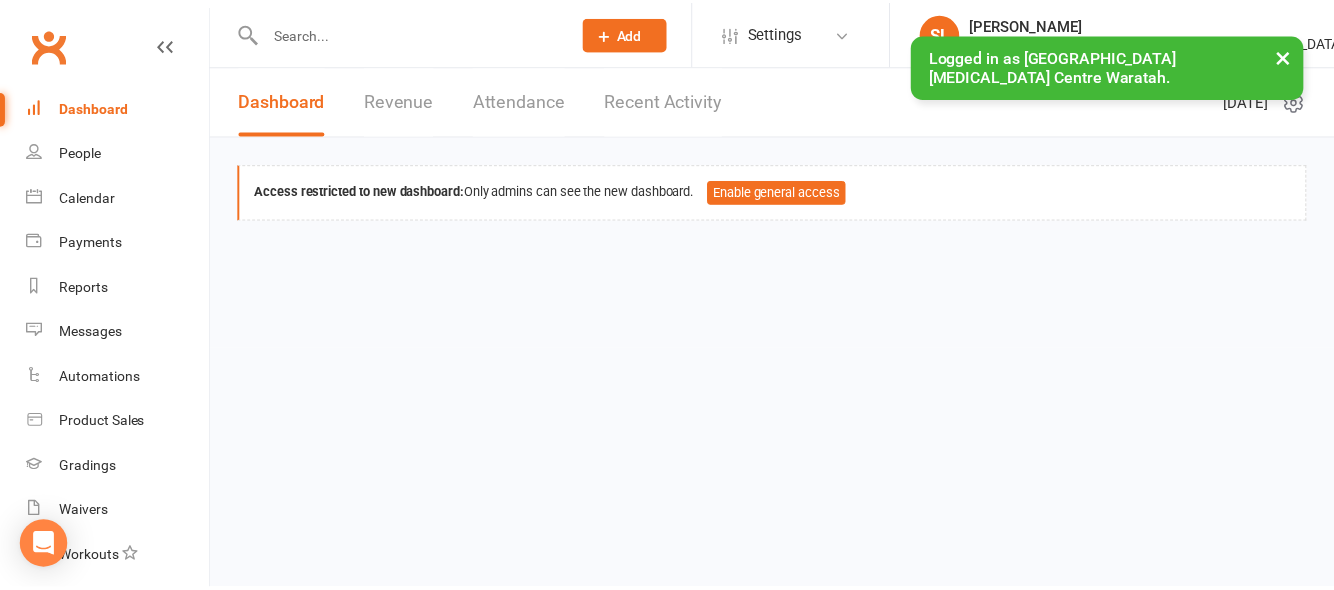 scroll, scrollTop: 0, scrollLeft: 0, axis: both 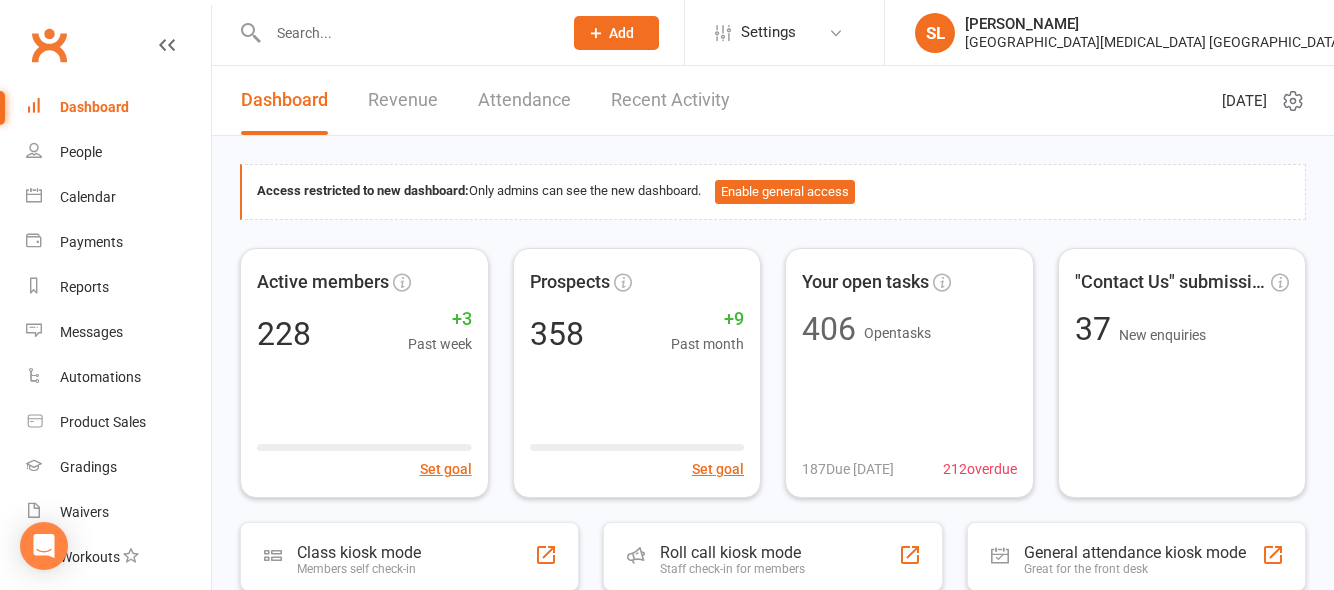 click at bounding box center [405, 33] 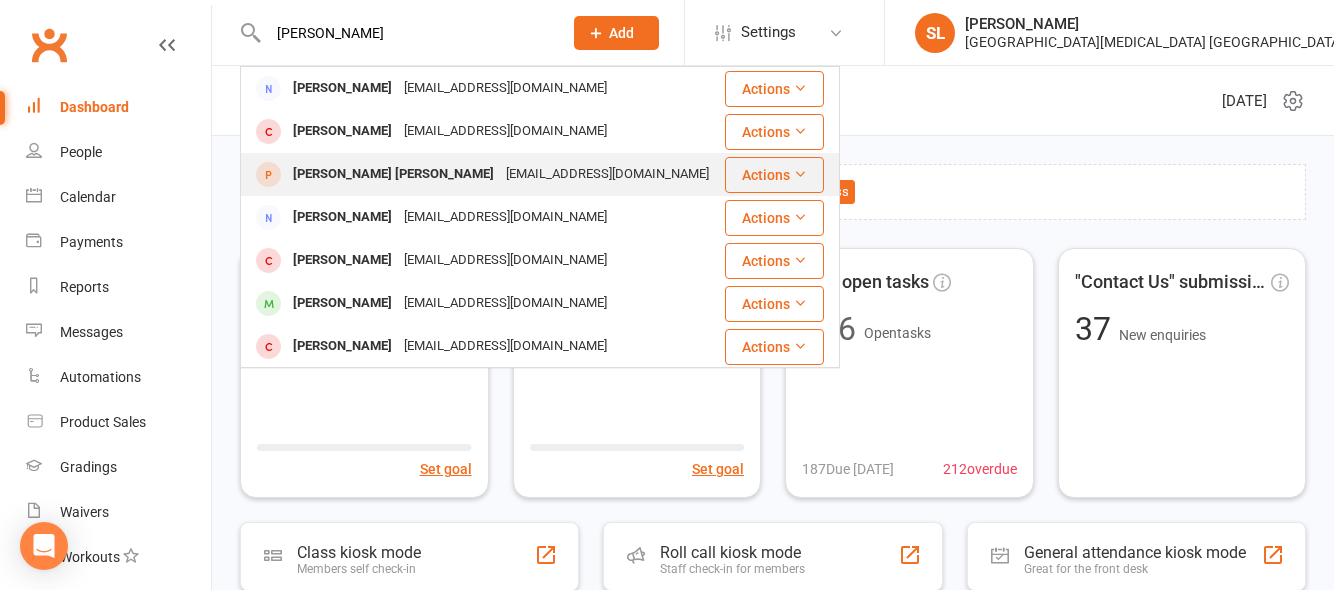 type on "[PERSON_NAME]" 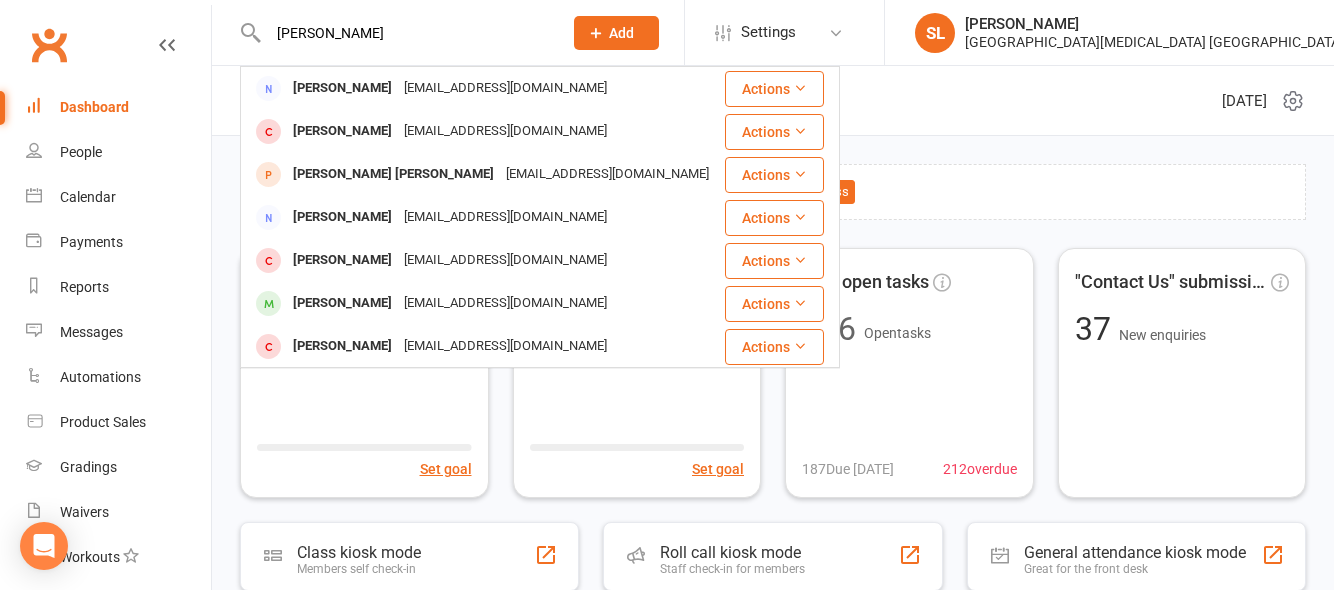 type 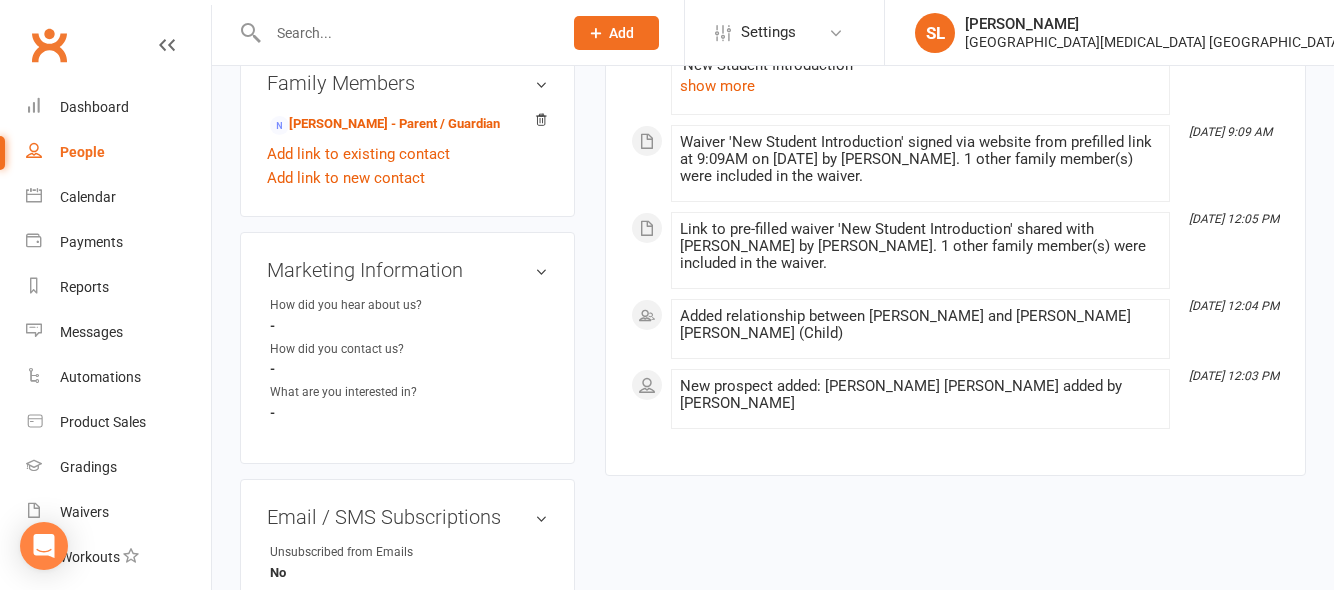 scroll, scrollTop: 700, scrollLeft: 0, axis: vertical 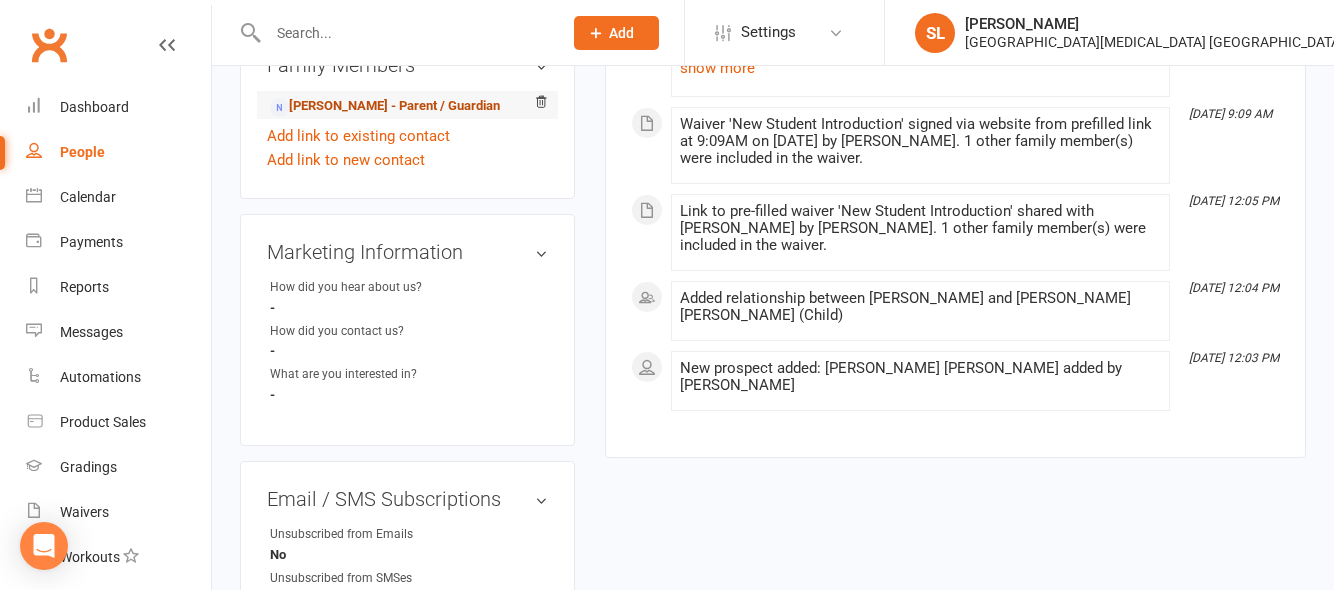 click on "[PERSON_NAME] - Parent / Guardian" at bounding box center [385, 106] 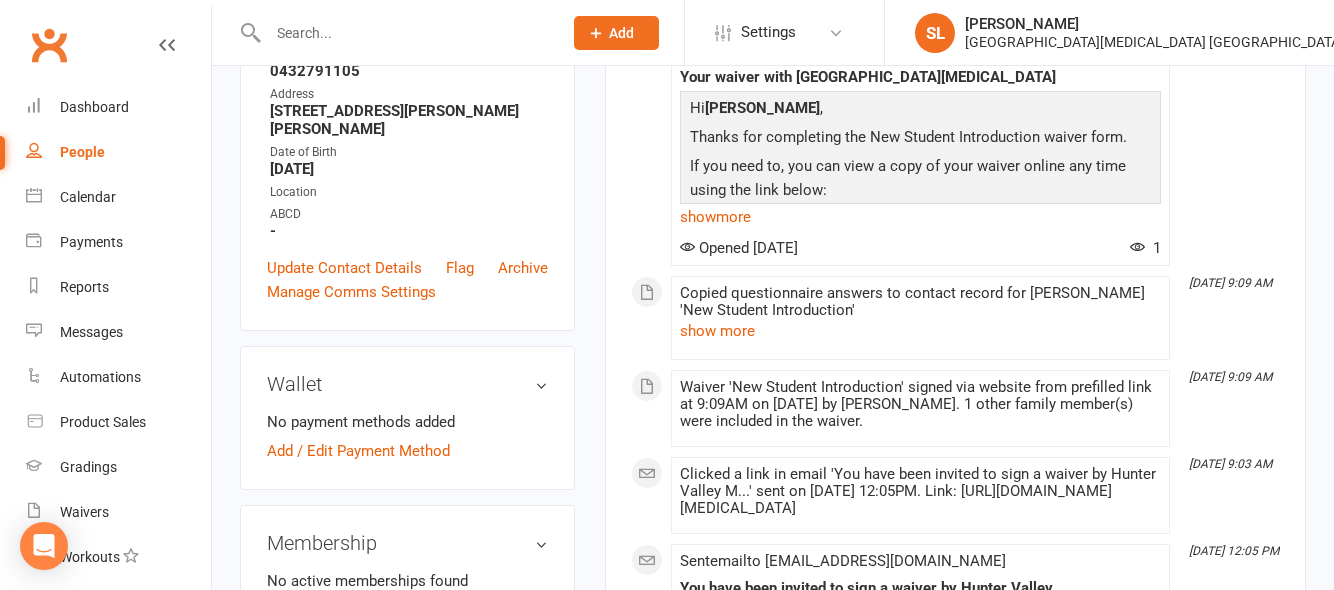 scroll, scrollTop: 400, scrollLeft: 0, axis: vertical 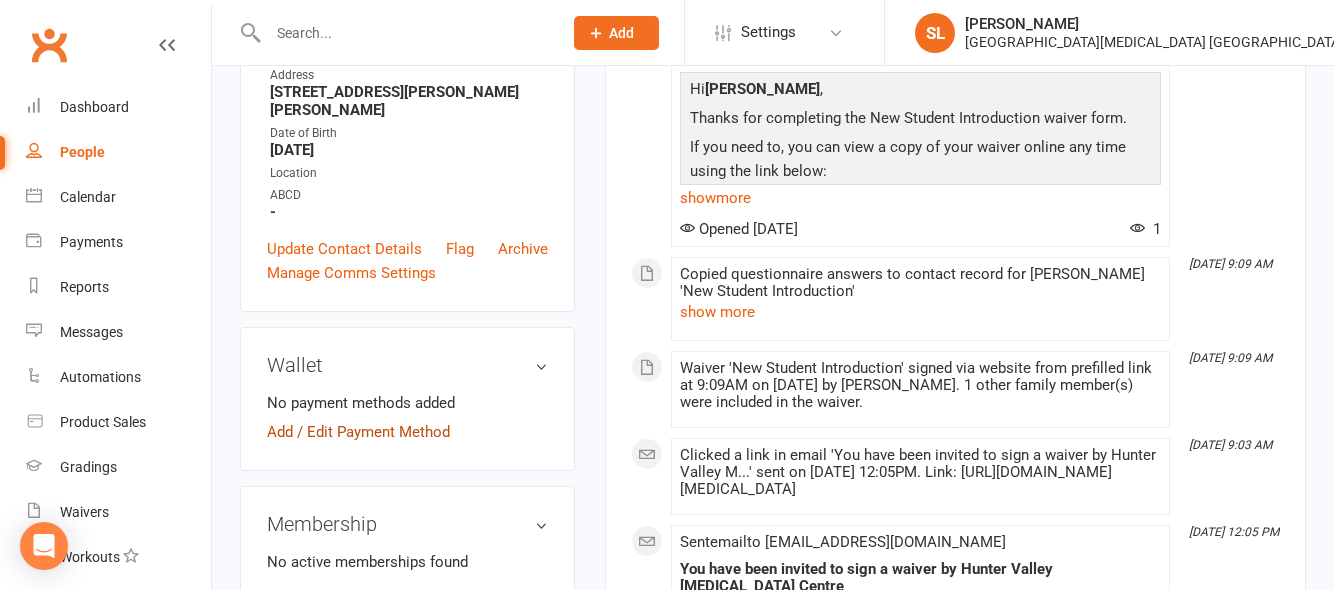 click on "Add / Edit Payment Method" at bounding box center [358, 432] 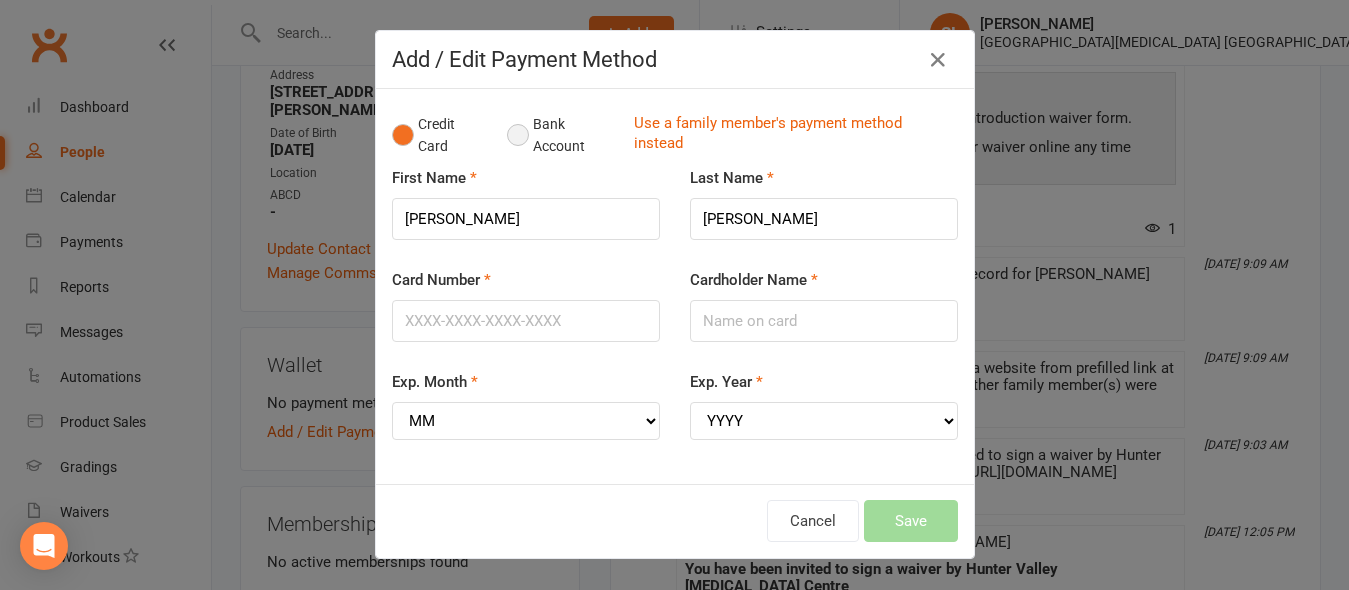 click on "Bank Account" at bounding box center [562, 135] 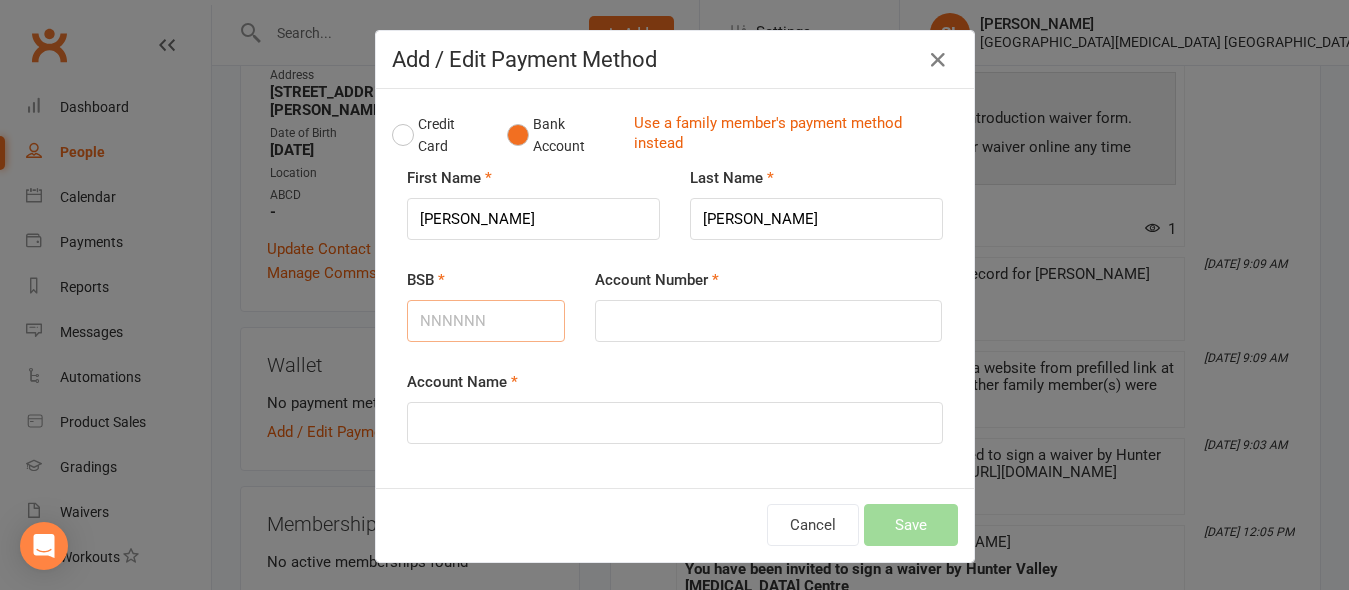 click on "BSB" at bounding box center (486, 321) 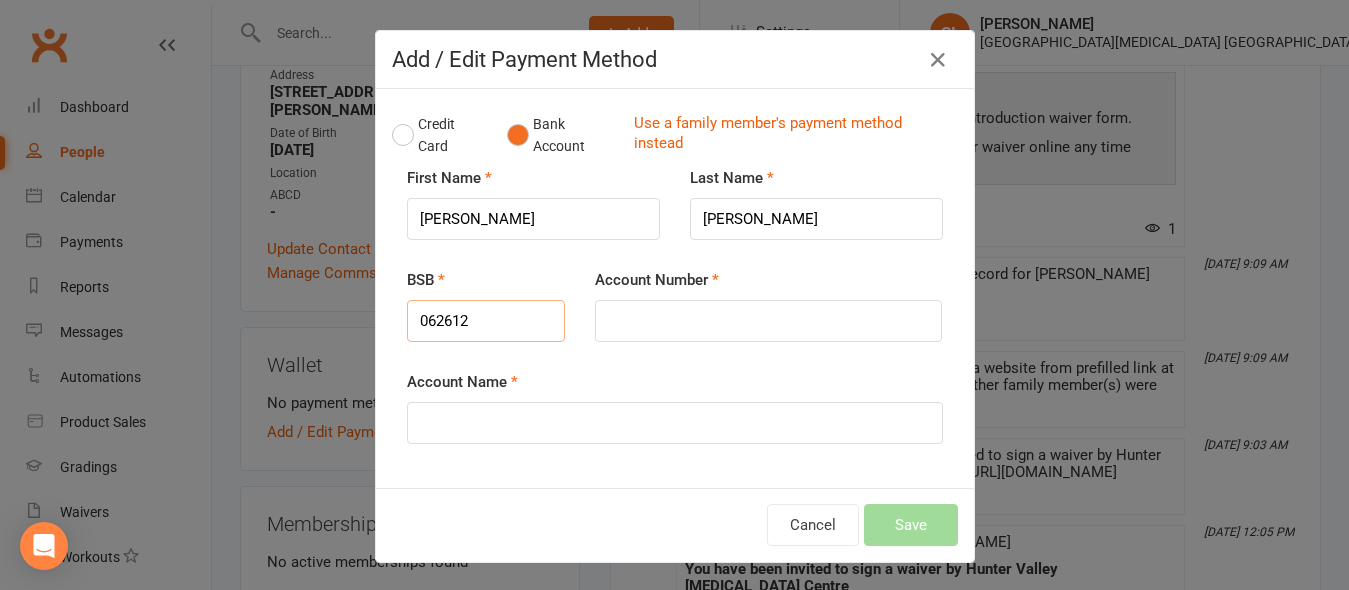 type on "062612" 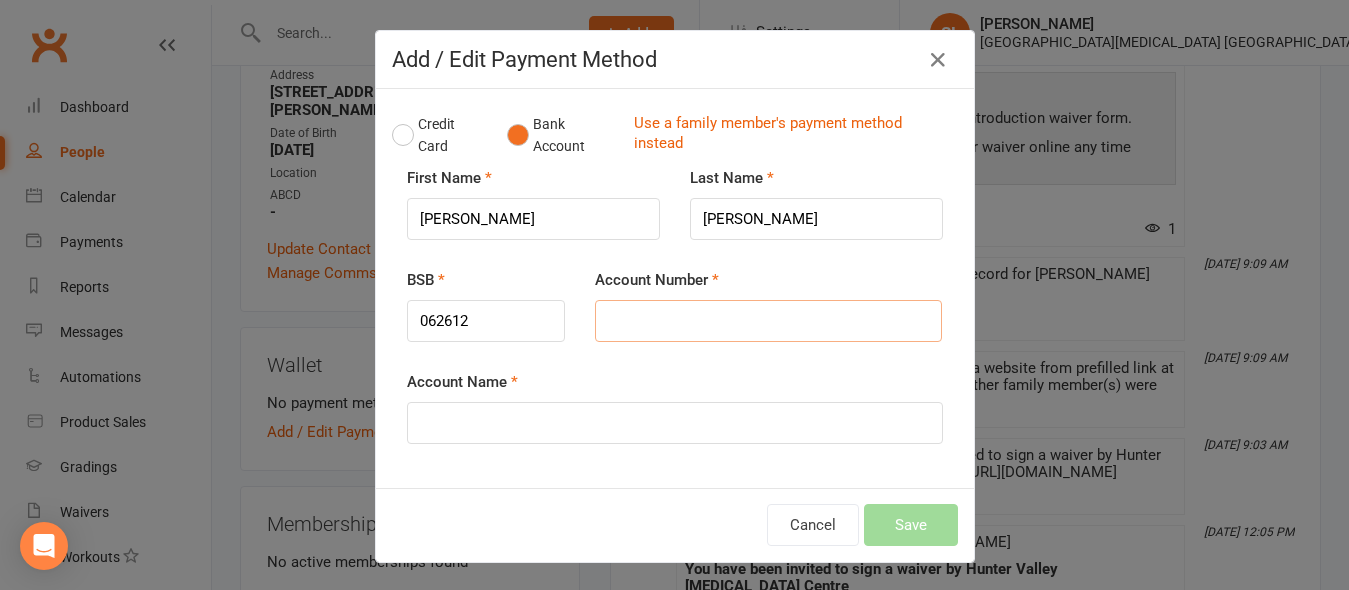 click on "Account Number" at bounding box center [768, 321] 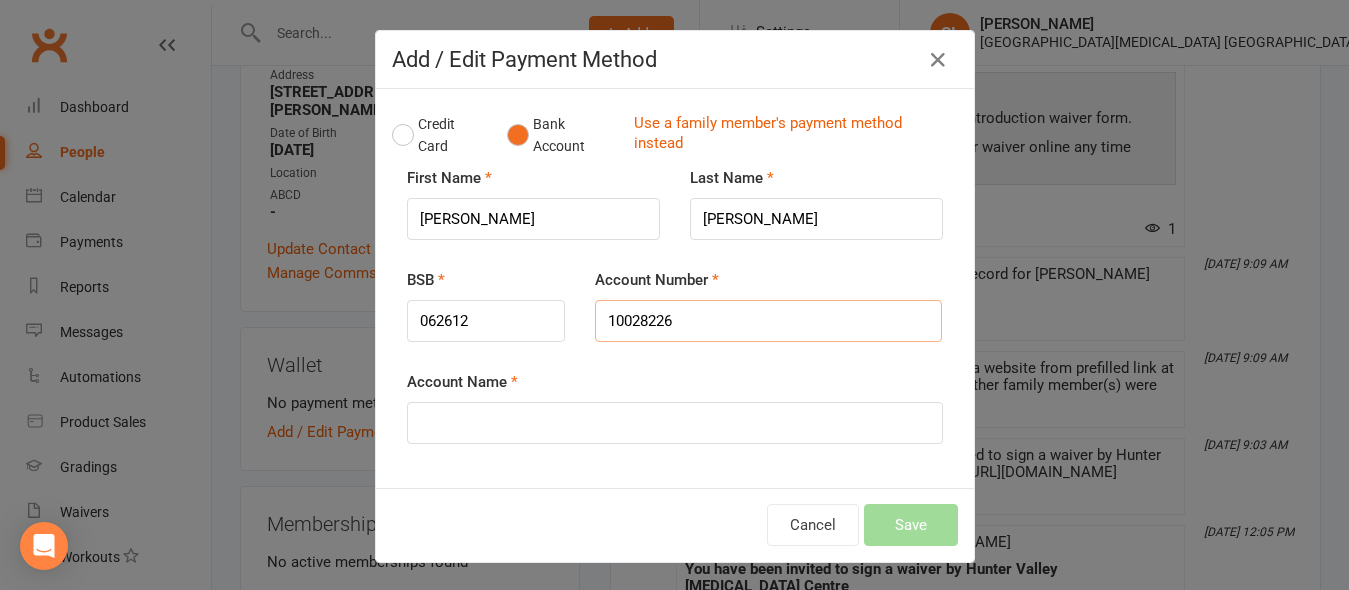type on "10028226" 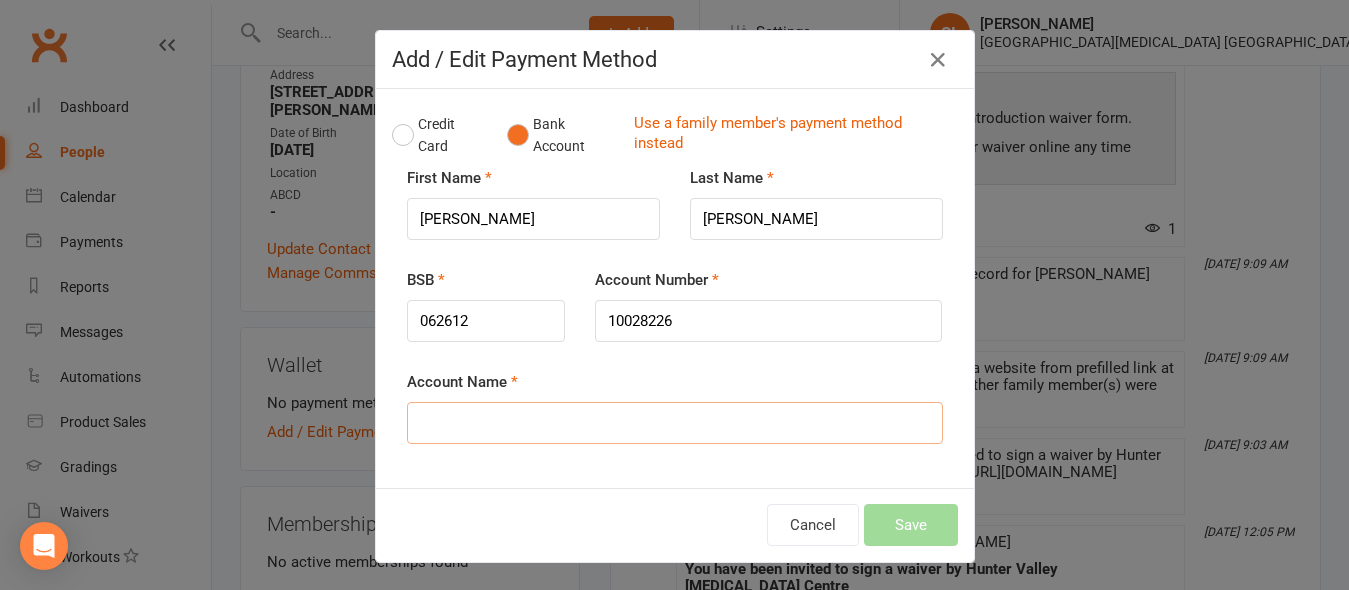 click on "Account Name" at bounding box center (675, 423) 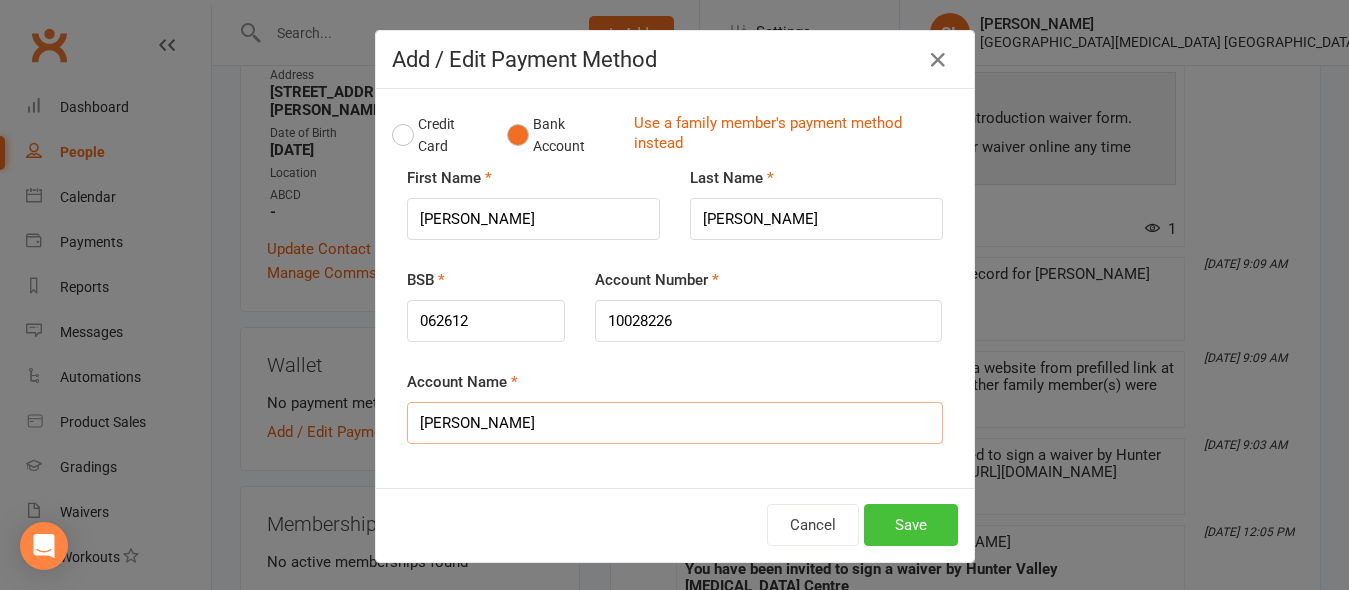 type on "[PERSON_NAME]" 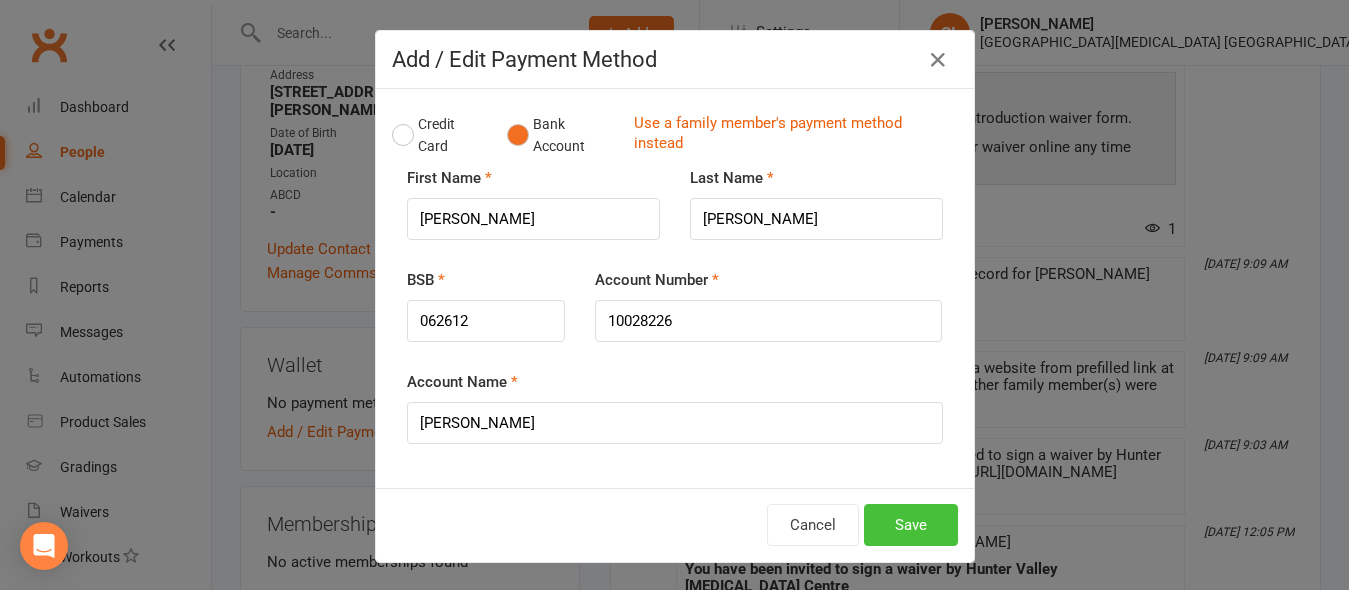 click on "Save" at bounding box center [911, 525] 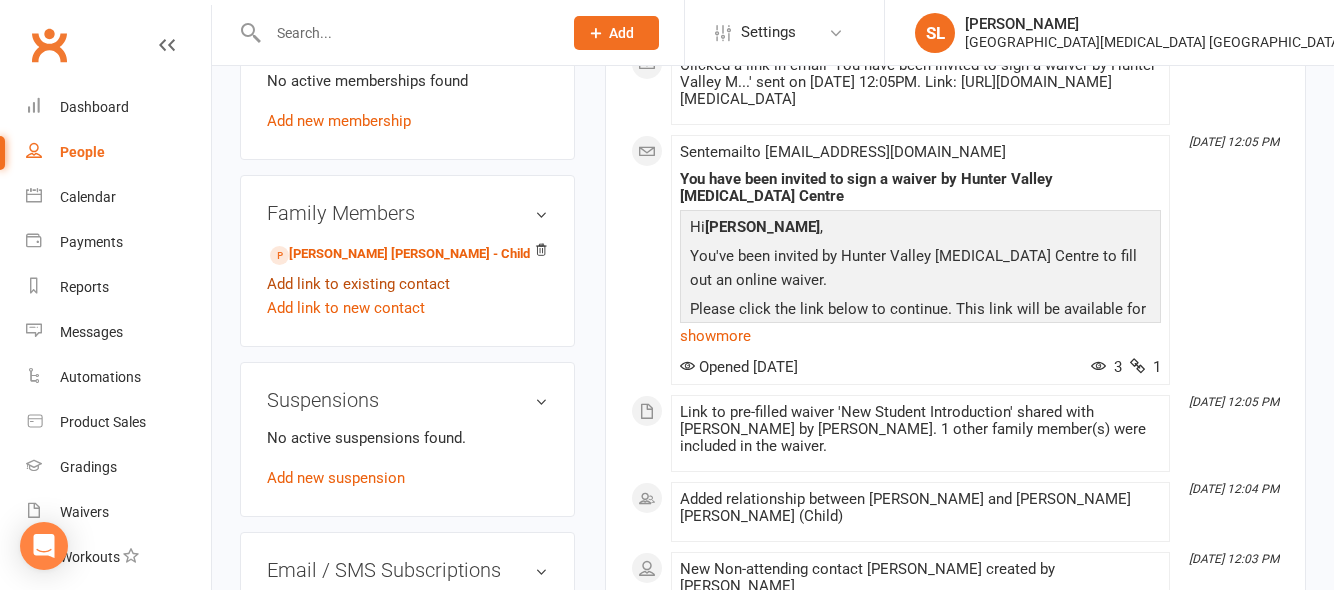 scroll, scrollTop: 900, scrollLeft: 0, axis: vertical 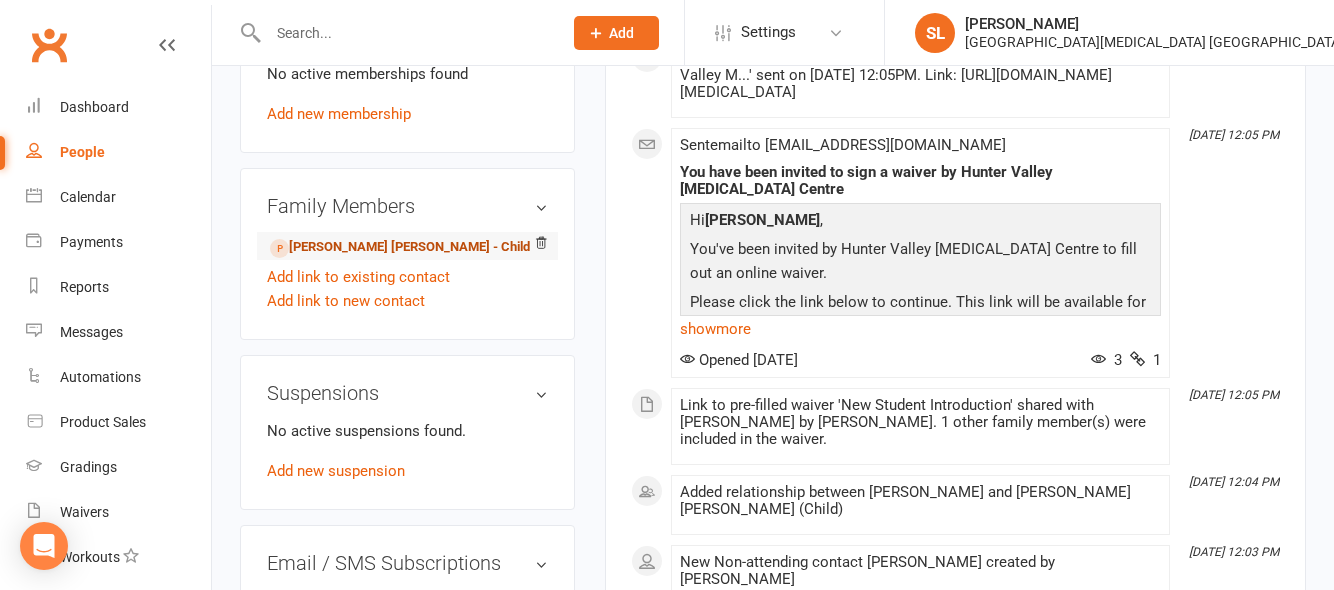 click on "Sullivan Payne - Child" at bounding box center [400, 247] 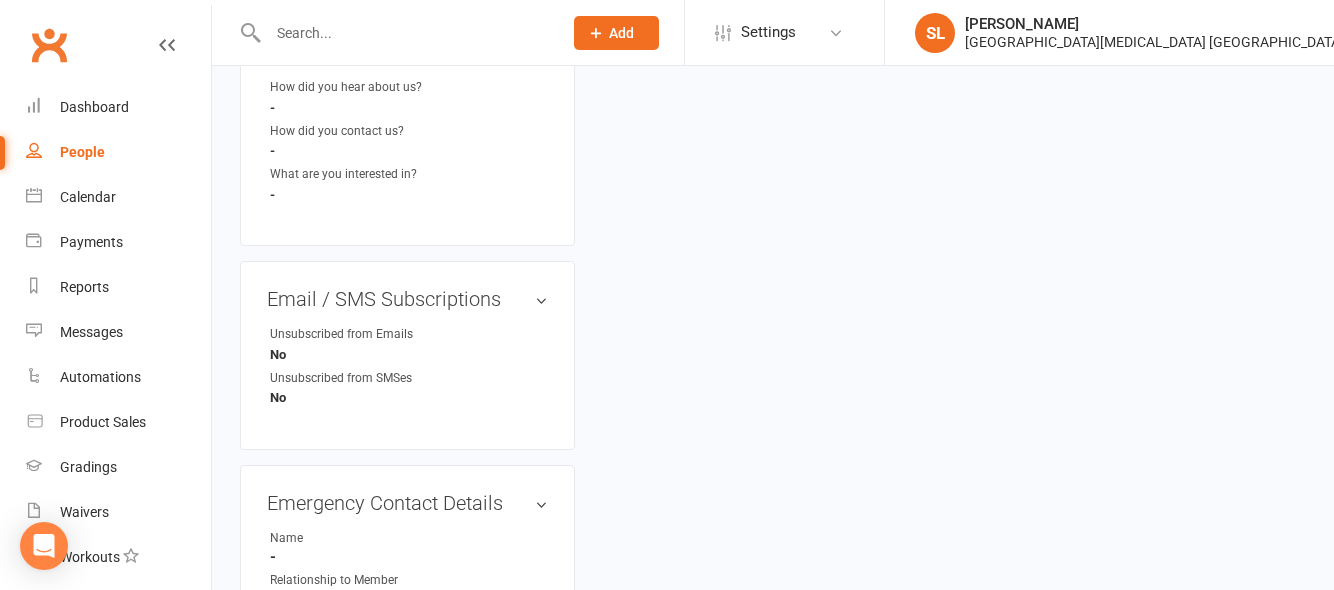 scroll, scrollTop: 0, scrollLeft: 0, axis: both 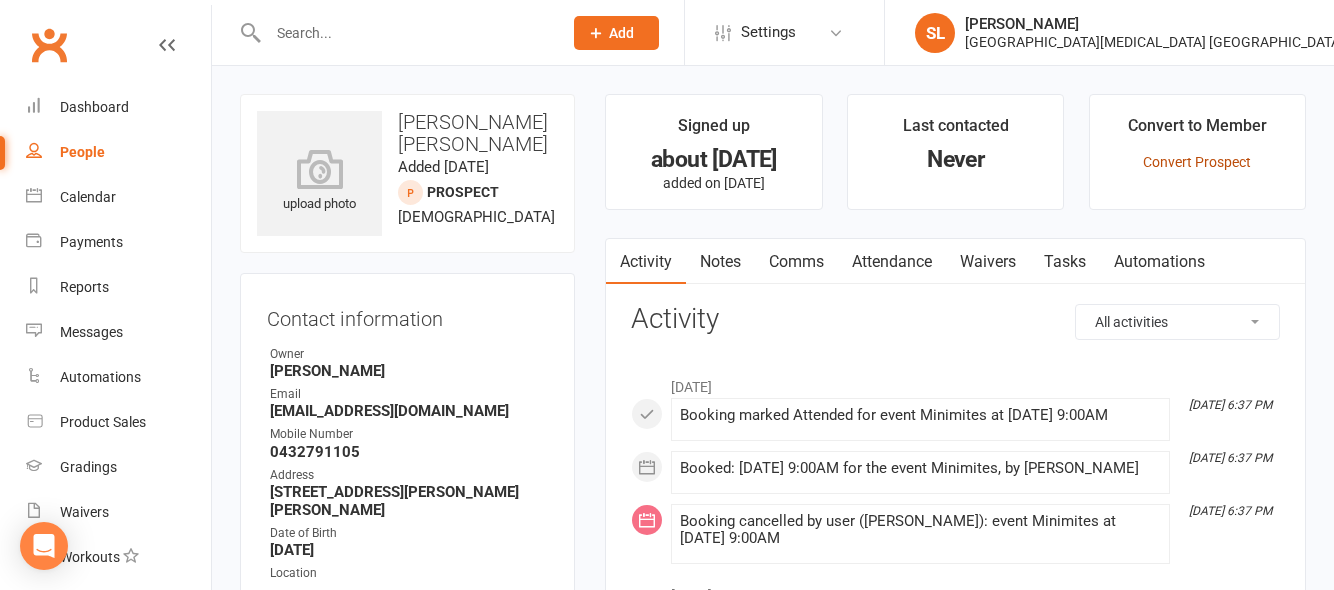 click on "Convert Prospect" at bounding box center (1197, 162) 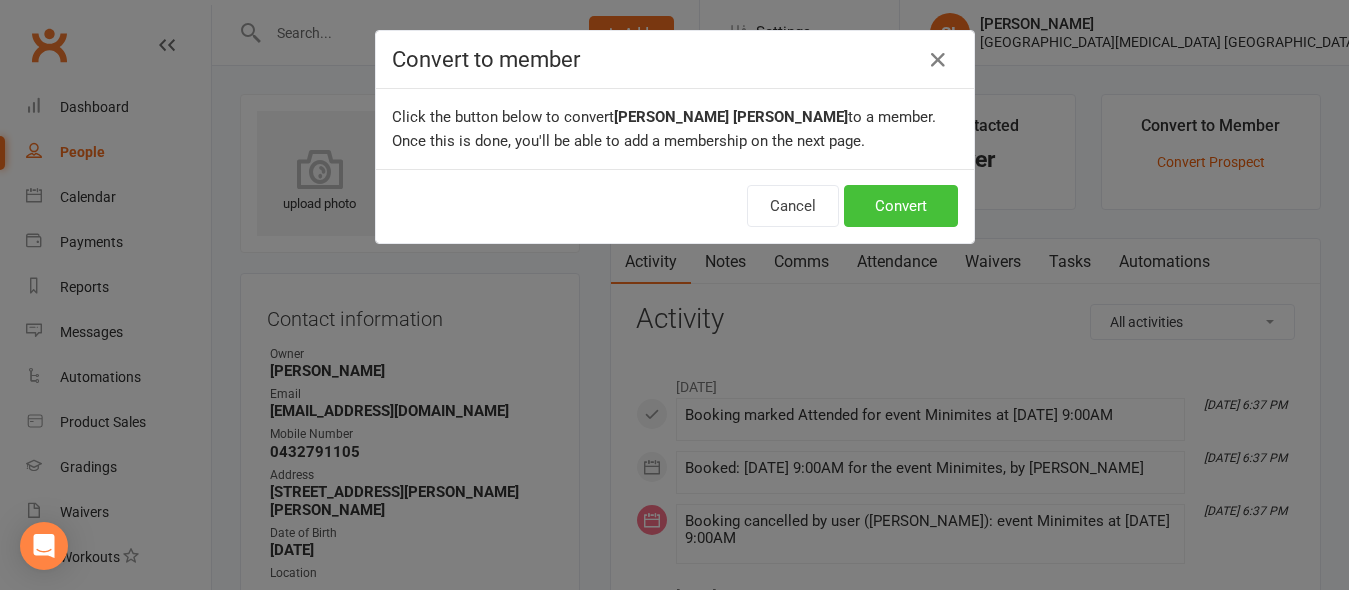 click on "Convert" at bounding box center [901, 206] 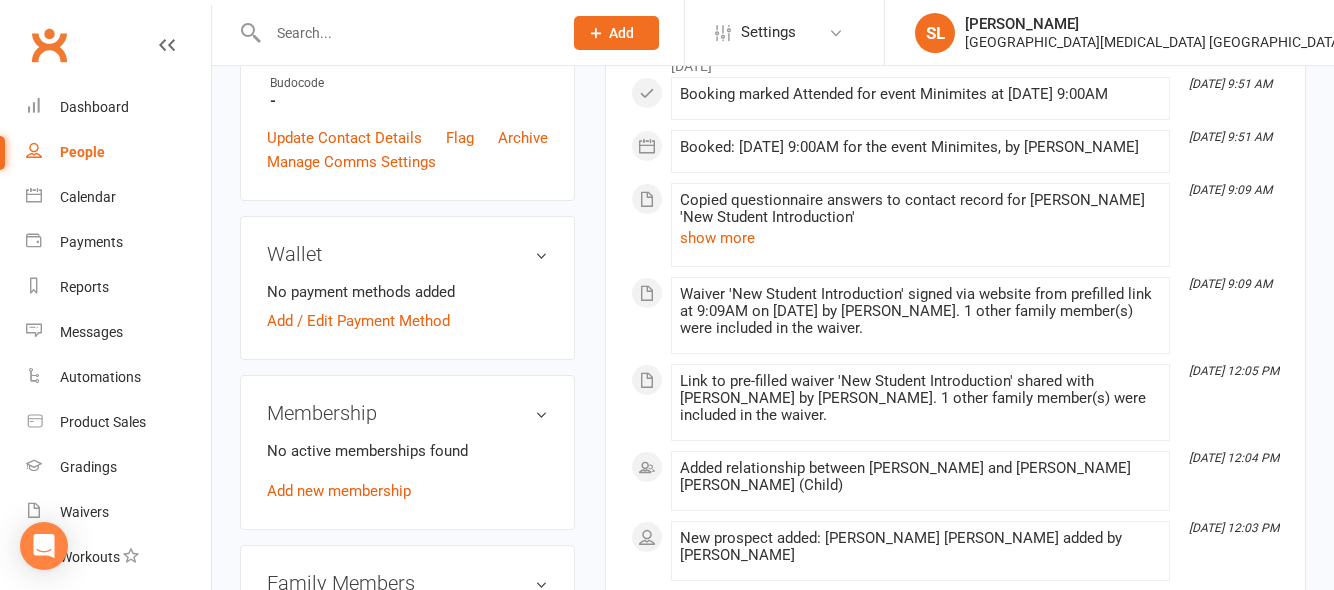 scroll, scrollTop: 700, scrollLeft: 0, axis: vertical 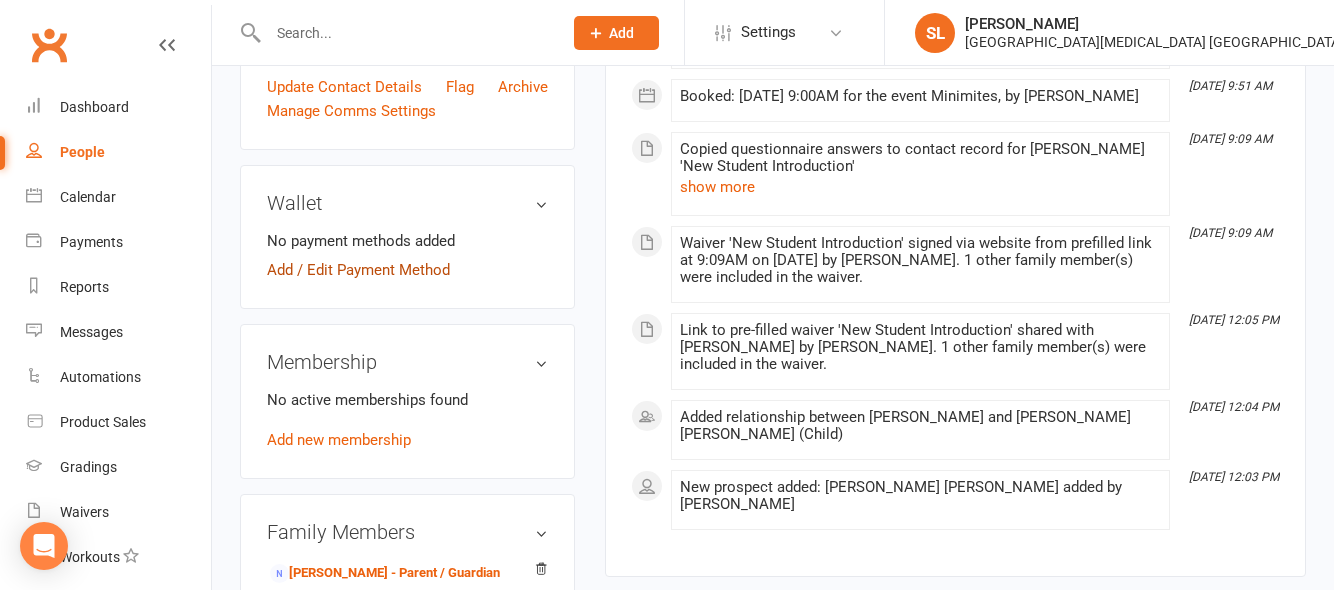click on "Add / Edit Payment Method" at bounding box center [358, 270] 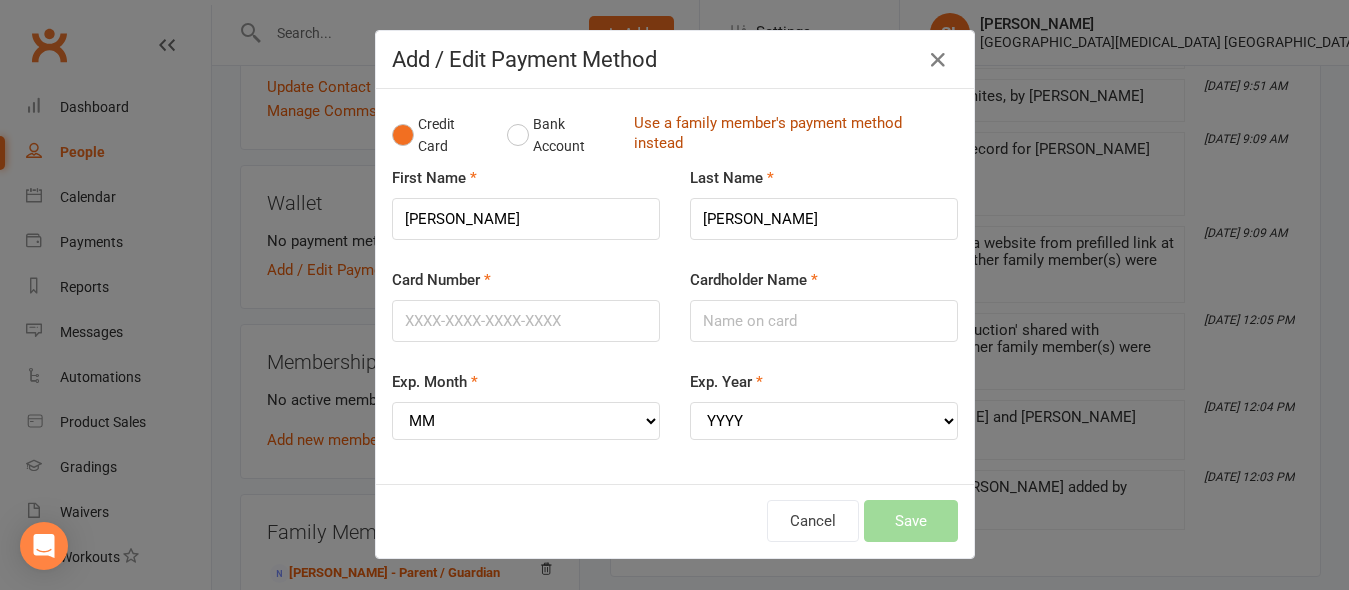 click on "Use a family member's payment method instead" at bounding box center (791, 135) 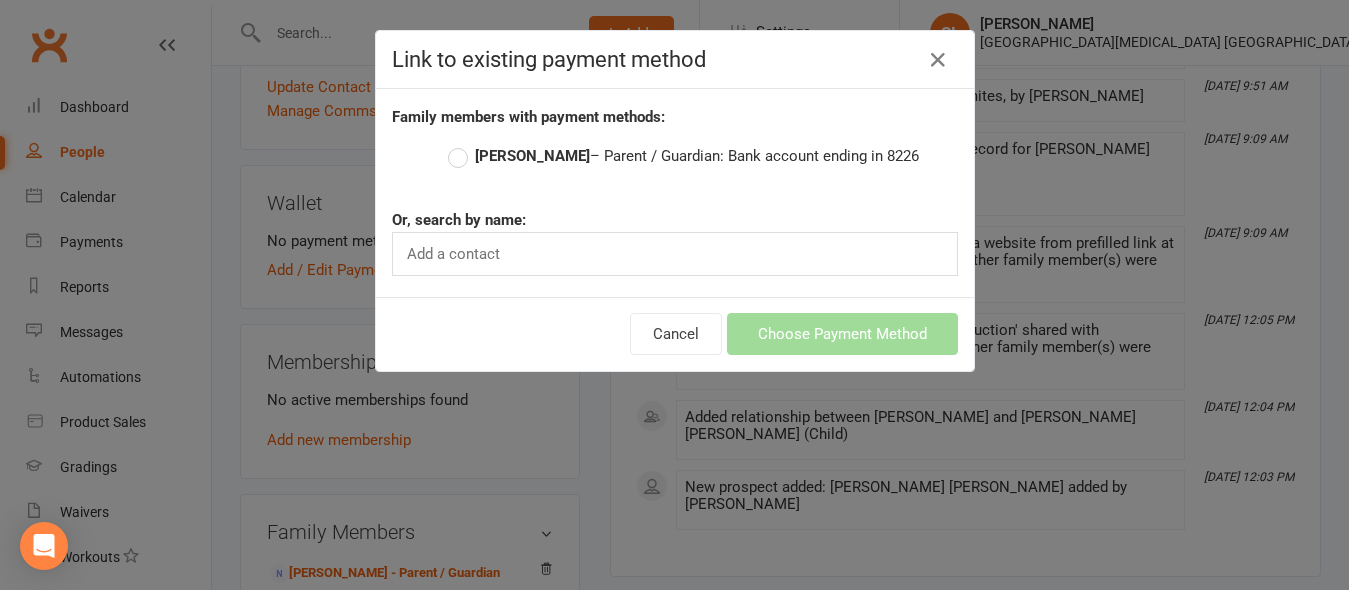 click on "Sam Payne  – Parent / Guardian: Bank account ending in 8226" at bounding box center (683, 156) 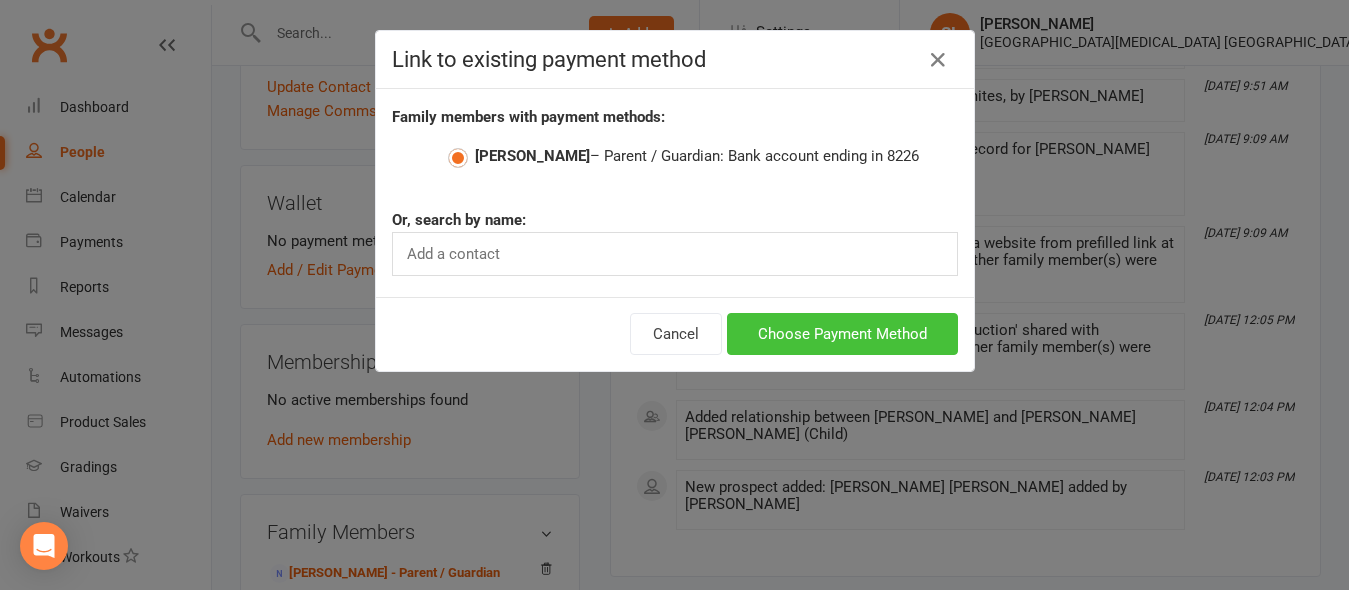 click on "Choose Payment Method" at bounding box center (842, 334) 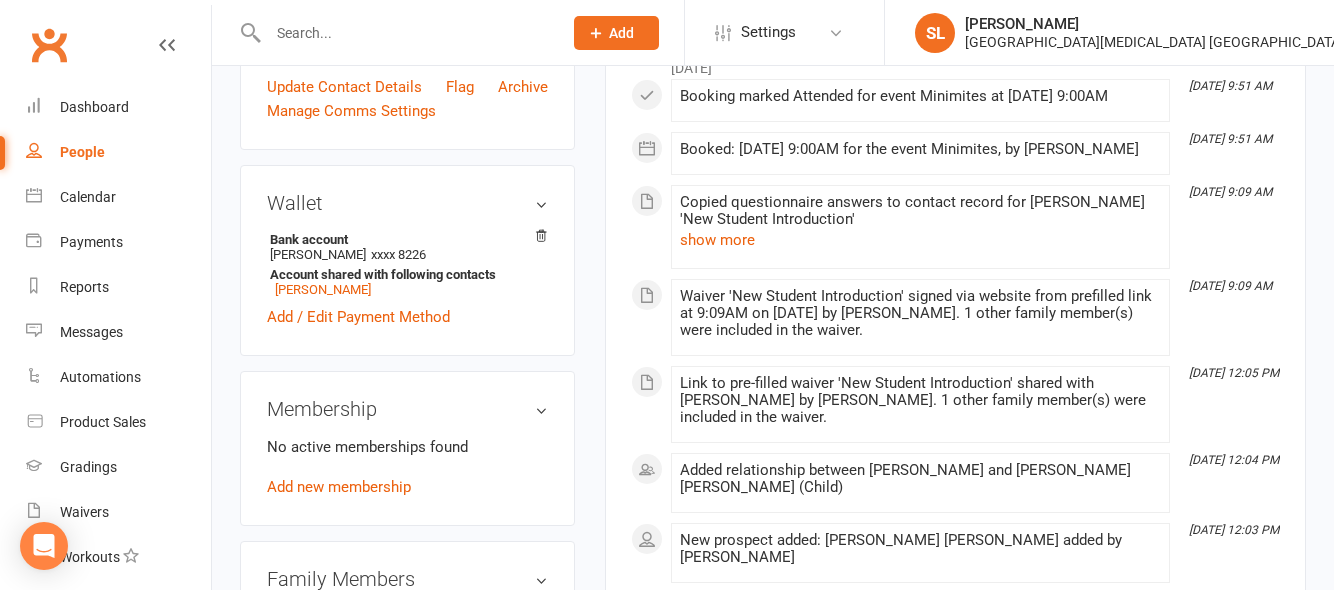 scroll, scrollTop: 900, scrollLeft: 0, axis: vertical 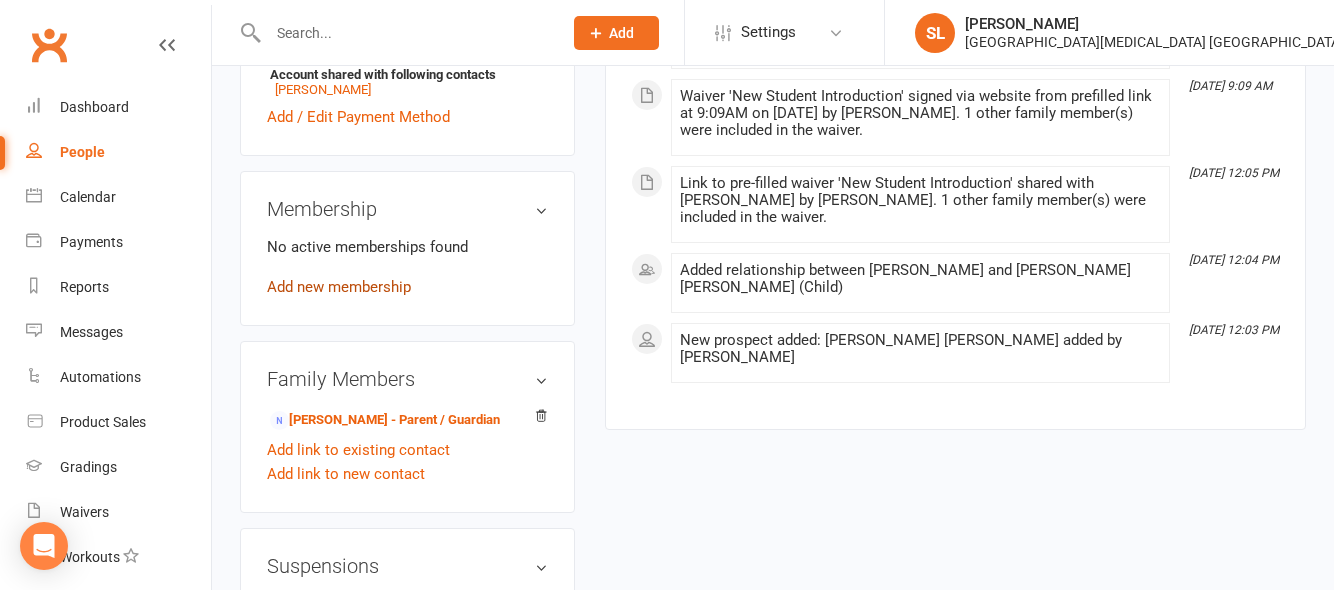 click on "Add new membership" at bounding box center (339, 287) 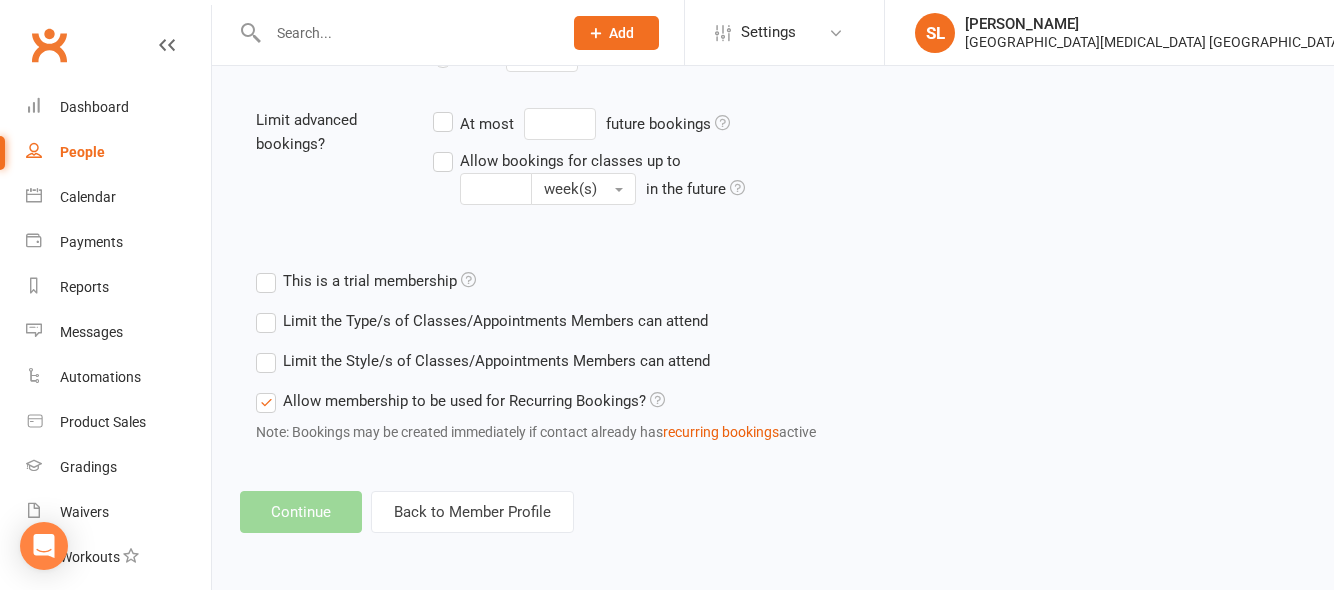 scroll, scrollTop: 0, scrollLeft: 0, axis: both 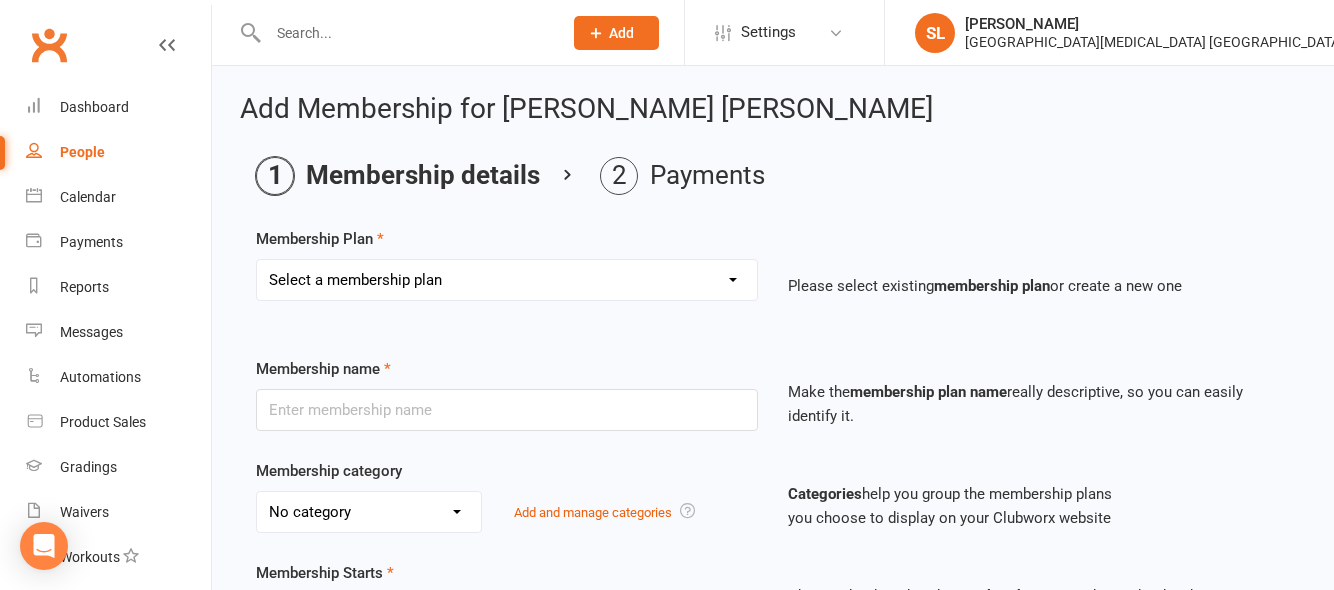 click on "Select a membership plan Create new Membership Plan OAW Kindymites/Minimites - Weekly Payment OAW Kindymites/Minimites - Fortnightly Payment Basic Kindymites/Minimites  - Weekly Payment Basic Kindymites/Minimites - Fortnightly Payment BBC Kindymites/Minimites - Fortnightly Payment Basic  -  Weekly Payment Basic Fortnightly Payment Family -  Weekly Payment Family -  Fortnightly Payment BBC (OLD unlimited classes)  -  Weekly Payment BBC (OLD unlimited classes)  -  Fortnightly Payment BBC+1  -  Weekly Payment BBC+1  -  Fortnightly Payment BBC+2  -  Weekly Payment Black Belt Weekly Payment Black Belt Fortnightly Payment BBC Kindymites/Minimites - Weekly Payment BBC - Weekly Payment BBC+2 - Fortnightly Payment BBC - Fortnightly Payment PIF - Existing Member 6 Months Guest/Visitor Membership - Only for current members from other HVMAC centres TEMPORARY Kindymites/Minimites TEMPORARY MEMBERSHIP DM/DR/AD" at bounding box center [507, 280] 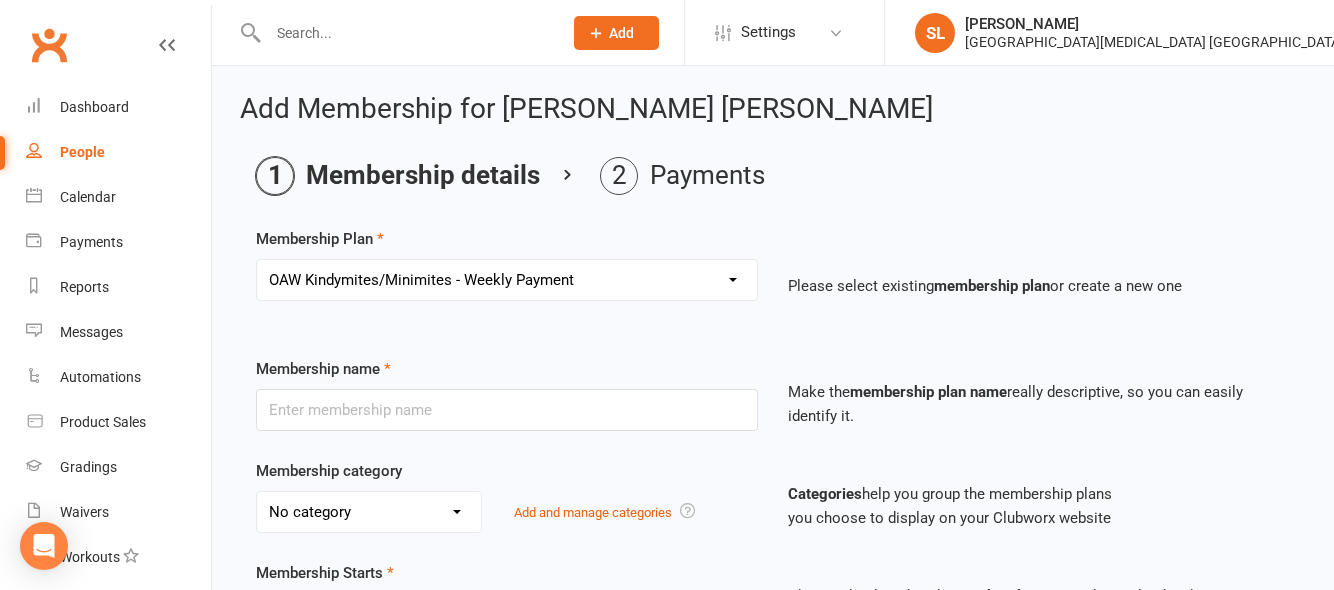 click on "Select a membership plan Create new Membership Plan OAW Kindymites/Minimites - Weekly Payment OAW Kindymites/Minimites - Fortnightly Payment Basic Kindymites/Minimites  - Weekly Payment Basic Kindymites/Minimites - Fortnightly Payment BBC Kindymites/Minimites - Fortnightly Payment Basic  -  Weekly Payment Basic Fortnightly Payment Family -  Weekly Payment Family -  Fortnightly Payment BBC (OLD unlimited classes)  -  Weekly Payment BBC (OLD unlimited classes)  -  Fortnightly Payment BBC+1  -  Weekly Payment BBC+1  -  Fortnightly Payment BBC+2  -  Weekly Payment Black Belt Weekly Payment Black Belt Fortnightly Payment BBC Kindymites/Minimites - Weekly Payment BBC - Weekly Payment BBC+2 - Fortnightly Payment BBC - Fortnightly Payment PIF - Existing Member 6 Months Guest/Visitor Membership - Only for current members from other HVMAC centres TEMPORARY Kindymites/Minimites TEMPORARY MEMBERSHIP DM/DR/AD" at bounding box center [507, 280] 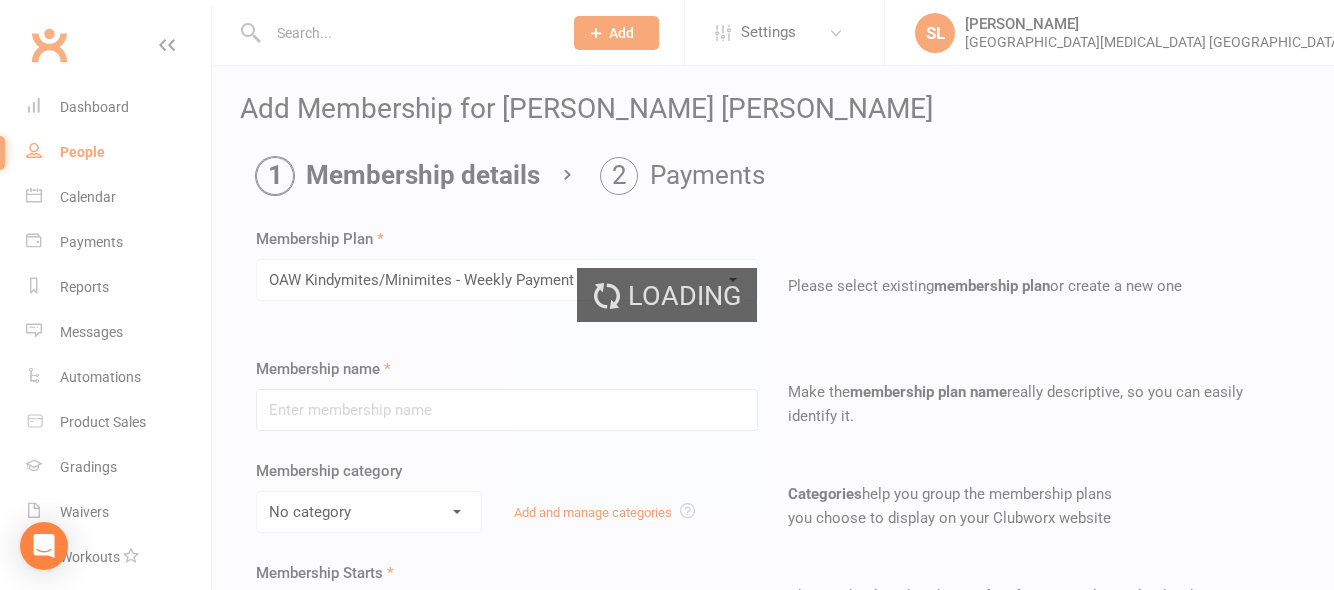 type on "OAW Kindymites/Minimites - Weekly Payment" 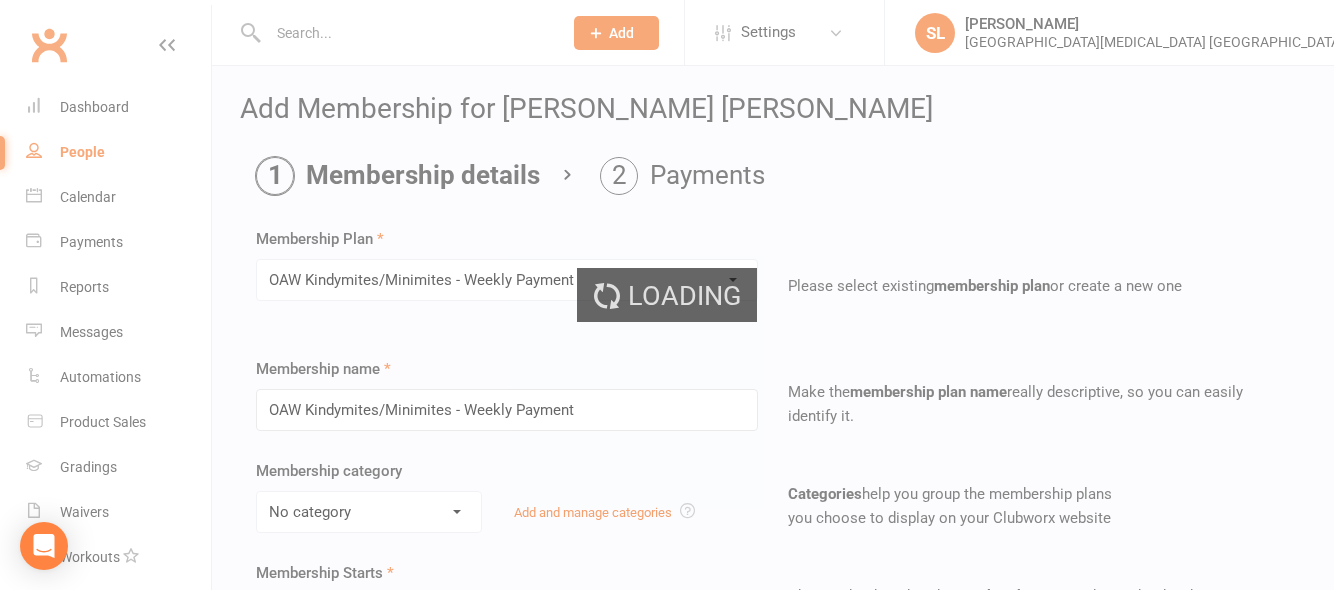 select on "5" 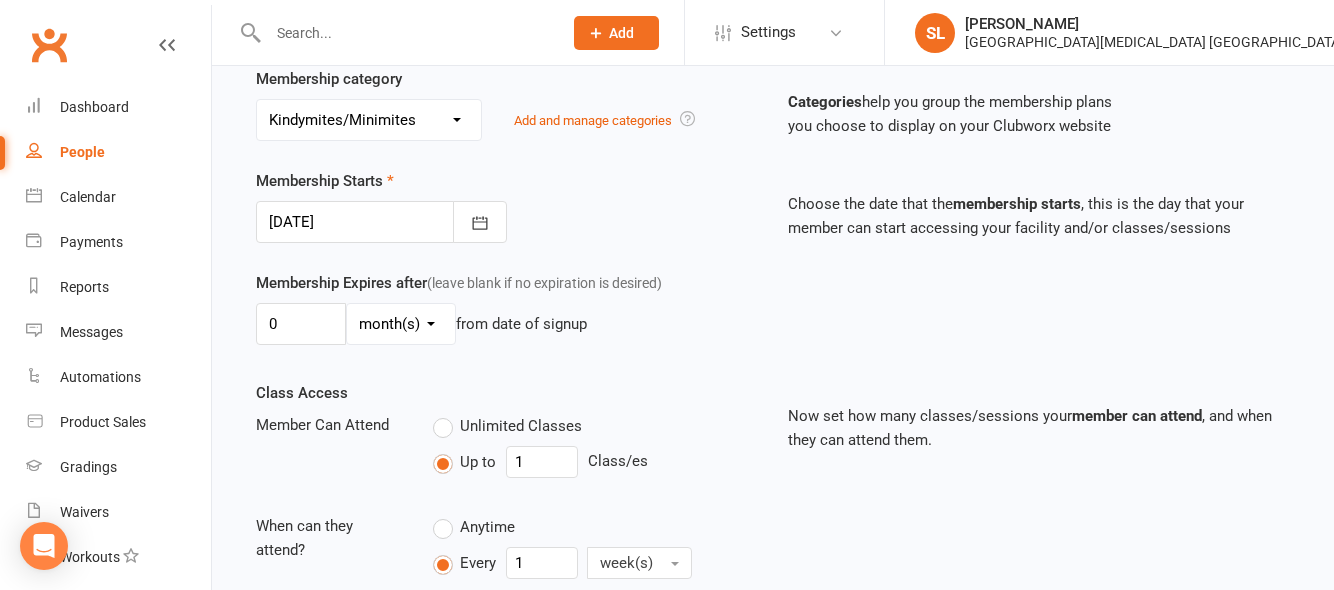 scroll, scrollTop: 400, scrollLeft: 0, axis: vertical 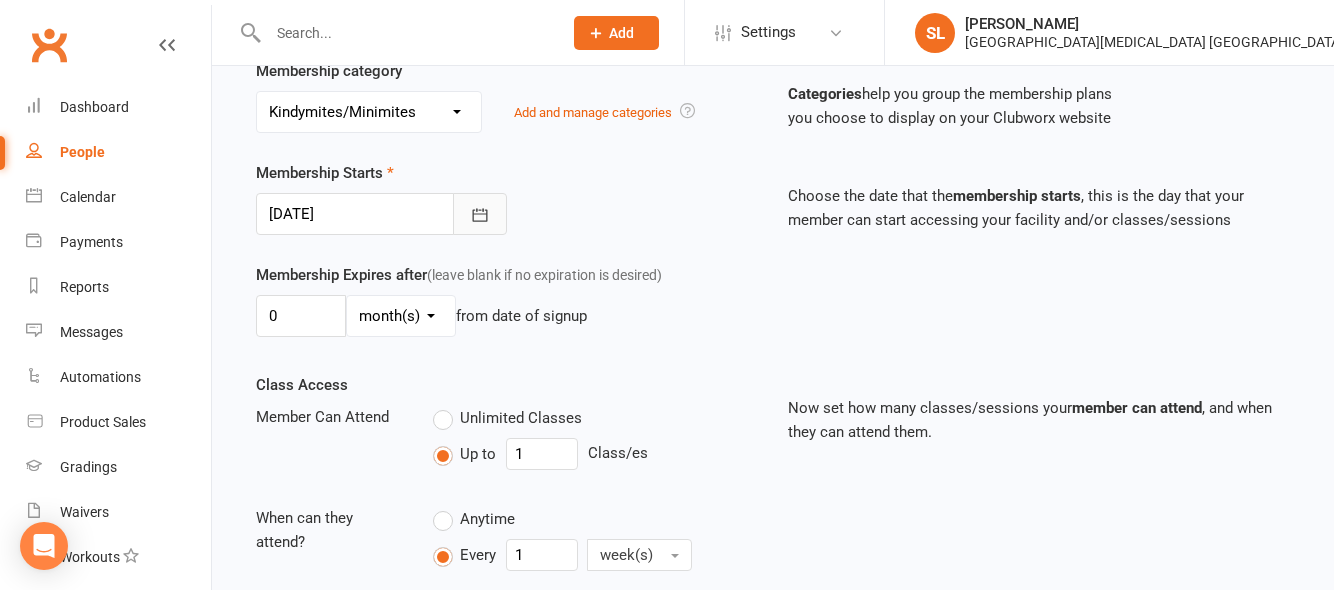 click 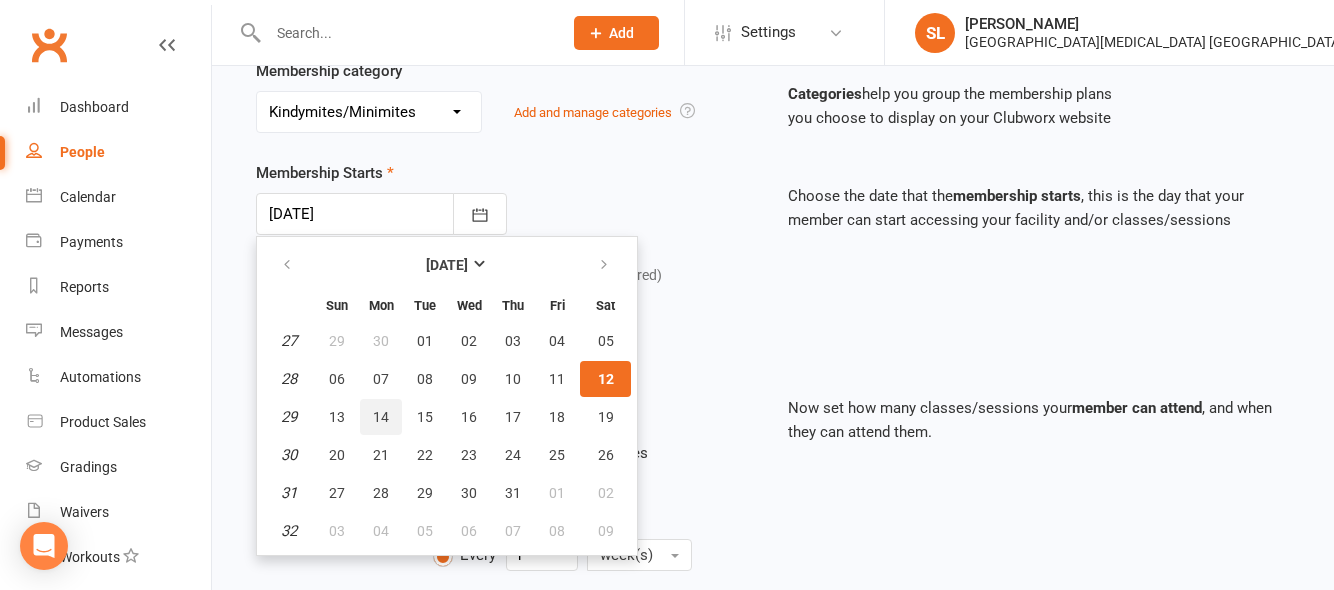 click on "14" at bounding box center [381, 417] 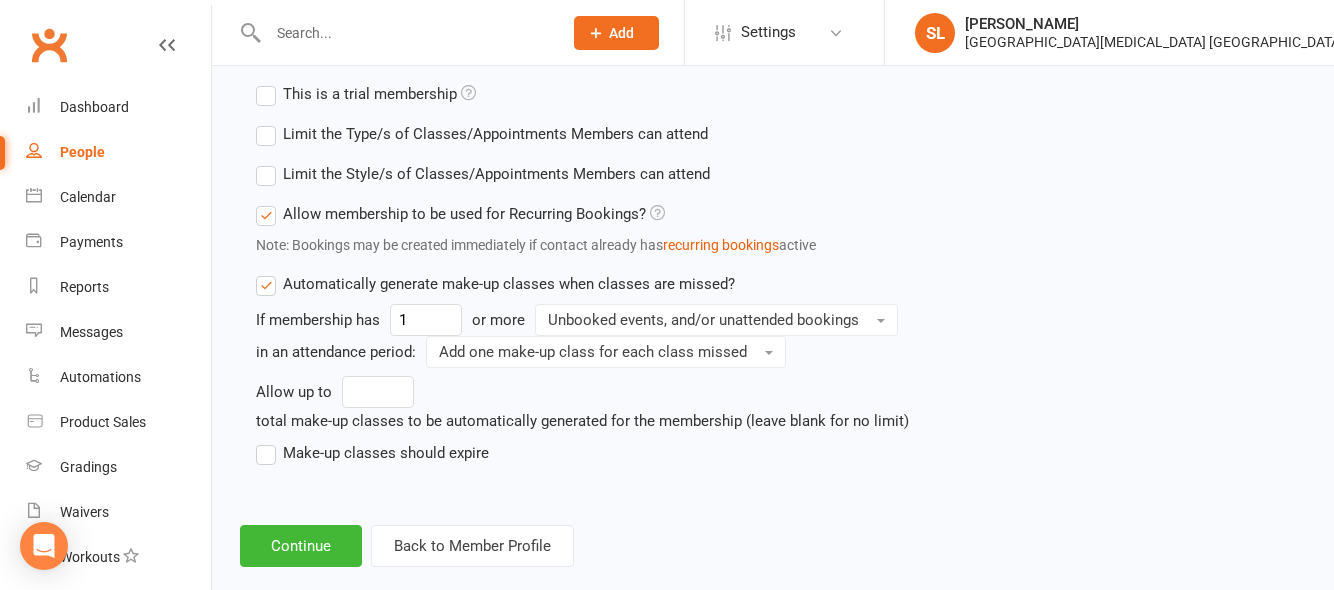 scroll, scrollTop: 996, scrollLeft: 0, axis: vertical 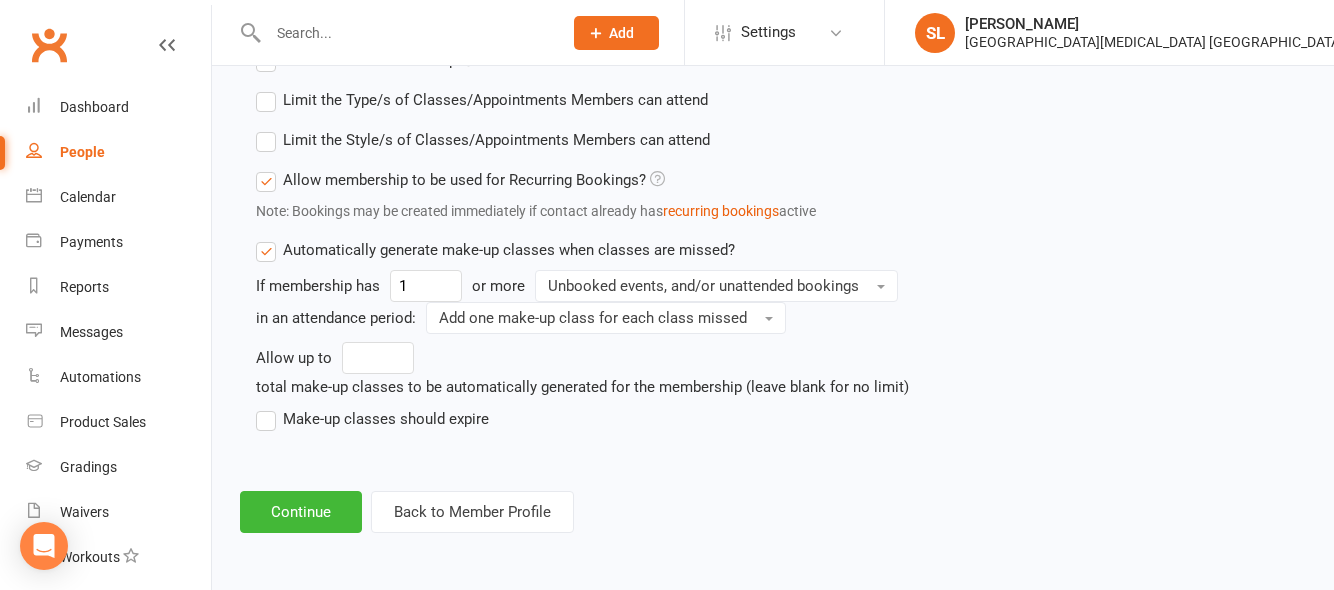 click on "Limit the Style/s of Classes/Appointments Members can attend" at bounding box center (483, 140) 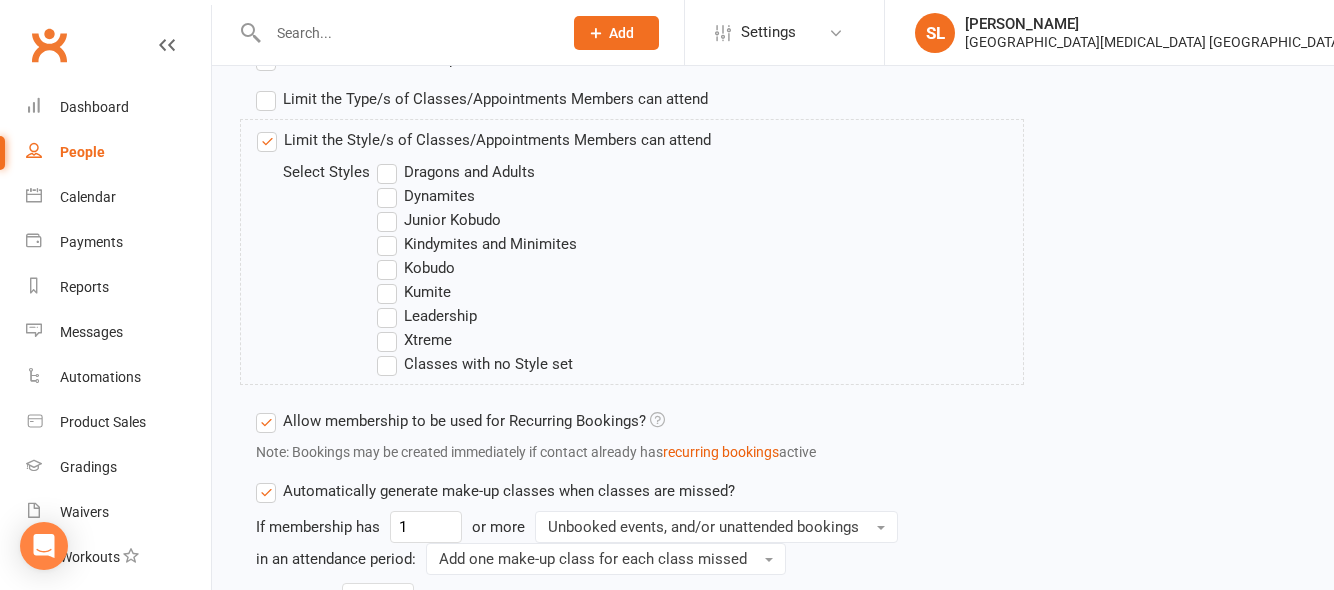click on "Kindymites and Minimites" at bounding box center (477, 244) 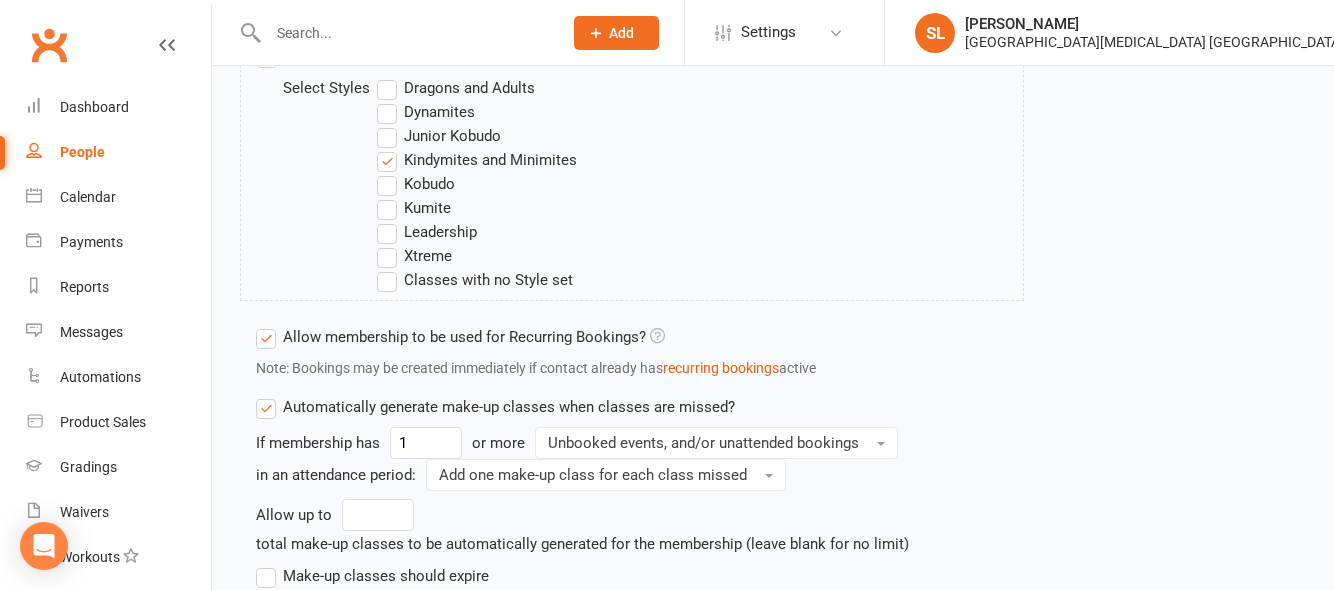 scroll, scrollTop: 1196, scrollLeft: 0, axis: vertical 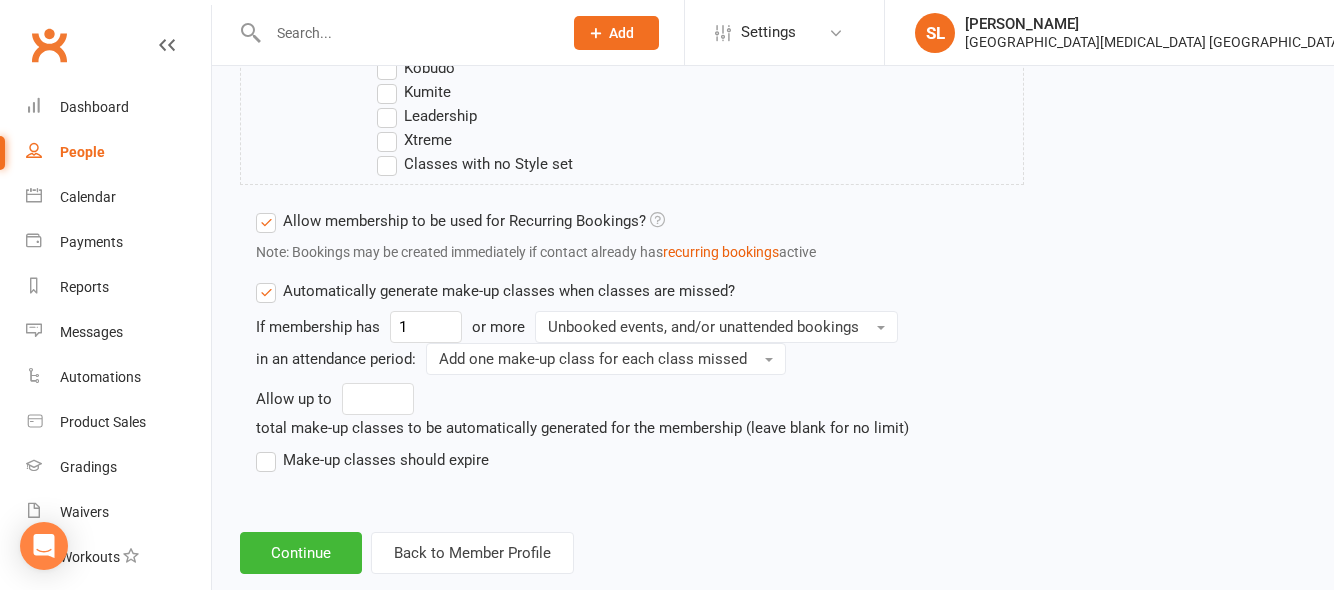 click on "Make-up classes should expire" at bounding box center [372, 460] 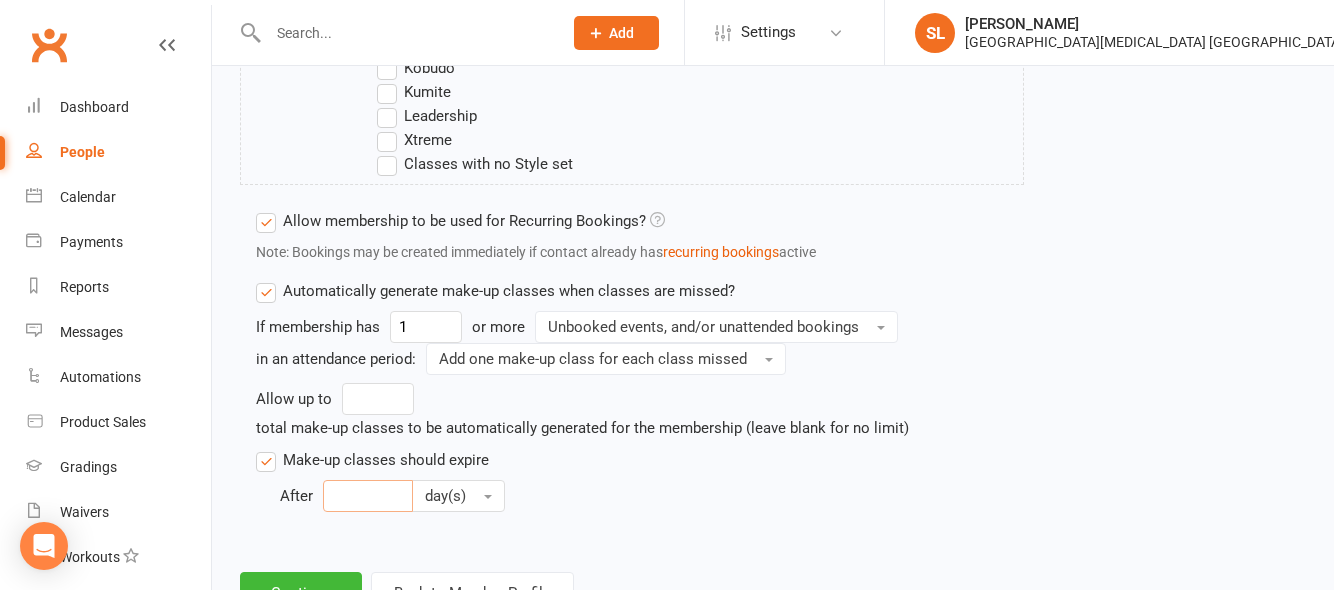 click at bounding box center (368, 496) 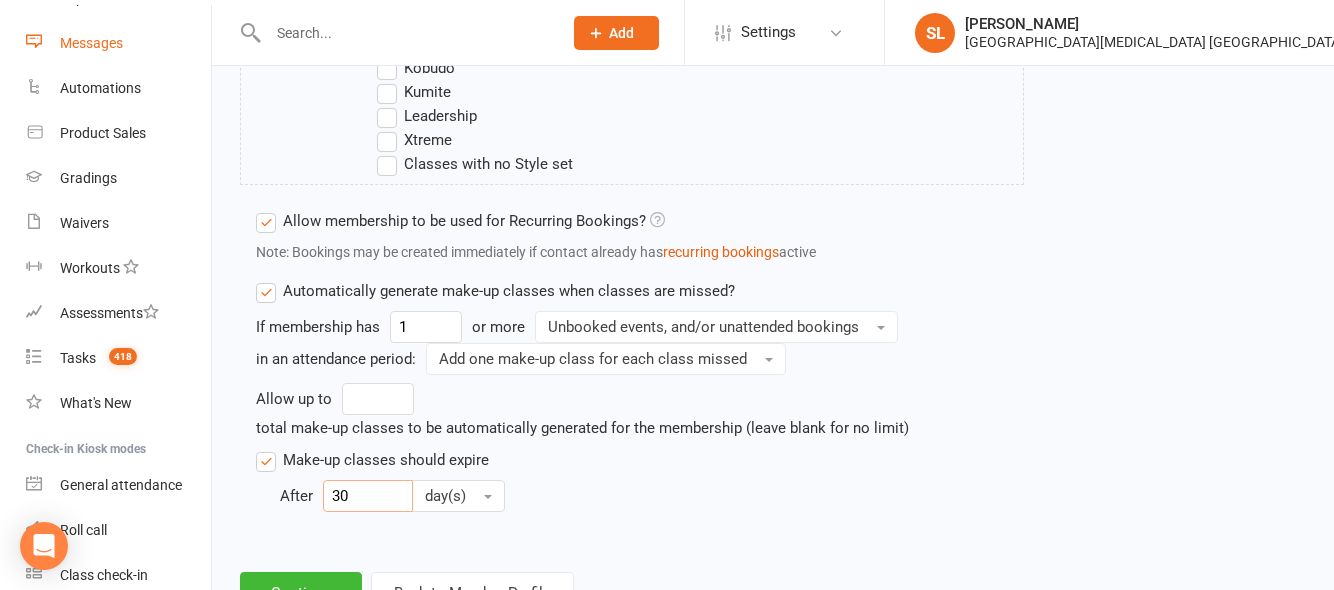 scroll, scrollTop: 300, scrollLeft: 0, axis: vertical 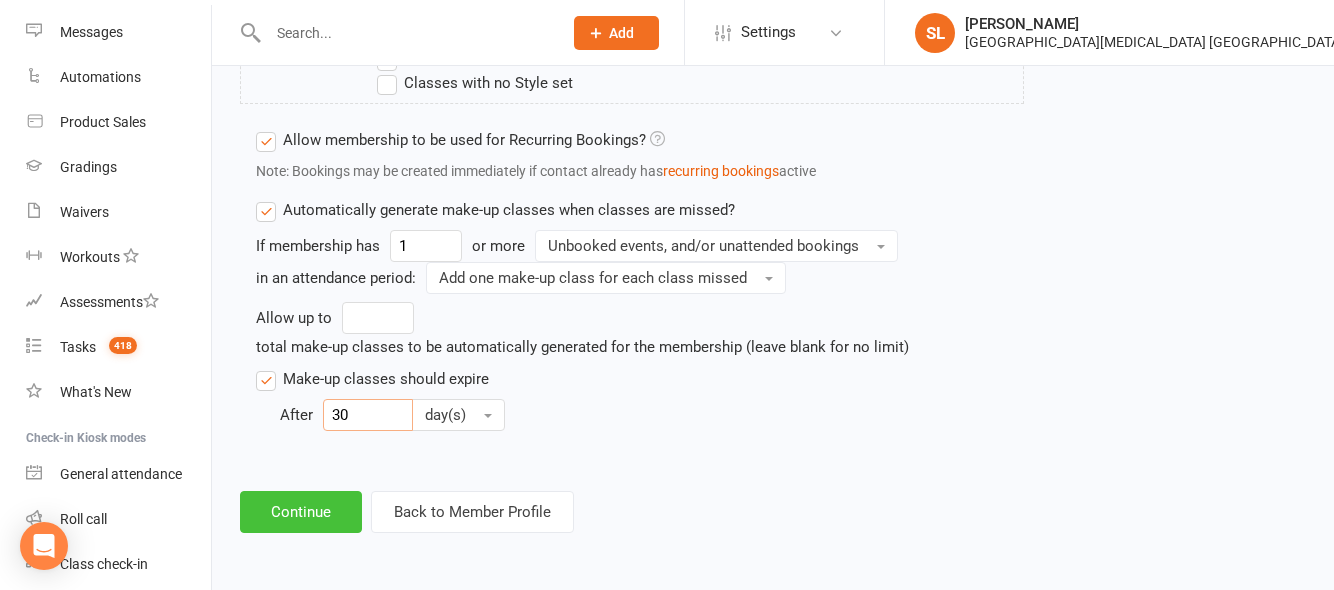 type on "30" 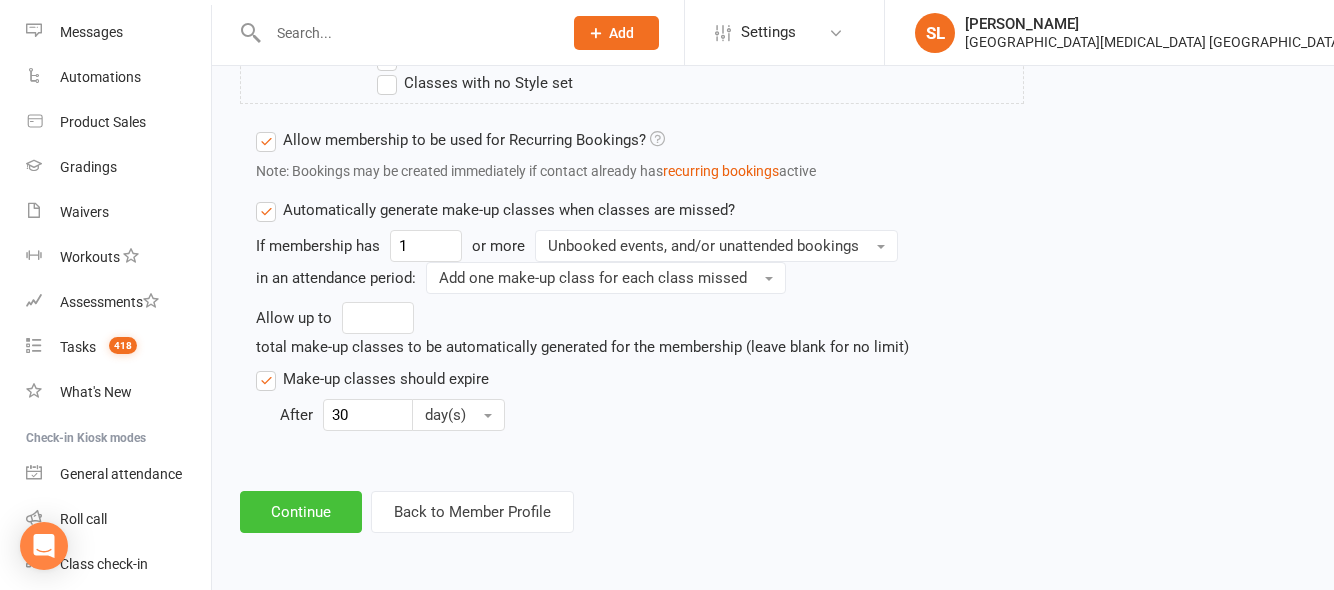 click on "Continue" at bounding box center (301, 512) 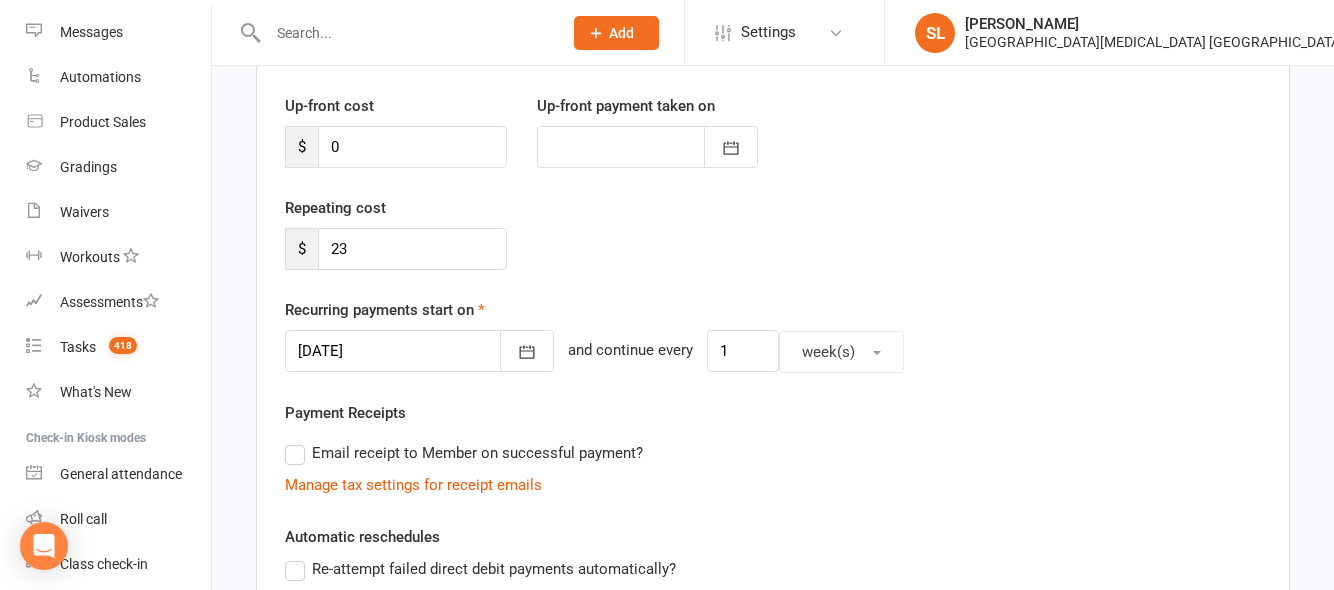 scroll, scrollTop: 300, scrollLeft: 0, axis: vertical 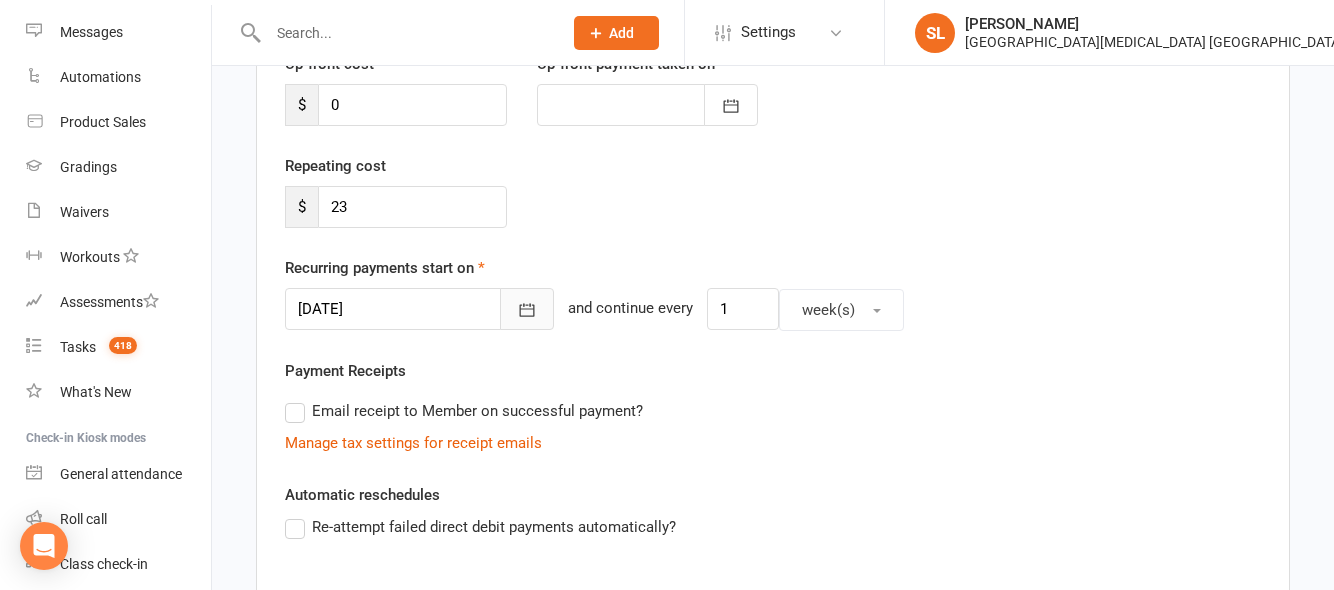 click 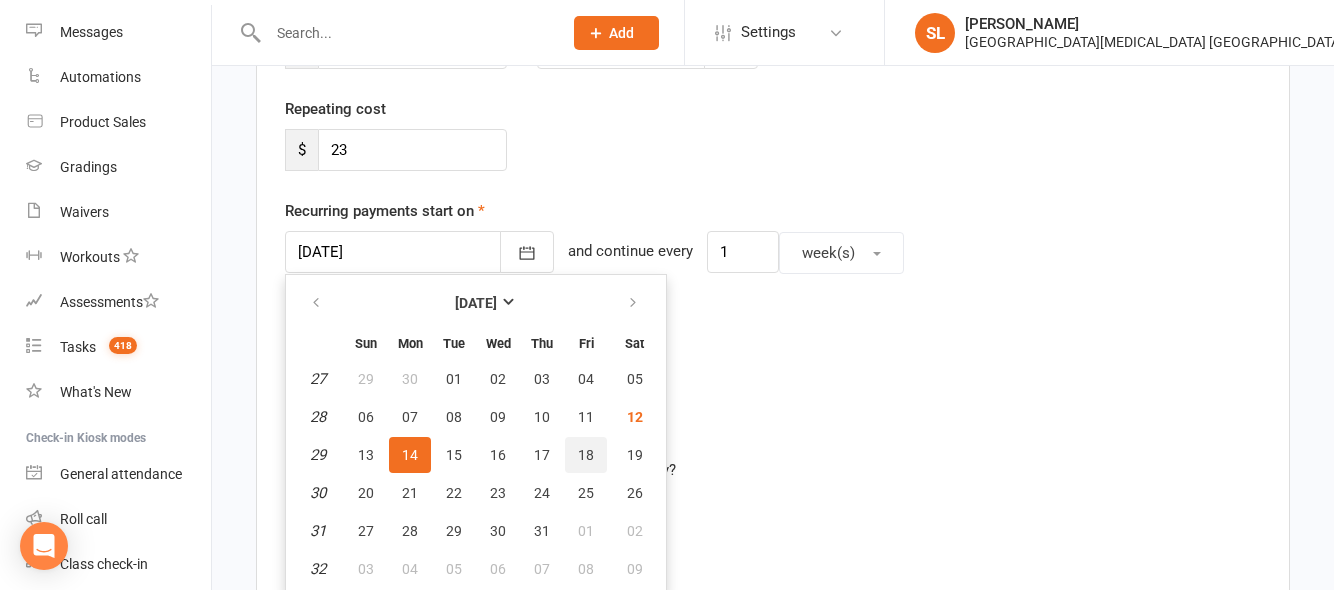 click on "18" at bounding box center [586, 455] 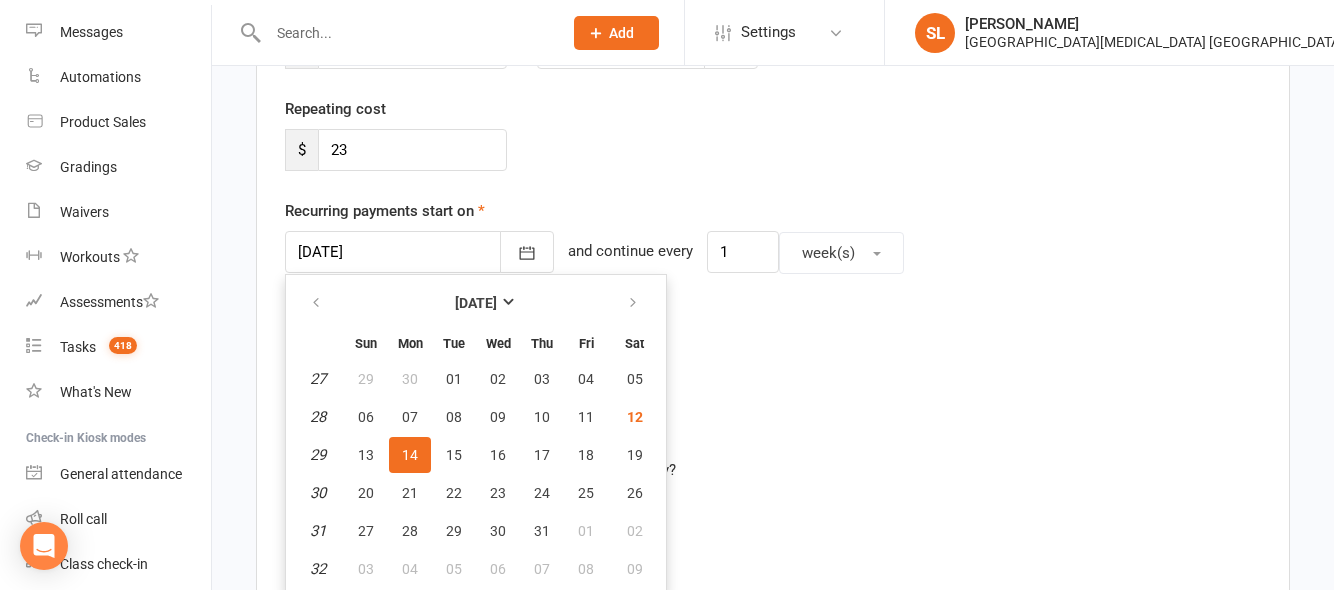 type on "18 Jul 2025" 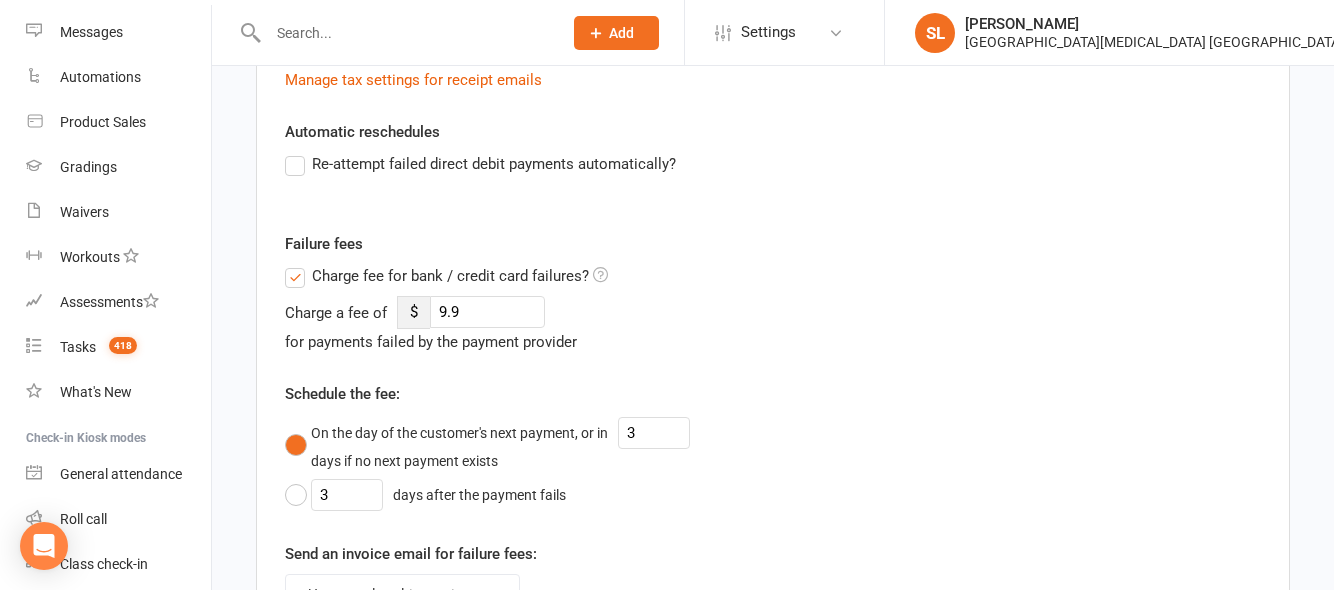 scroll, scrollTop: 557, scrollLeft: 0, axis: vertical 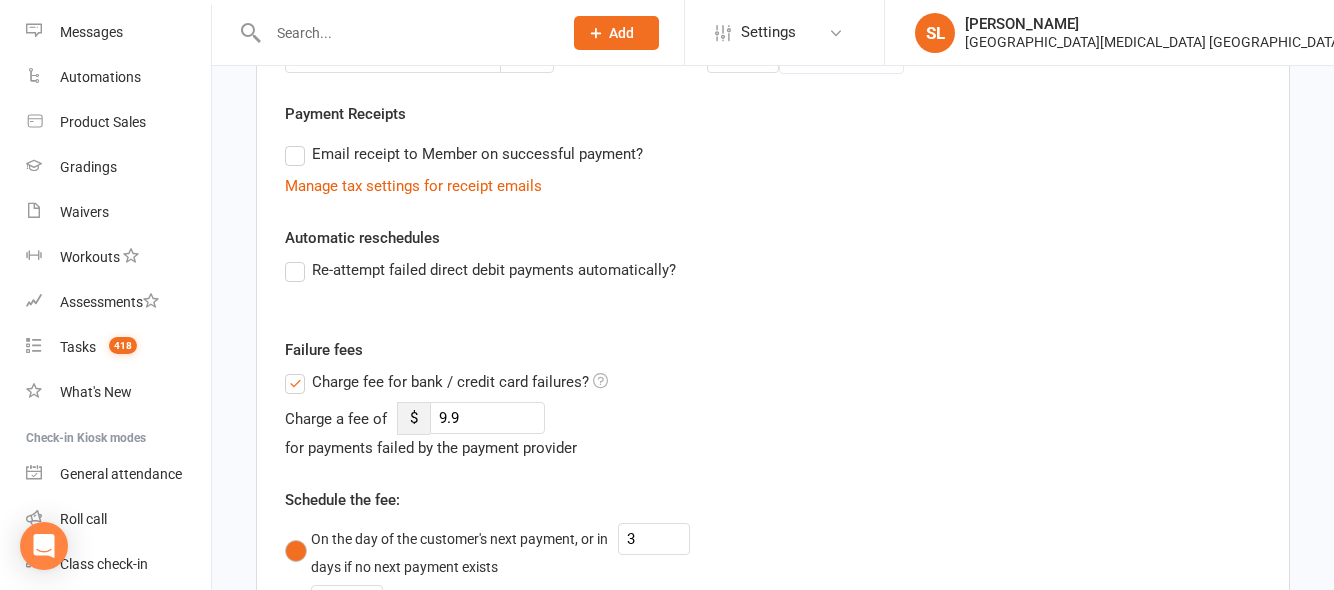 click on "Re-attempt failed direct debit payments automatically?" at bounding box center [480, 270] 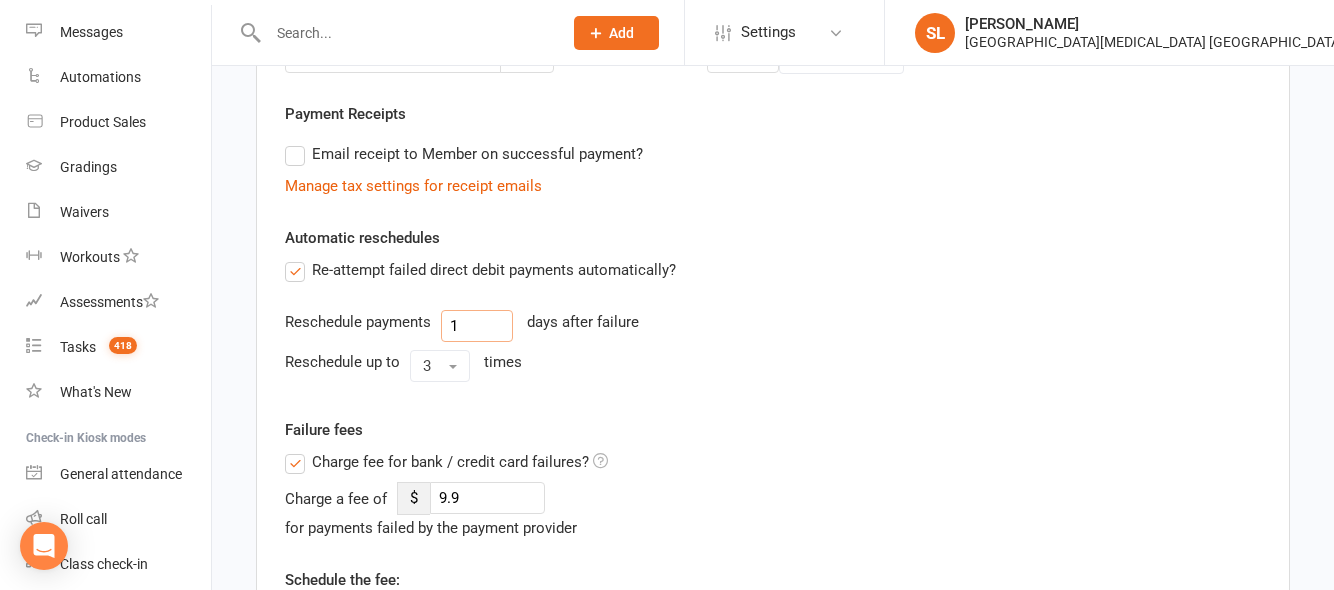 click on "1" at bounding box center [477, 326] 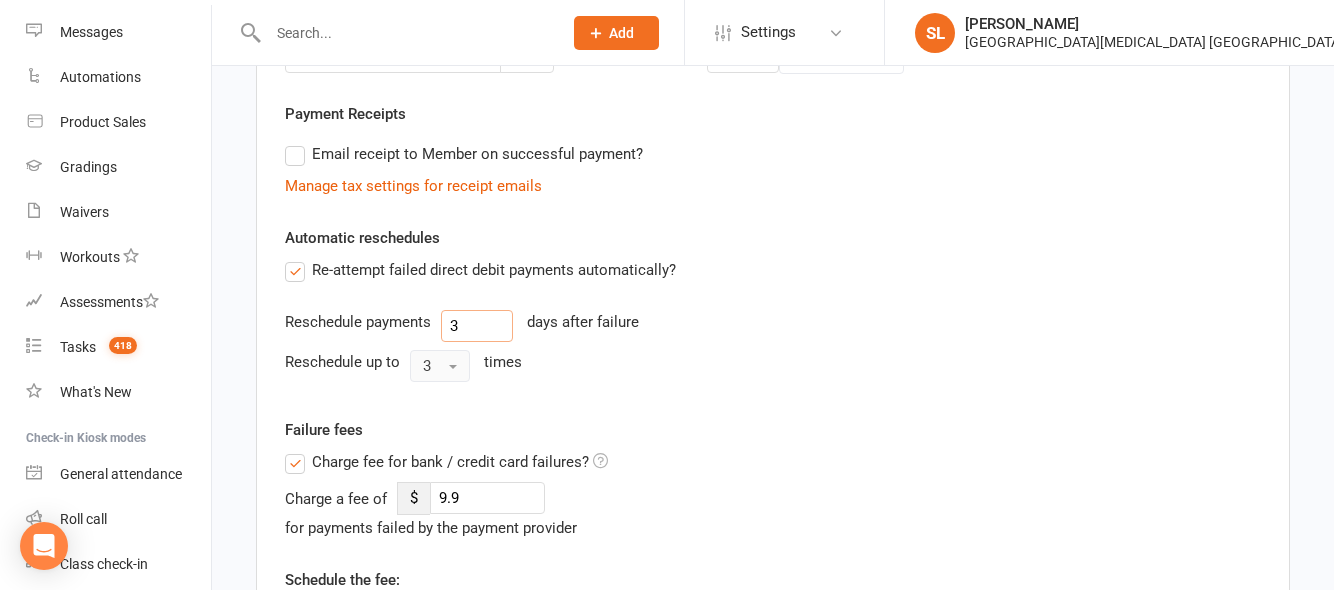 type on "3" 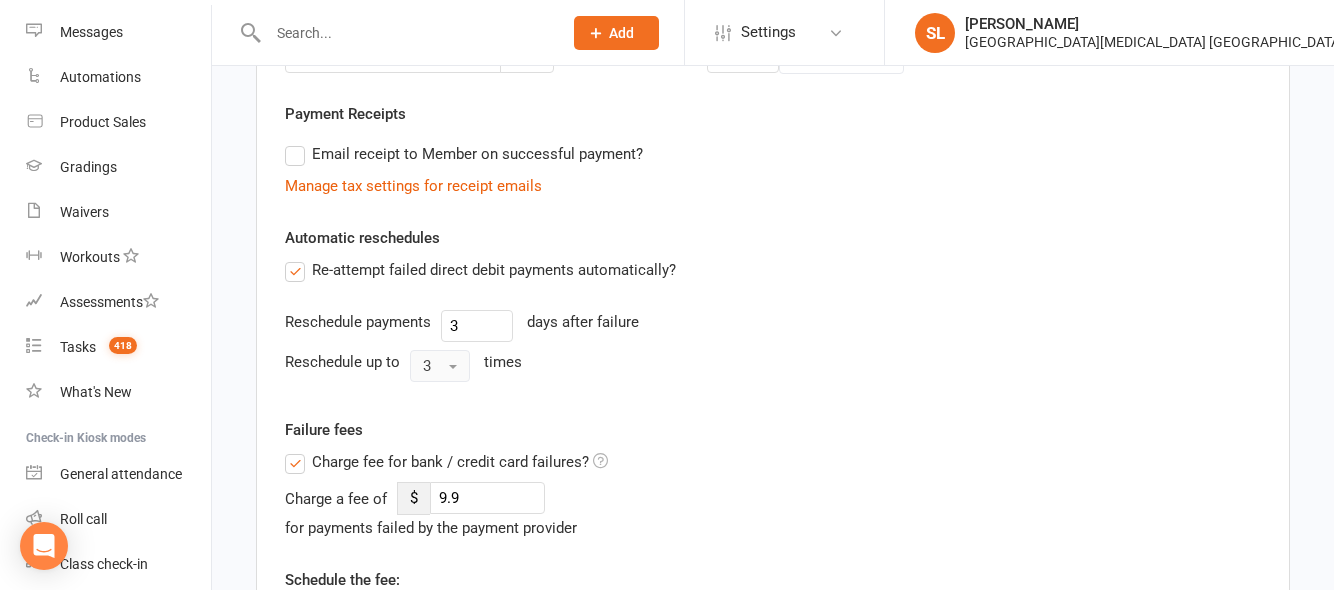 click at bounding box center (453, 367) 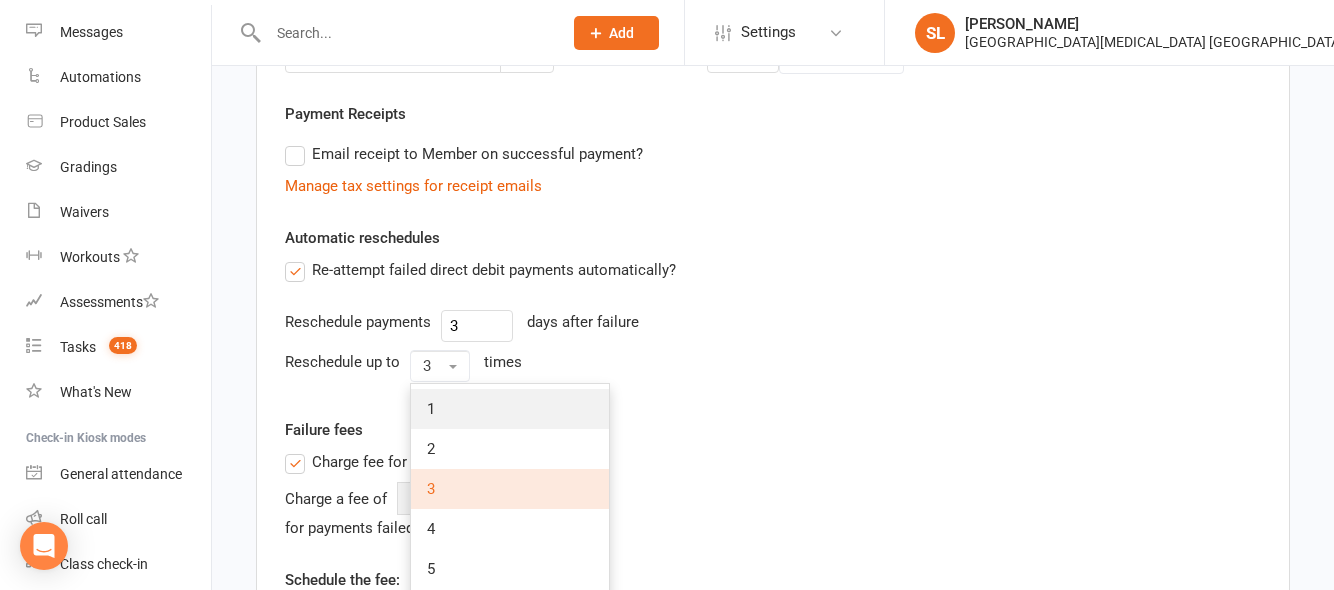 click on "1" at bounding box center [431, 409] 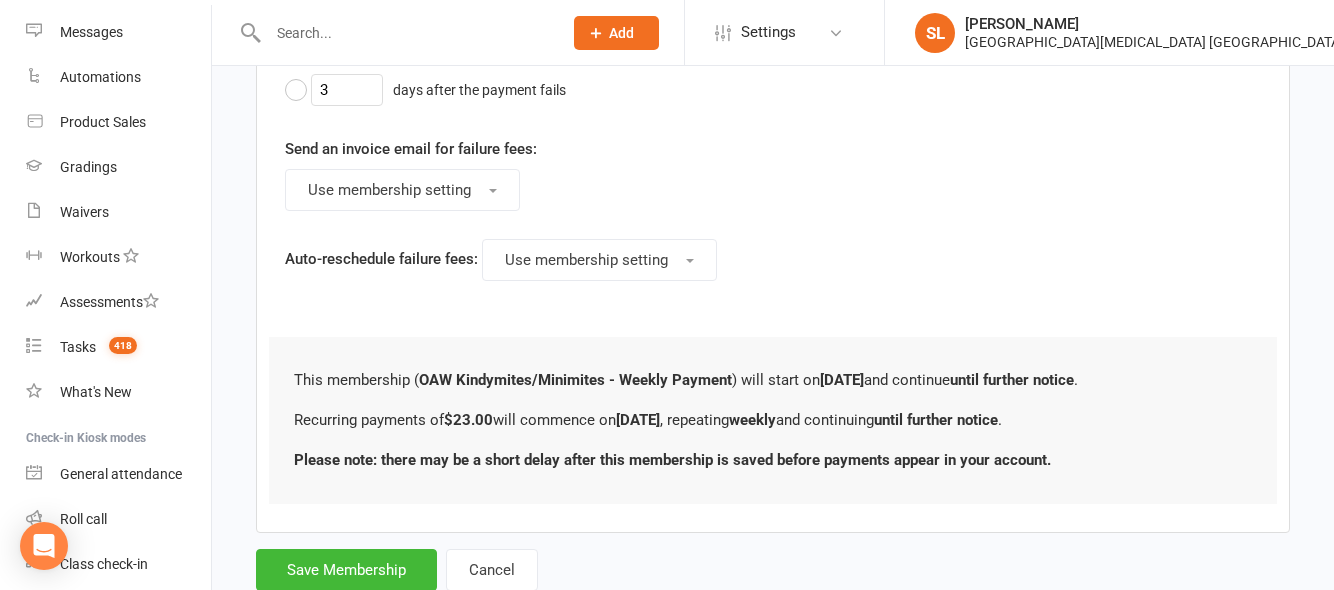 scroll, scrollTop: 1209, scrollLeft: 0, axis: vertical 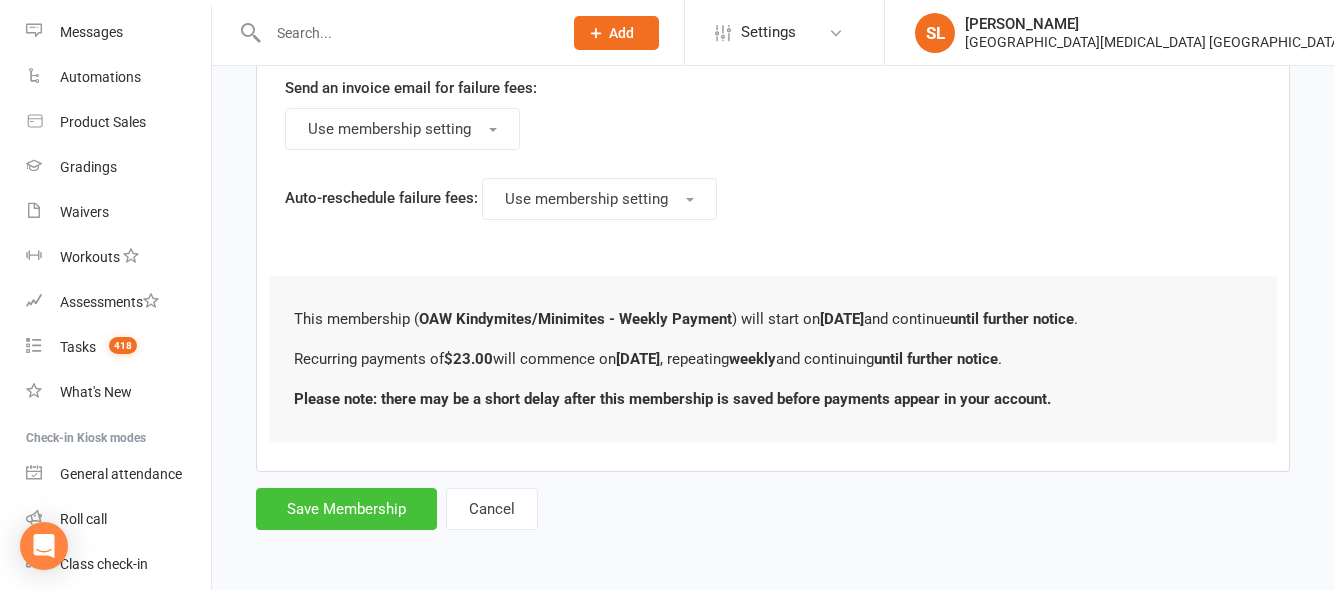 click on "Save Membership" at bounding box center [346, 509] 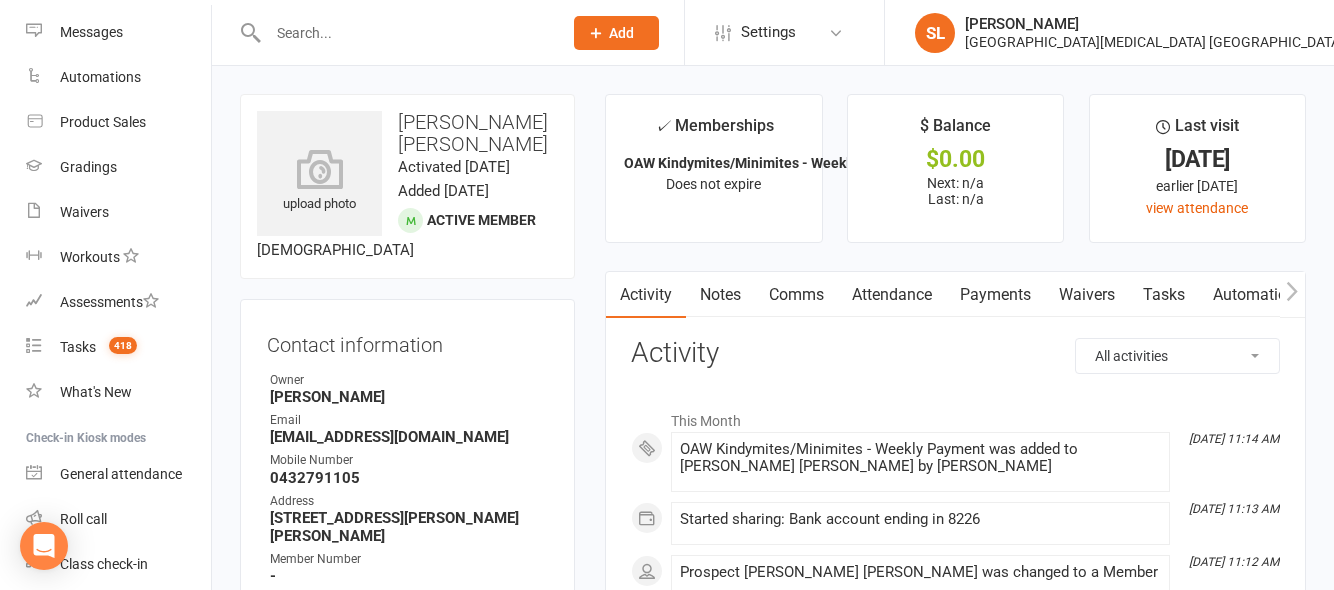 scroll, scrollTop: 200, scrollLeft: 0, axis: vertical 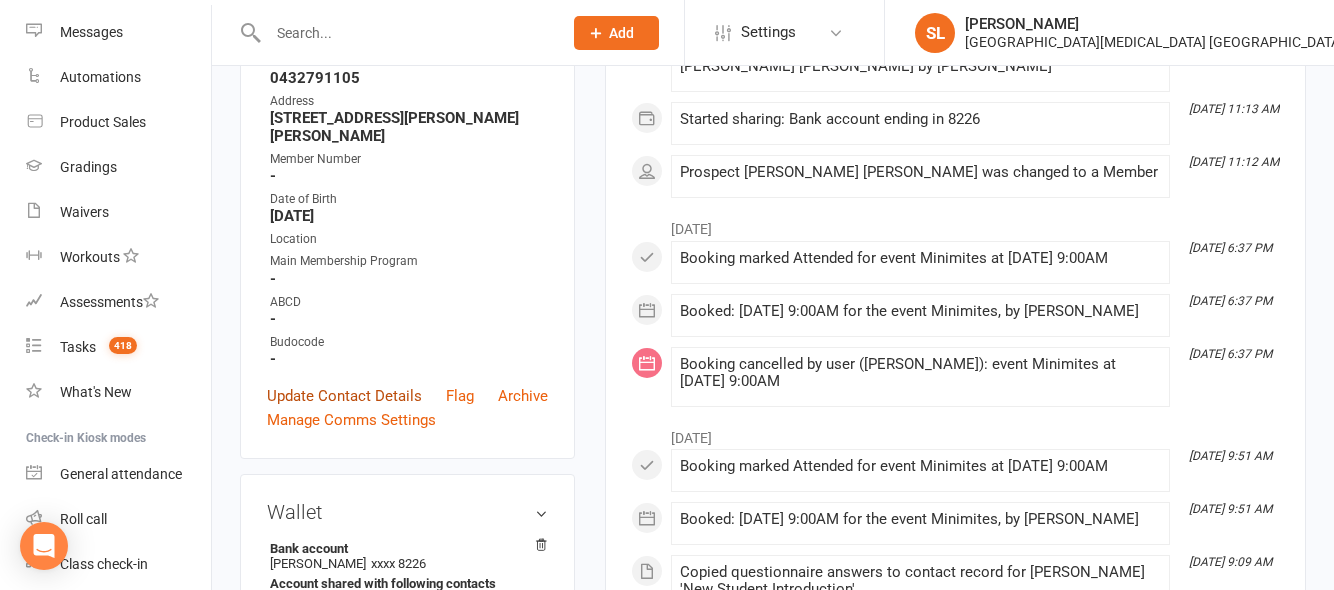 click on "Update Contact Details" at bounding box center [344, 396] 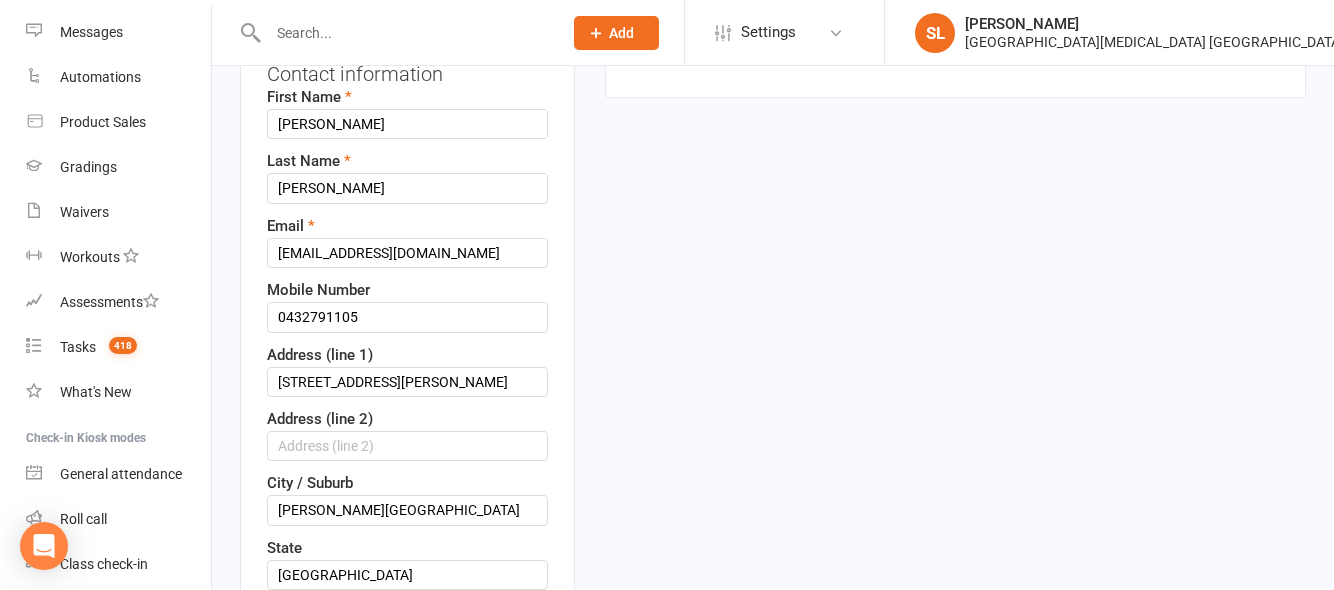 scroll, scrollTop: 294, scrollLeft: 0, axis: vertical 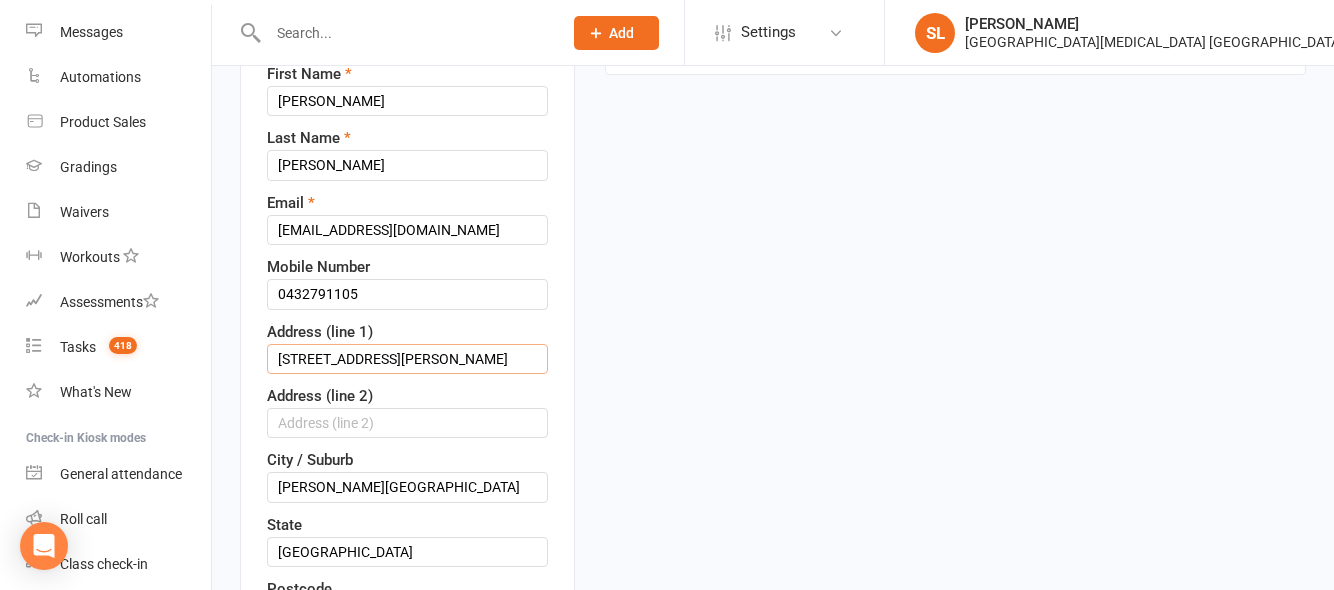 click on "86 Margaret St" at bounding box center (407, 359) 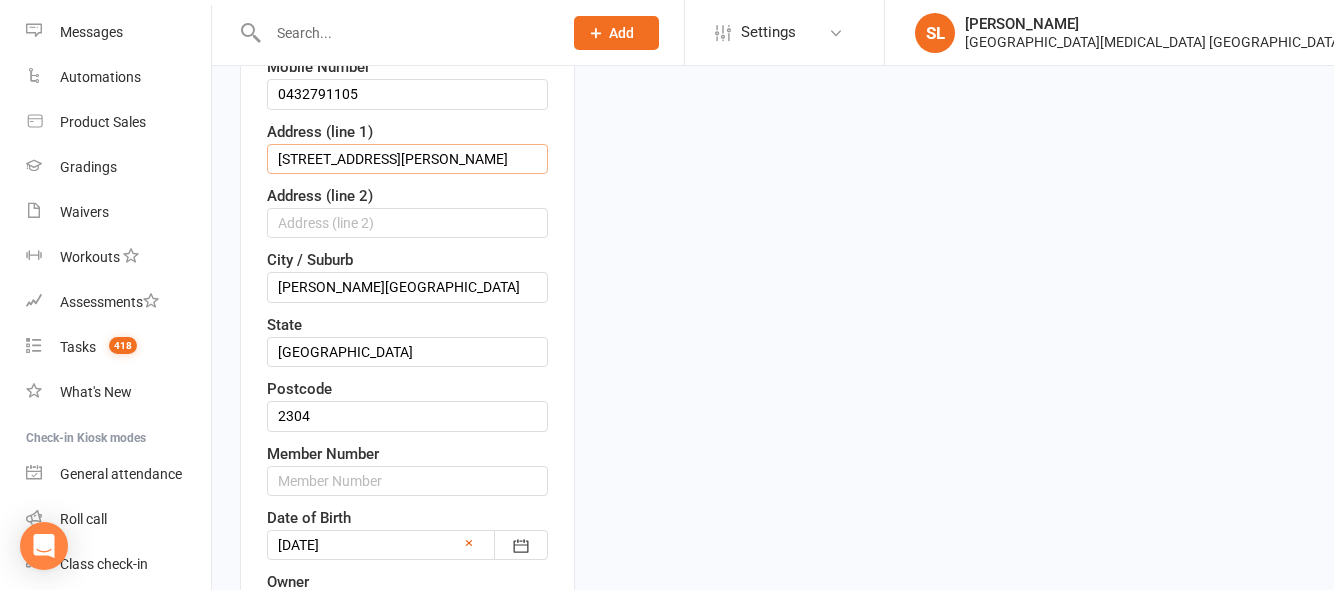 scroll, scrollTop: 594, scrollLeft: 0, axis: vertical 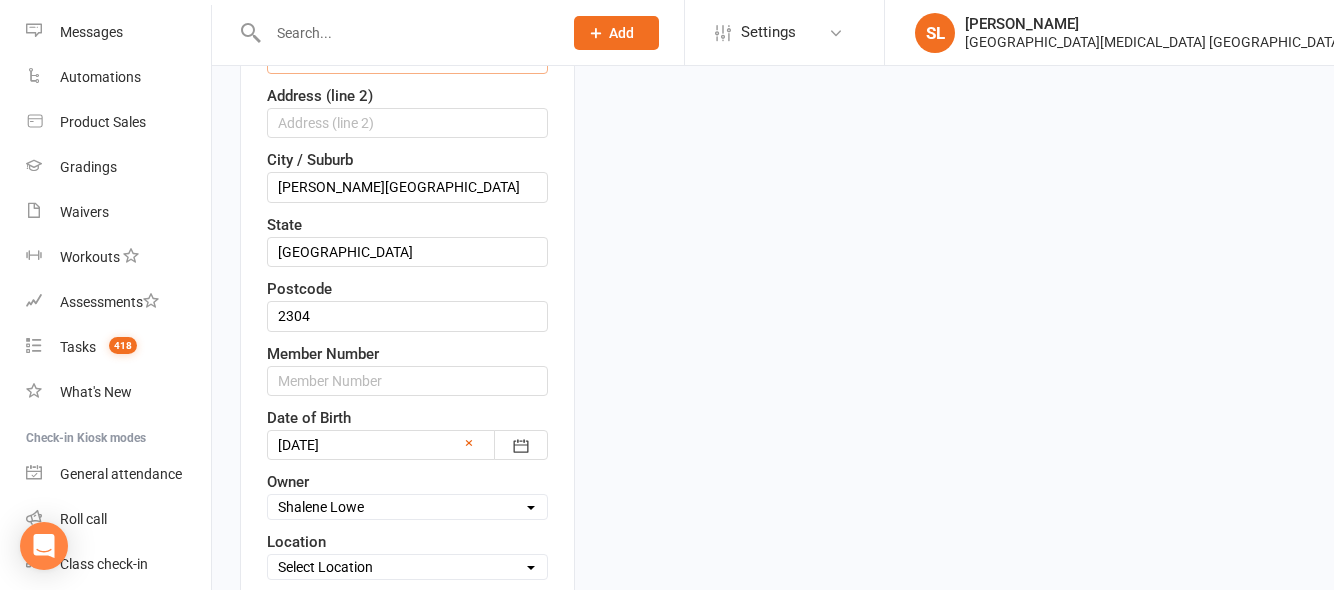 type on "86 Margaret Street" 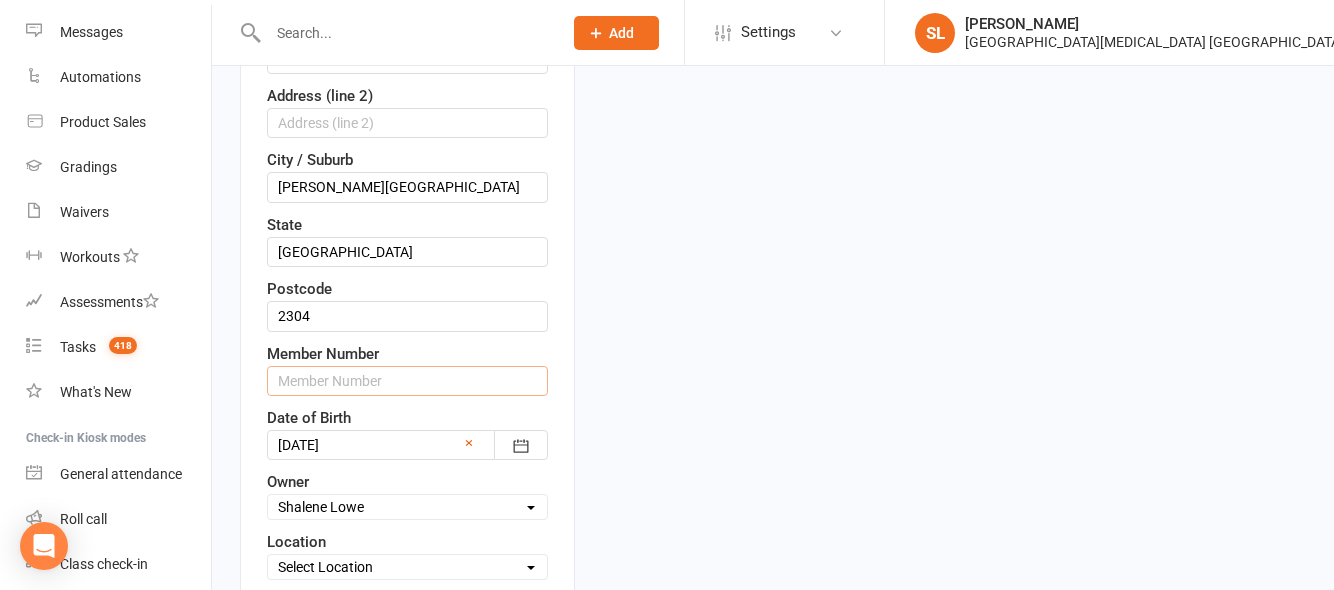 click at bounding box center [407, 381] 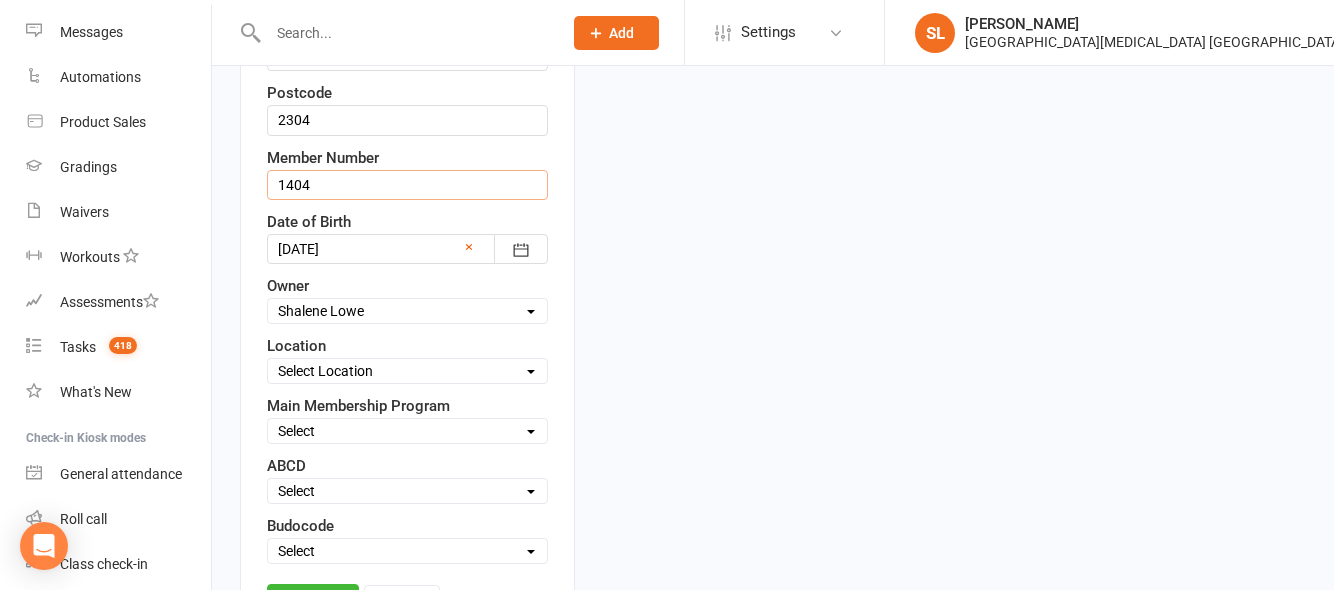 scroll, scrollTop: 794, scrollLeft: 0, axis: vertical 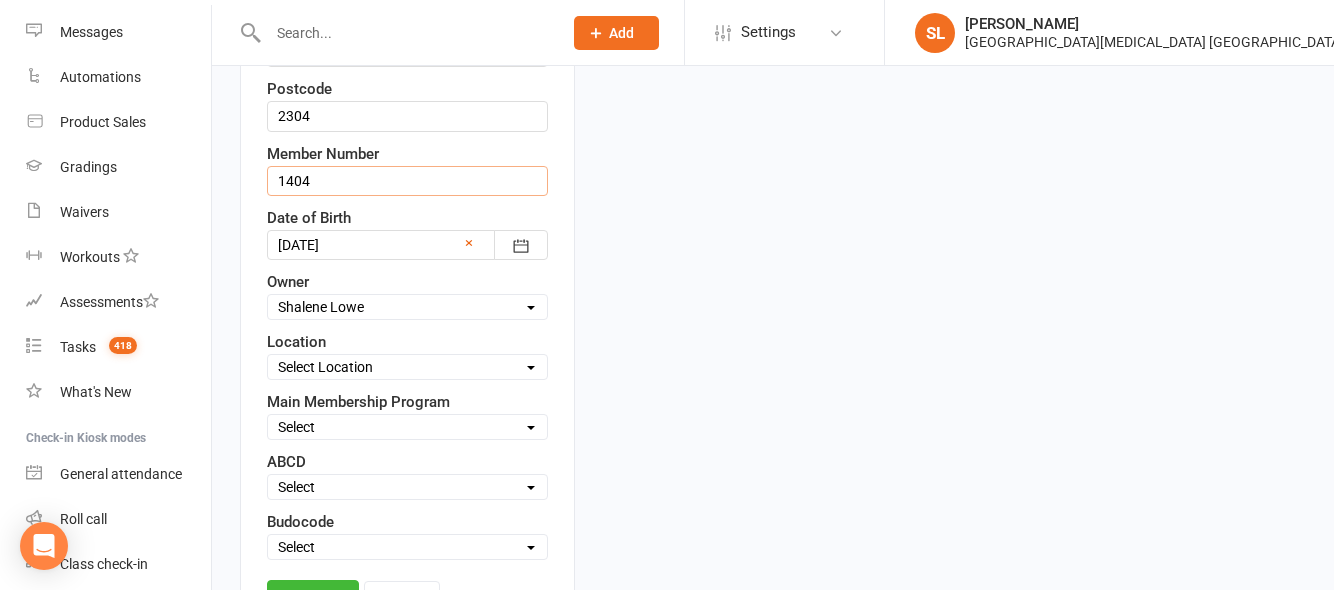 type on "1404" 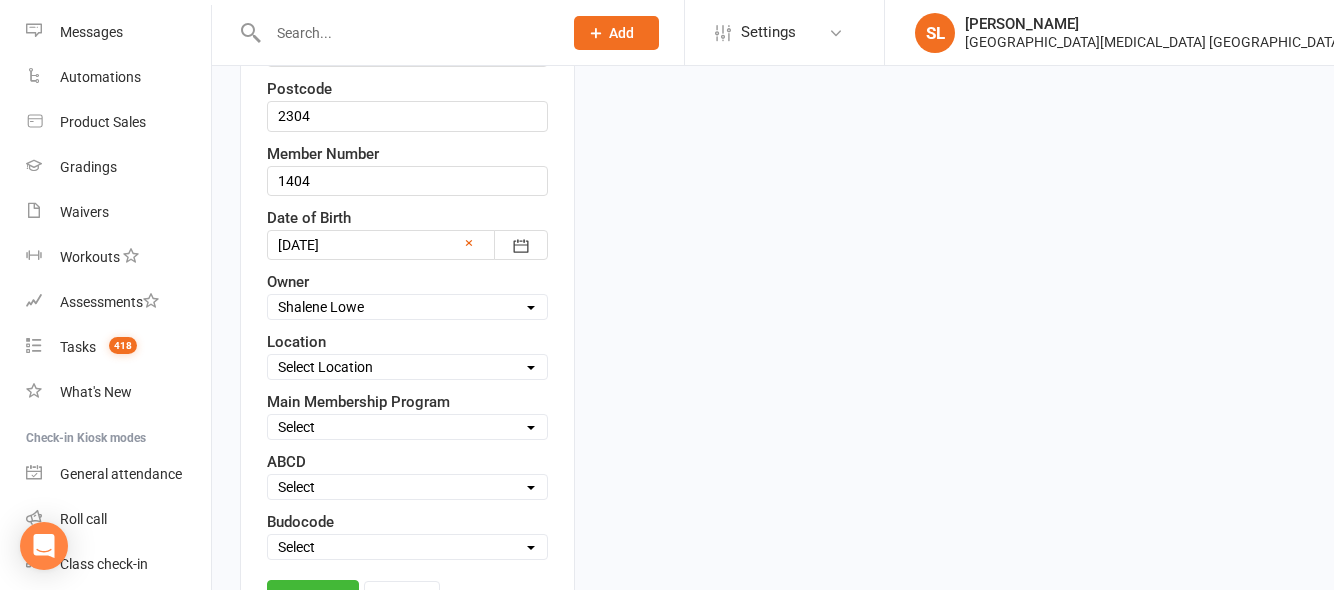 click on "Select Owner Shalene Lowe HVMAC Waratah Lesley Talbut Brian Hayes Anna Hayes Abi Lowe Mel Hayes HVMAC Warners Bay HVMAC Green Hills" at bounding box center [407, 307] 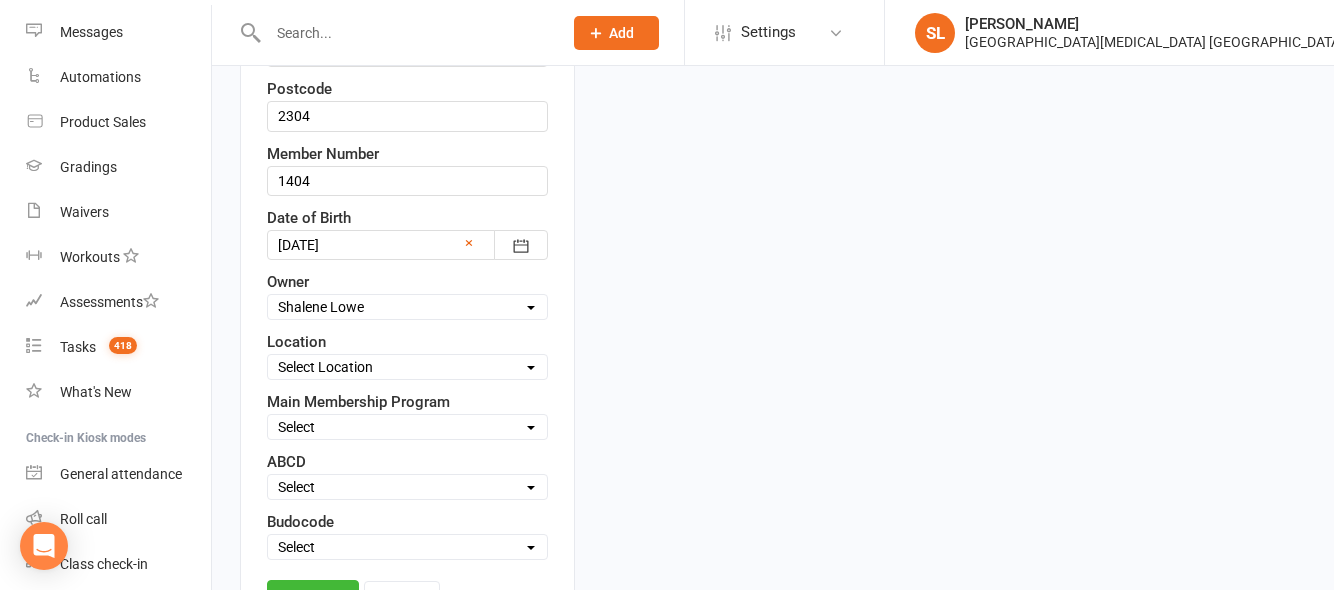 select on "5" 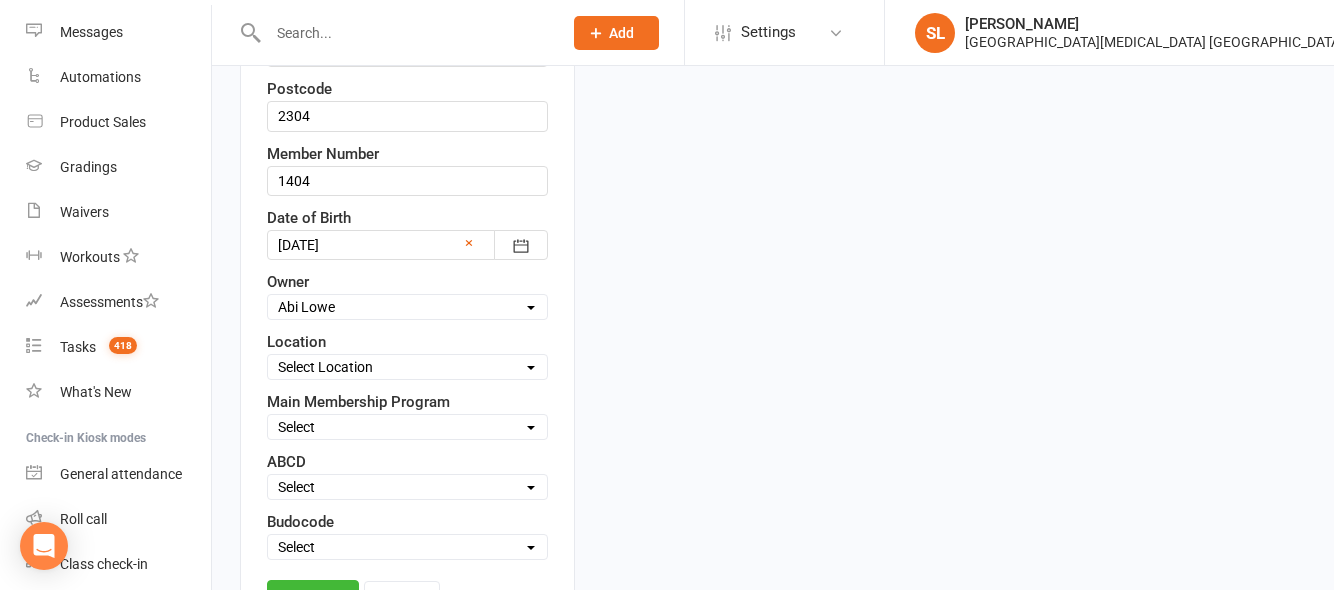 click on "Select Owner Shalene Lowe HVMAC Waratah Lesley Talbut Brian Hayes Anna Hayes Abi Lowe Mel Hayes HVMAC Warners Bay HVMAC Green Hills" at bounding box center (407, 307) 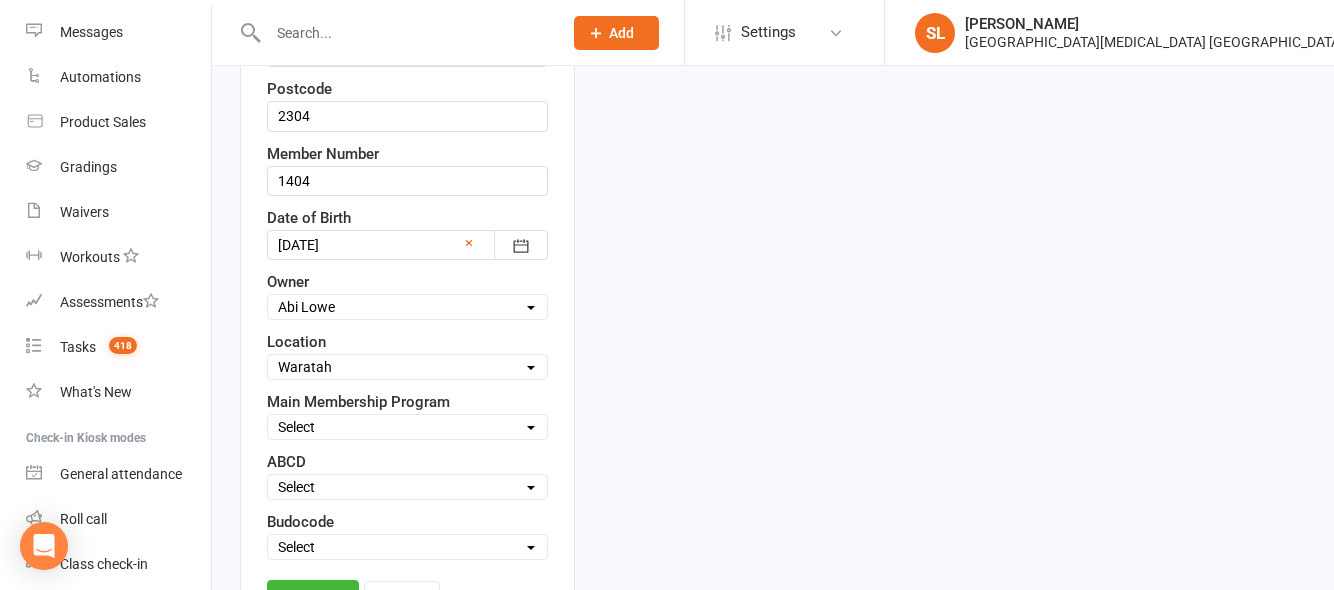 click on "Select Location Waratah" at bounding box center [407, 367] 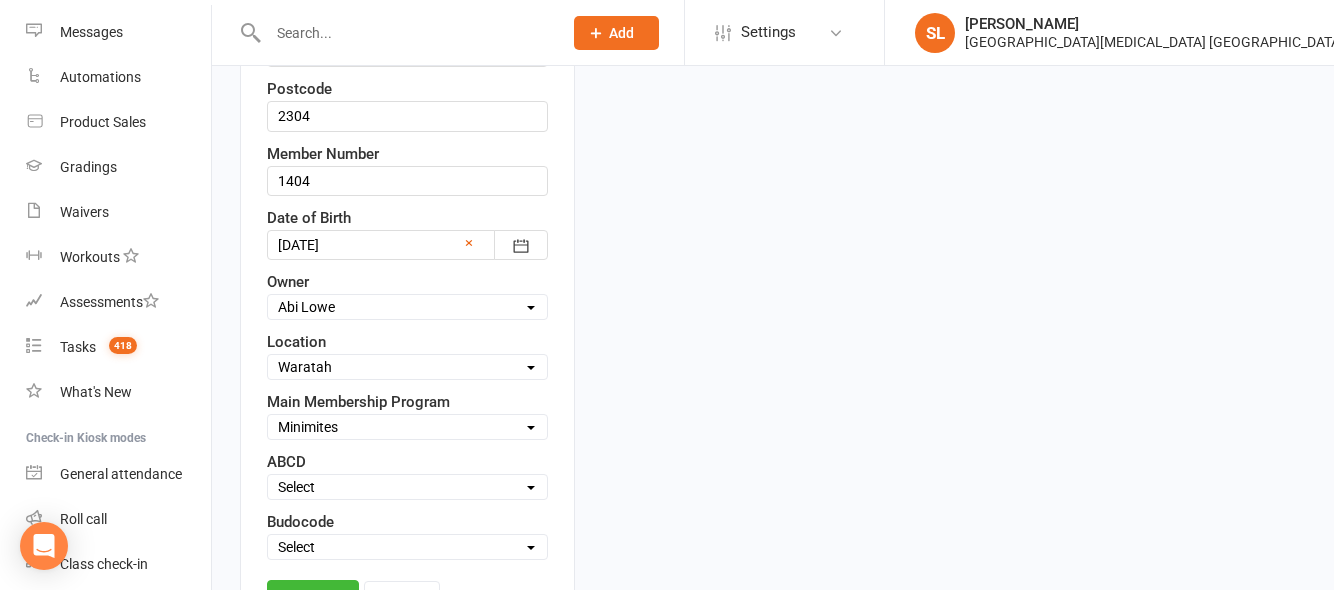 click on "Select Minimites Kindymites Dynamites Dragons Adults Fight Fit Kobudo Guest Nidan" at bounding box center (407, 427) 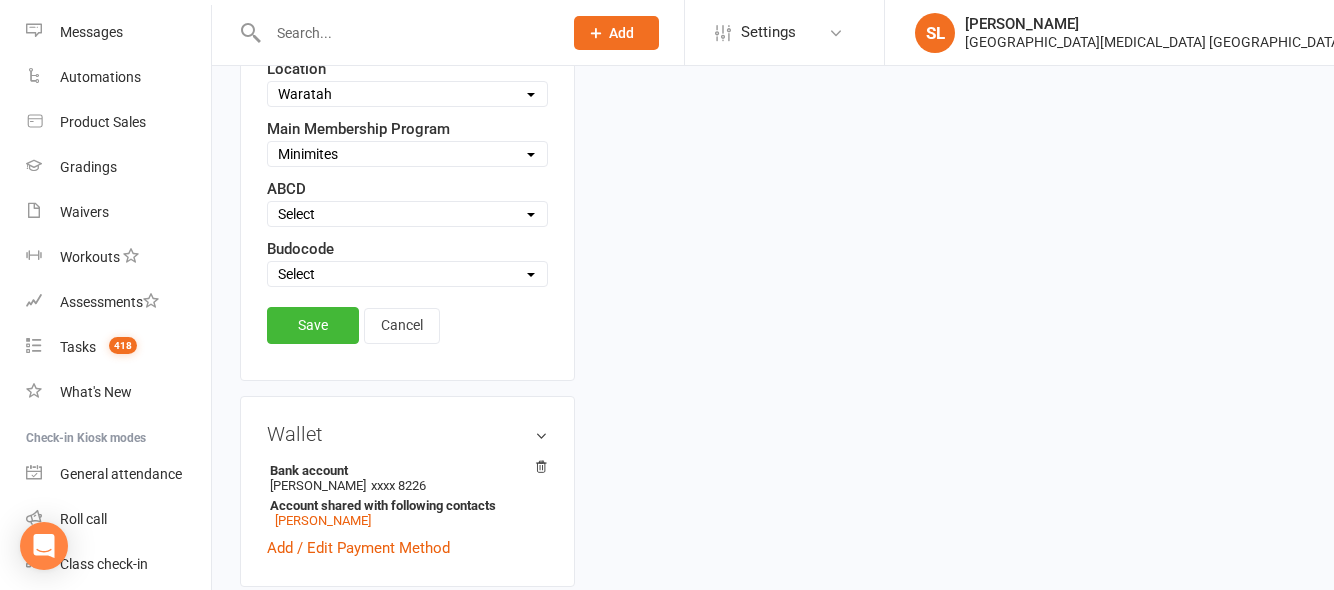 scroll, scrollTop: 1094, scrollLeft: 0, axis: vertical 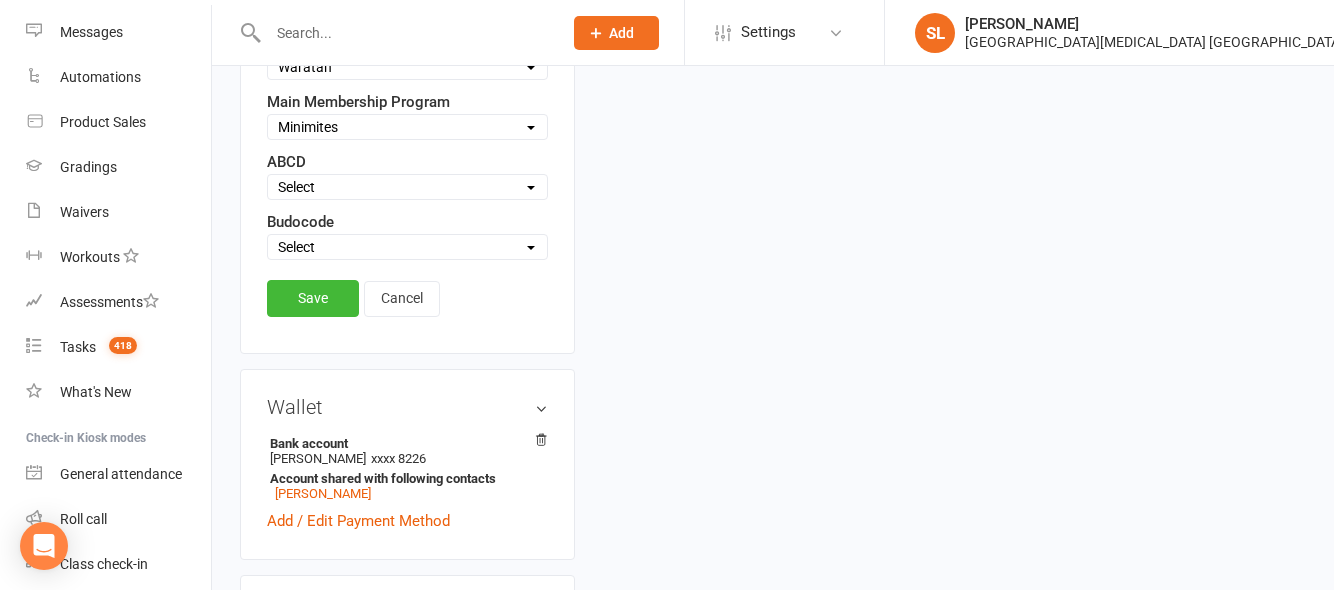 click on "Select Active Suspended Opt OUT Family" at bounding box center (407, 247) 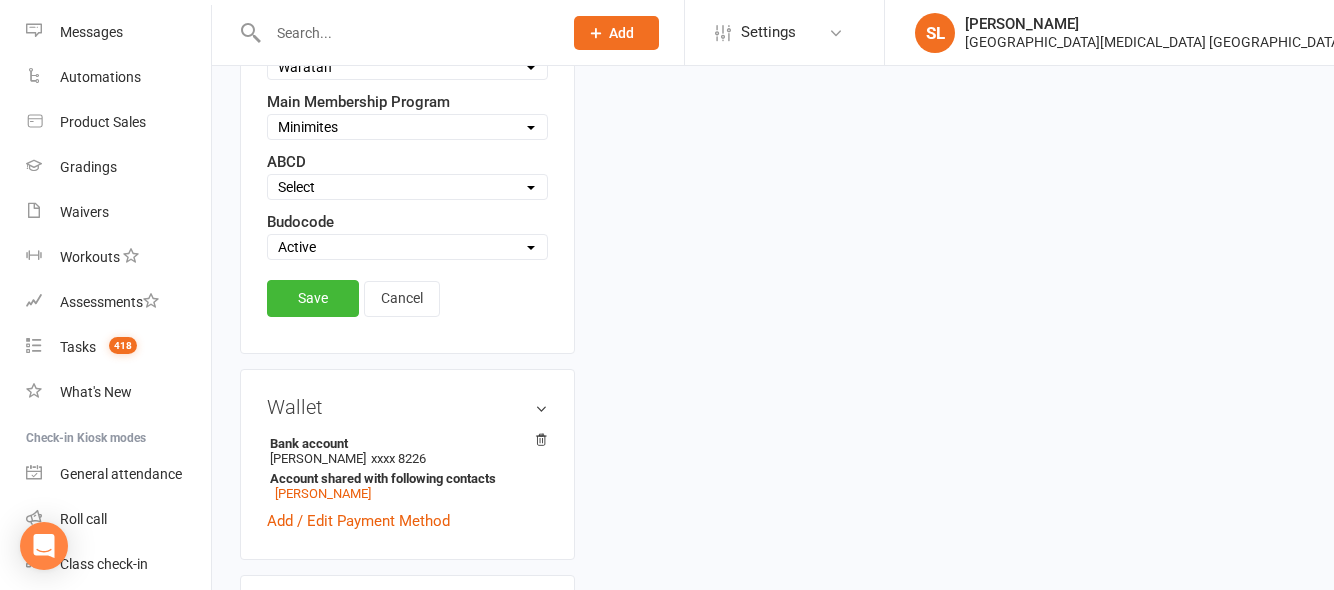 click on "Select Active Suspended Opt OUT Family" at bounding box center [407, 247] 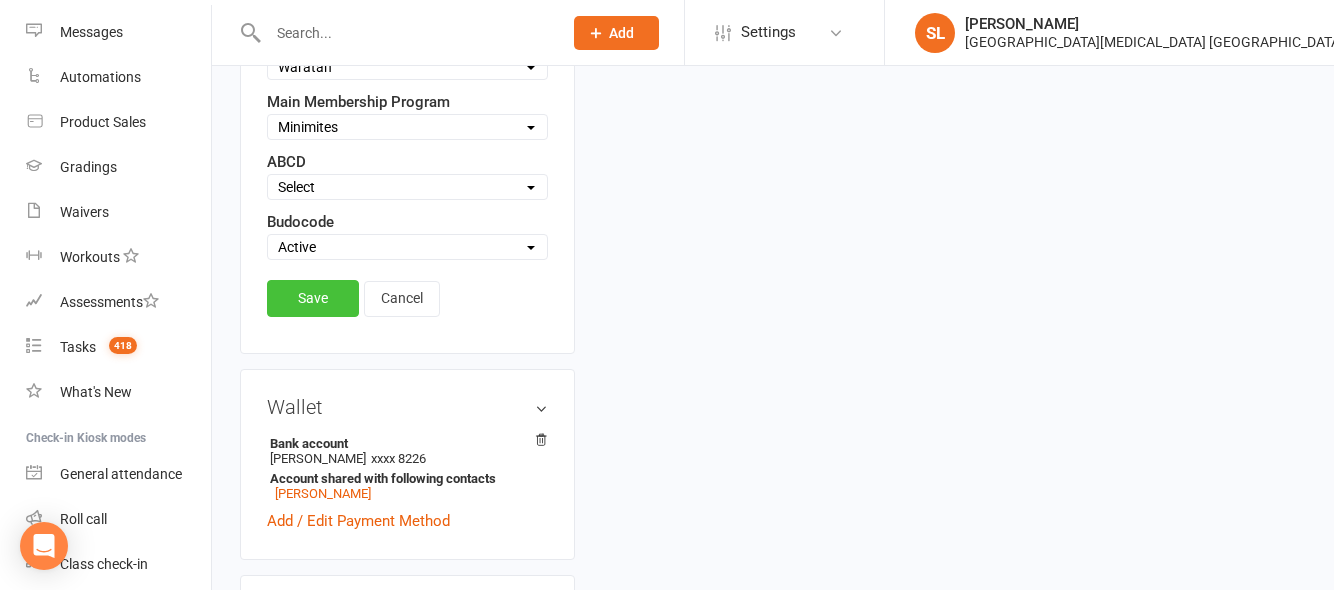 click on "Save" at bounding box center (313, 298) 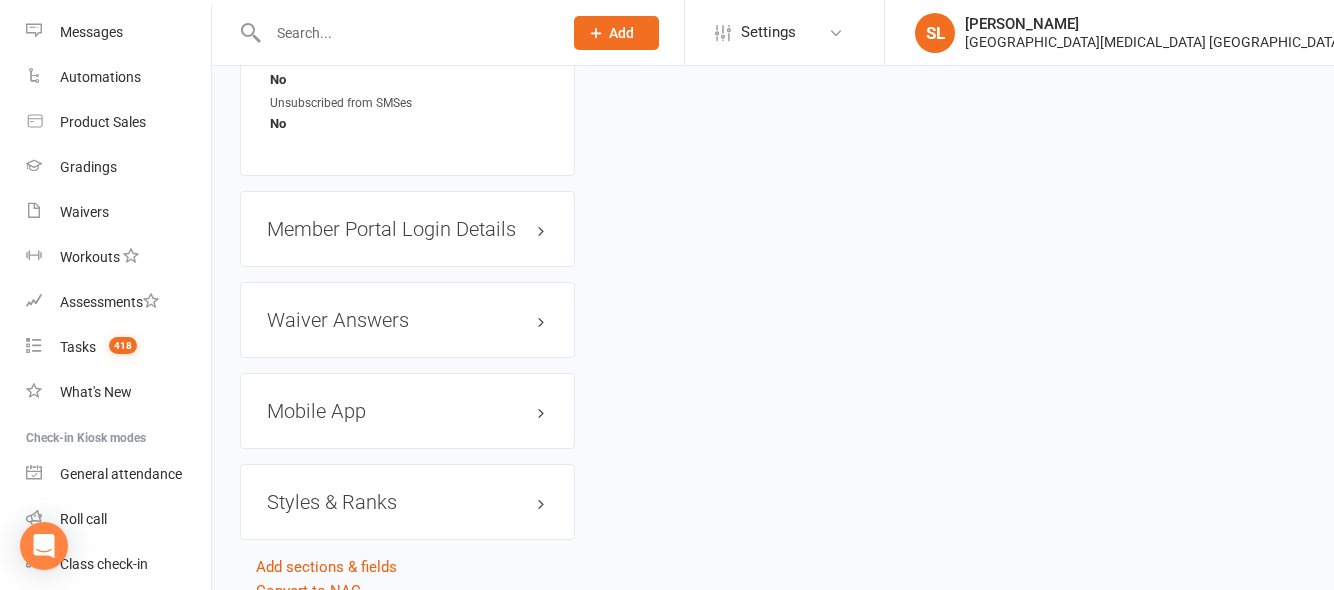 scroll, scrollTop: 1700, scrollLeft: 0, axis: vertical 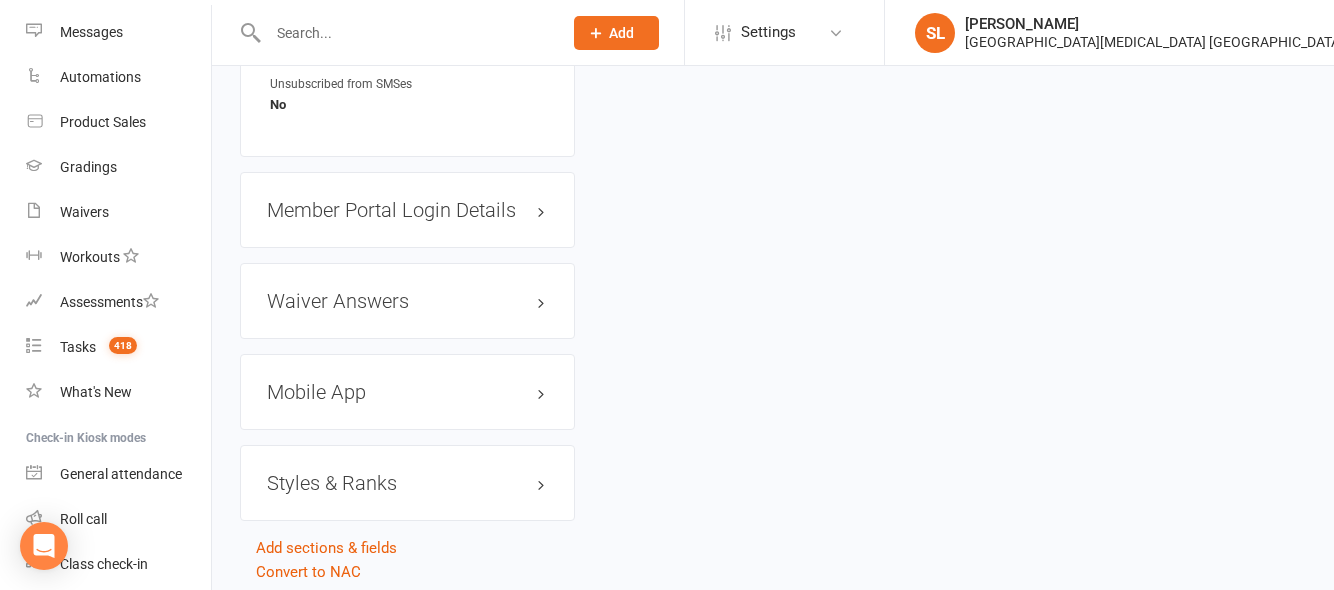 click on "Styles & Ranks" at bounding box center (407, 483) 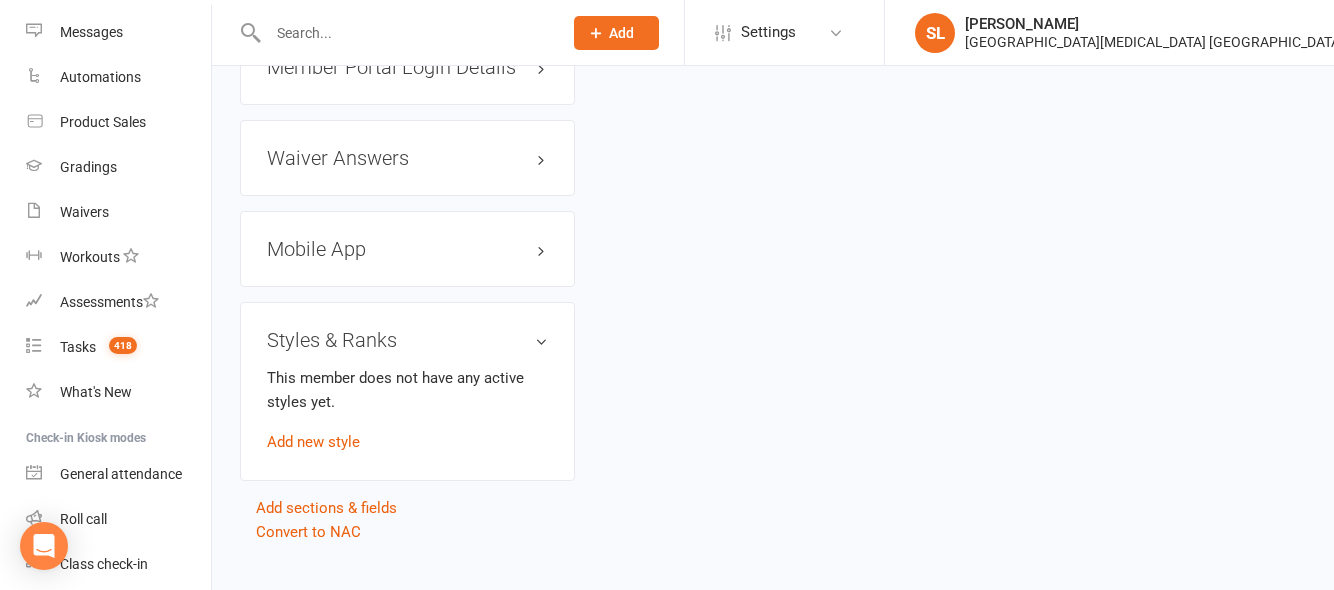scroll, scrollTop: 1853, scrollLeft: 0, axis: vertical 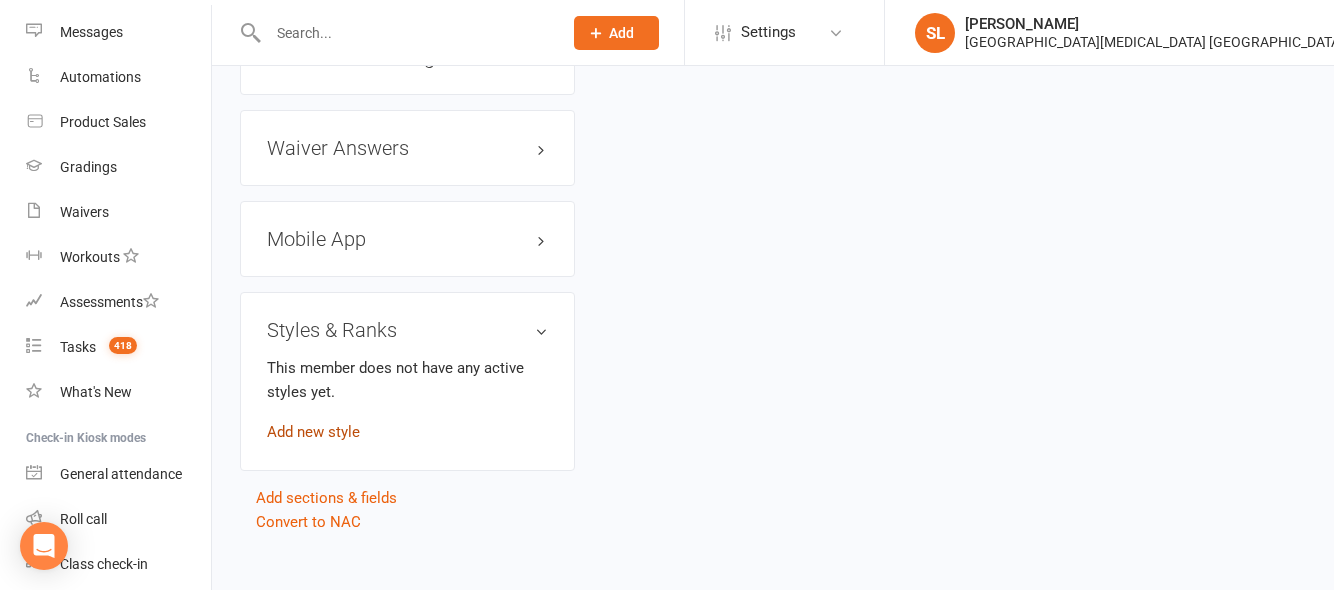 click on "Add new style" at bounding box center [313, 432] 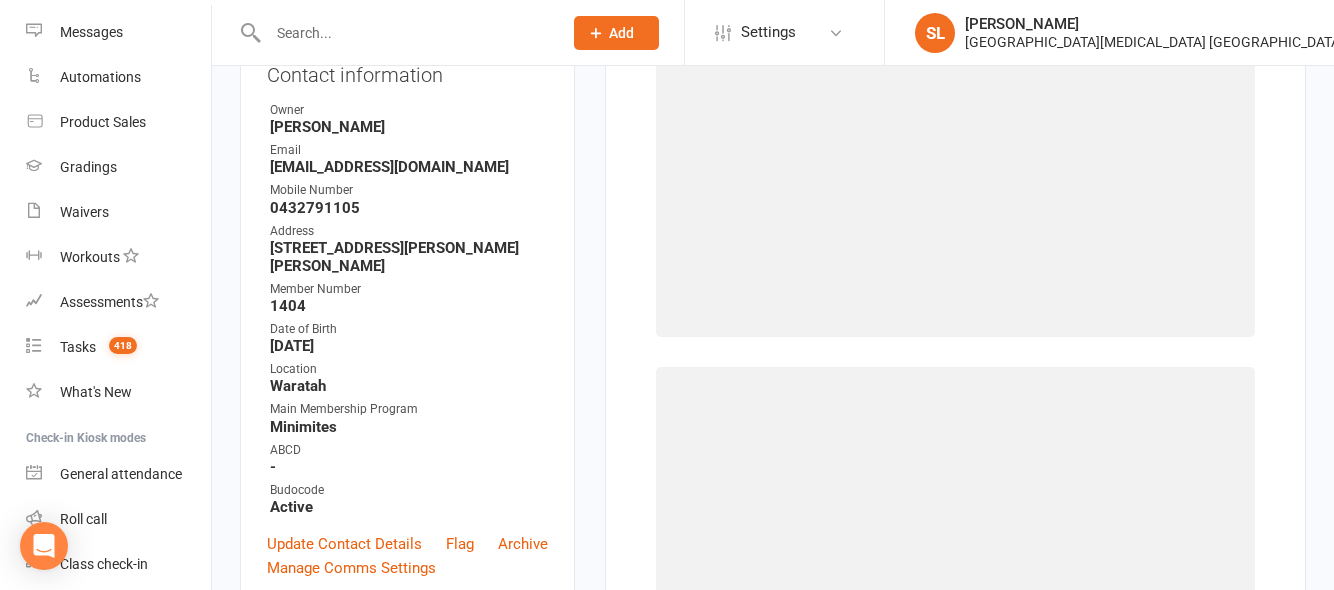 scroll, scrollTop: 171, scrollLeft: 0, axis: vertical 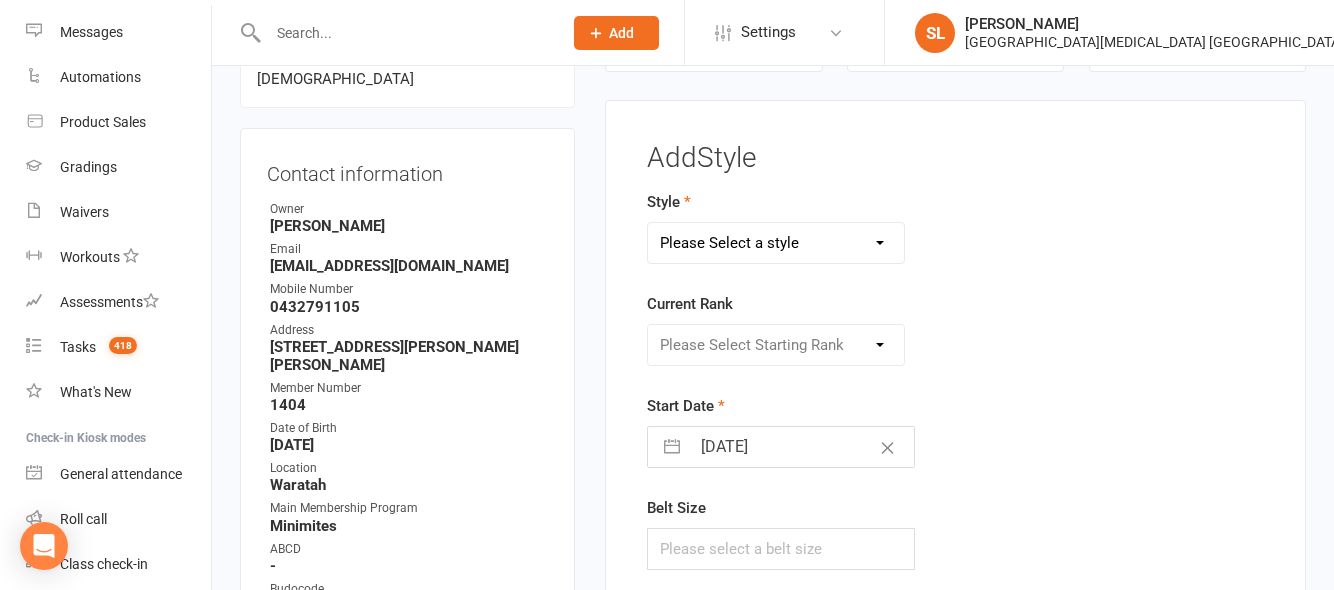 click on "Please Select a style Dragons and Adults Dynamites Junior Kobudo Kindymites and Minimites Kobudo Kumite Leadership Xtreme" at bounding box center (775, 243) 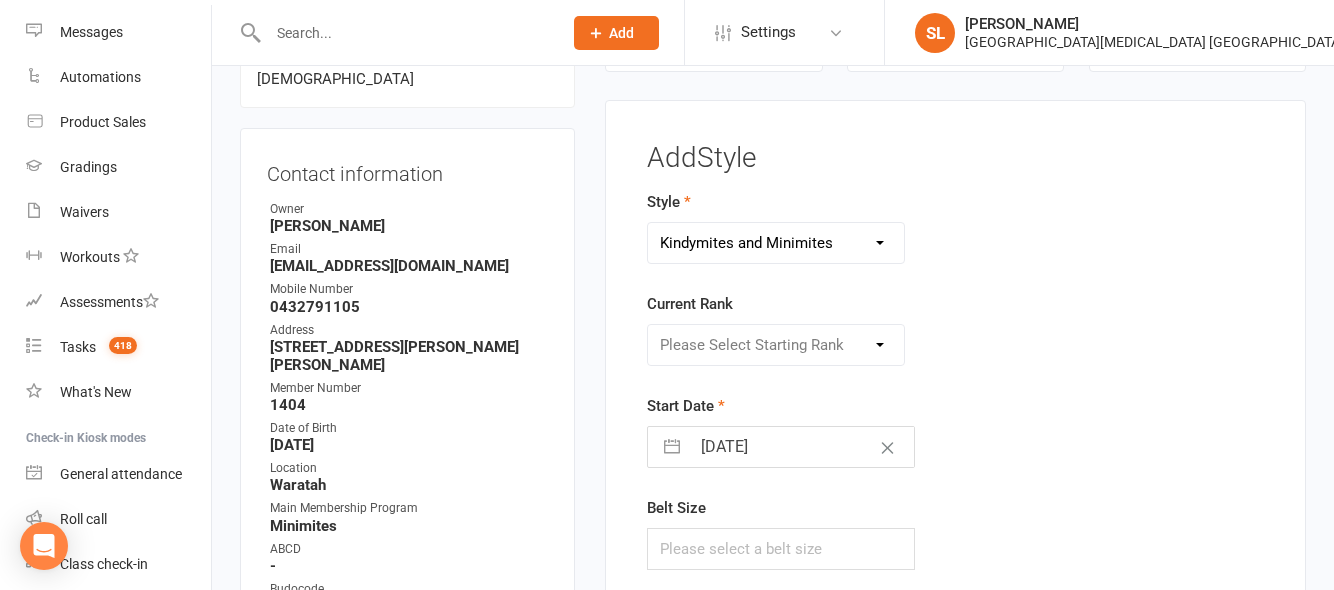 click on "Please Select a style Dragons and Adults Dynamites Junior Kobudo Kindymites and Minimites Kobudo Kumite Leadership Xtreme" at bounding box center [775, 243] 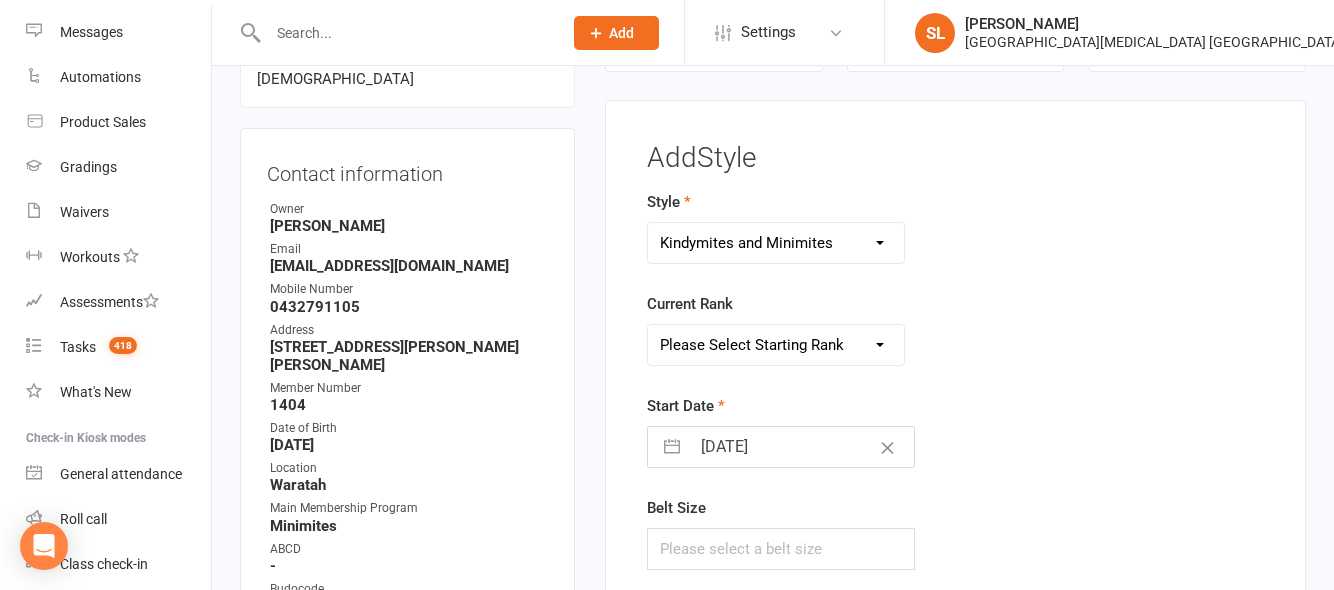 click on "Please Select Starting Rank KM/MM White Belt KM/MM Yellow Belt KM Orange Belt KM/MM Red Belt KM/MM Green Belt KM/MM Blue Belt KM Purple Belt KM/MM Brown Belt KM/MM Black Belt" at bounding box center [775, 345] 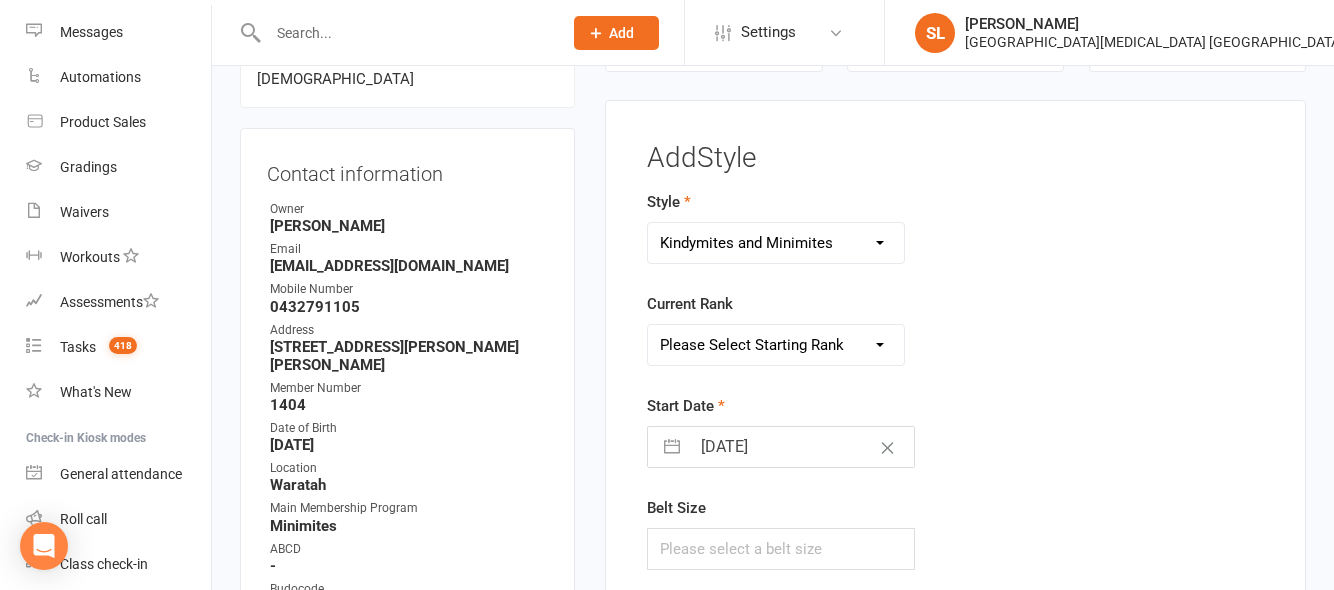 select on "17329" 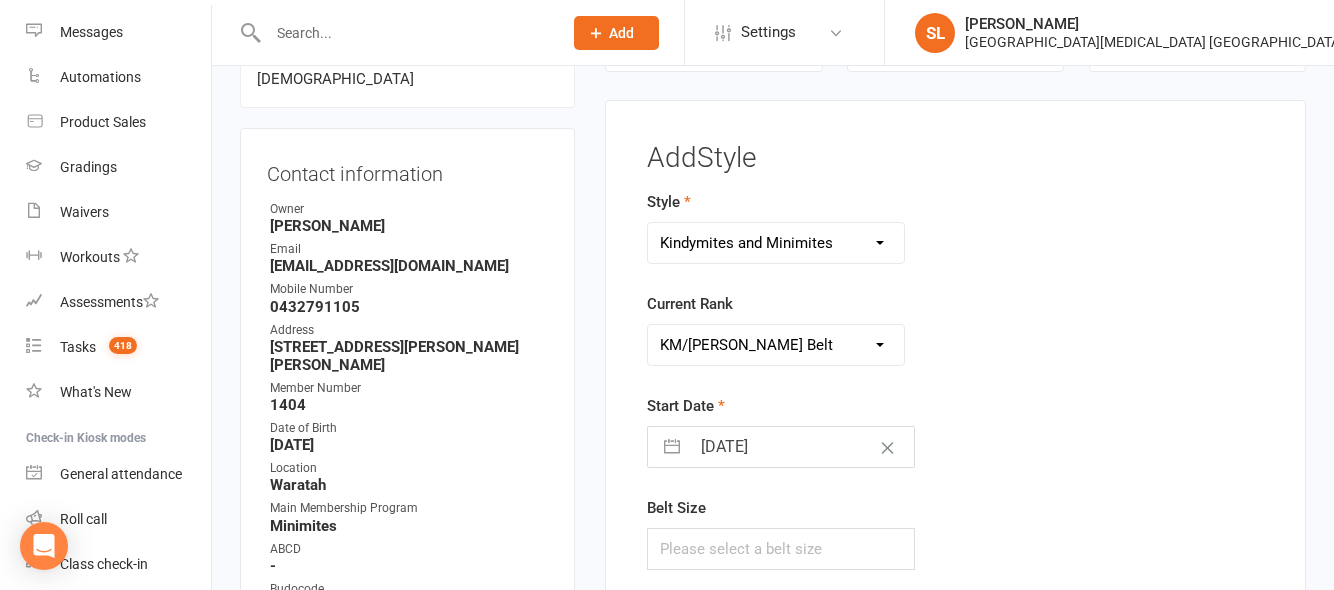 click on "Please Select Starting Rank KM/MM White Belt KM/MM Yellow Belt KM Orange Belt KM/MM Red Belt KM/MM Green Belt KM/MM Blue Belt KM Purple Belt KM/MM Brown Belt KM/MM Black Belt" at bounding box center [775, 345] 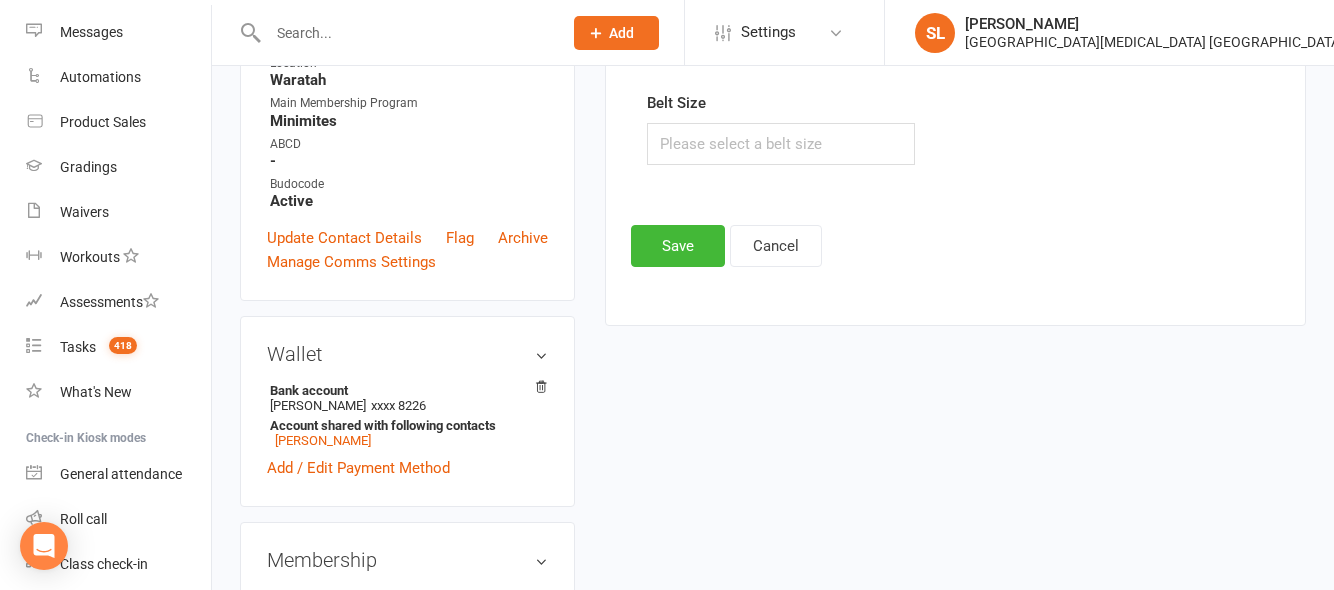 scroll, scrollTop: 671, scrollLeft: 0, axis: vertical 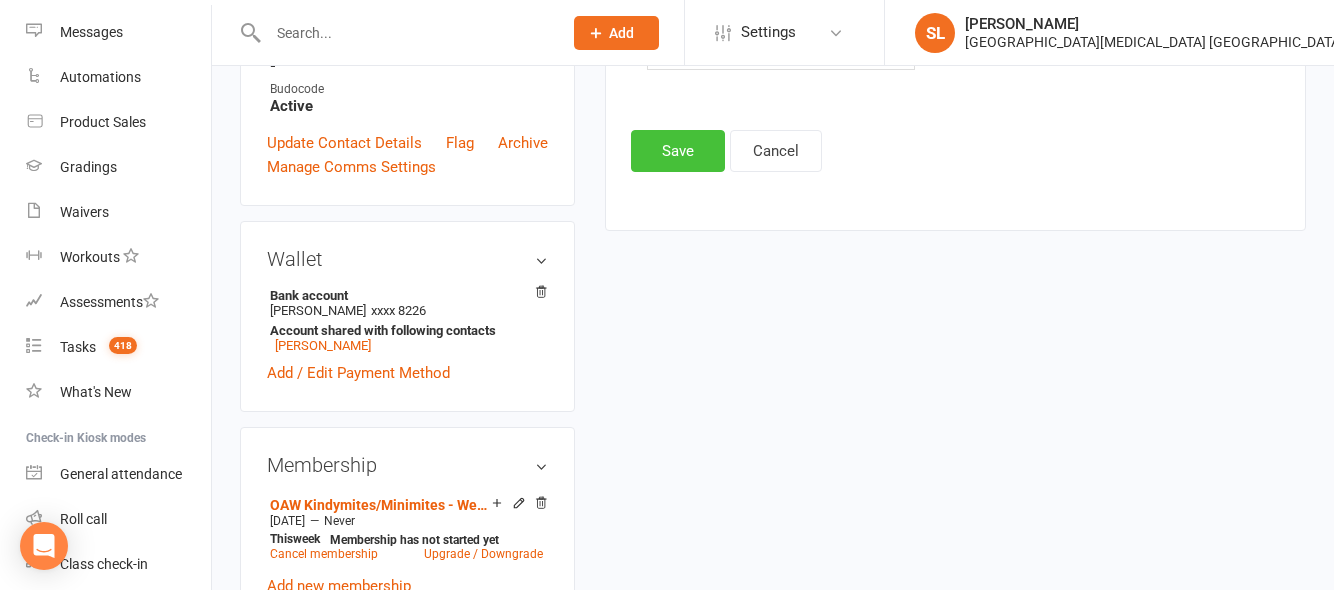 click on "Save" at bounding box center [678, 151] 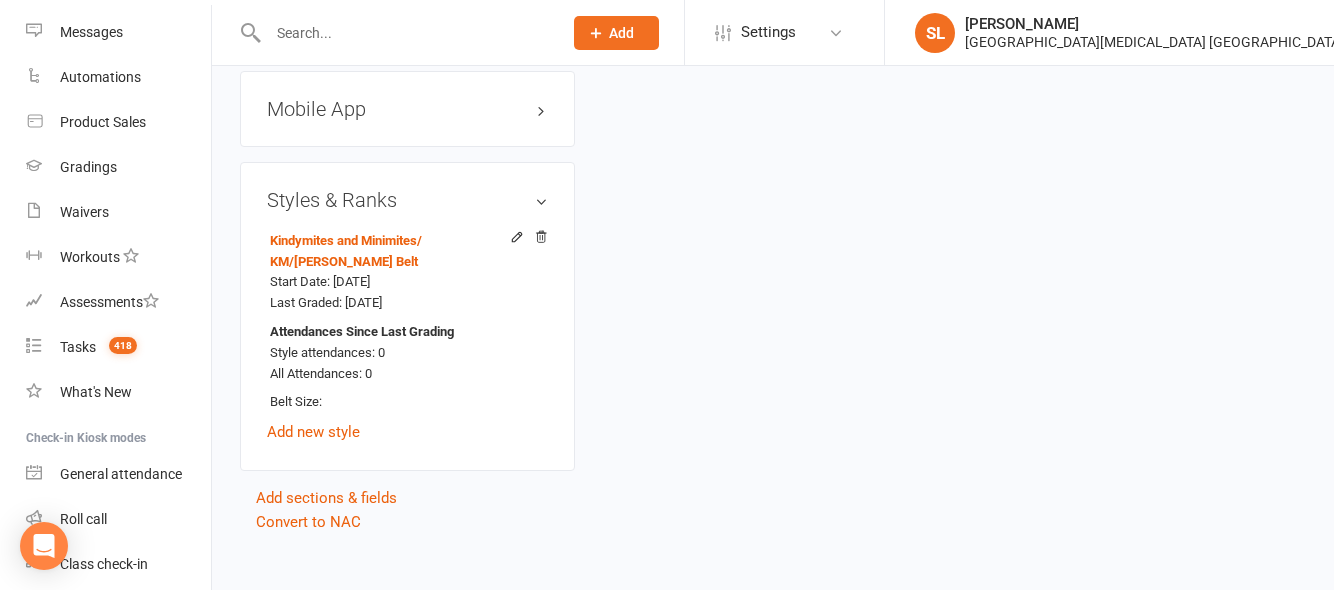 scroll, scrollTop: 1783, scrollLeft: 0, axis: vertical 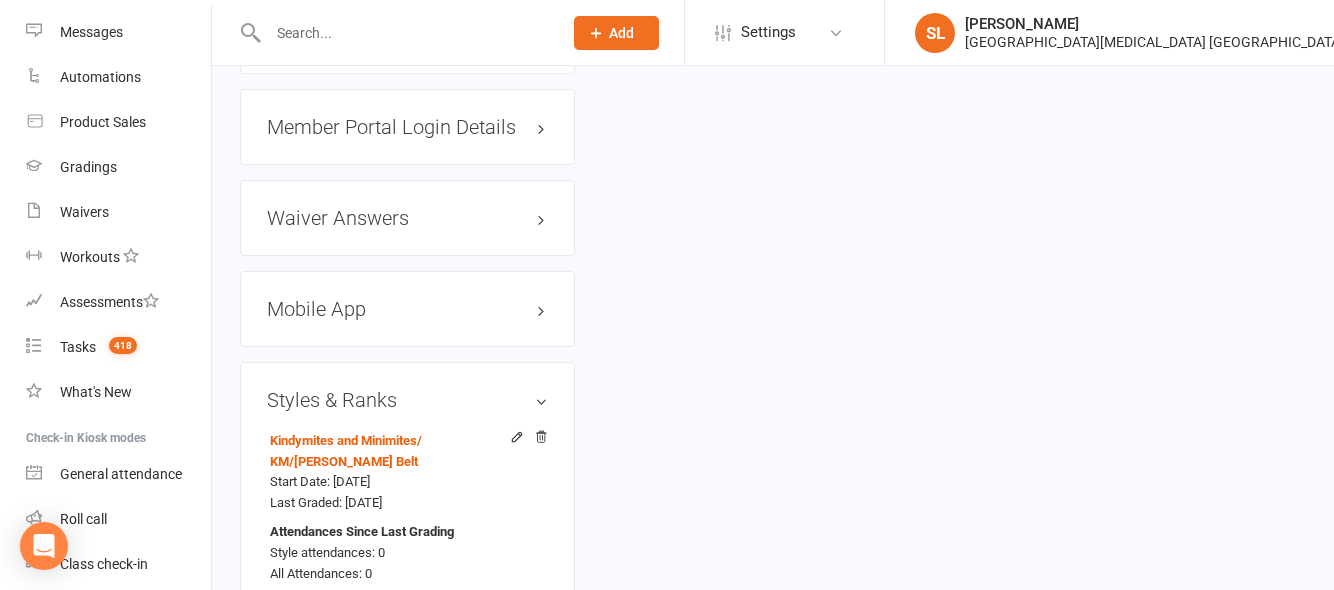 click on "Mobile App" at bounding box center [407, 309] 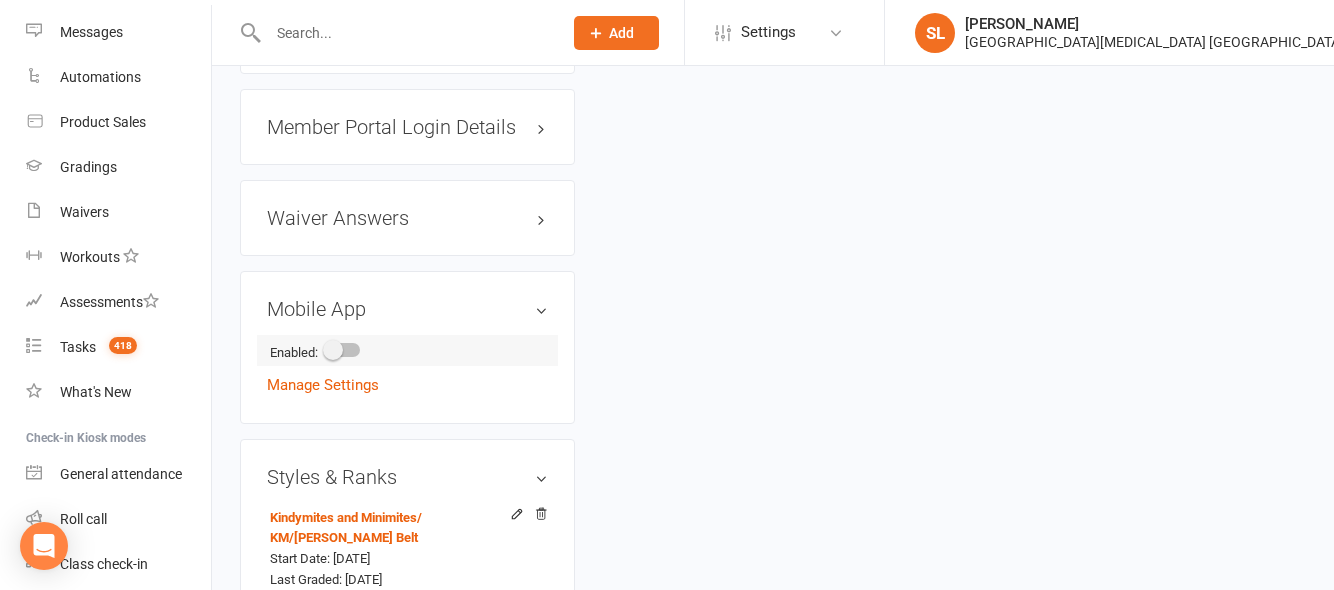 click at bounding box center (333, 350) 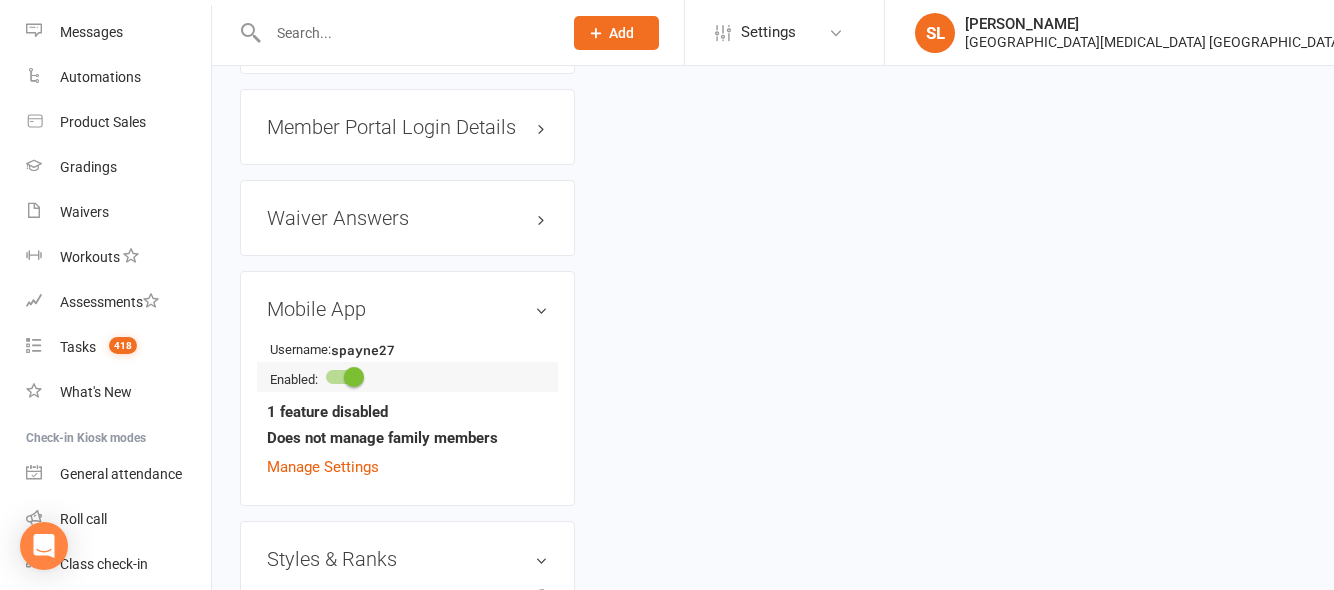 click at bounding box center [354, 377] 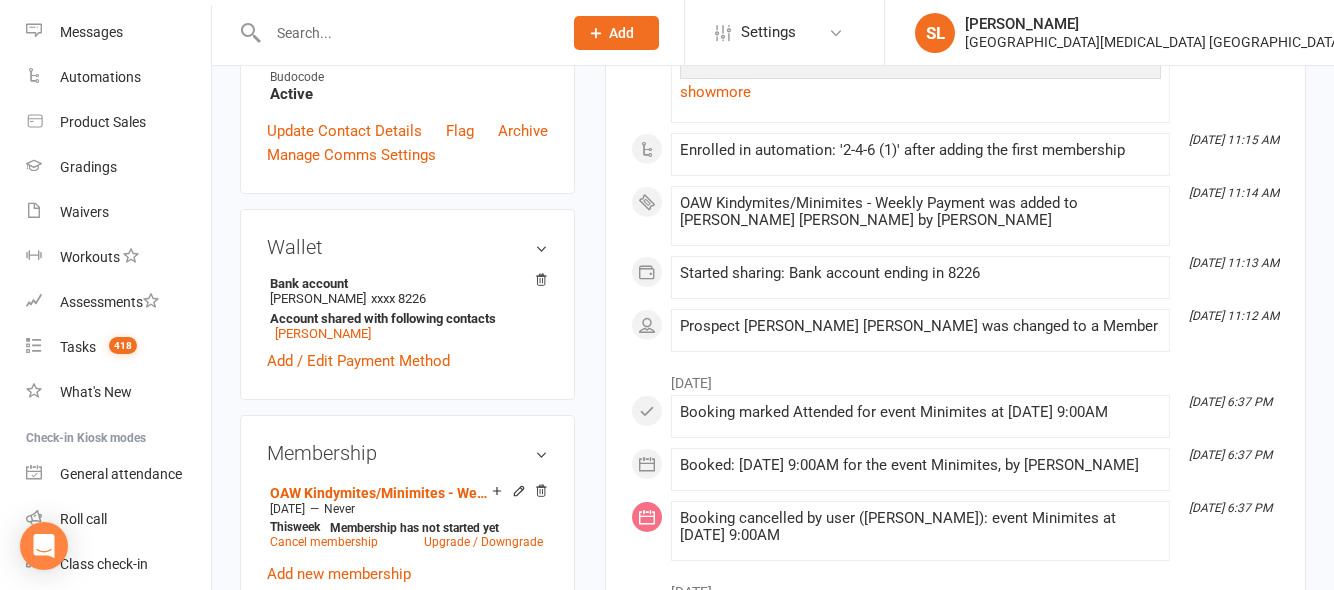scroll, scrollTop: 83, scrollLeft: 0, axis: vertical 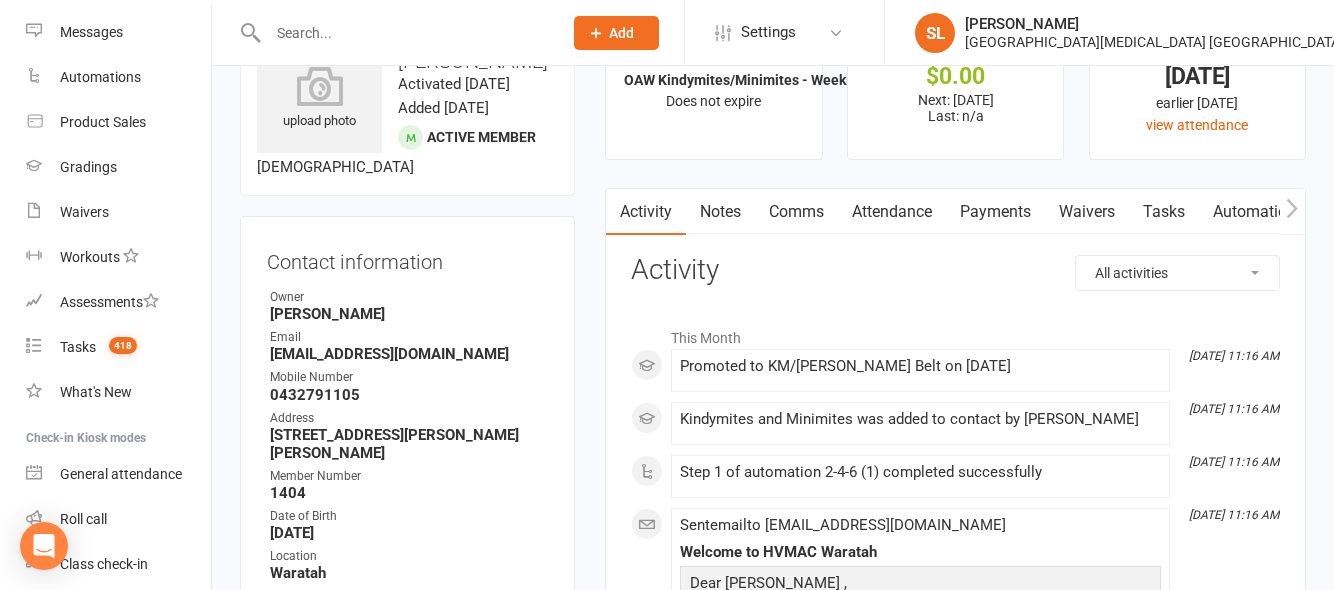 click 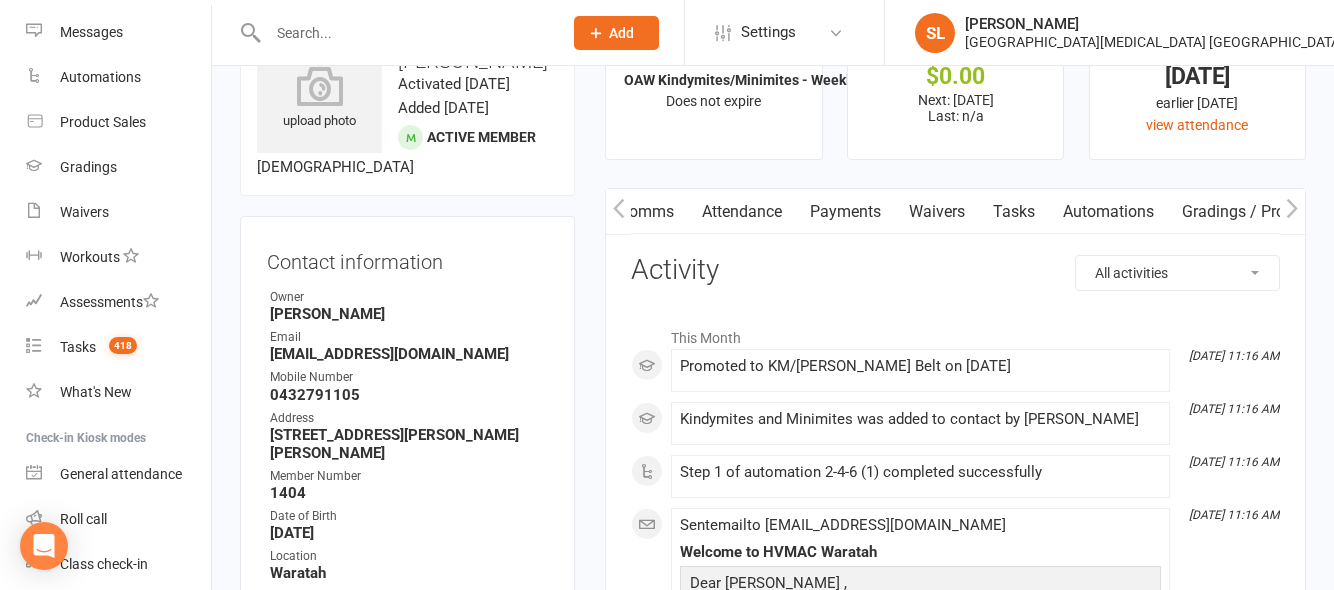 click 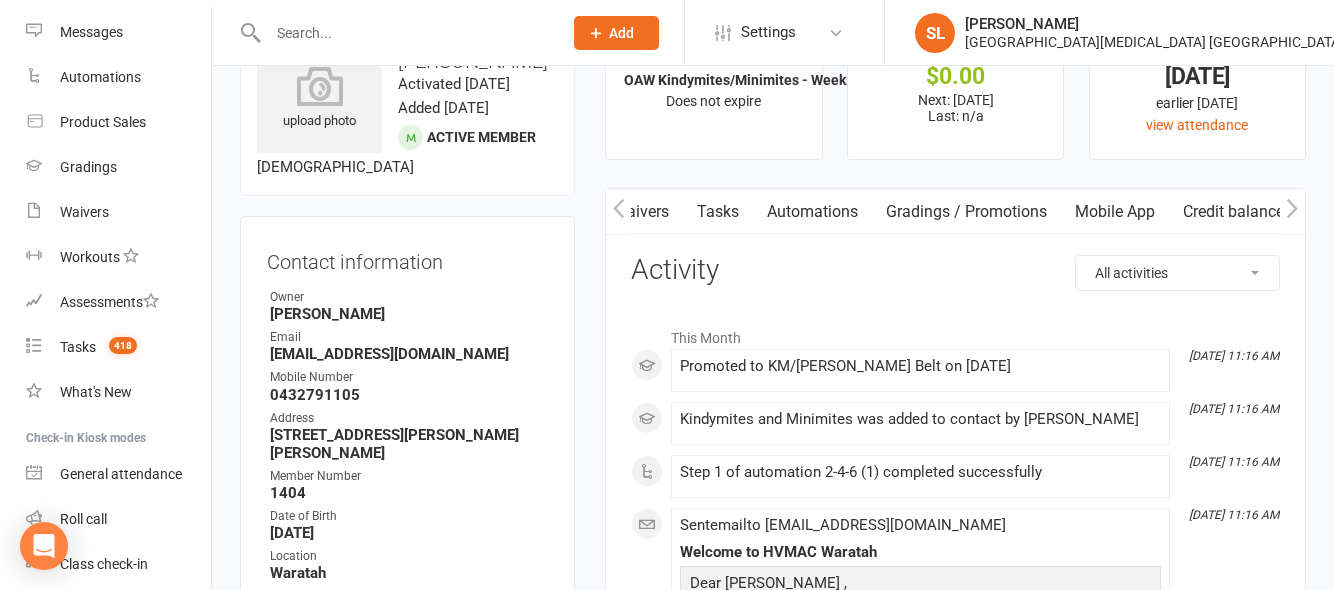 scroll, scrollTop: 0, scrollLeft: 446, axis: horizontal 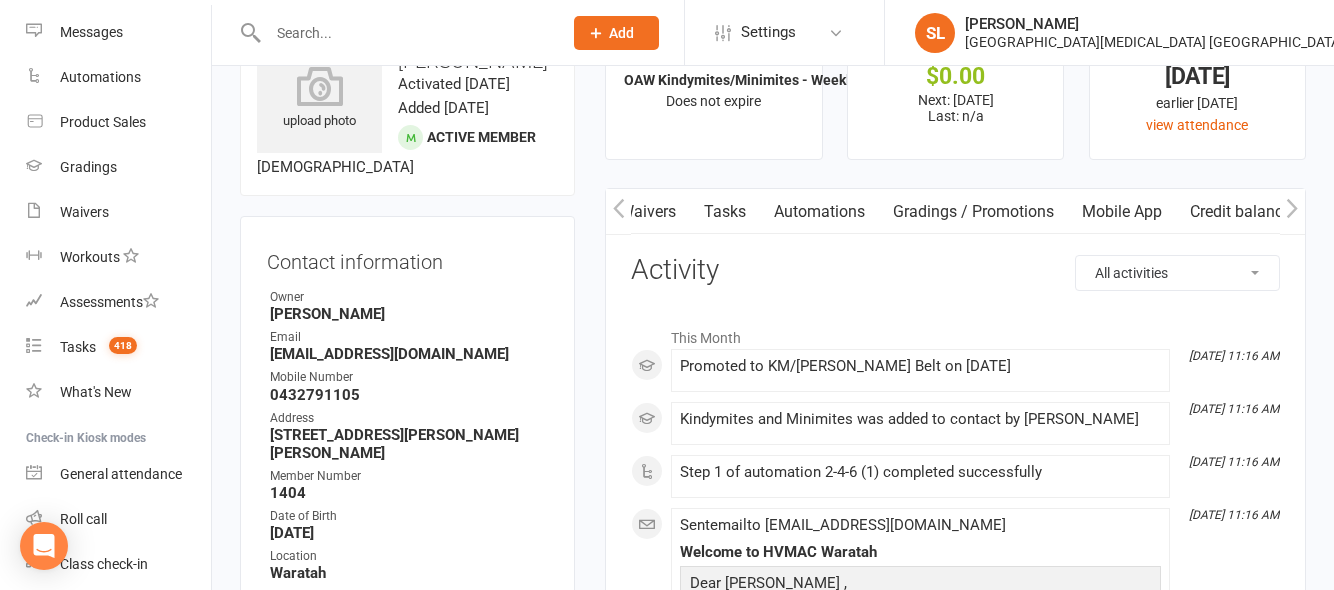 click on "Mobile App" at bounding box center [1122, 212] 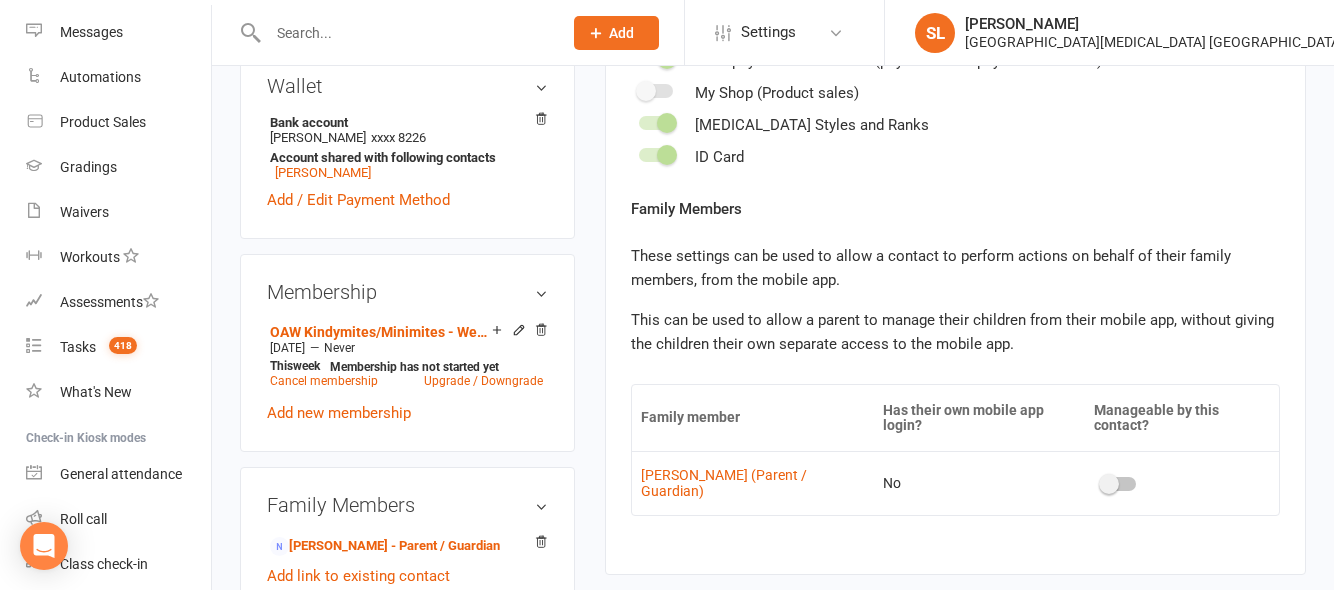 scroll, scrollTop: 883, scrollLeft: 0, axis: vertical 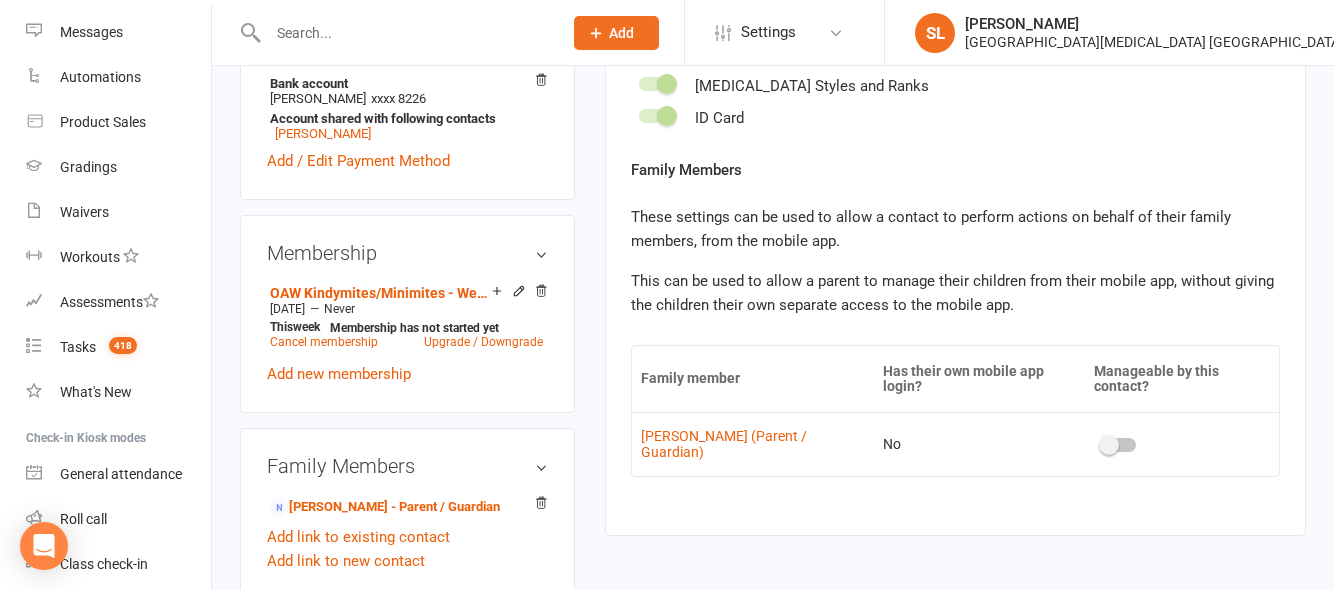 click at bounding box center [1109, 445] 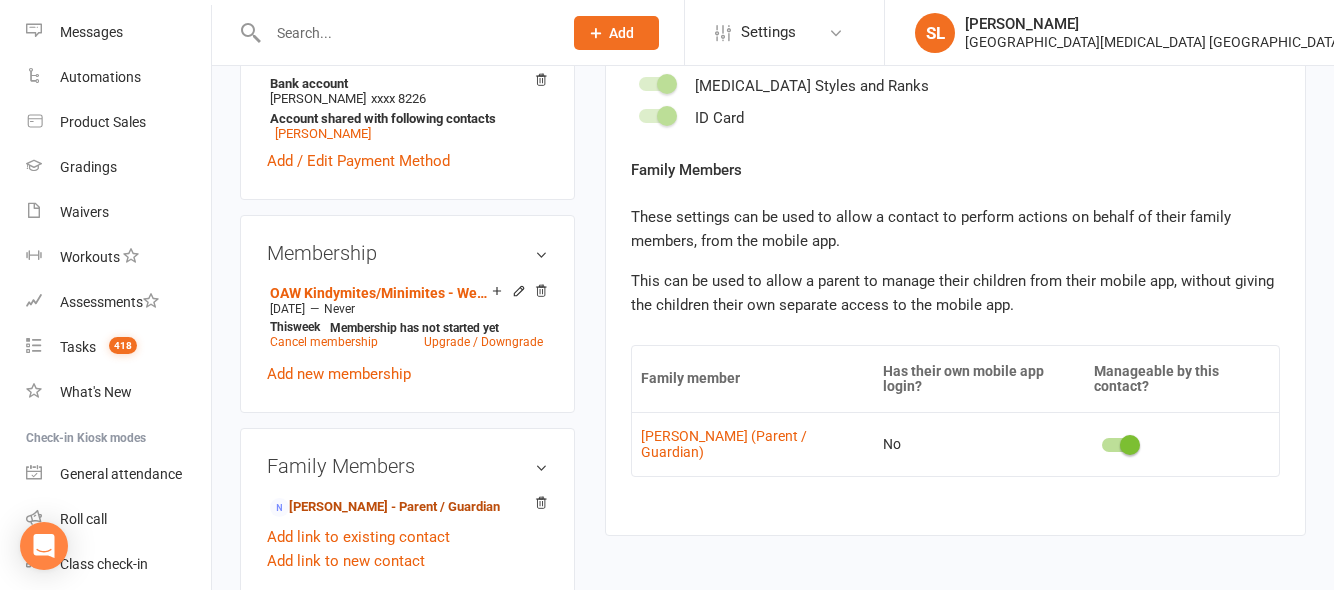 click on "Sam Payne - Parent / Guardian" at bounding box center [385, 507] 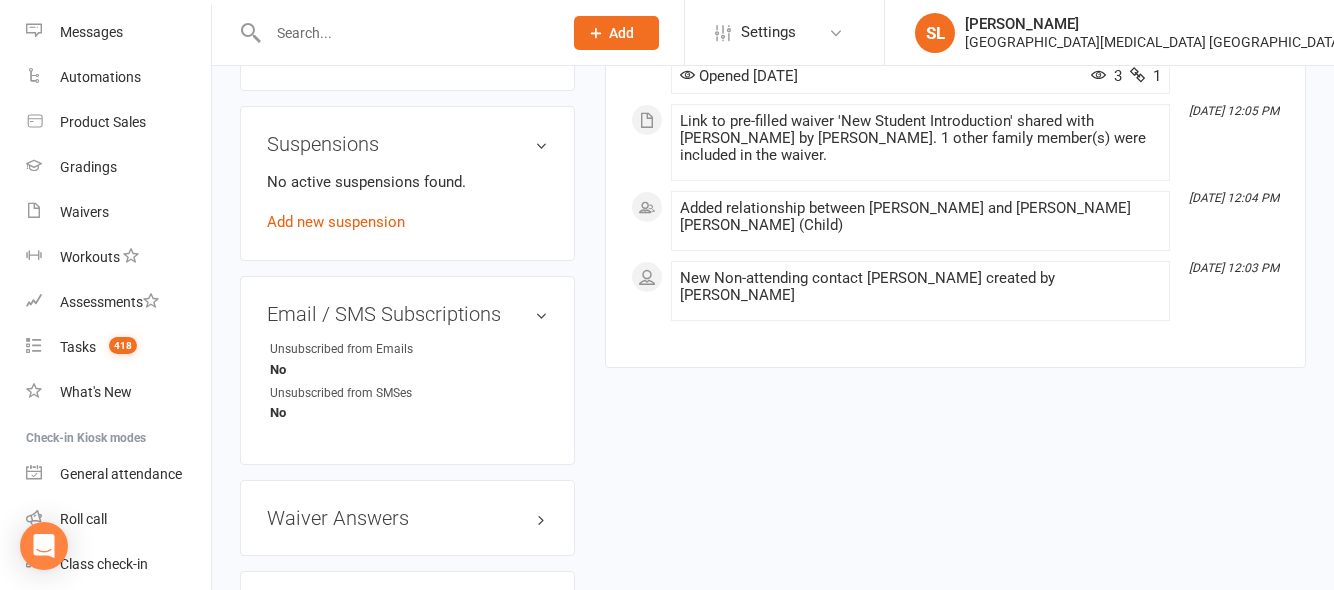 scroll, scrollTop: 1341, scrollLeft: 0, axis: vertical 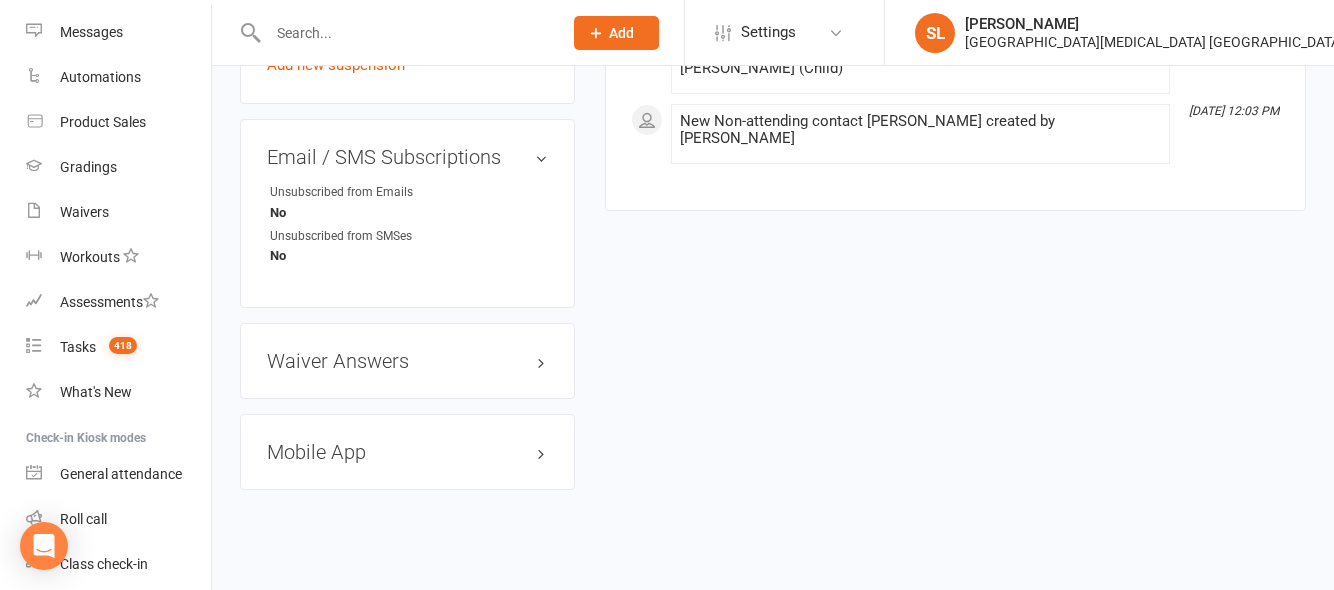 click on "Mobile App" at bounding box center (407, 452) 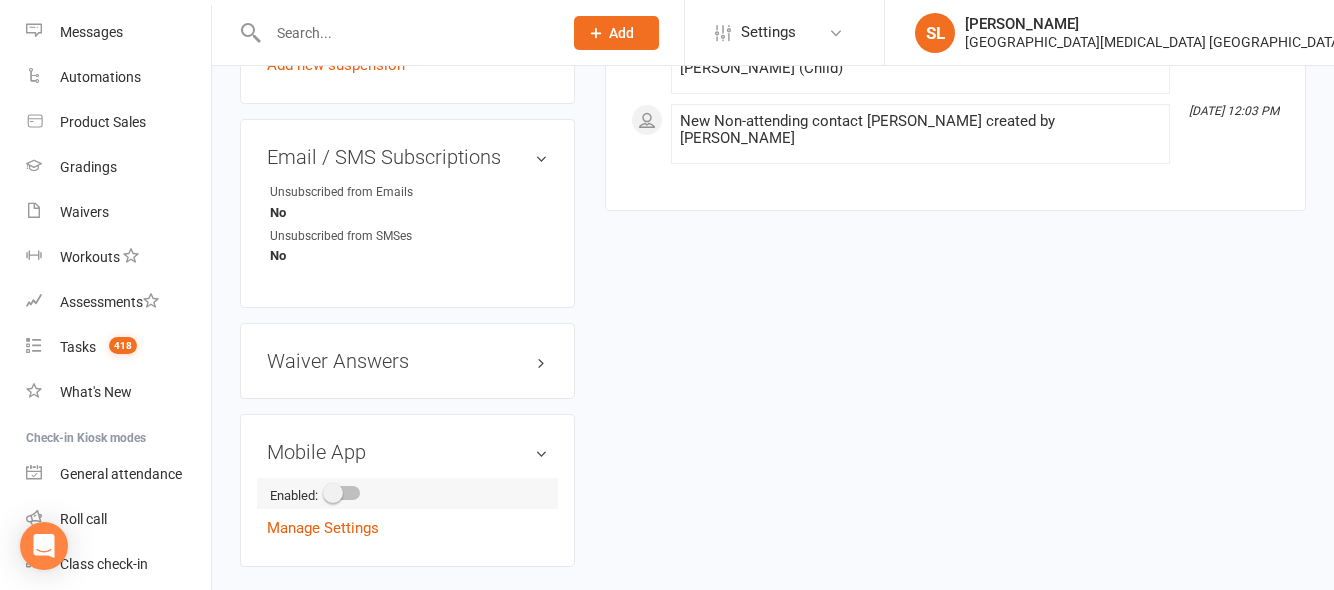 click at bounding box center (333, 493) 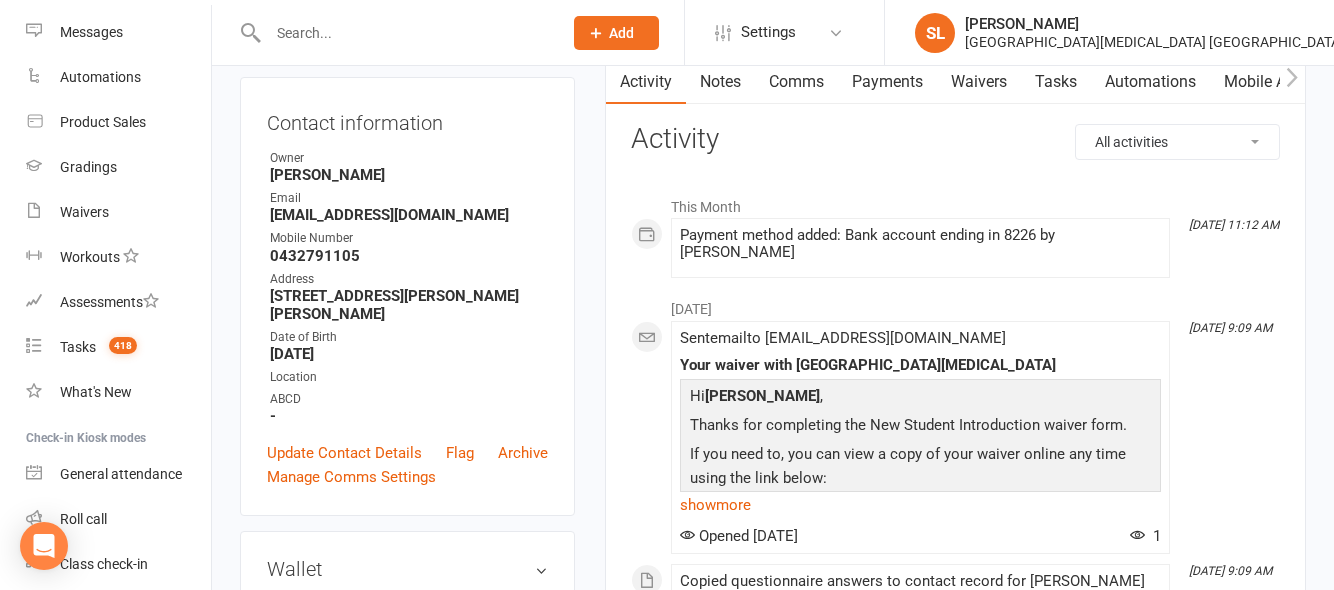 scroll, scrollTop: 0, scrollLeft: 0, axis: both 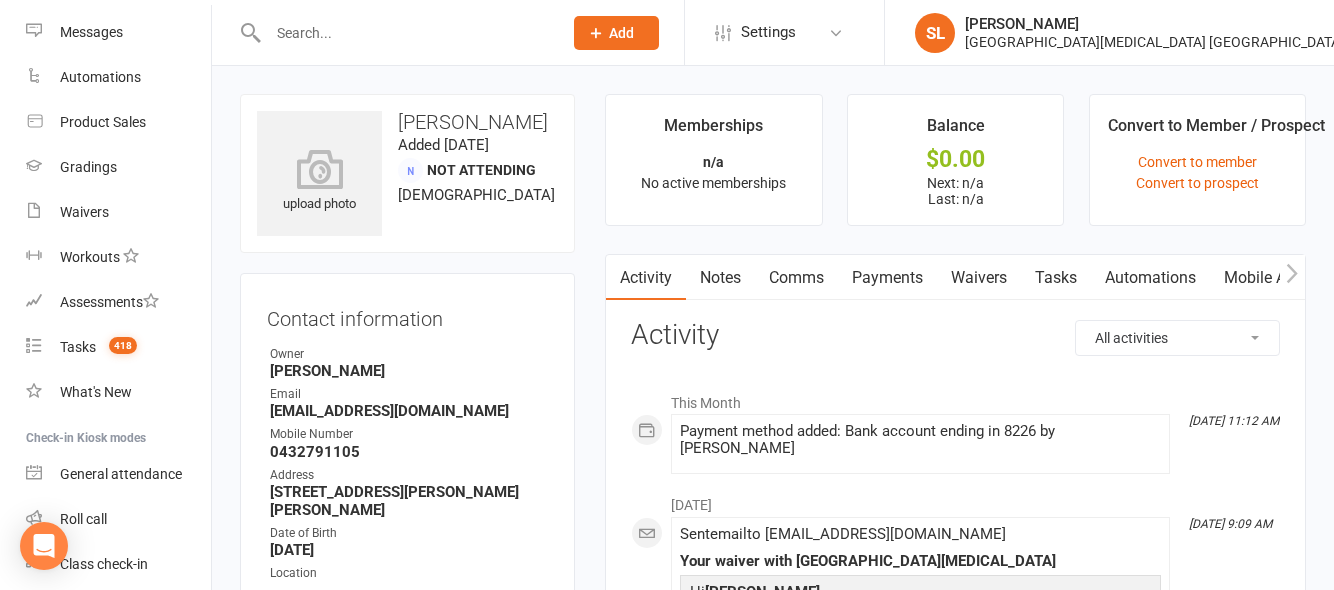 click on "Mobile App" at bounding box center (1264, 278) 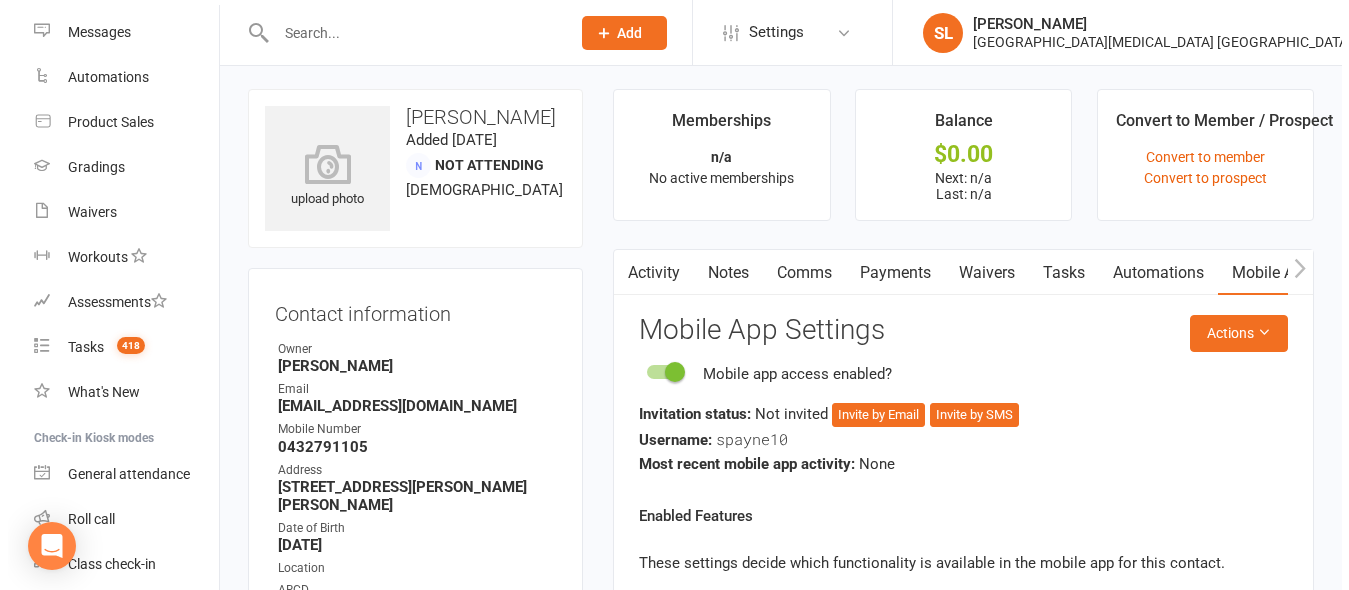 scroll, scrollTop: 0, scrollLeft: 0, axis: both 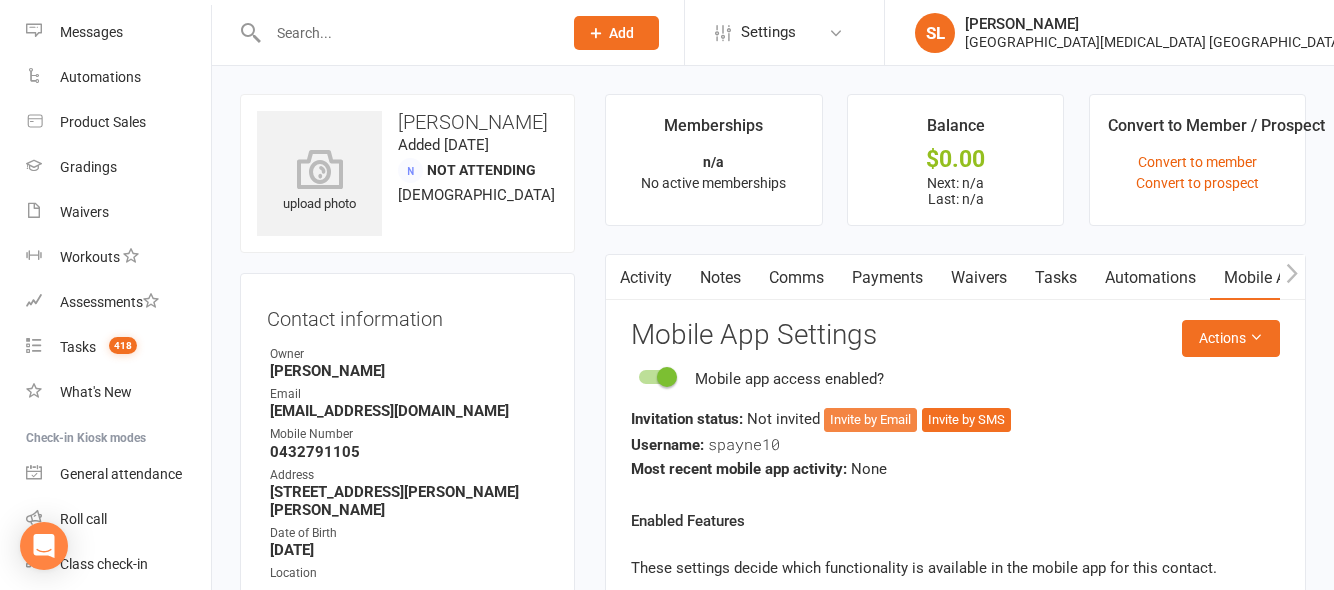 click on "Invite by Email" at bounding box center (870, 420) 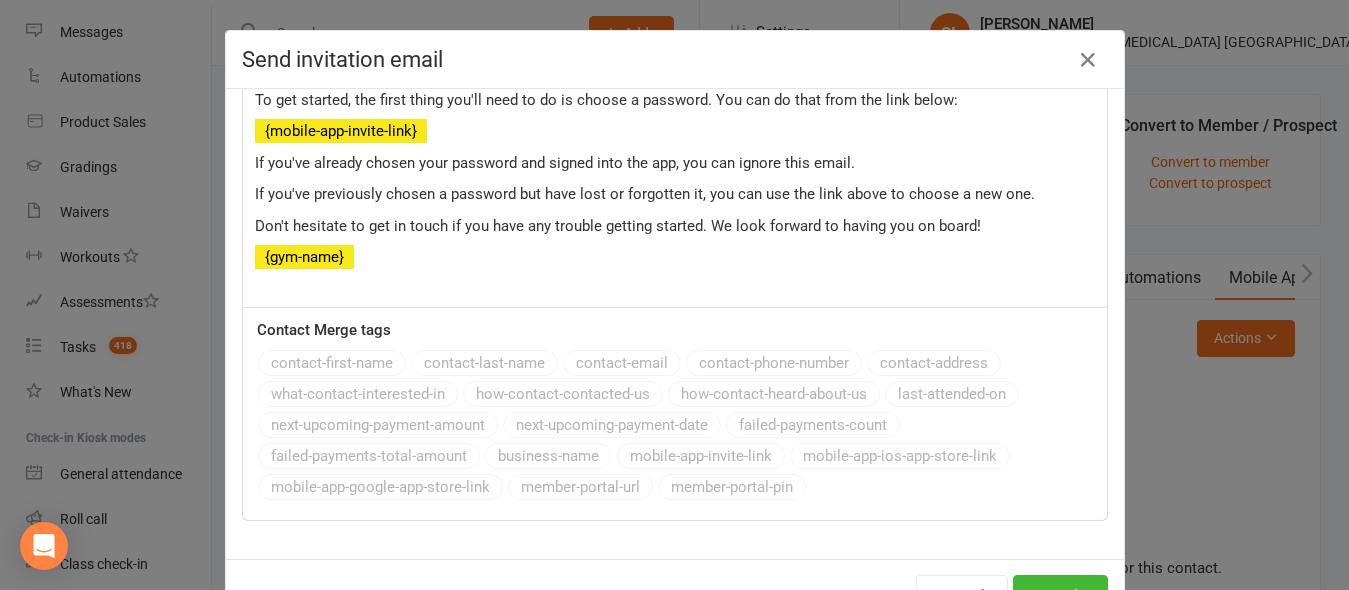 scroll, scrollTop: 317, scrollLeft: 0, axis: vertical 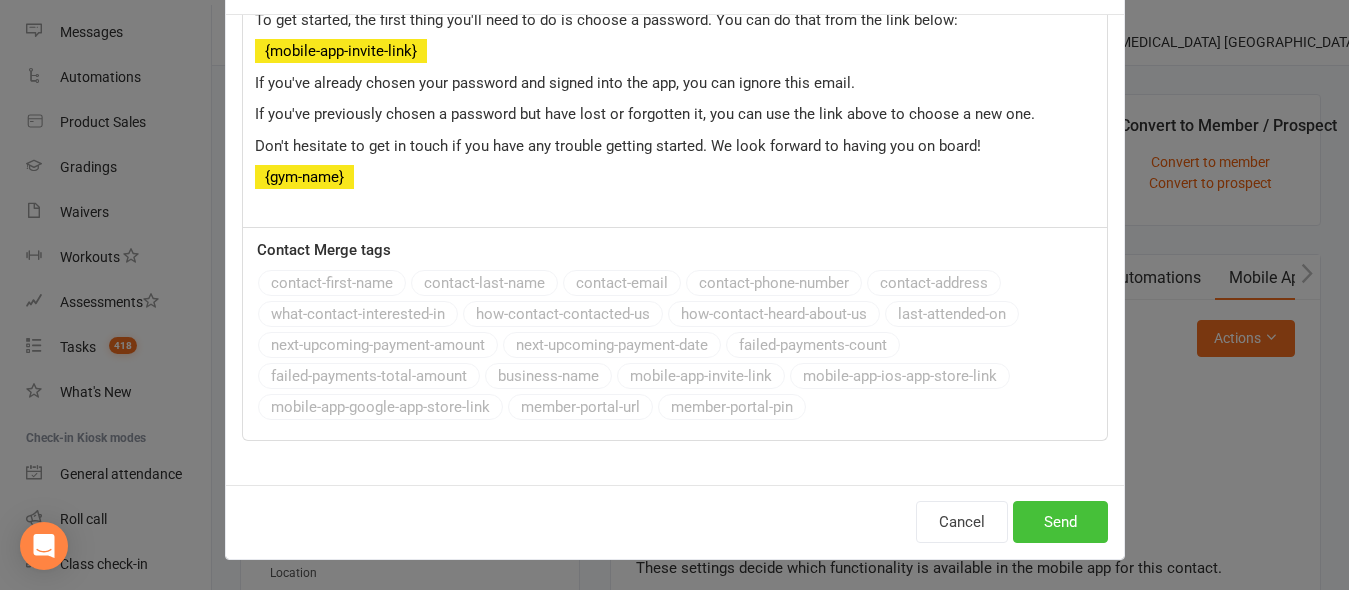 click on "Send" at bounding box center (1060, 522) 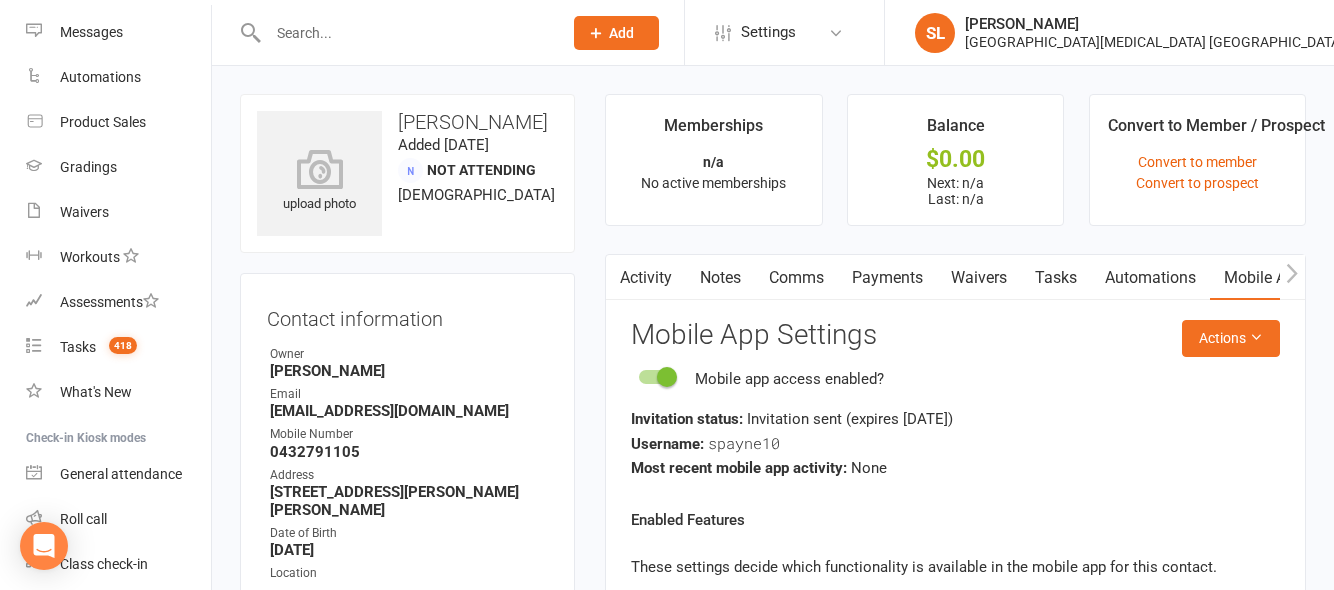 click on "Enabled Features These settings decide which functionality is available in the mobile app for this contact. Changes made on this page will be applied to this contact only - to make changes for multiple contacts, consider using the   bulk changes report , or   update your mobile app settings  if you want to manage features for all users.   The settings below are available to white-label mobile app users. Contact us today to learn more. View event timetable View bookings (past / future) Making bookings / Joining the waitlist Purchase memberships View payment information (payments and payment methods) My Shop (Product sales) Martial Arts Styles and Ranks ID Card" at bounding box center (955, 751) 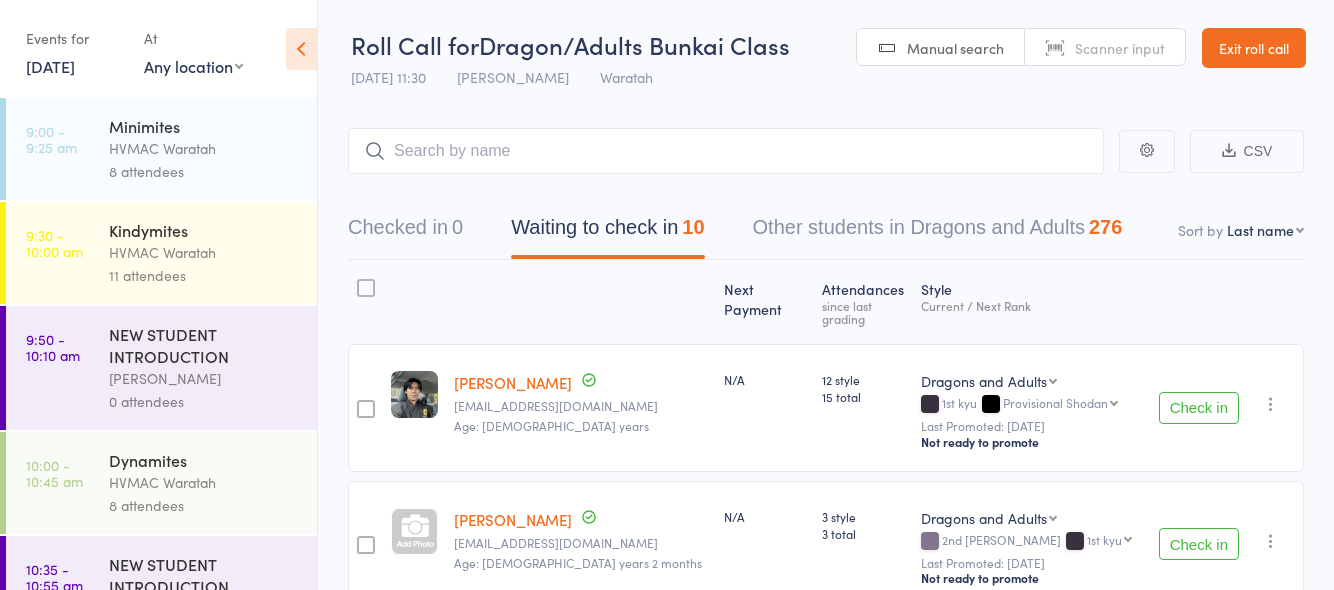 scroll, scrollTop: 1, scrollLeft: 0, axis: vertical 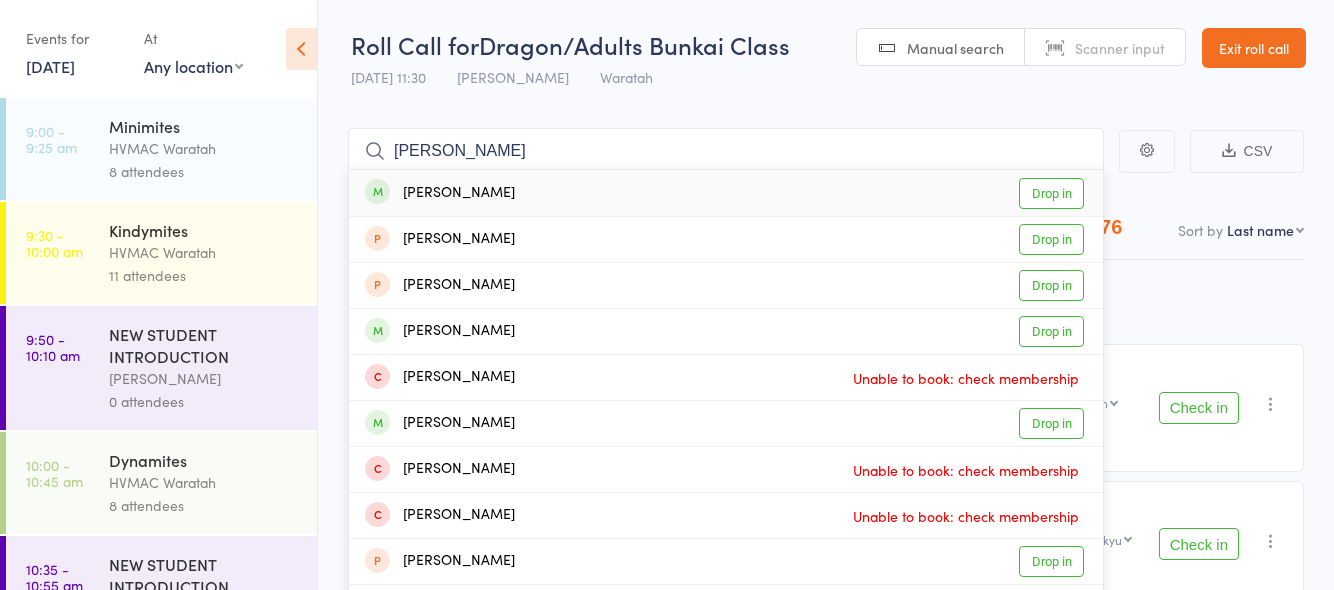 type on "[PERSON_NAME]" 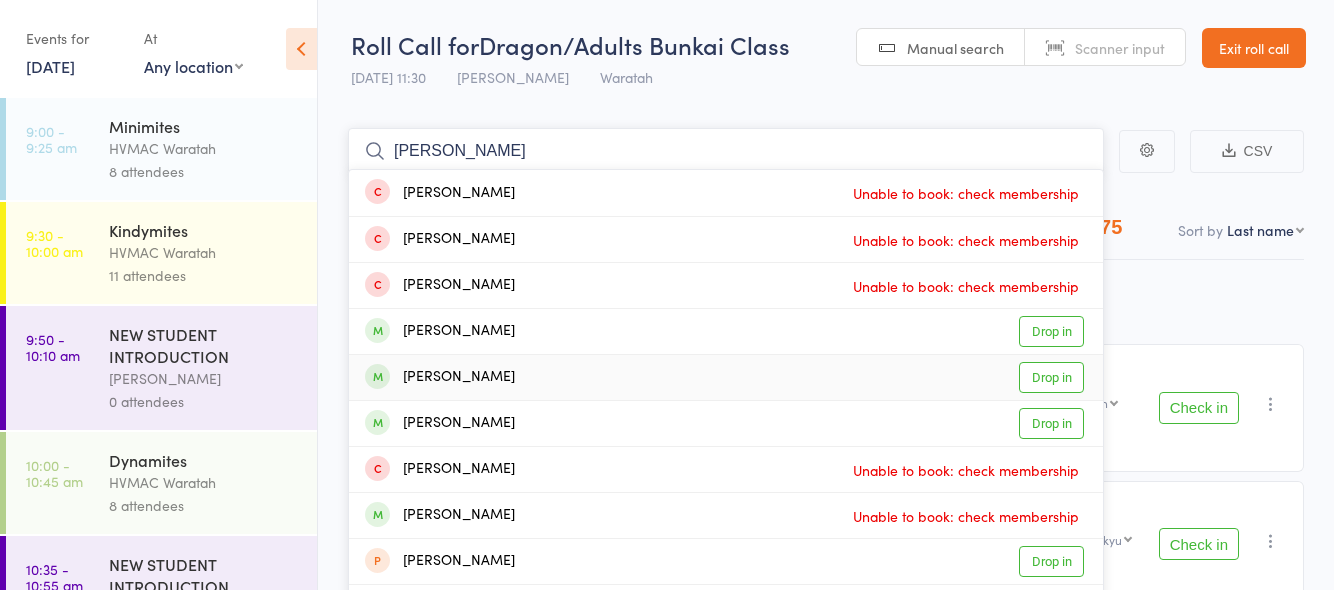 type on "[PERSON_NAME]" 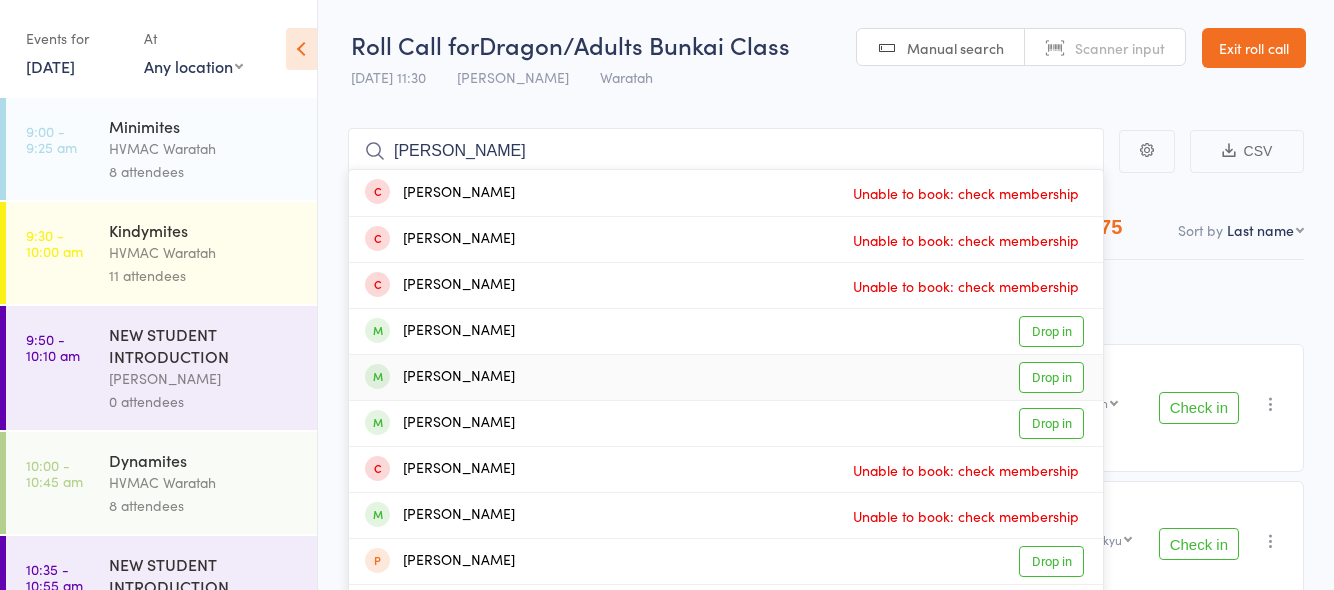 click on "Drop in" at bounding box center (1051, 377) 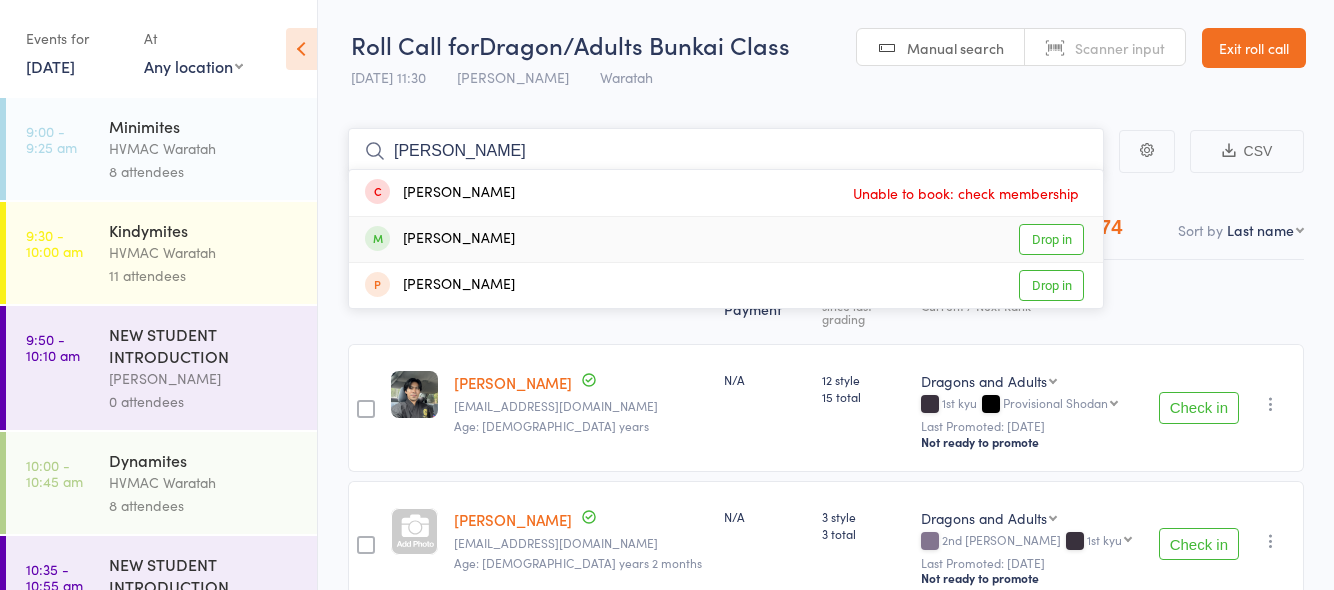 type on "[PERSON_NAME]" 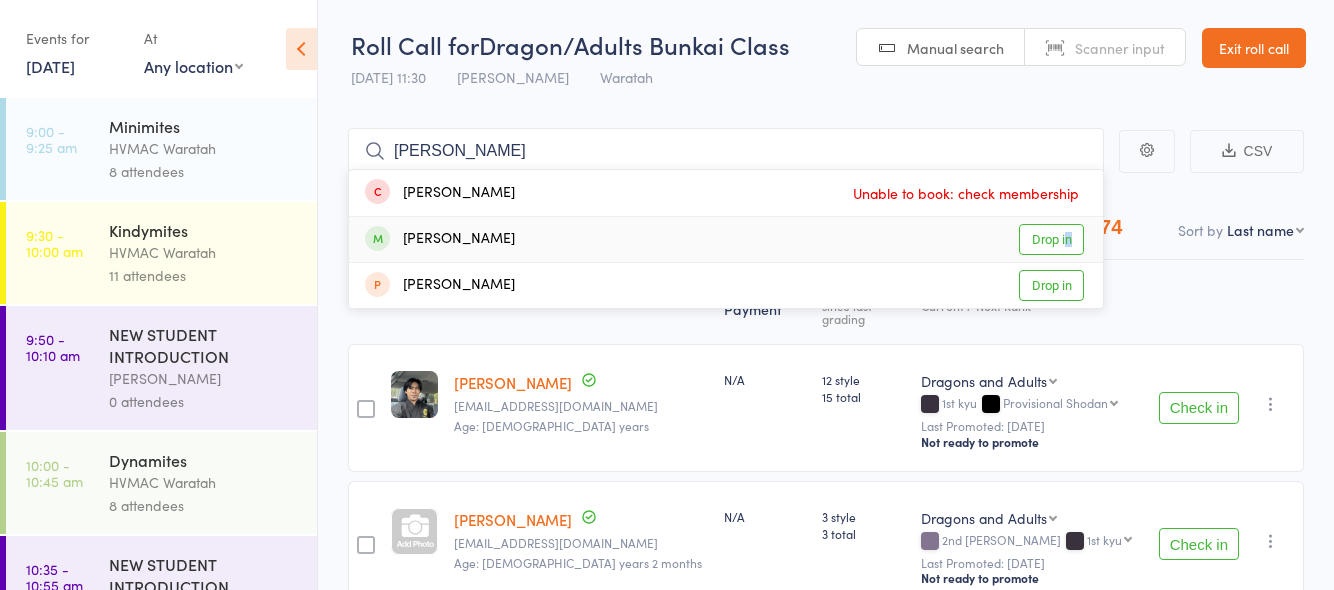 click on "Drop in" at bounding box center (1051, 239) 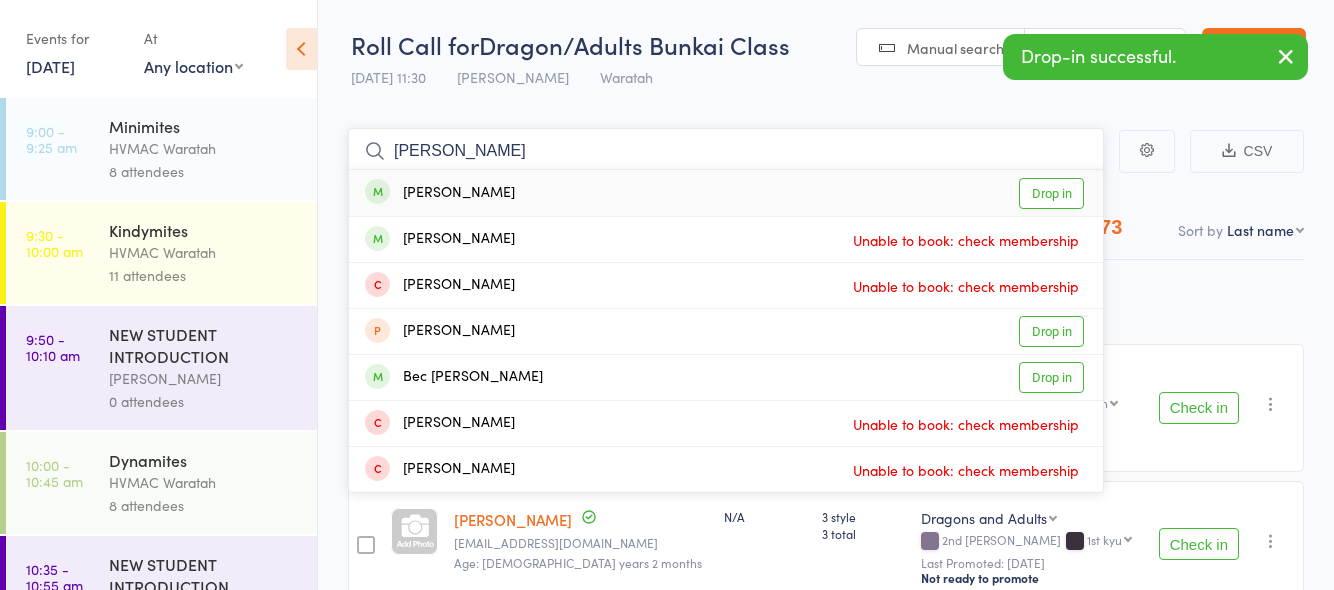 type on "[PERSON_NAME]" 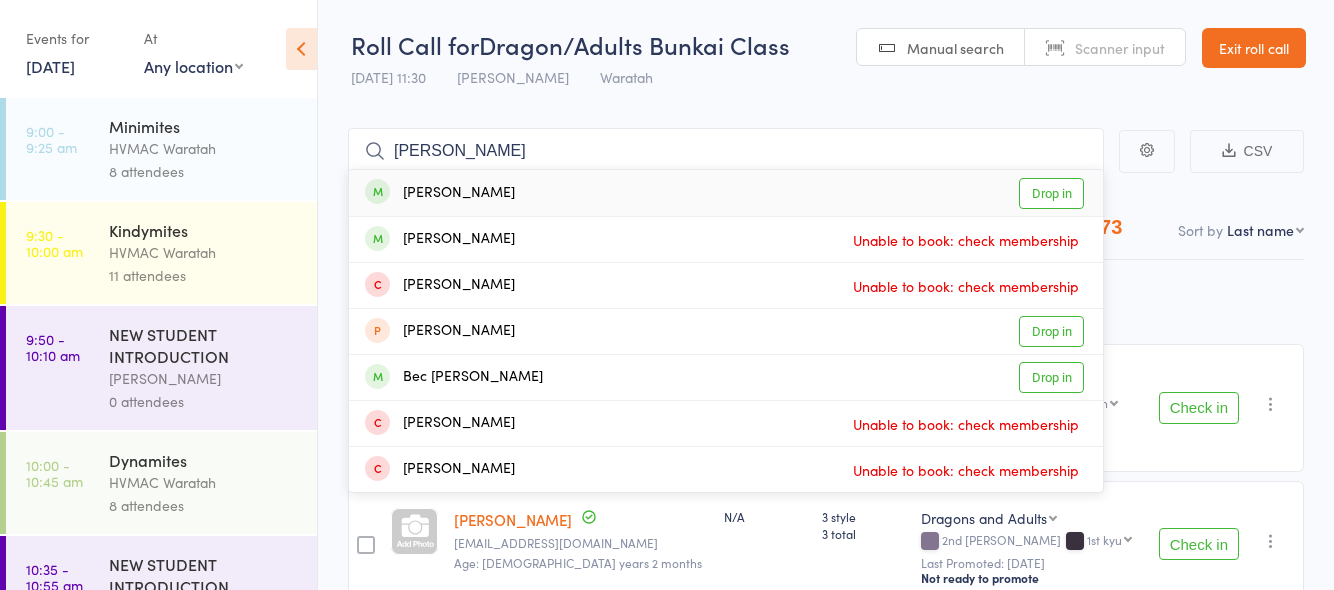 click on "Drop in" at bounding box center [1051, 193] 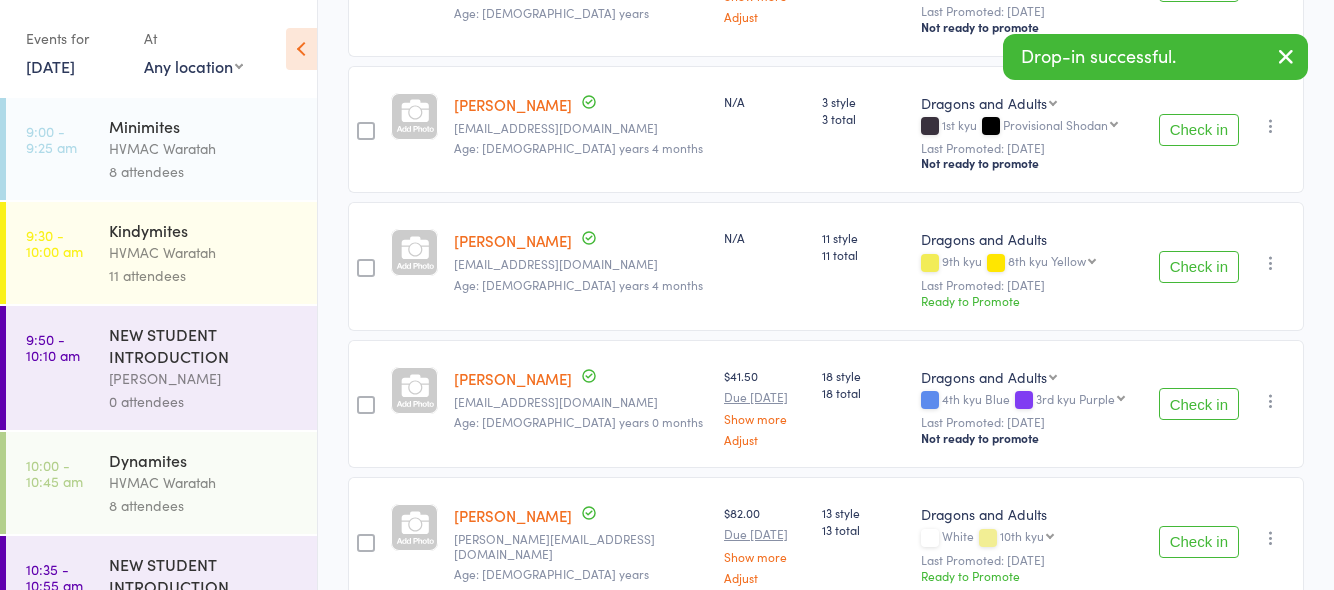 scroll, scrollTop: 1000, scrollLeft: 0, axis: vertical 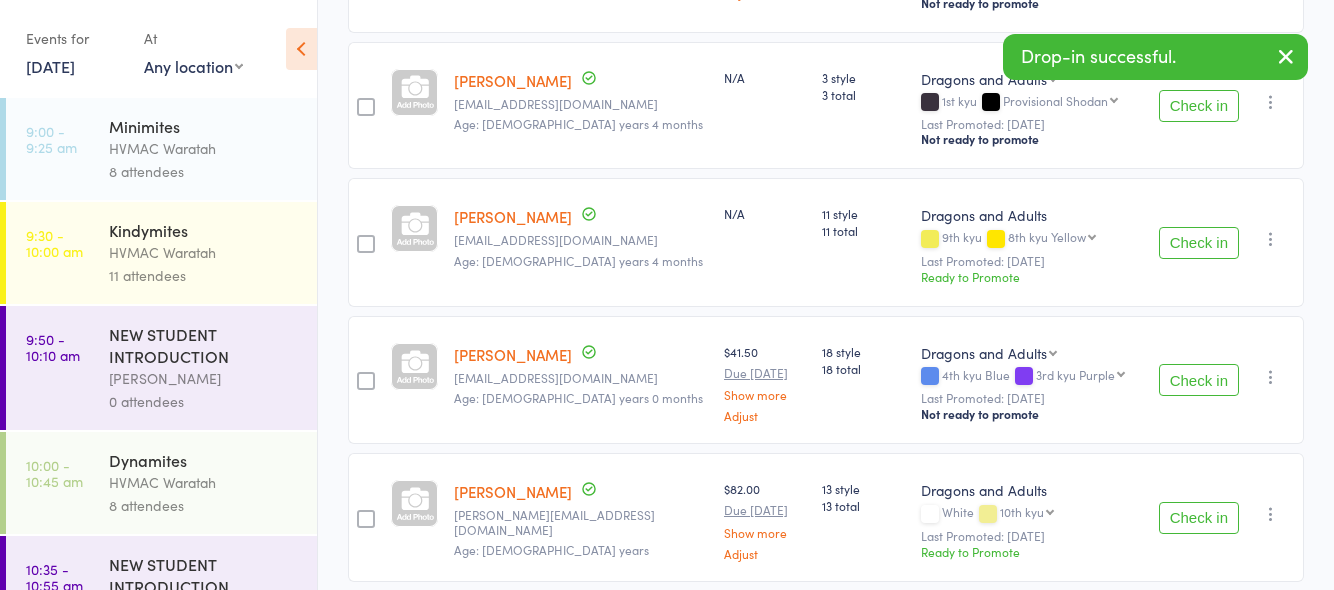 click on "Check in" at bounding box center (1199, 380) 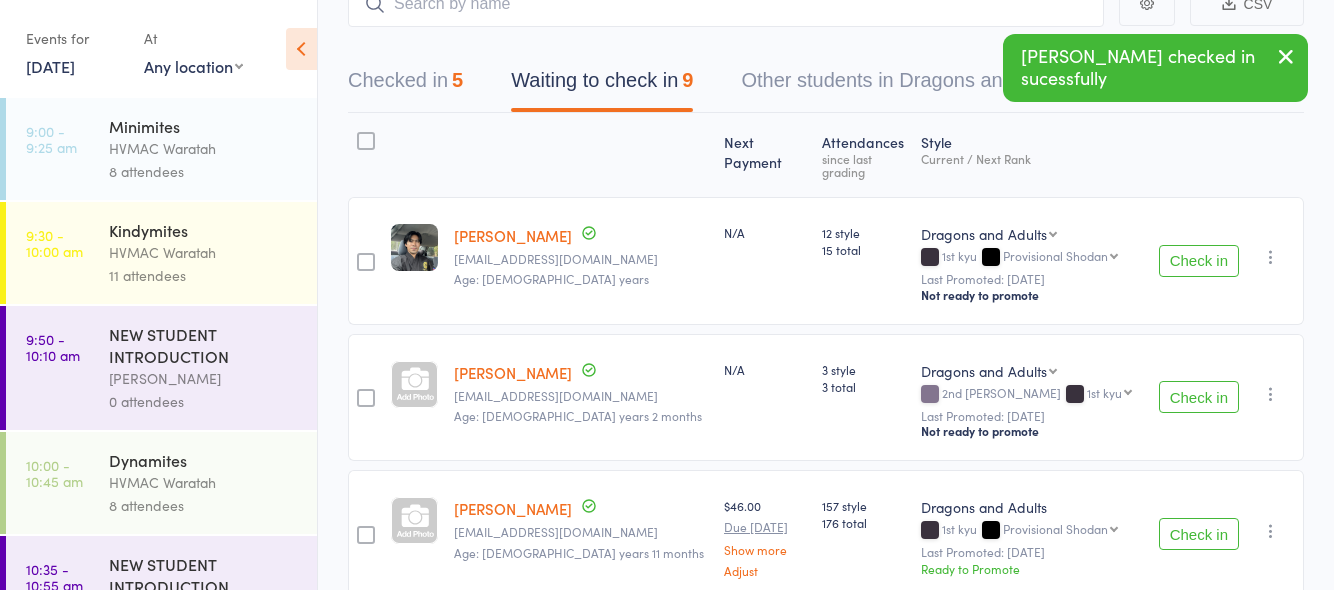 scroll, scrollTop: 0, scrollLeft: 0, axis: both 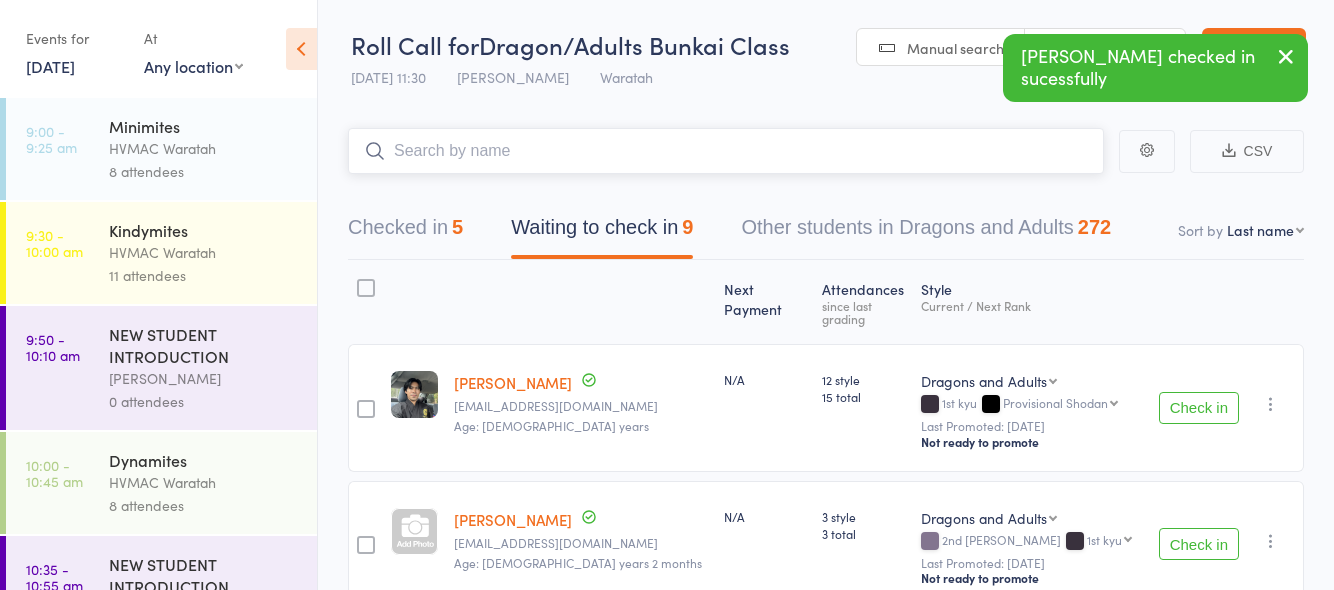 drag, startPoint x: 540, startPoint y: 154, endPoint x: 528, endPoint y: 147, distance: 13.892444 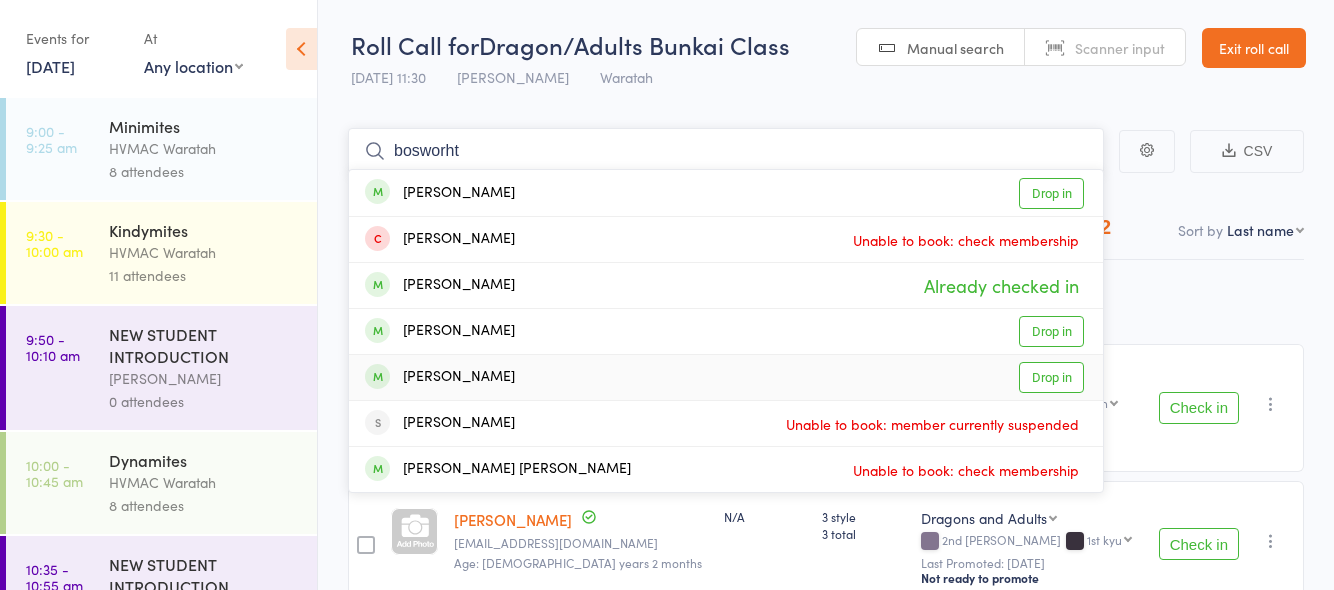 type on "bosworht" 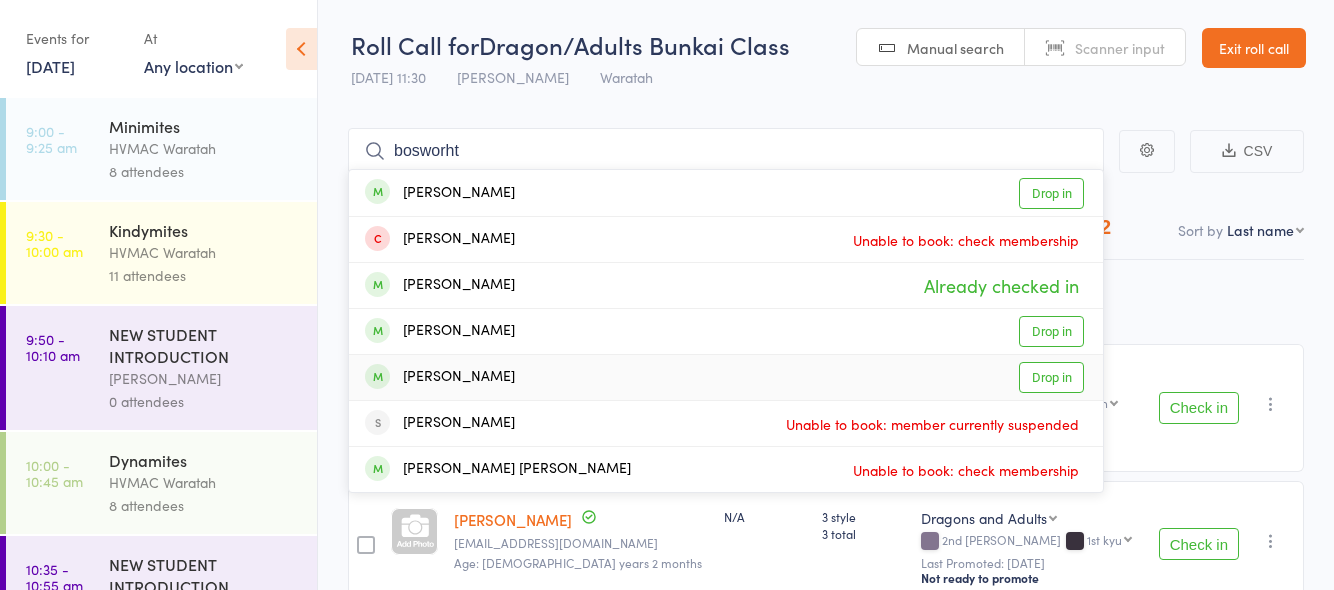 drag, startPoint x: 1053, startPoint y: 367, endPoint x: 1051, endPoint y: 379, distance: 12.165525 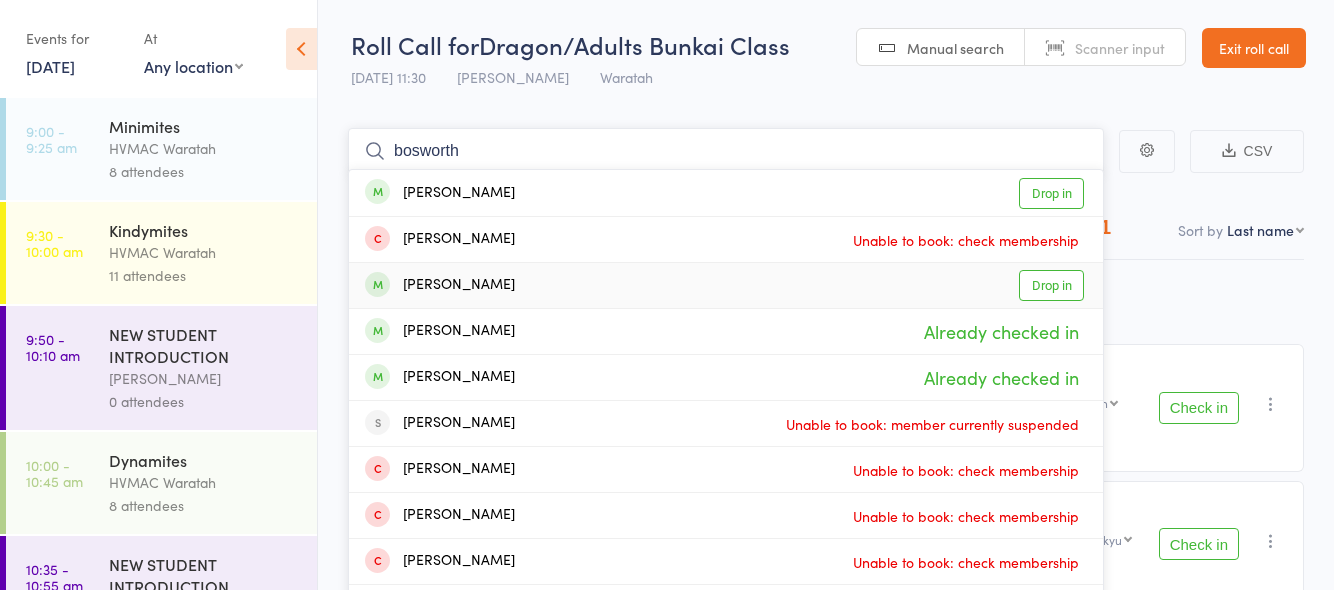 type on "bosworth" 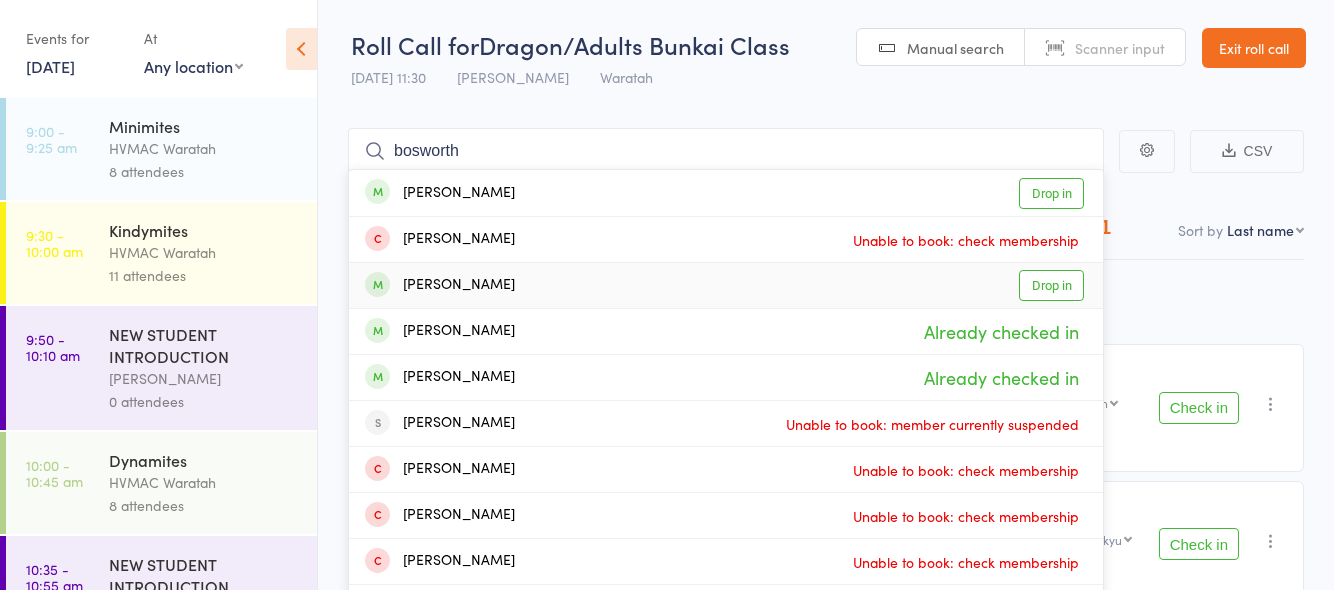click on "Drop in" at bounding box center (1051, 285) 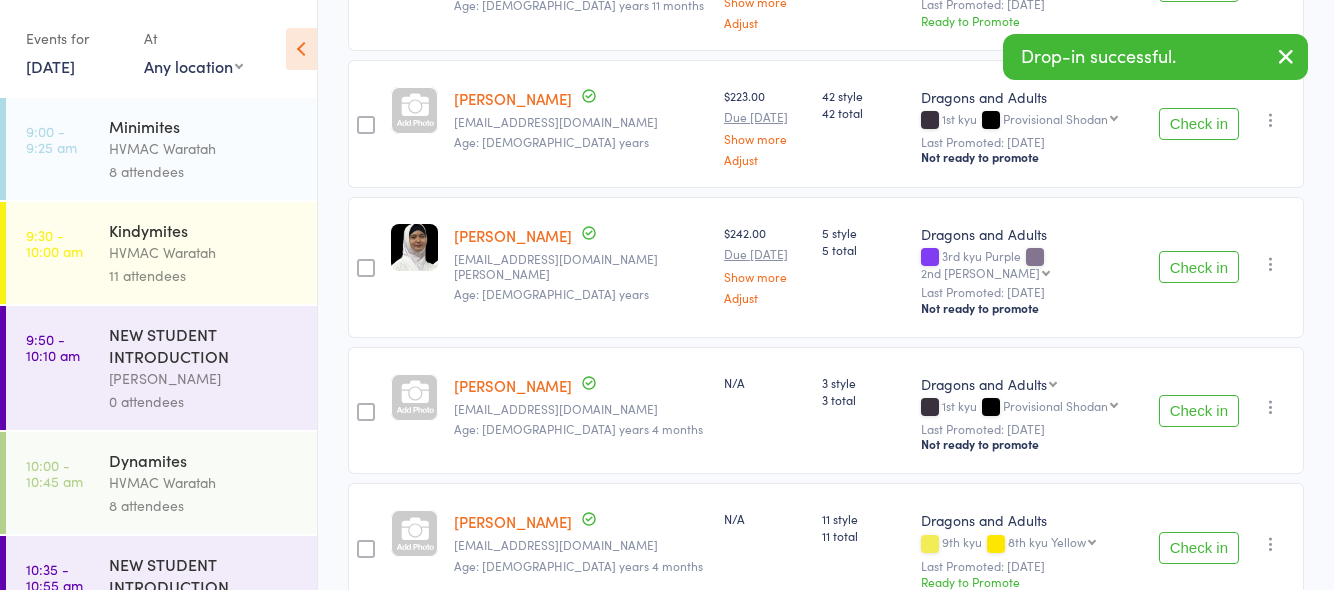 scroll, scrollTop: 1059, scrollLeft: 0, axis: vertical 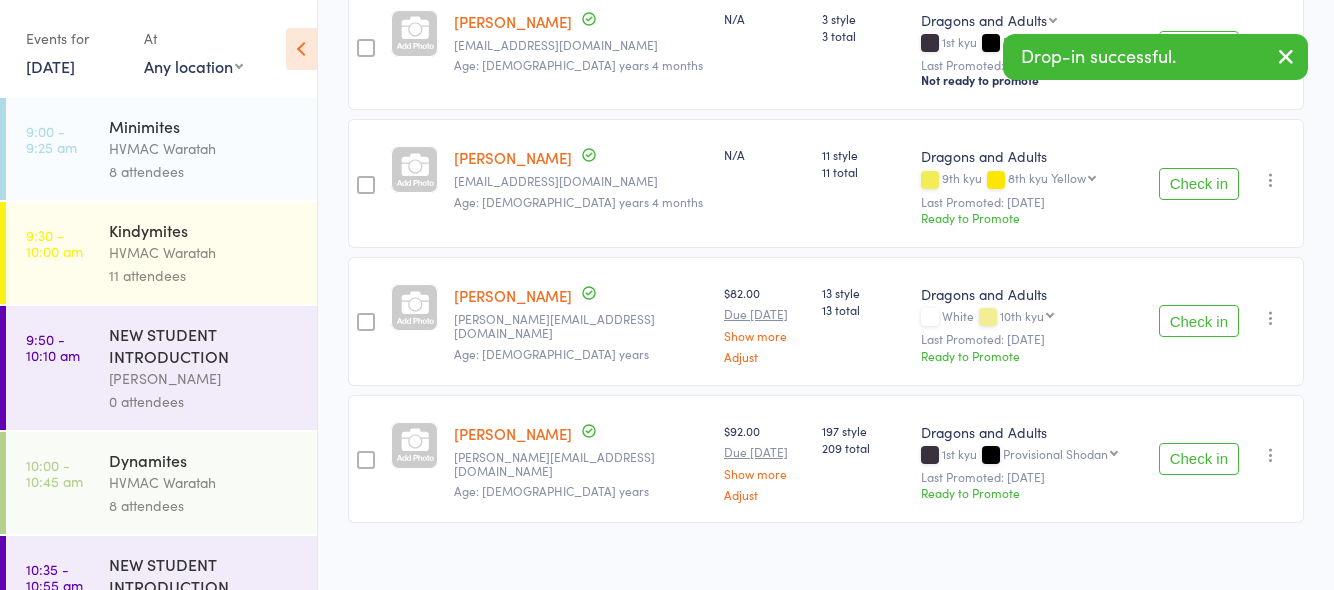 click on "Check in" at bounding box center [1199, 321] 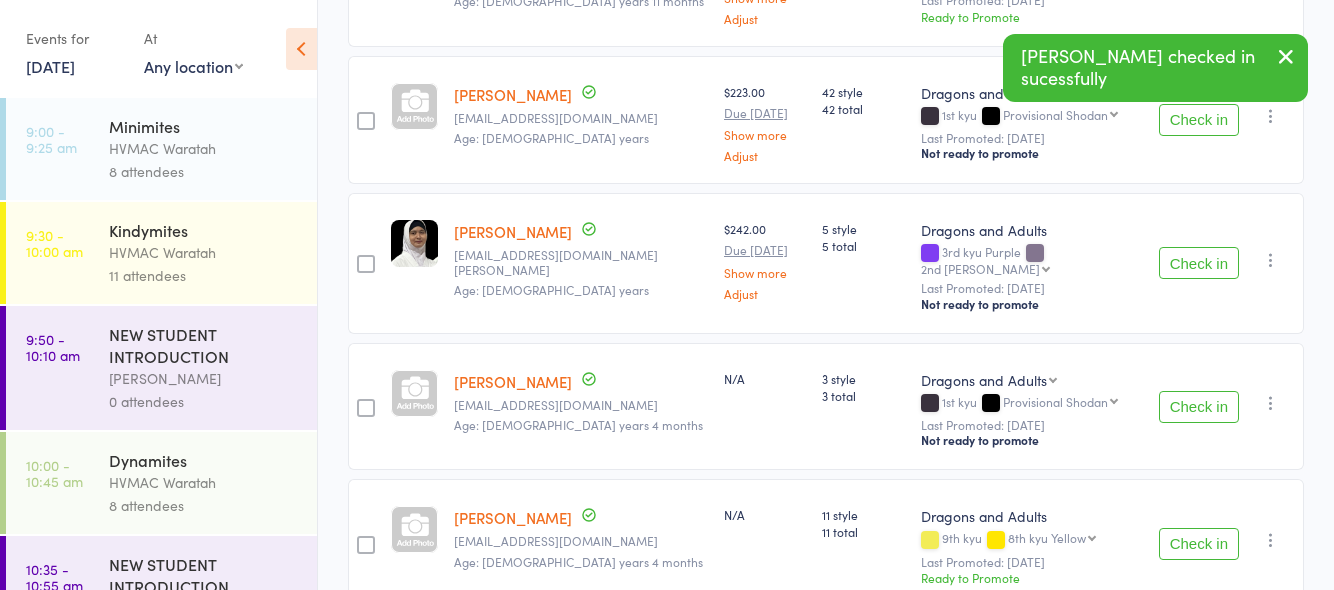 scroll, scrollTop: 622, scrollLeft: 0, axis: vertical 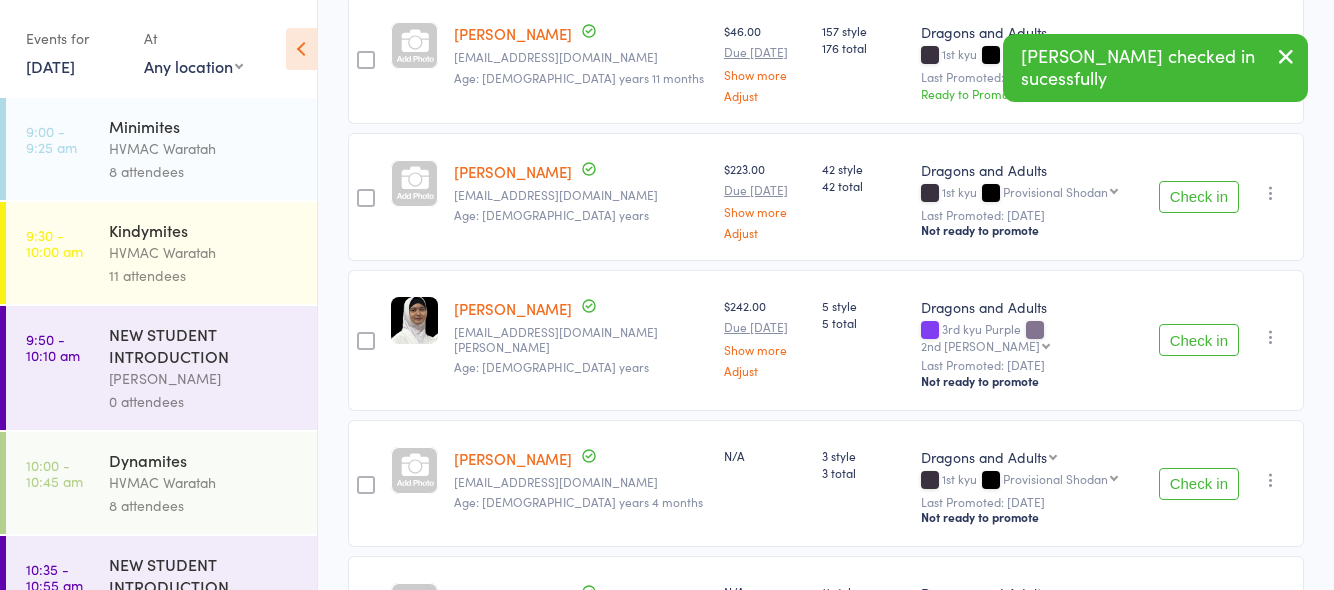 click on "Check in" at bounding box center (1199, 340) 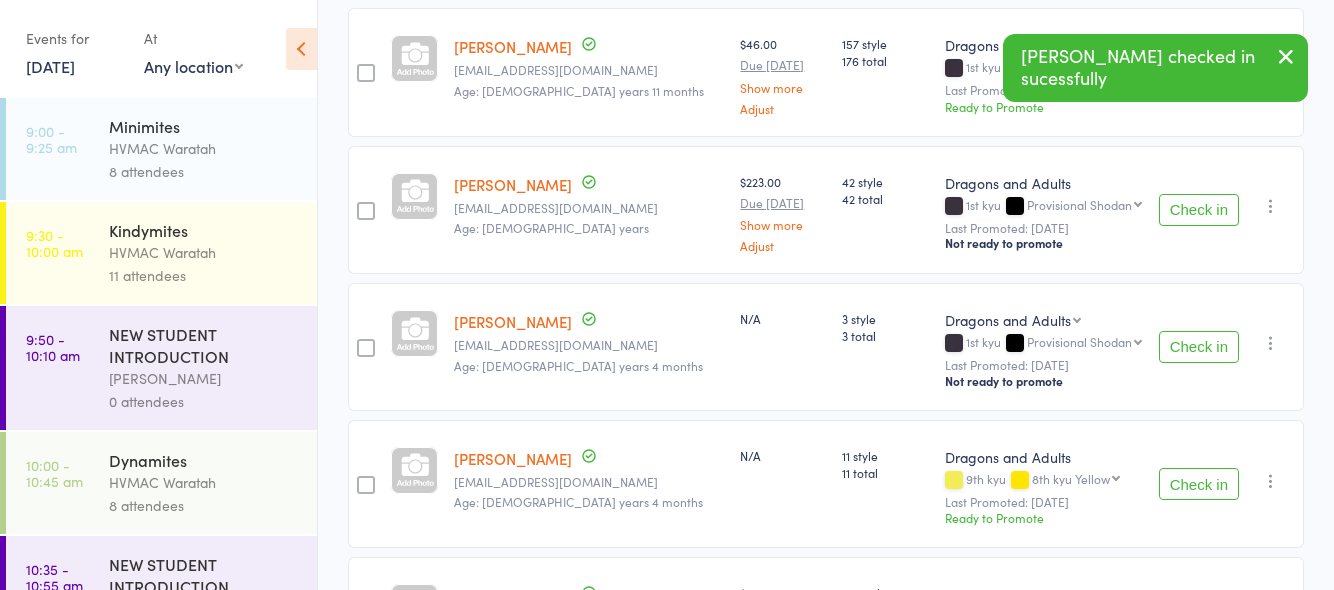 click on "Check in" at bounding box center [1199, 484] 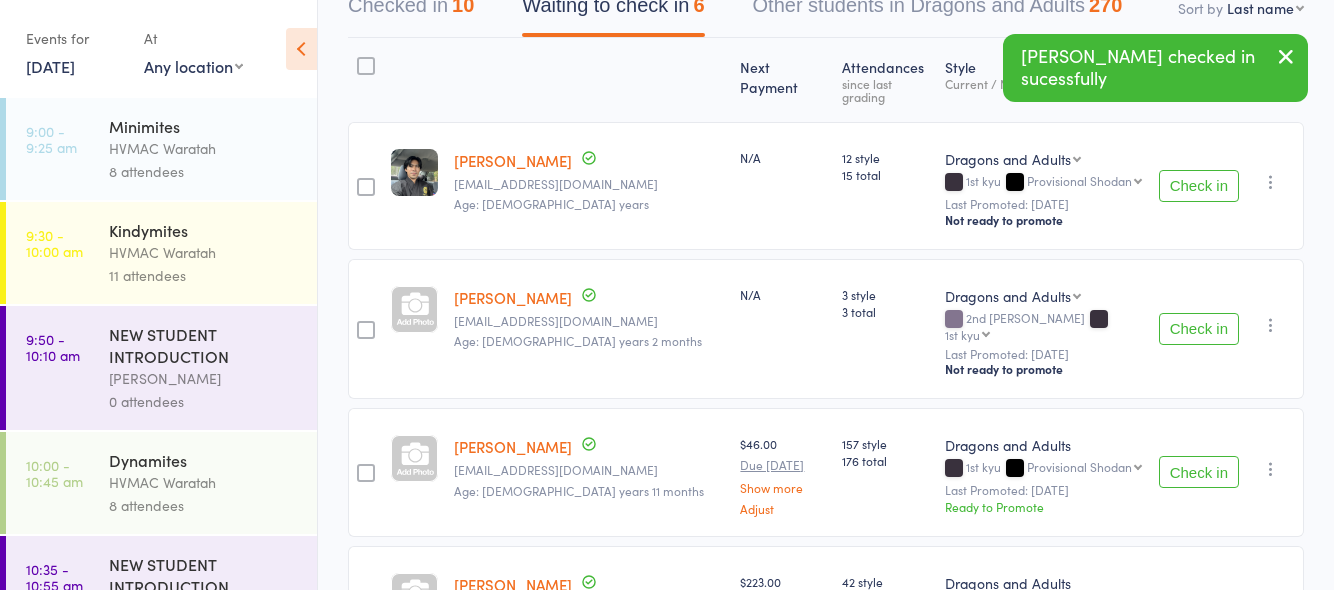 scroll, scrollTop: 0, scrollLeft: 0, axis: both 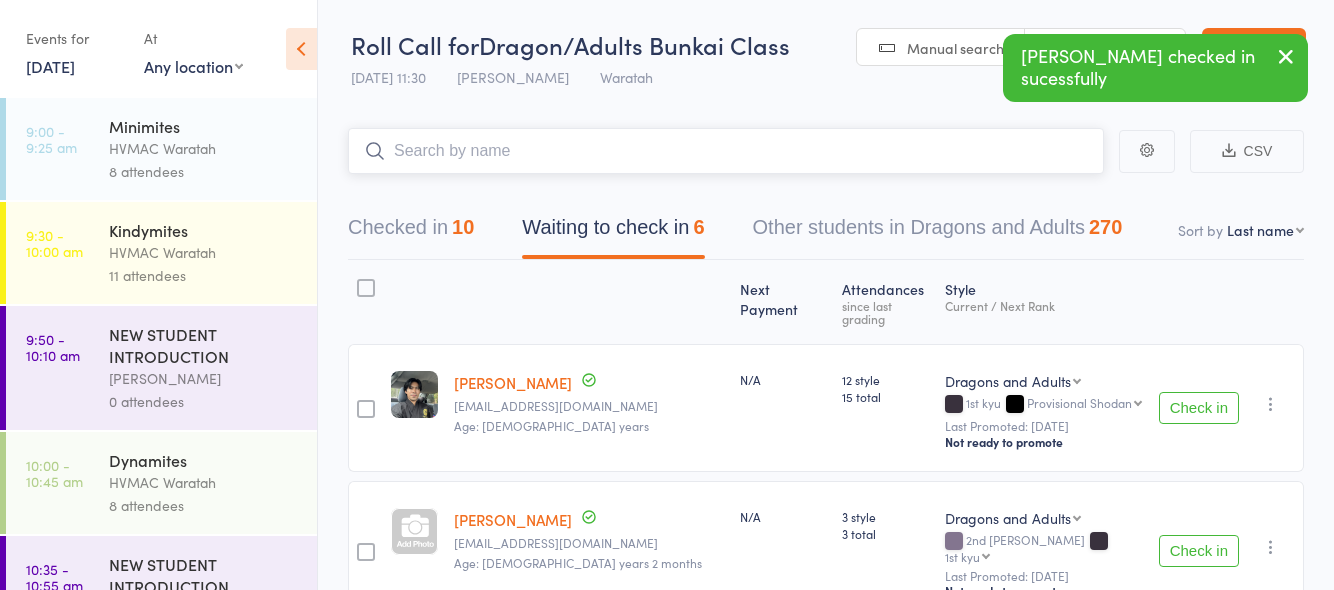 click at bounding box center (726, 151) 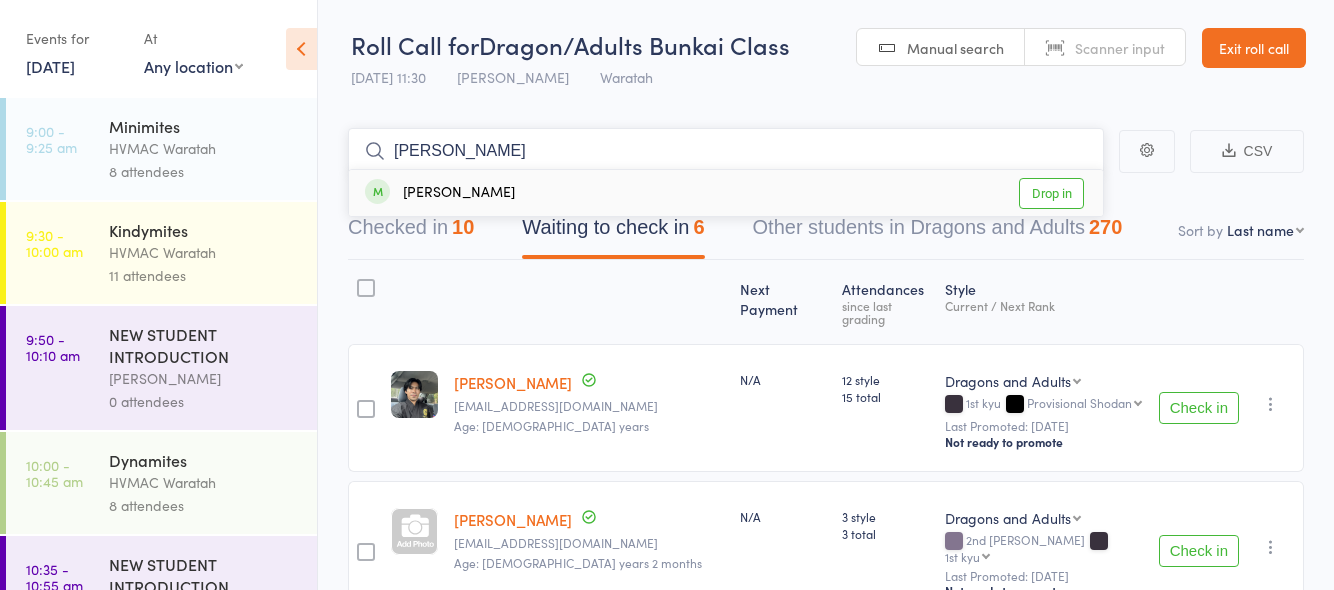 type on "[PERSON_NAME]" 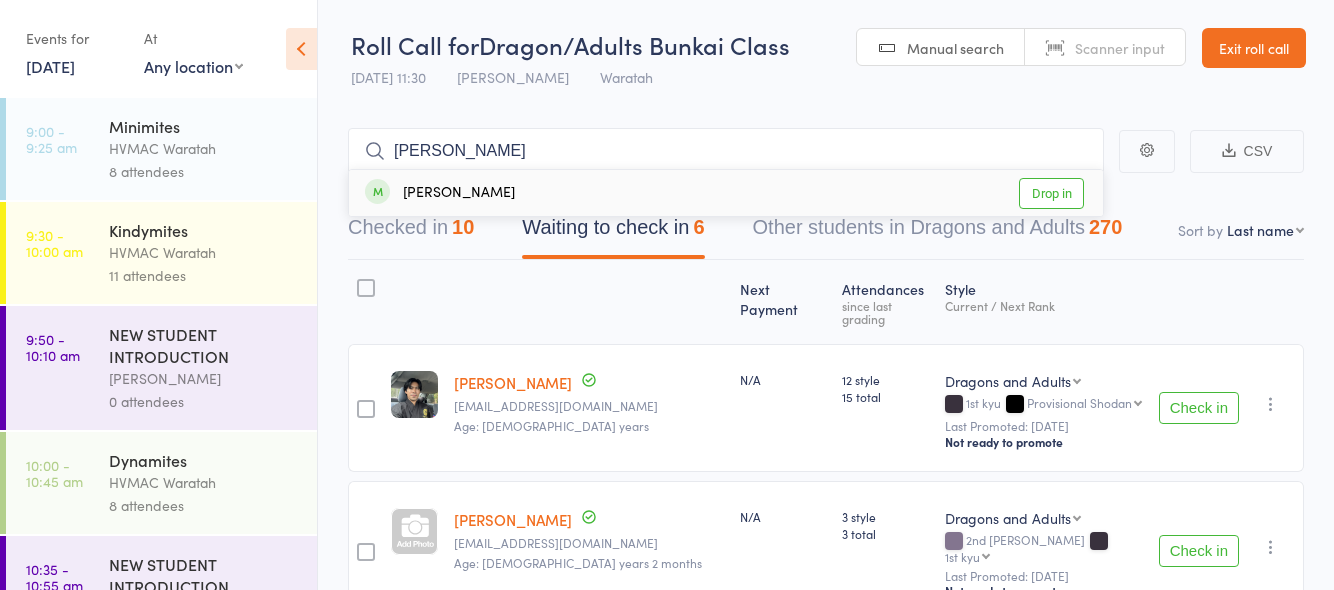click on "Drop in" at bounding box center [1051, 193] 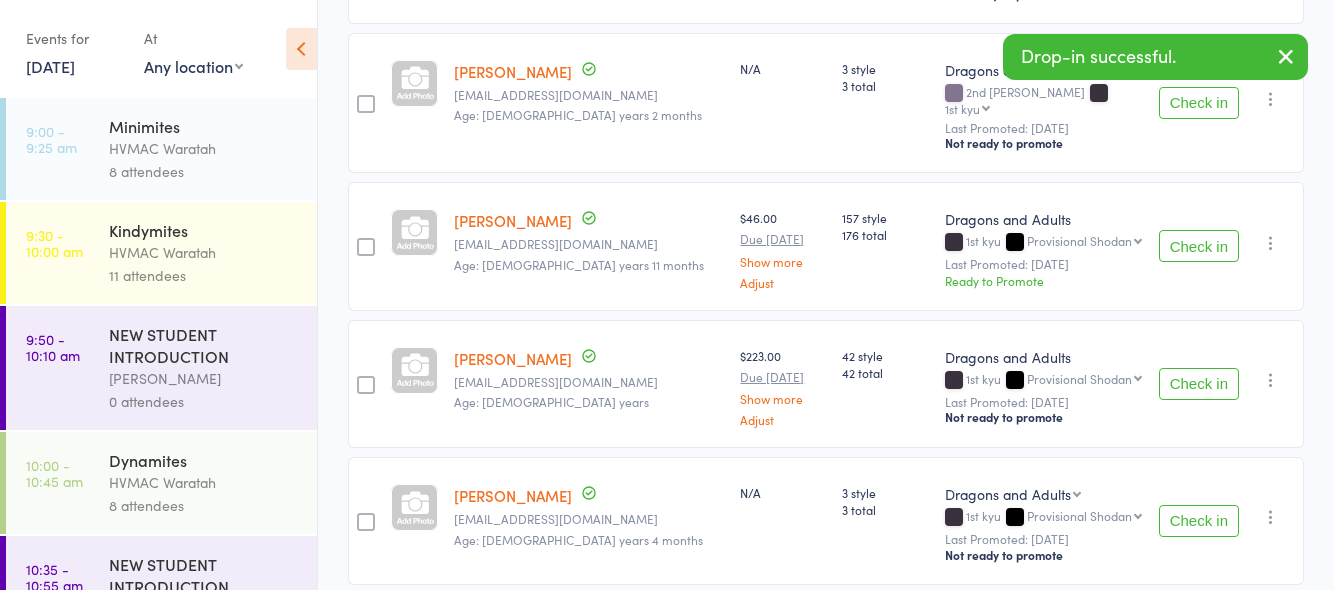 scroll, scrollTop: 500, scrollLeft: 0, axis: vertical 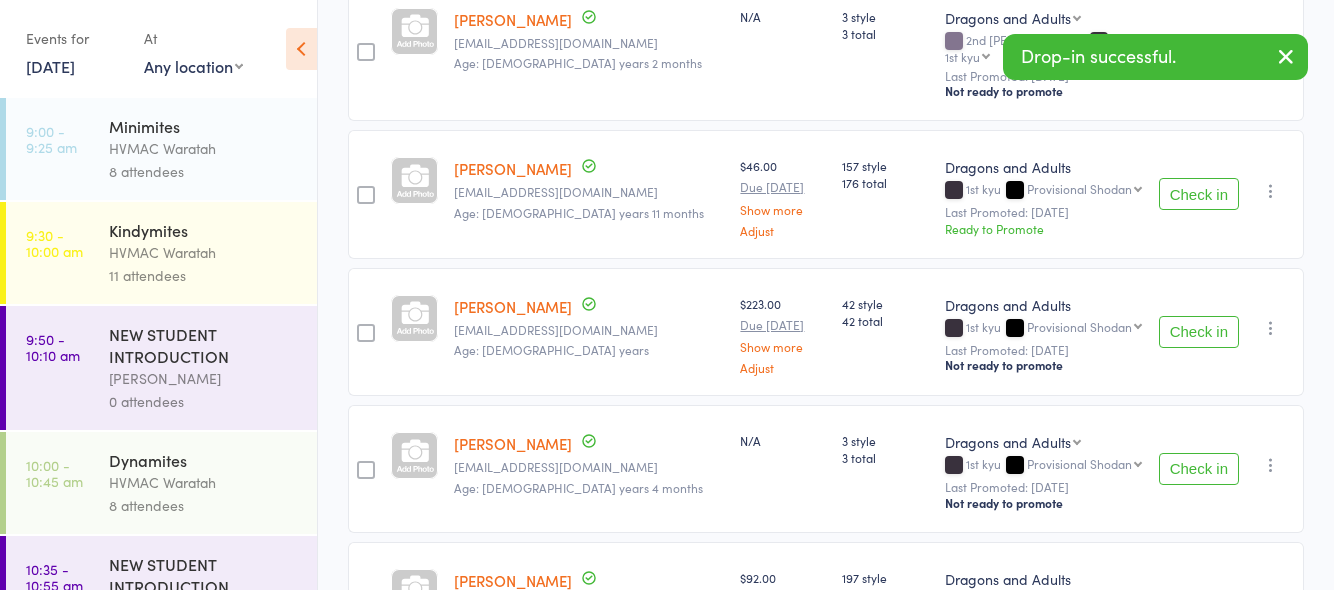 click on "Check in" at bounding box center [1199, 332] 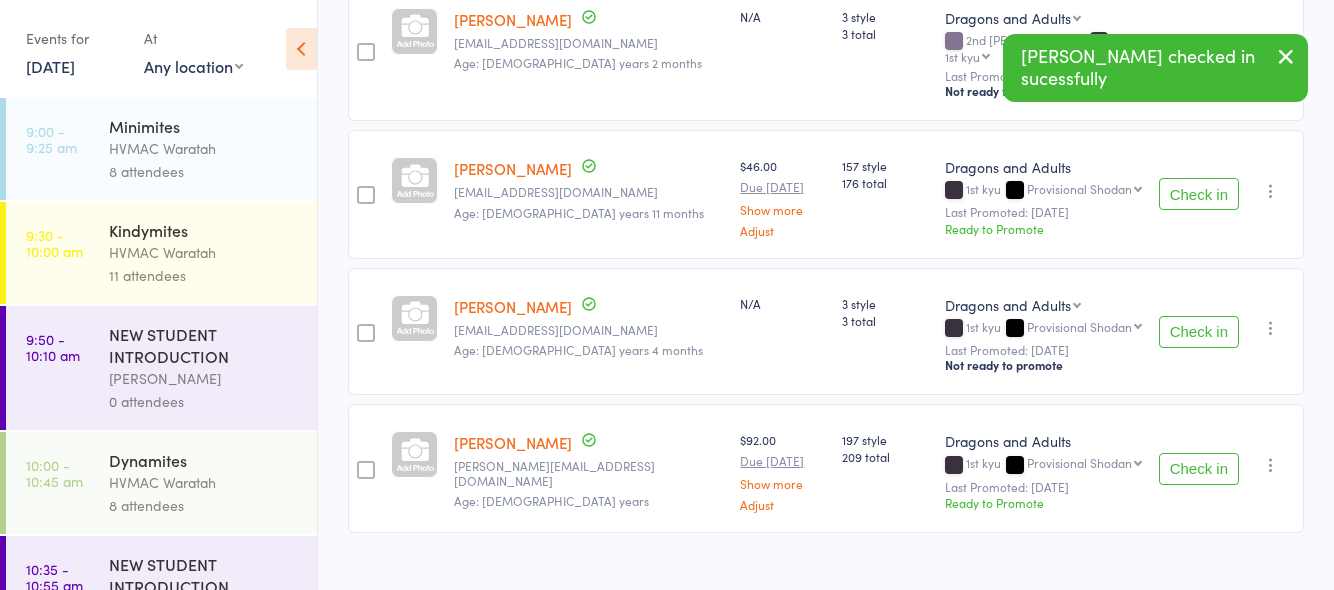 scroll, scrollTop: 300, scrollLeft: 0, axis: vertical 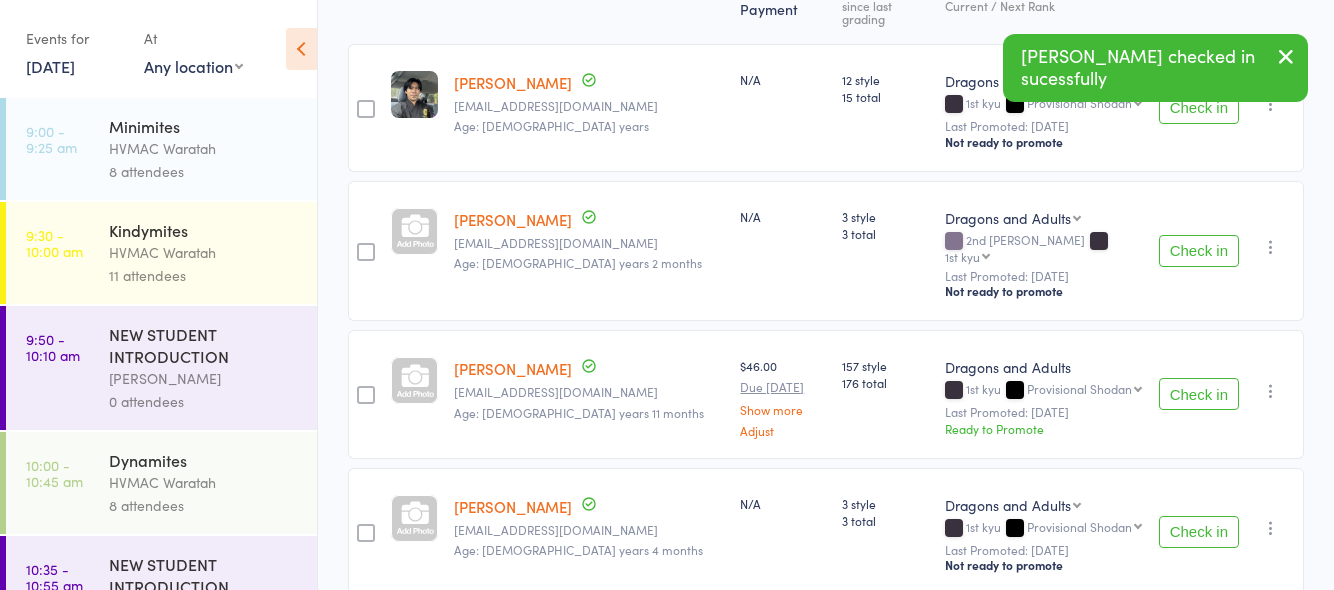 click on "Check in" at bounding box center [1199, 251] 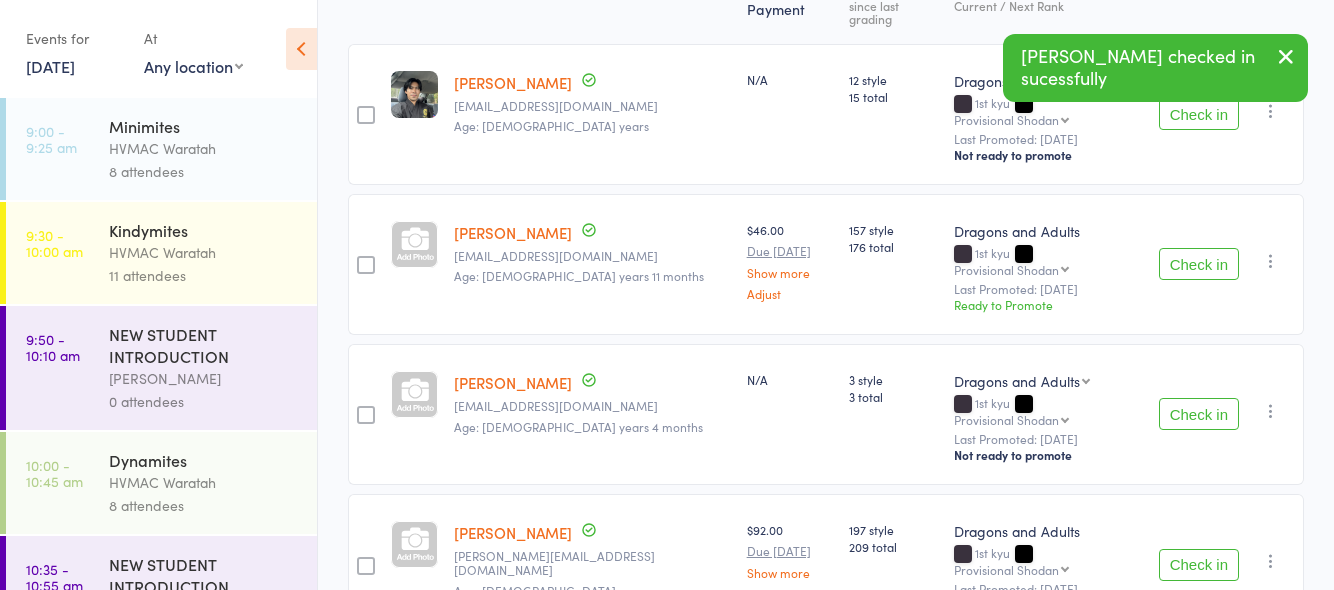 click on "Check in" at bounding box center (1199, 414) 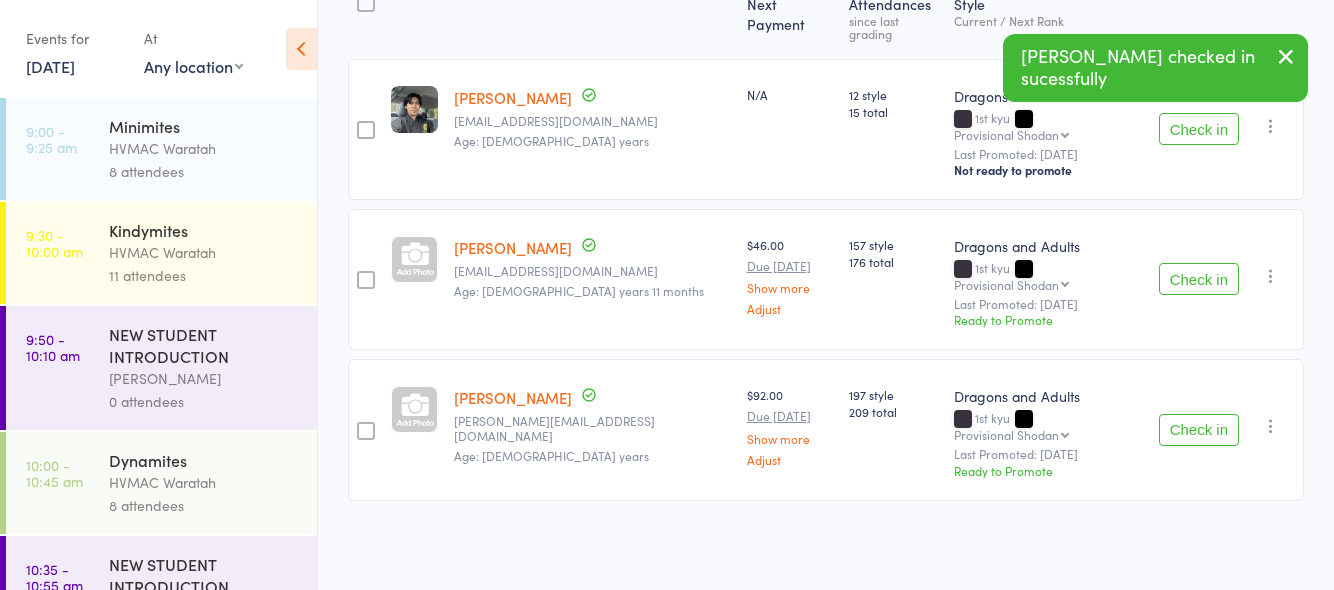 scroll, scrollTop: 234, scrollLeft: 0, axis: vertical 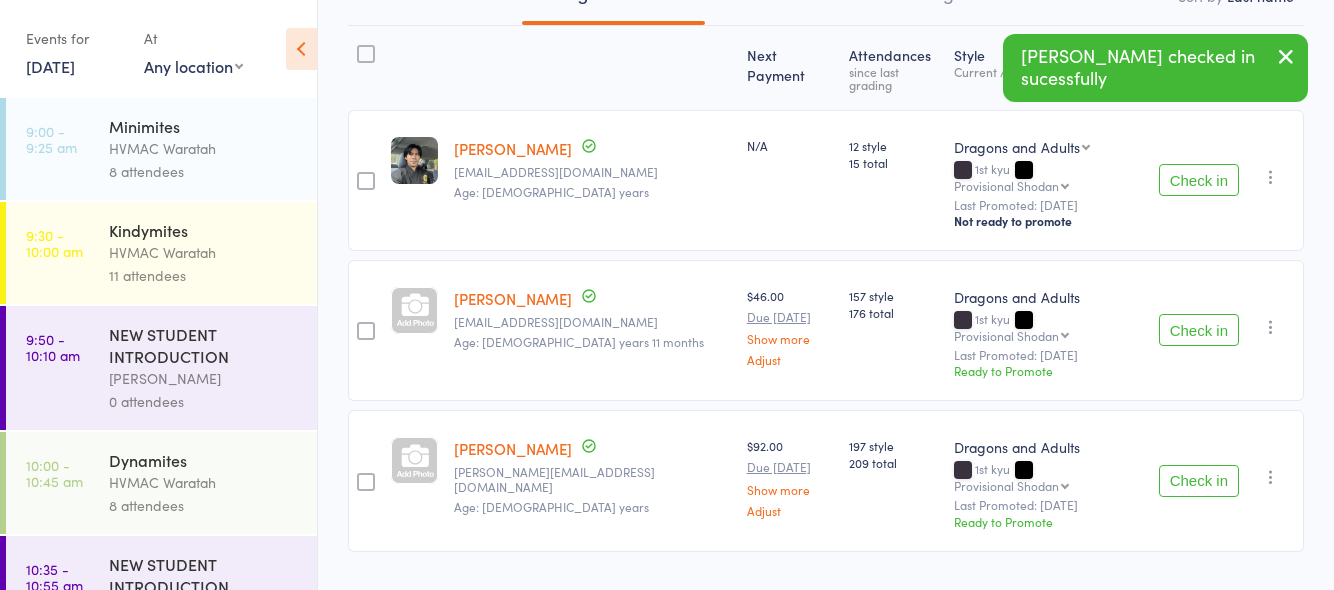 click on "Check in" at bounding box center [1199, 481] 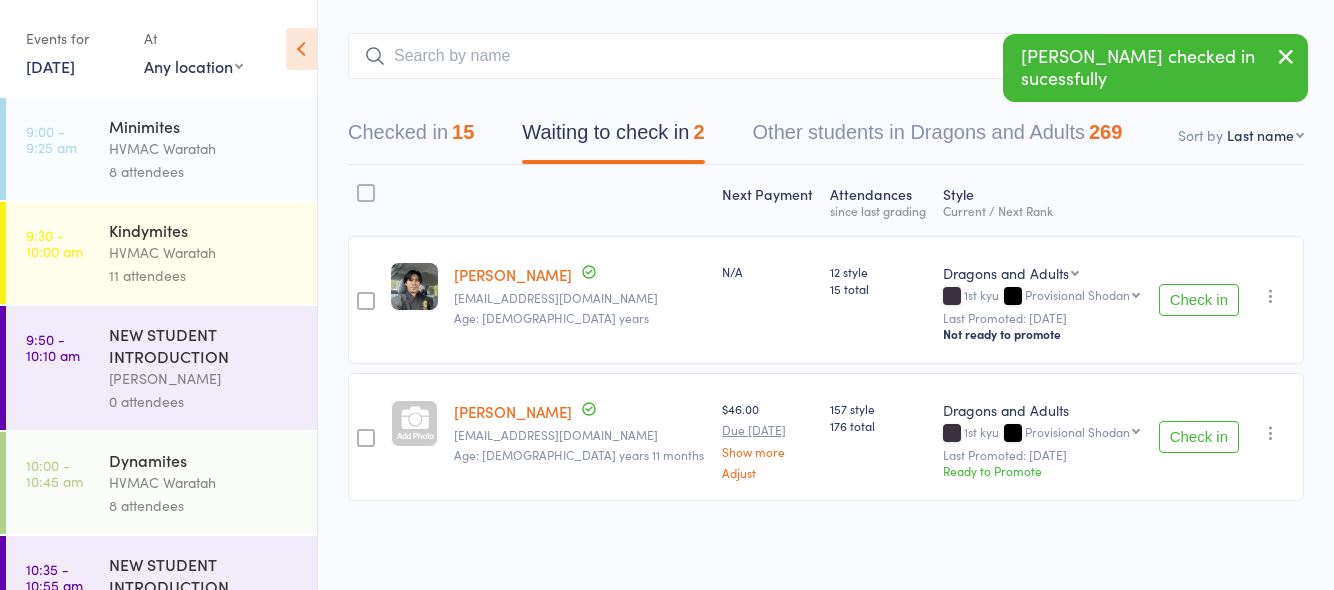 click on "Check in" at bounding box center [1199, 300] 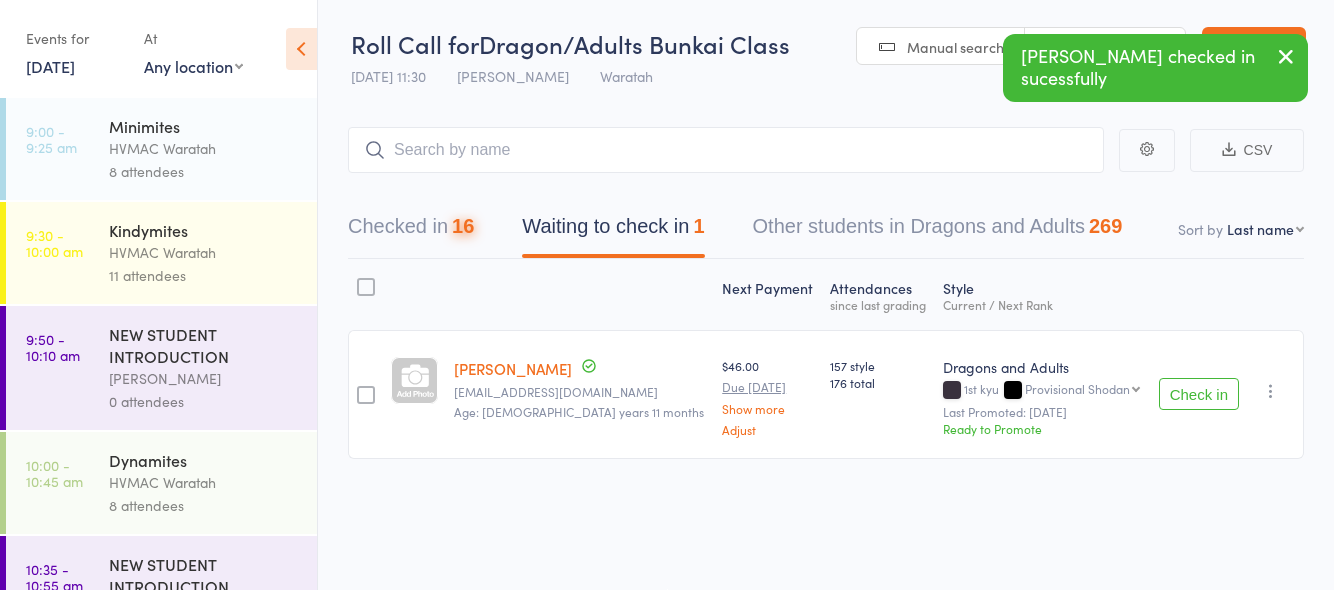 scroll, scrollTop: 1, scrollLeft: 0, axis: vertical 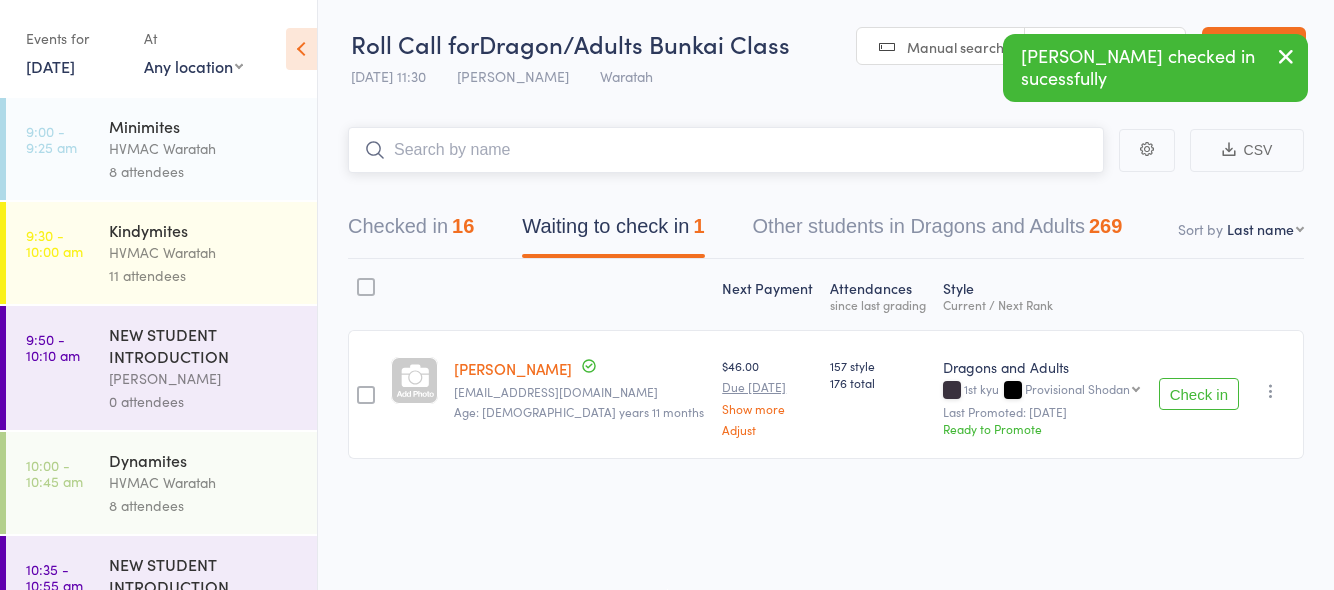 click at bounding box center [726, 150] 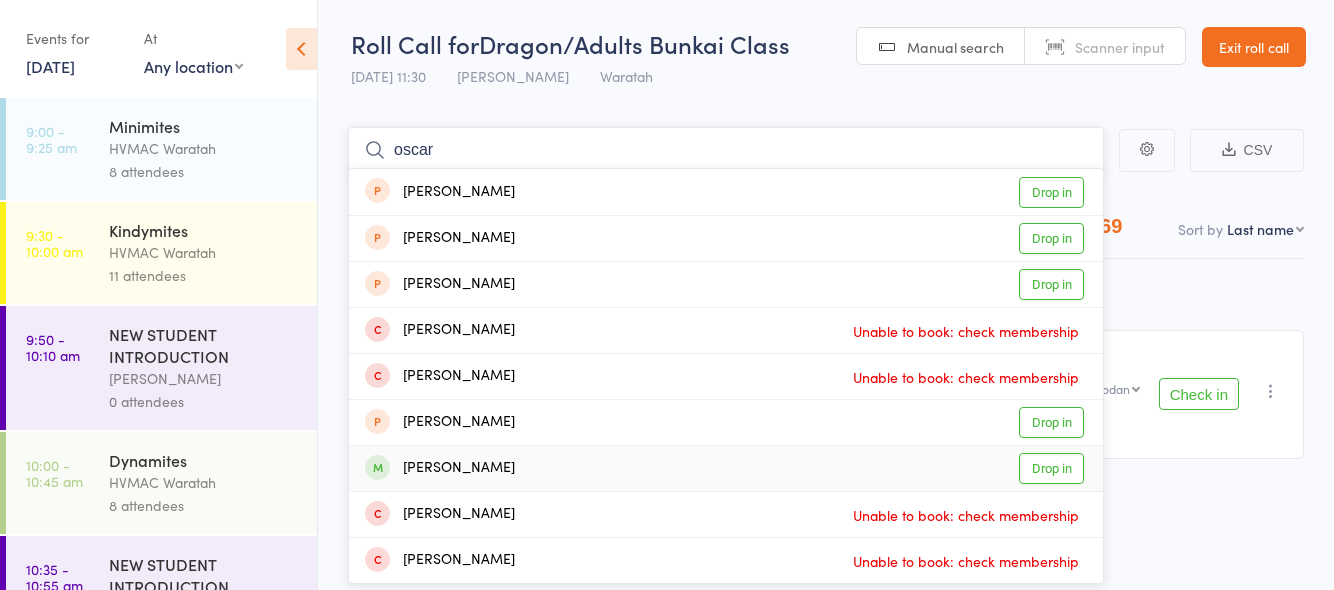 type on "oscar" 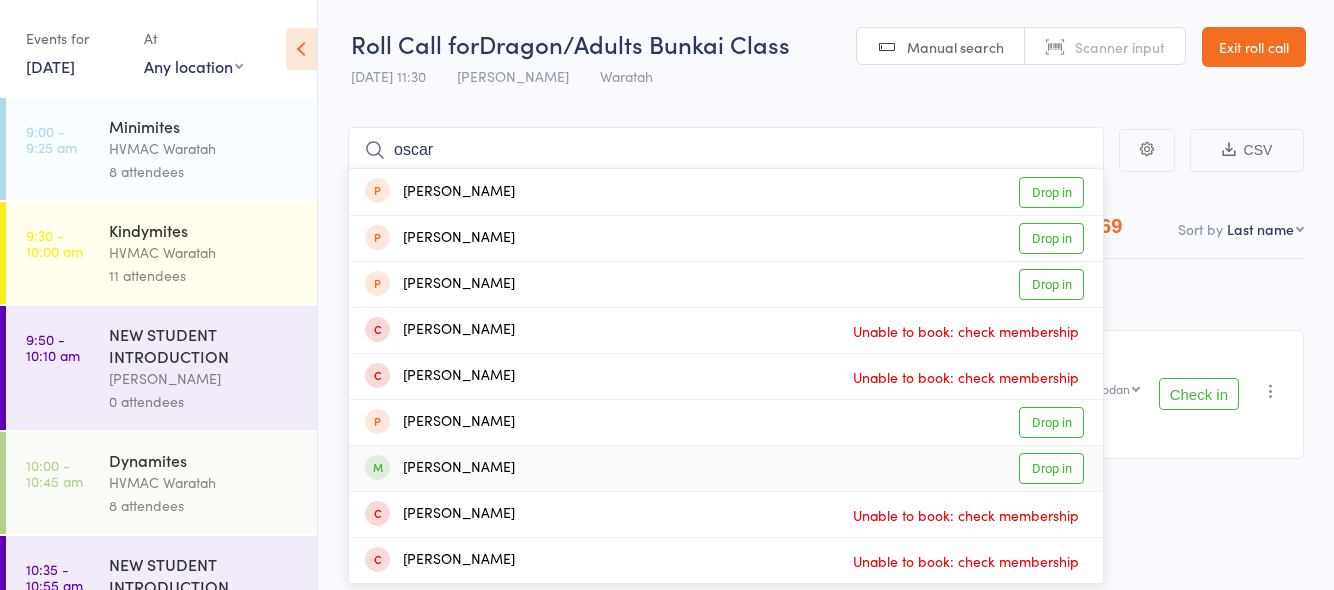 click on "Drop in" at bounding box center (1051, 468) 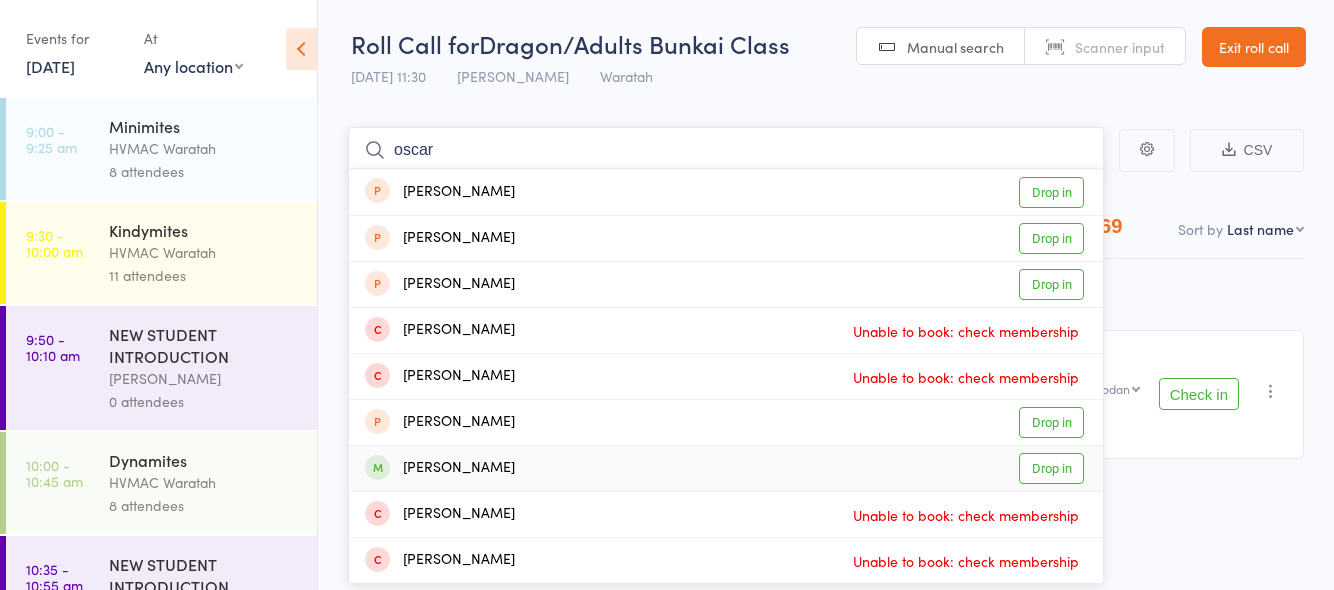 type 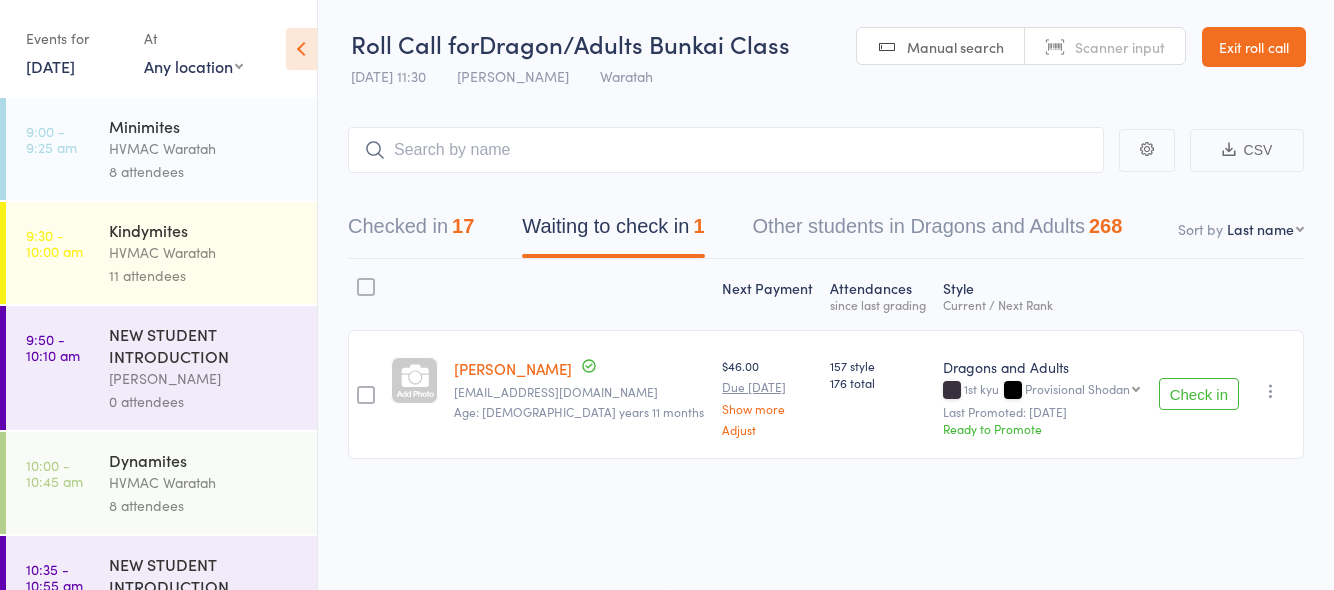 click at bounding box center (1271, 391) 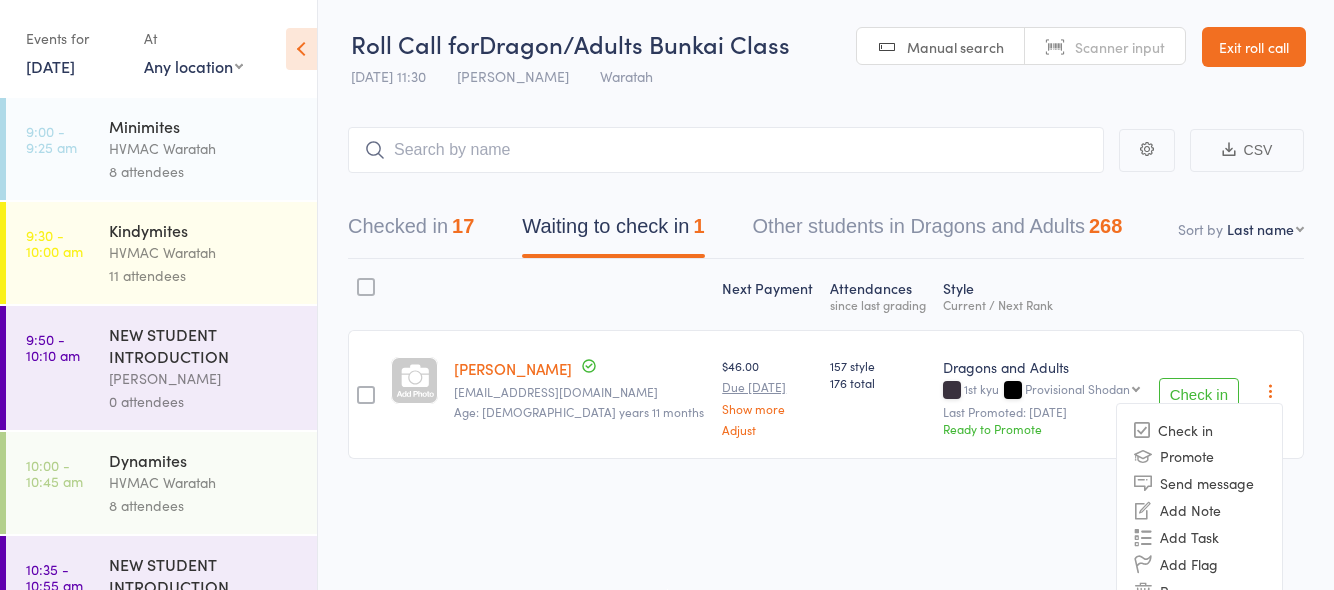 scroll, scrollTop: 58, scrollLeft: 0, axis: vertical 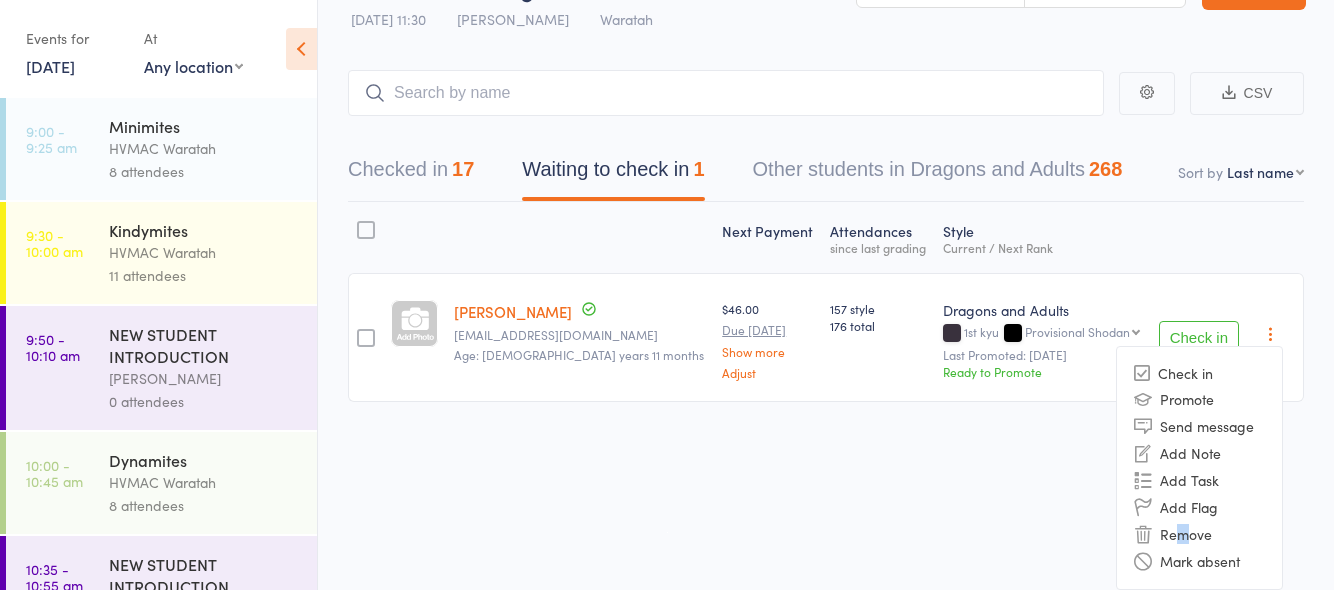 drag, startPoint x: 1183, startPoint y: 540, endPoint x: 755, endPoint y: 79, distance: 629.05084 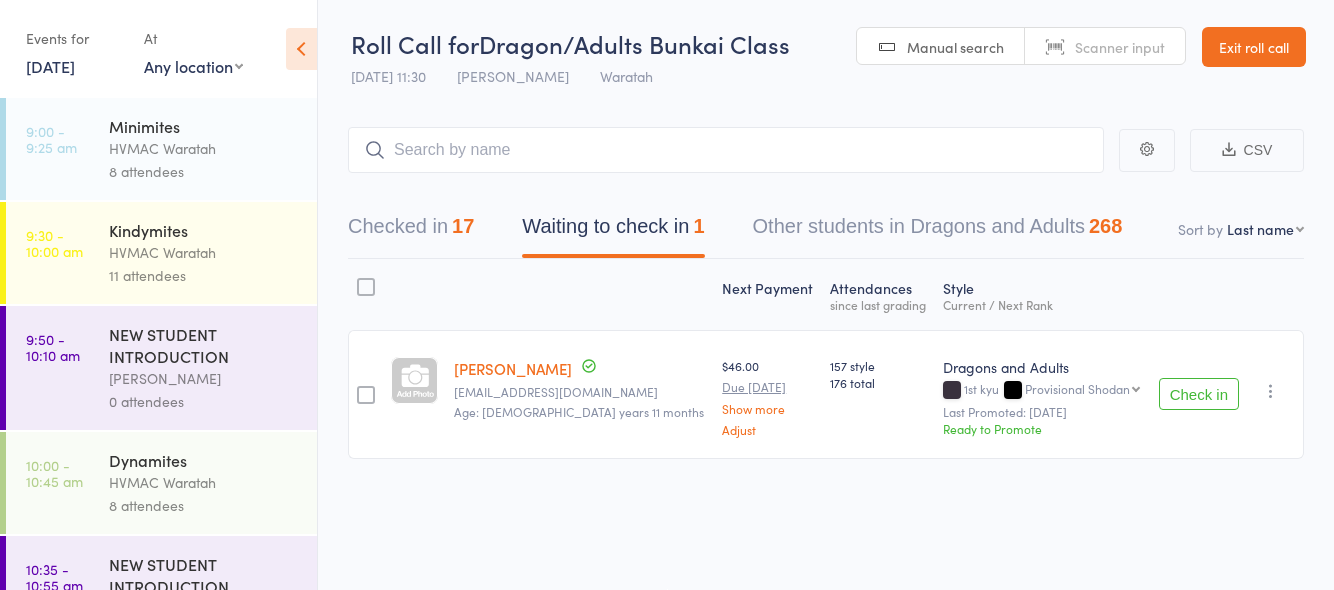 scroll, scrollTop: 1, scrollLeft: 0, axis: vertical 